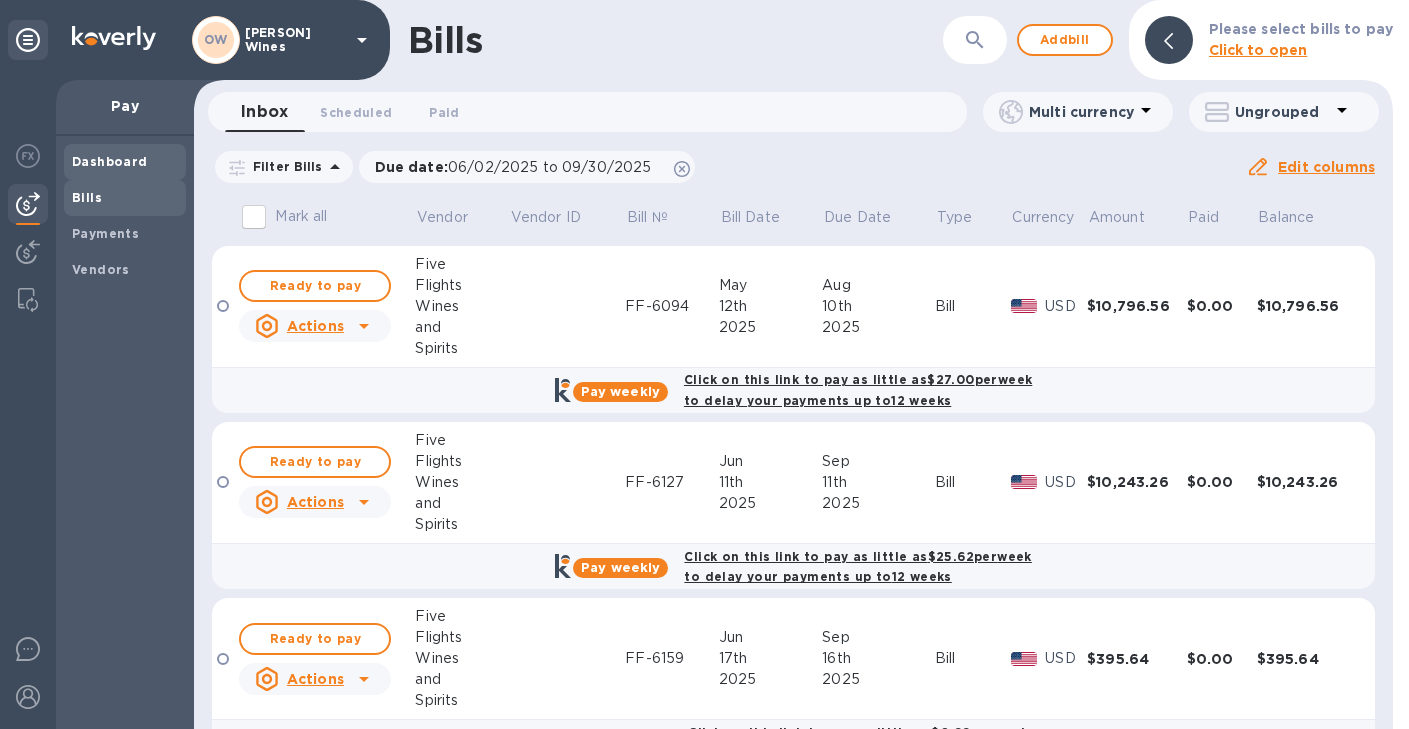 scroll, scrollTop: 0, scrollLeft: 0, axis: both 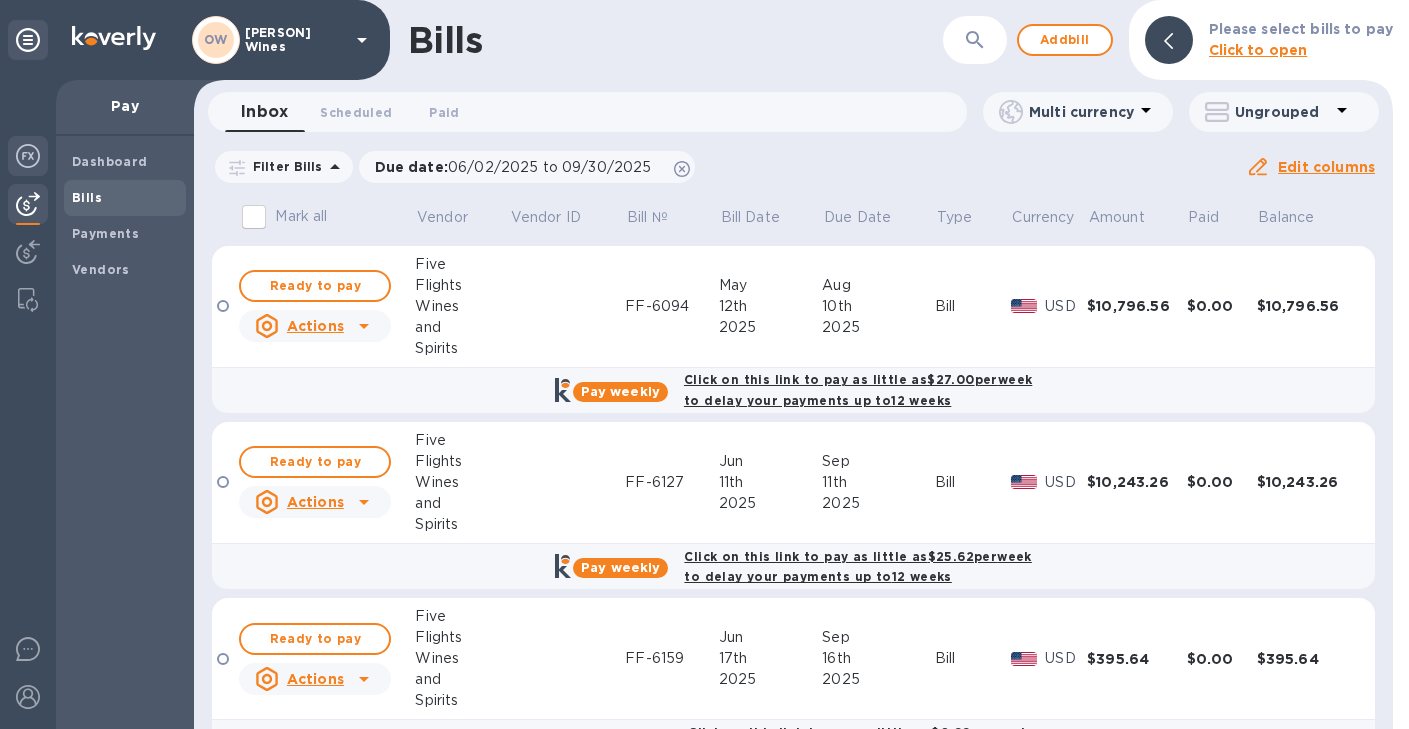 click at bounding box center (28, 156) 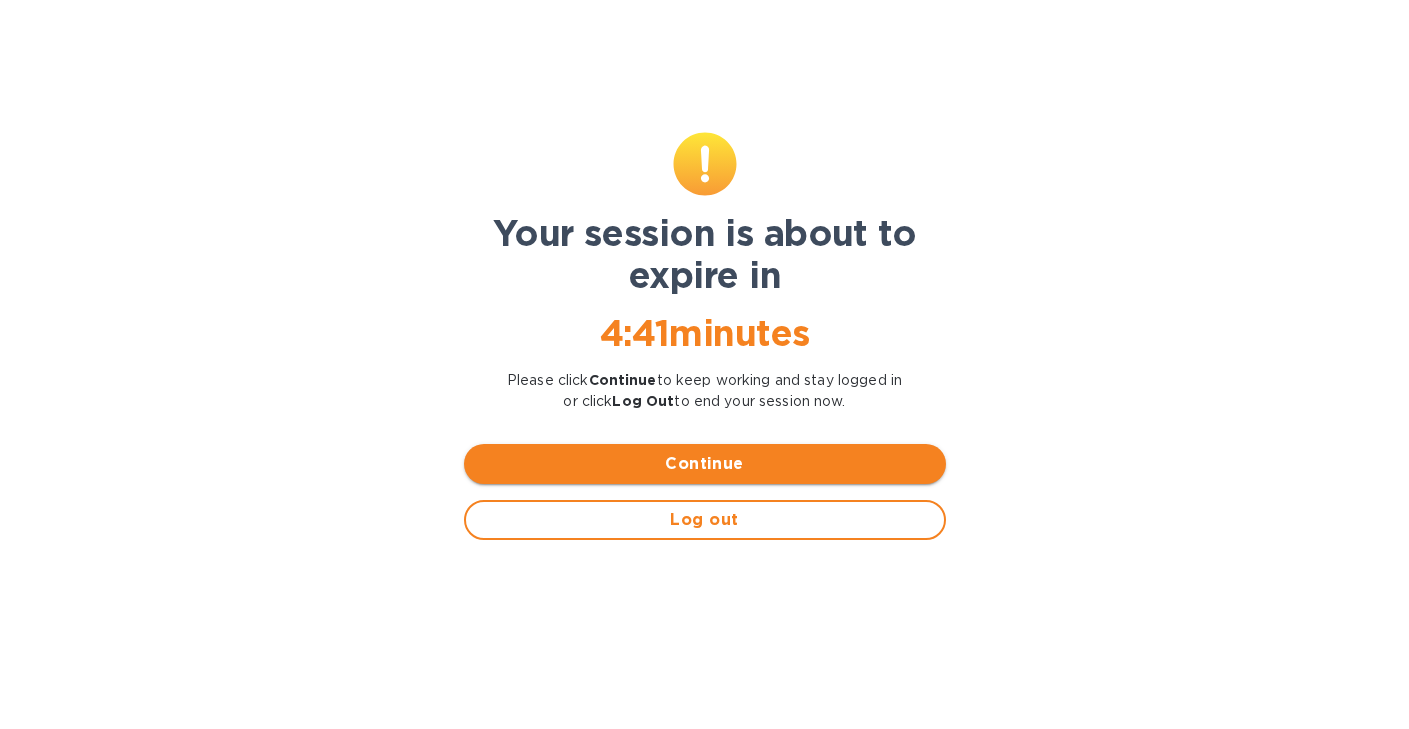 click on "Continue" at bounding box center [705, 464] 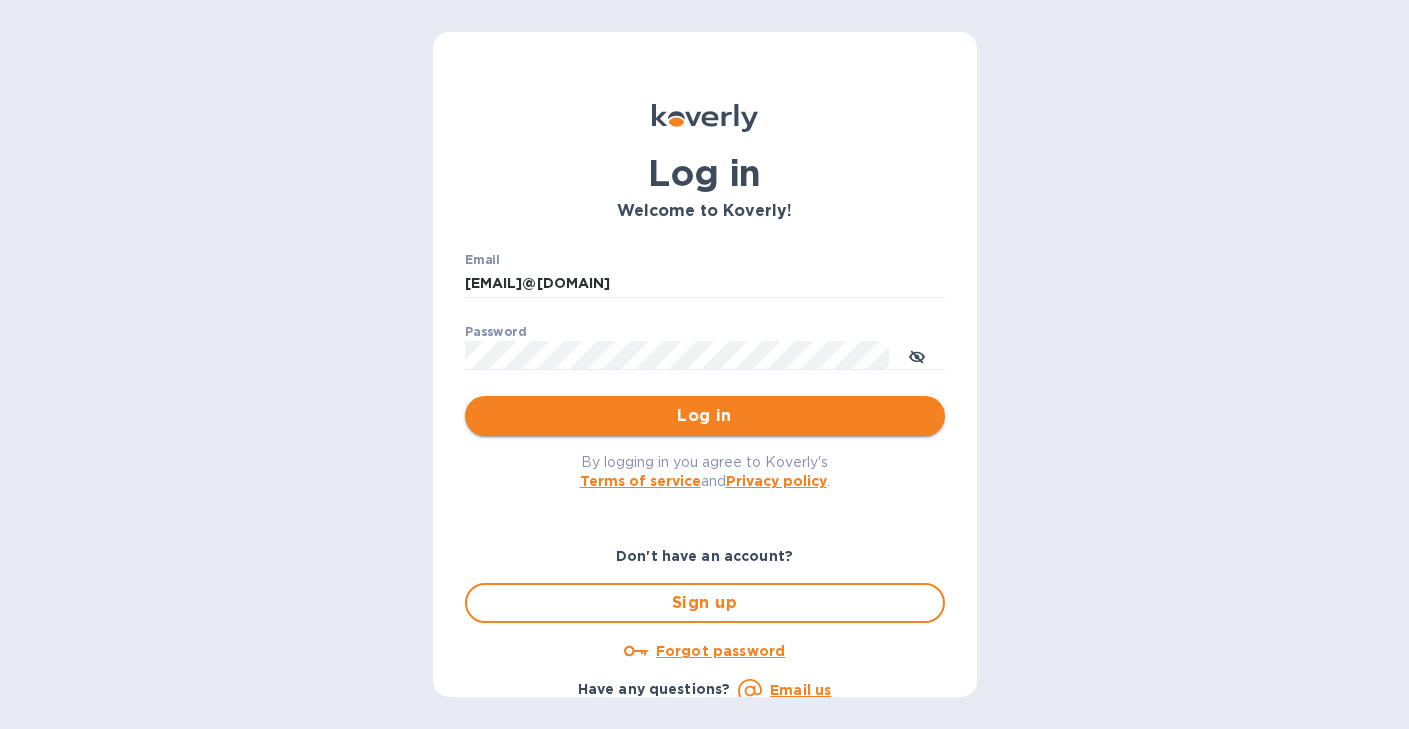click on "Log in" at bounding box center [705, 416] 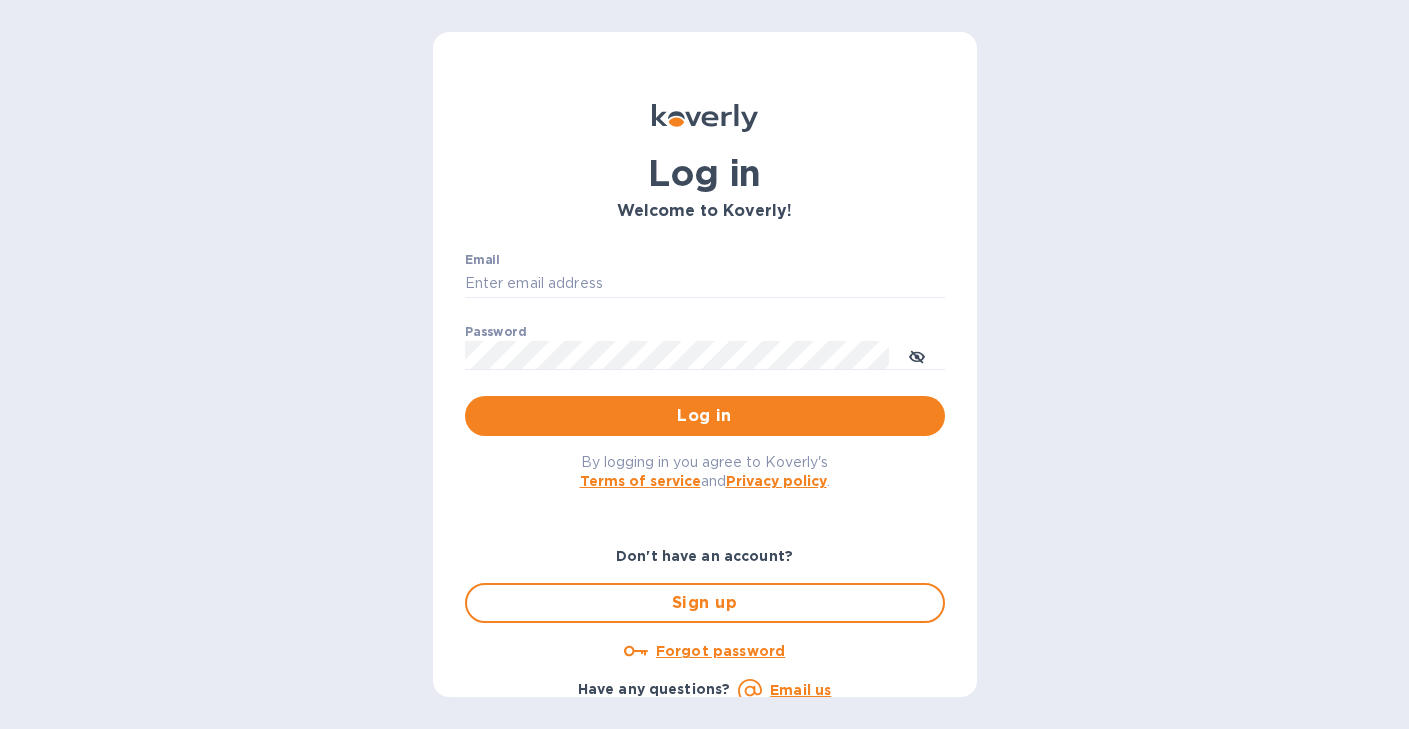 click on "Log in" at bounding box center (705, 416) 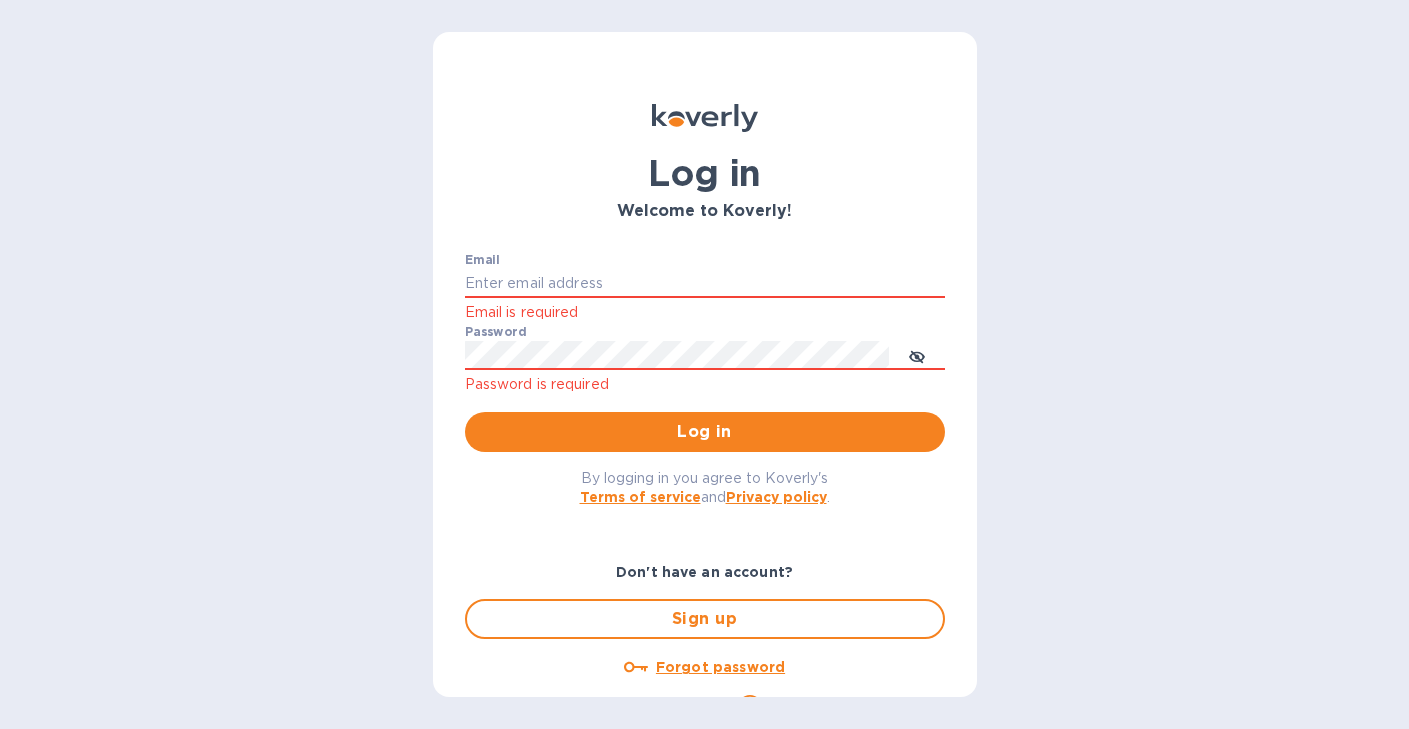type 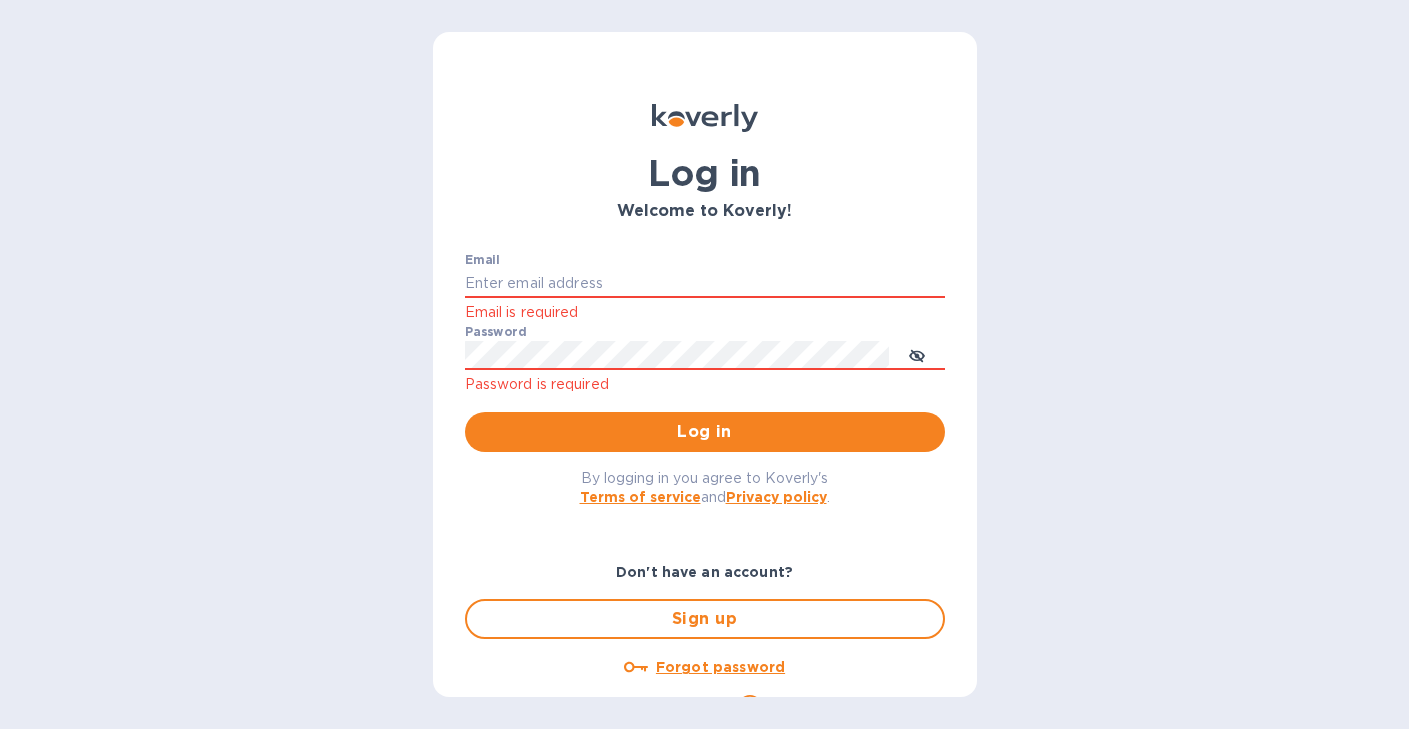 type on "nicoleomwines@gmail.com" 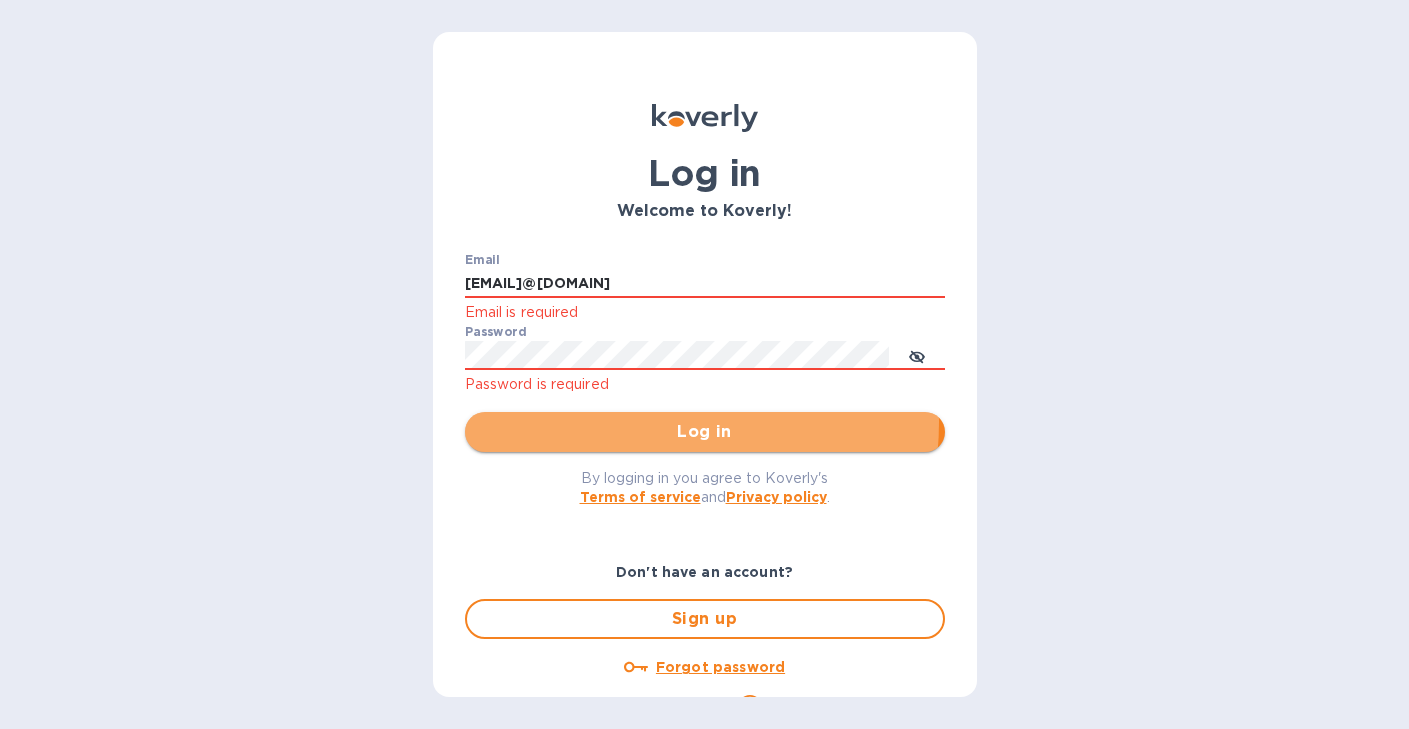 click on "Log in" at bounding box center [705, 432] 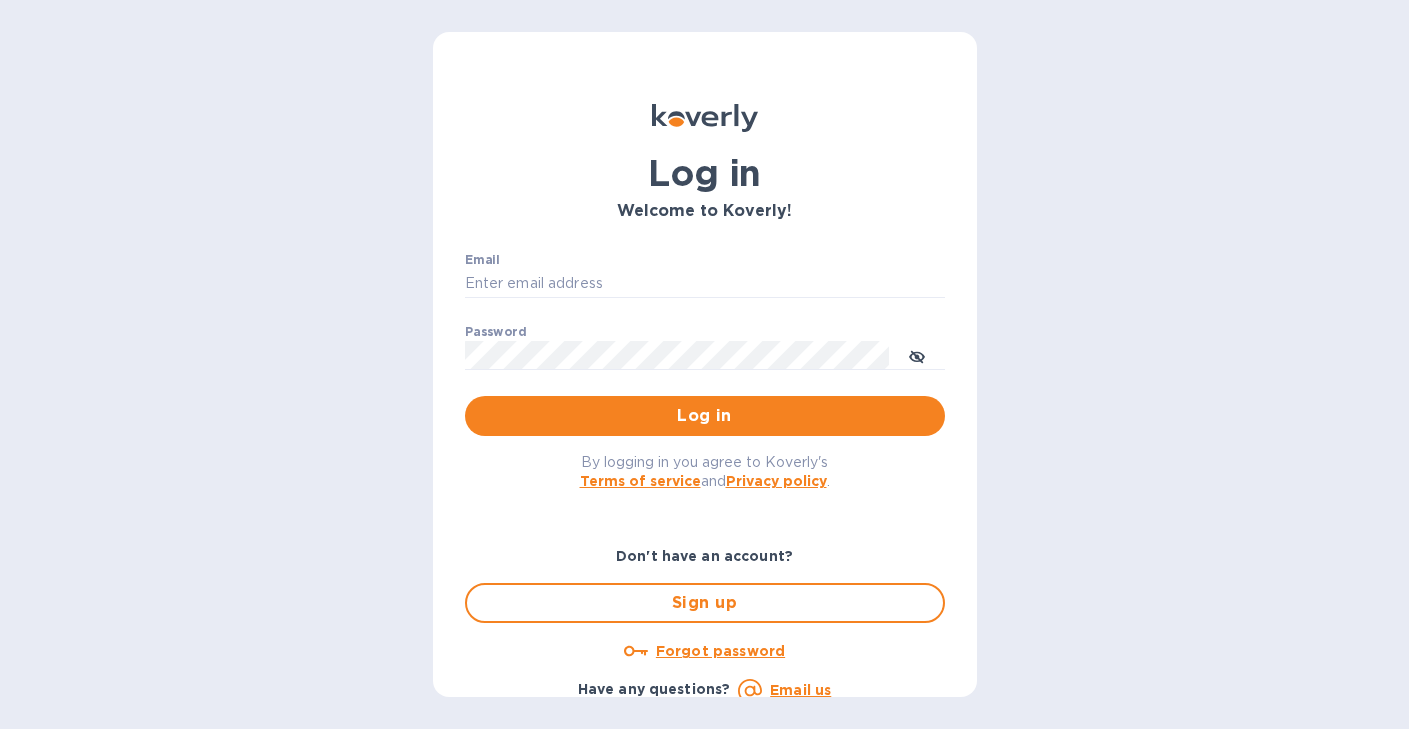 type on "nicoleomwines@gmail.com" 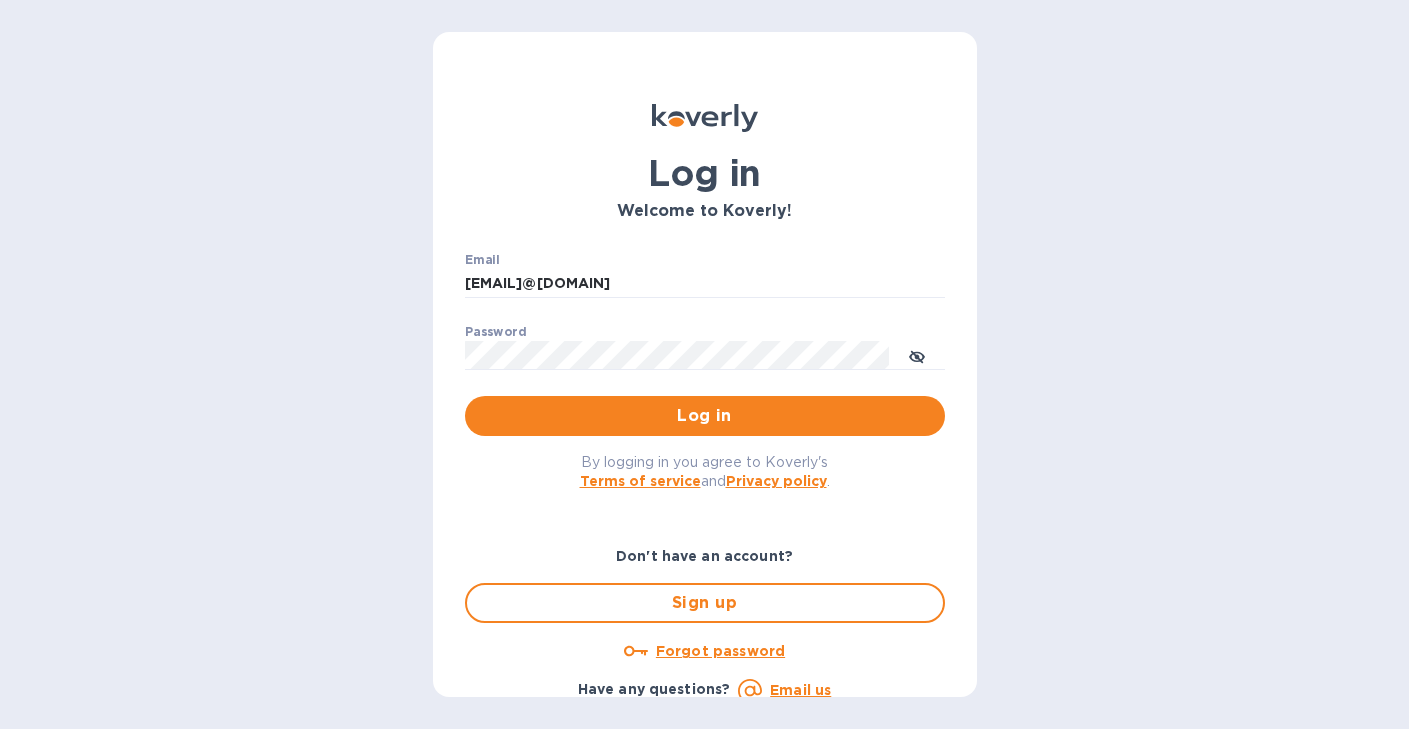 click on "Forgot password" at bounding box center (720, 651) 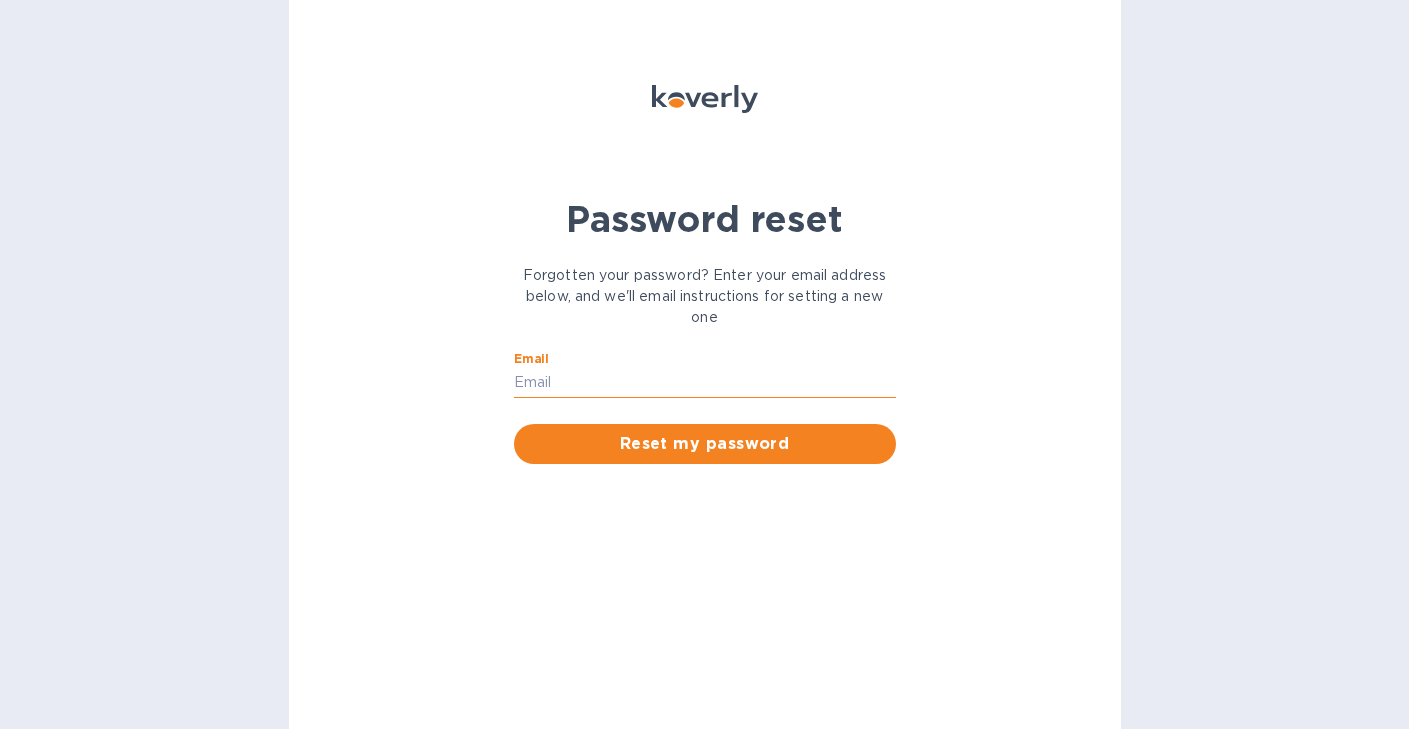 click on "Email" at bounding box center (705, 383) 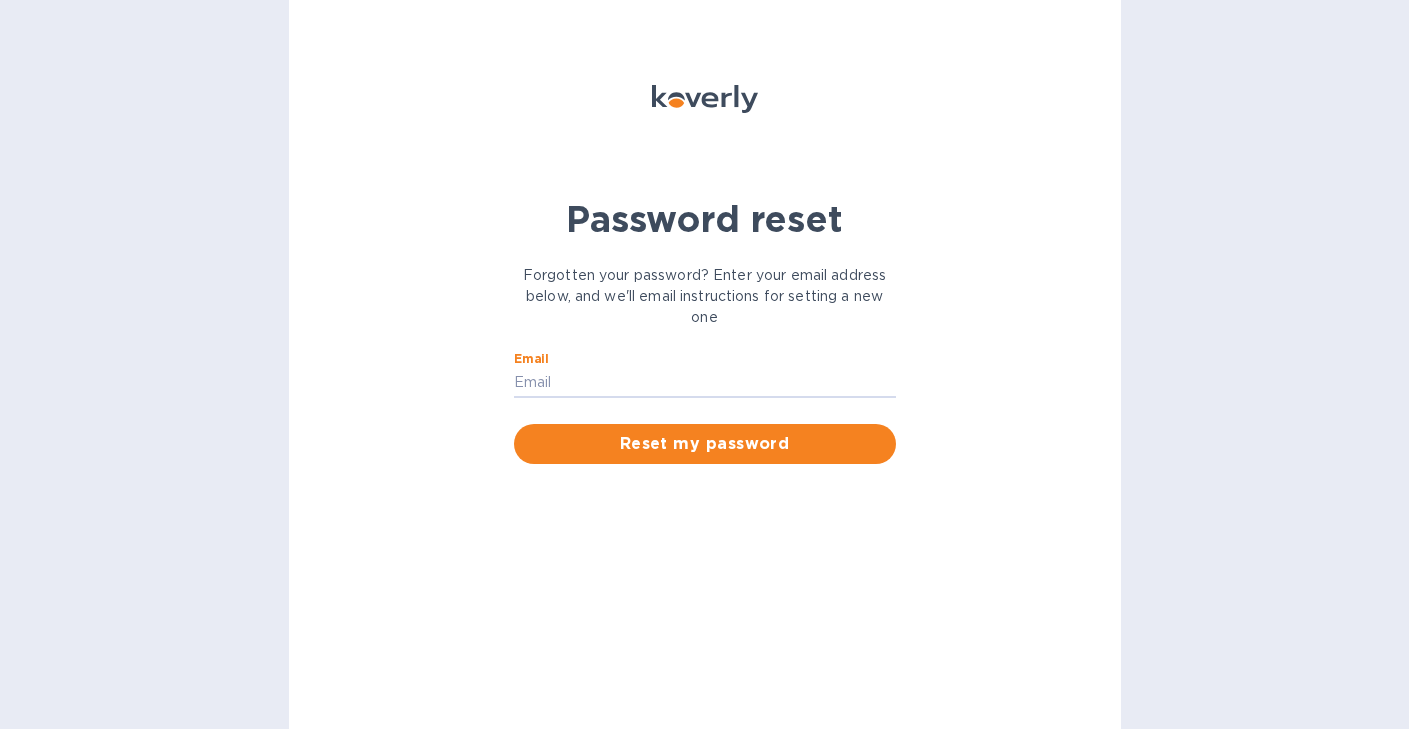 type on "nicoleomwines@gmail.com" 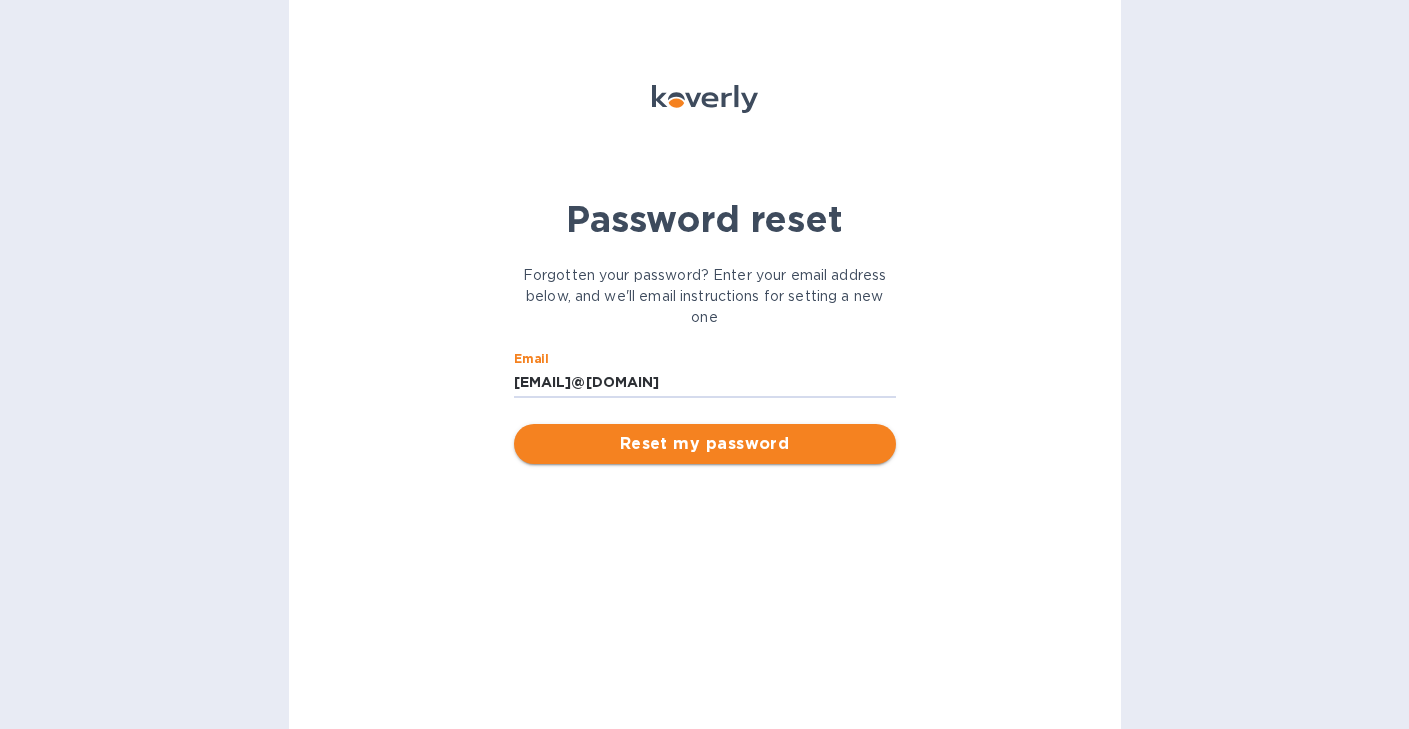 click on "Reset my password" at bounding box center [705, 444] 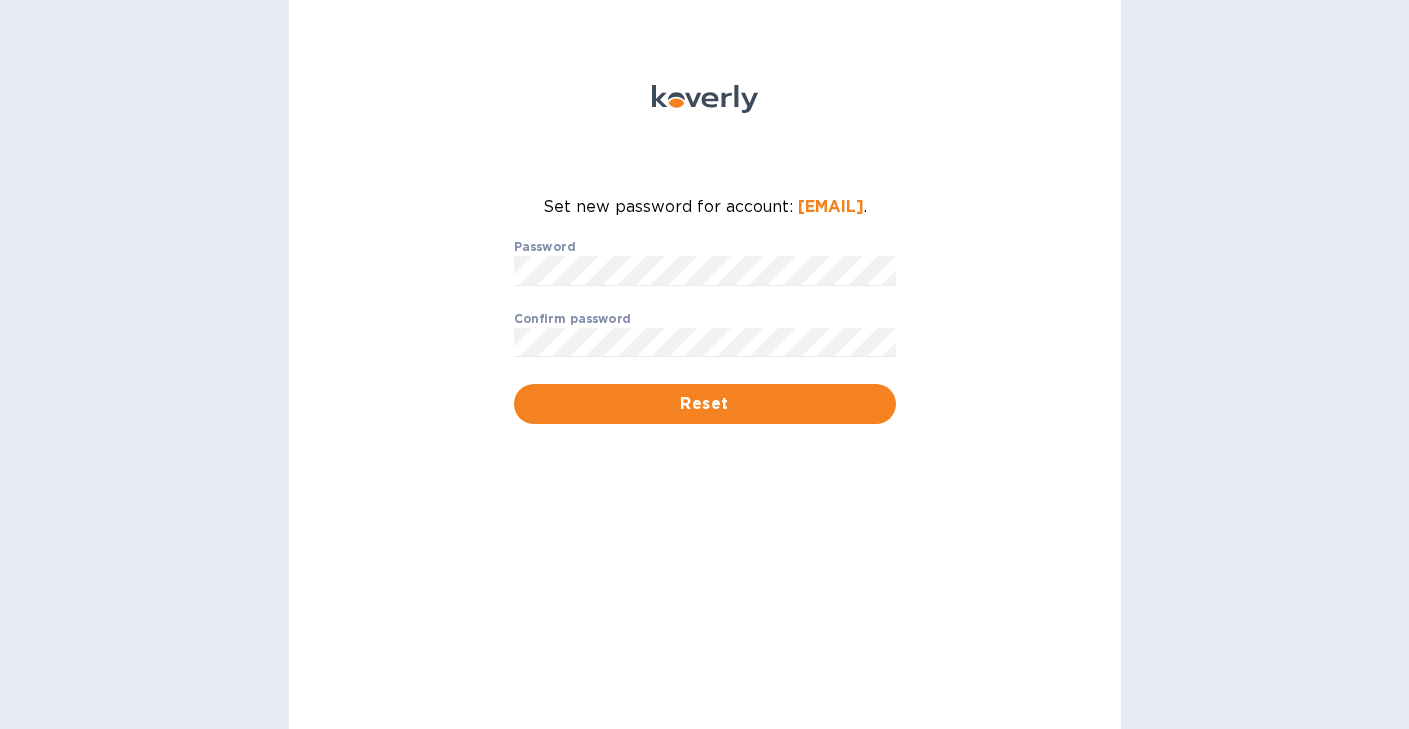 scroll, scrollTop: 0, scrollLeft: 0, axis: both 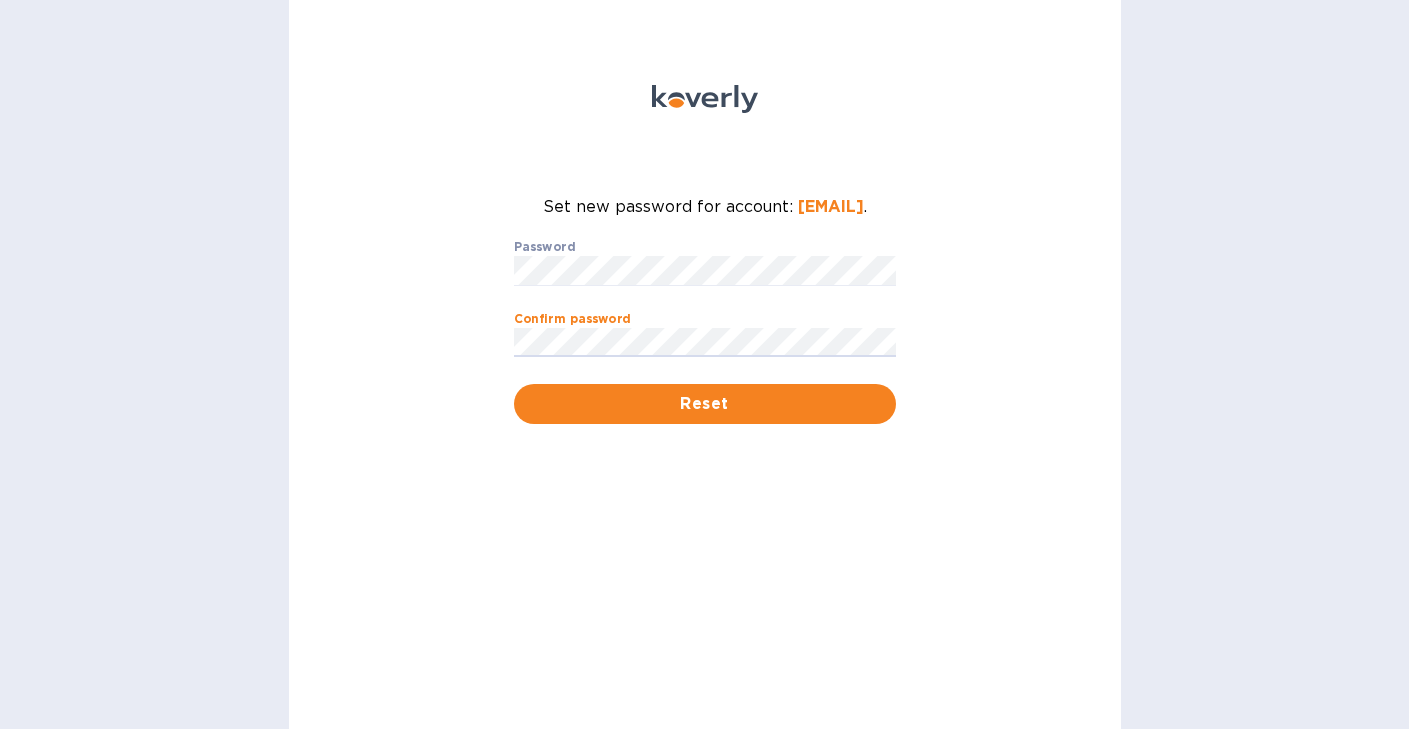 click on "Reset" at bounding box center [705, 404] 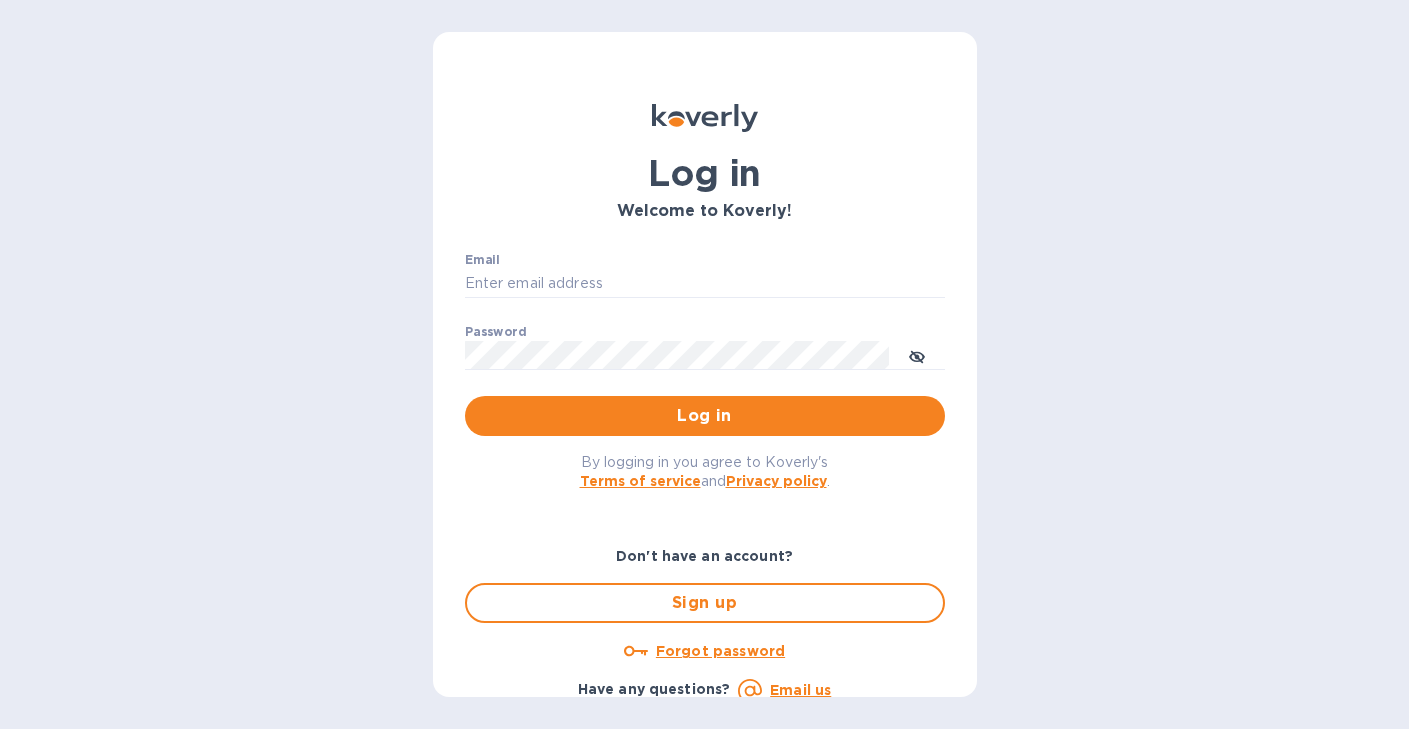 type on "[EMAIL]" 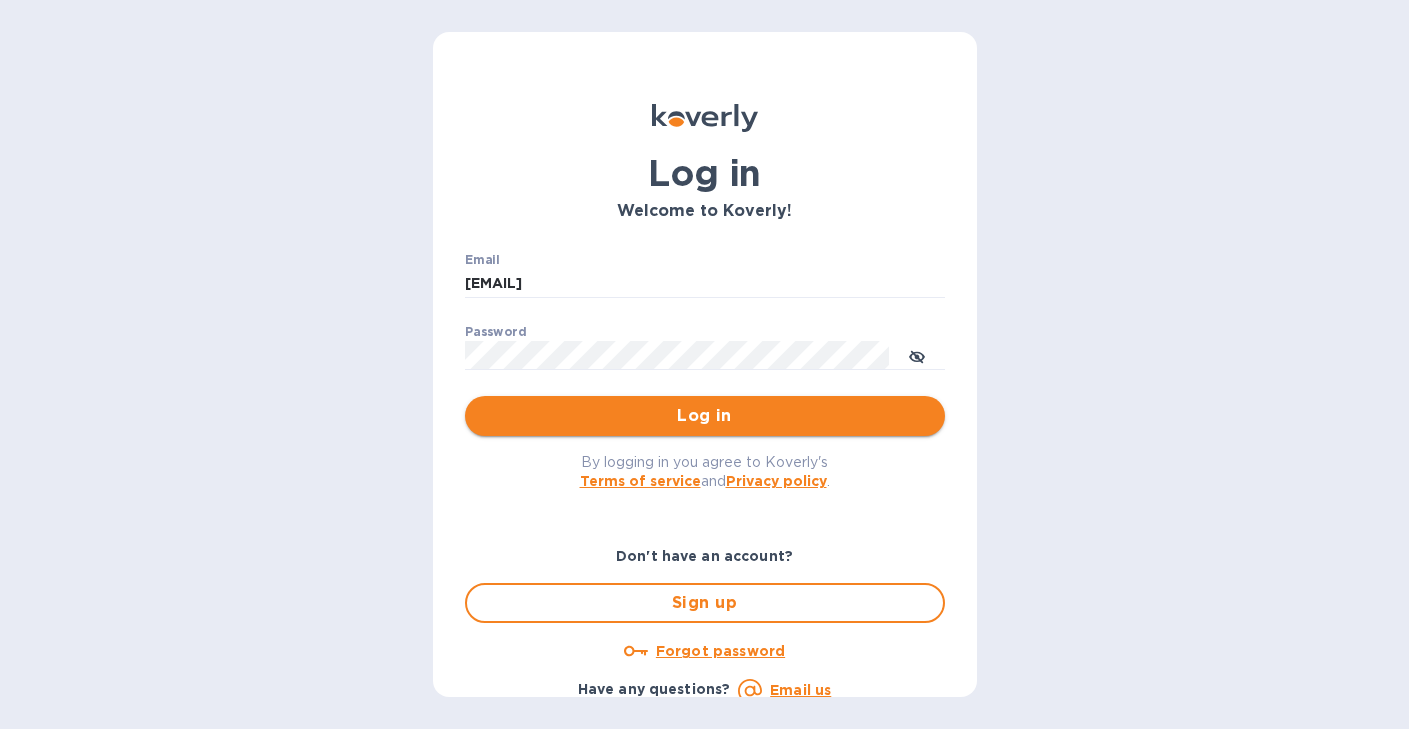 click on "Log in" at bounding box center (705, 416) 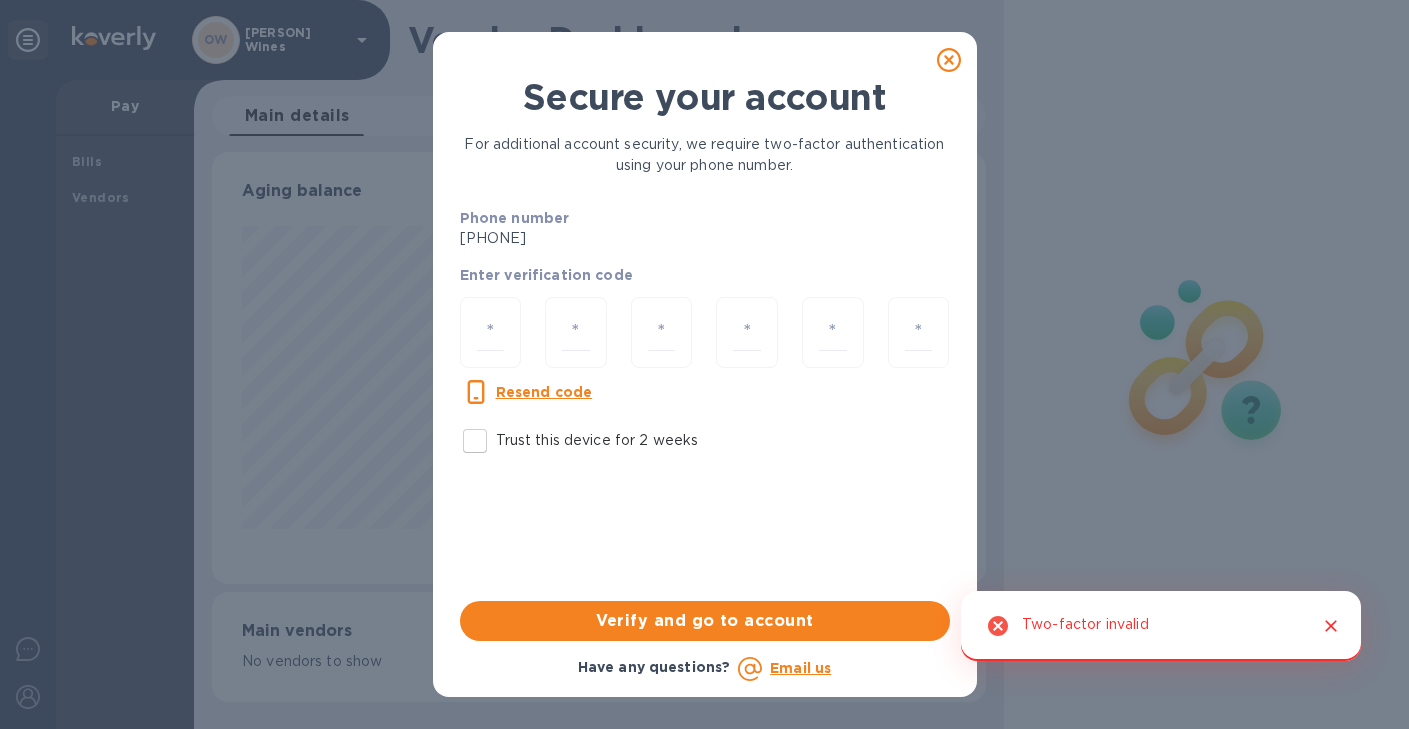 scroll, scrollTop: 999568, scrollLeft: 999226, axis: both 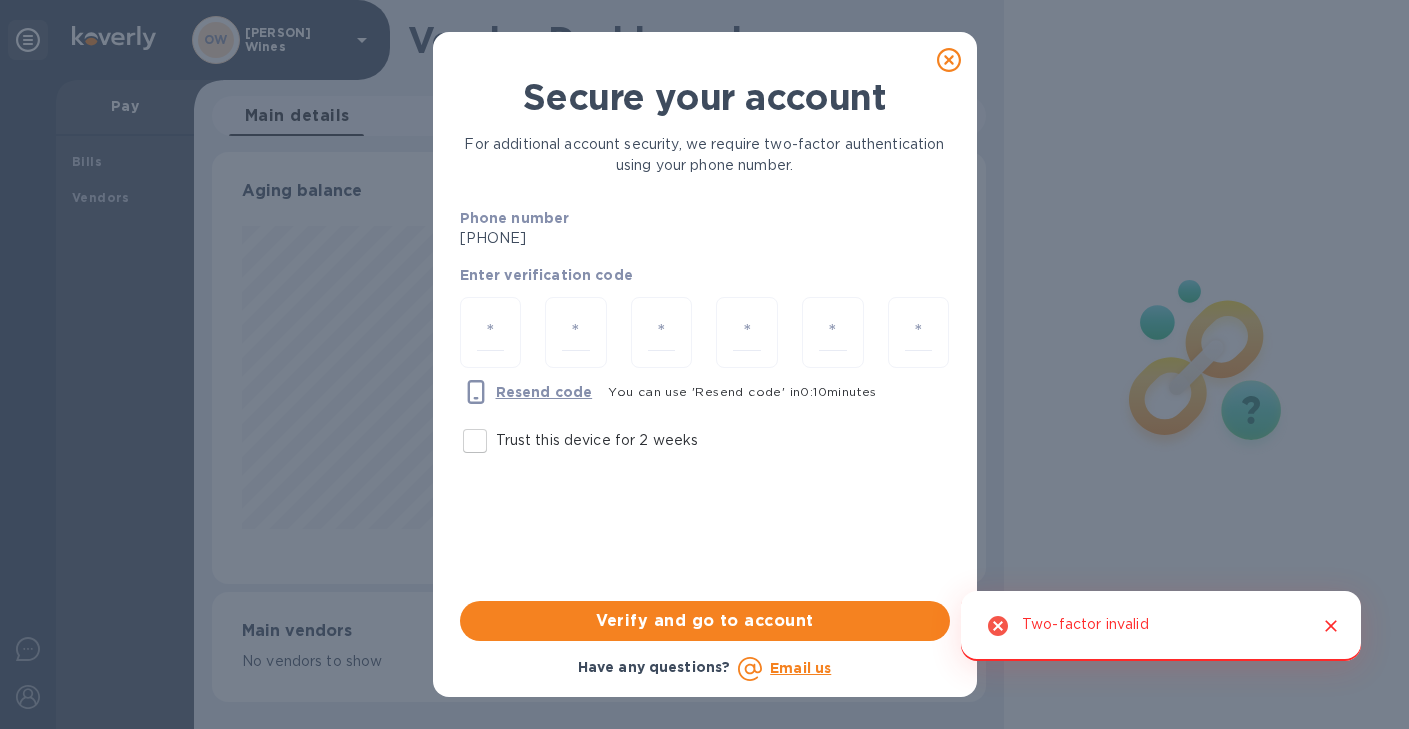 click on "Trust this device for 2 weeks" at bounding box center [475, 441] 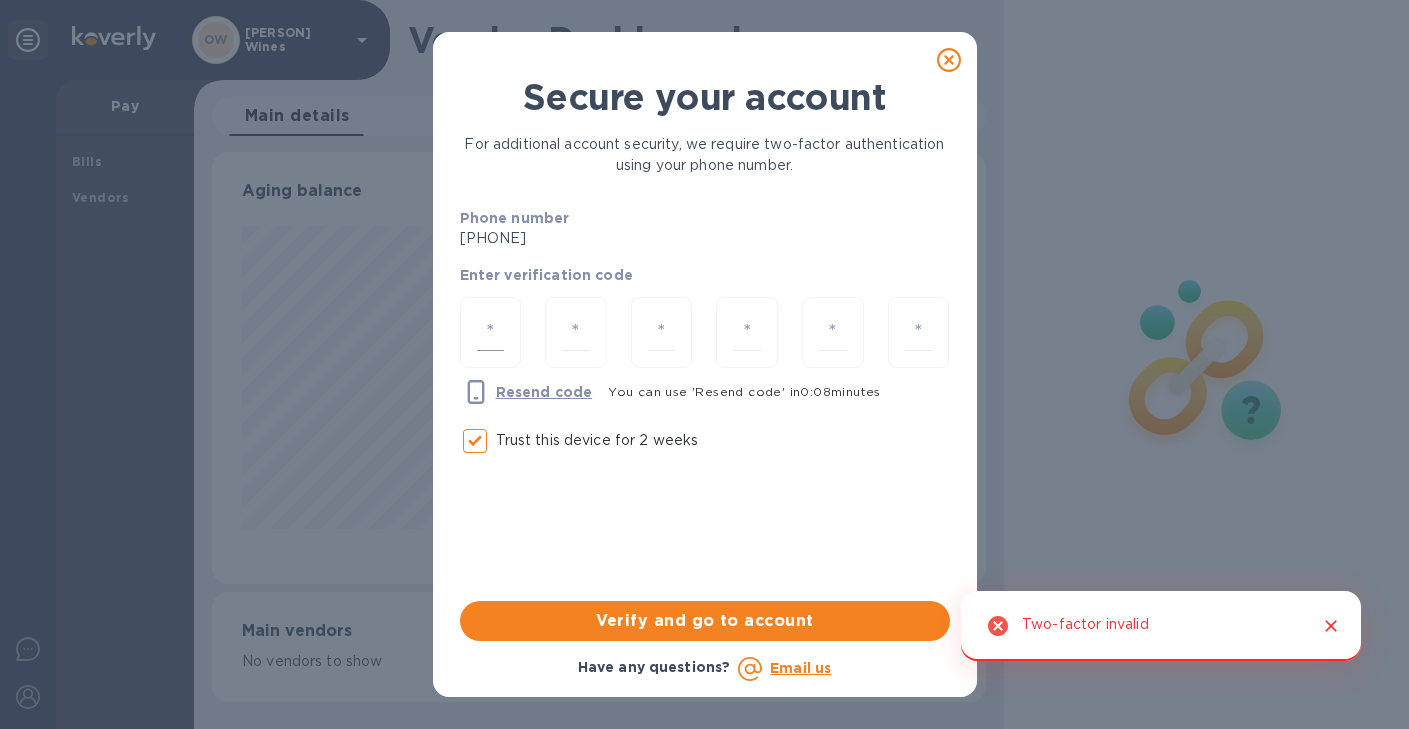 click at bounding box center [491, 332] 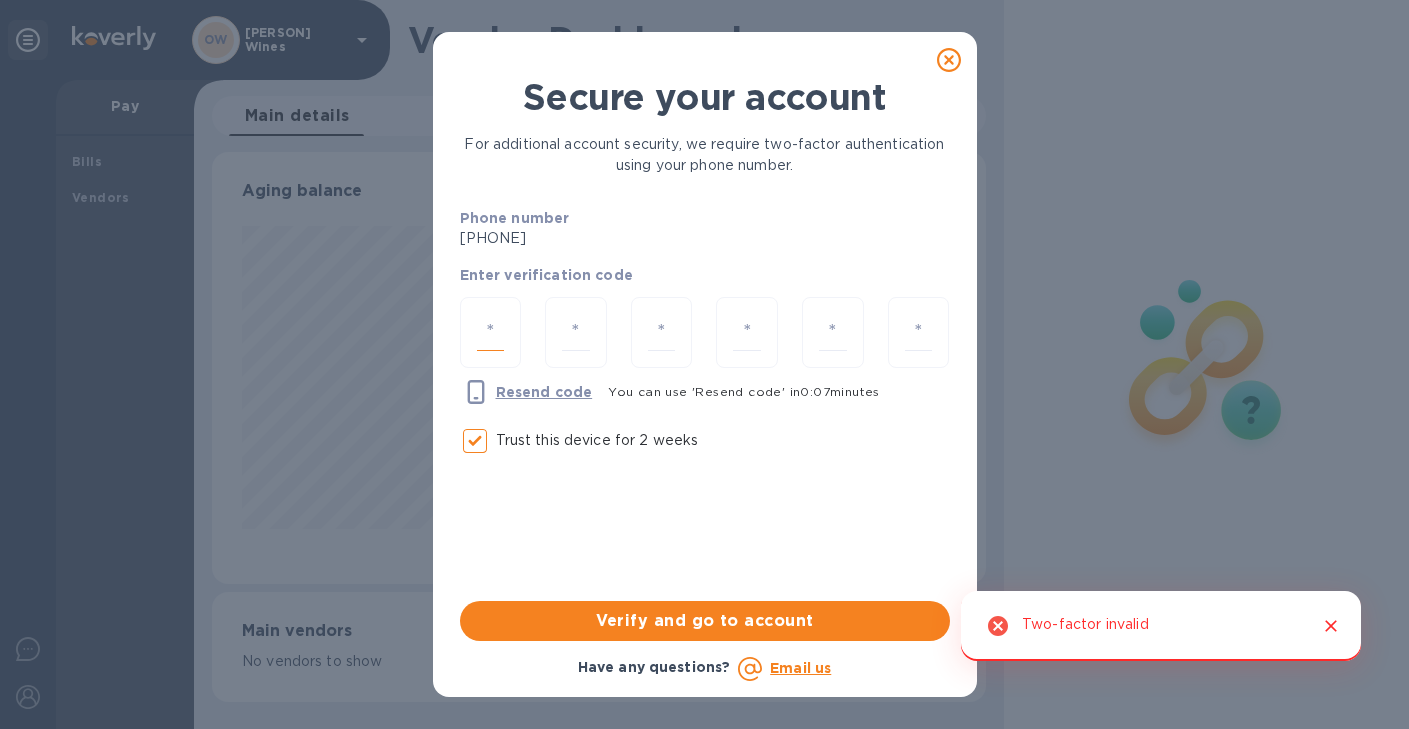 type on "4" 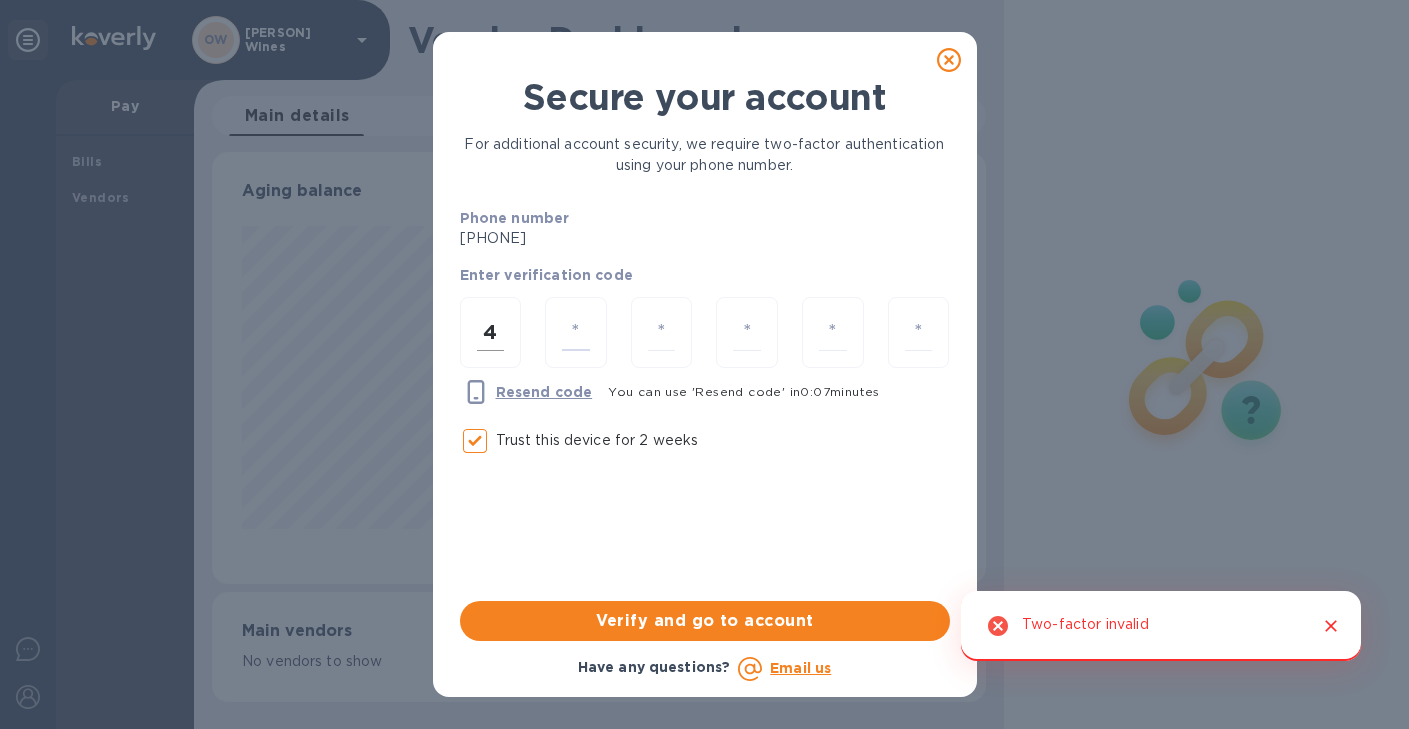 type on "0" 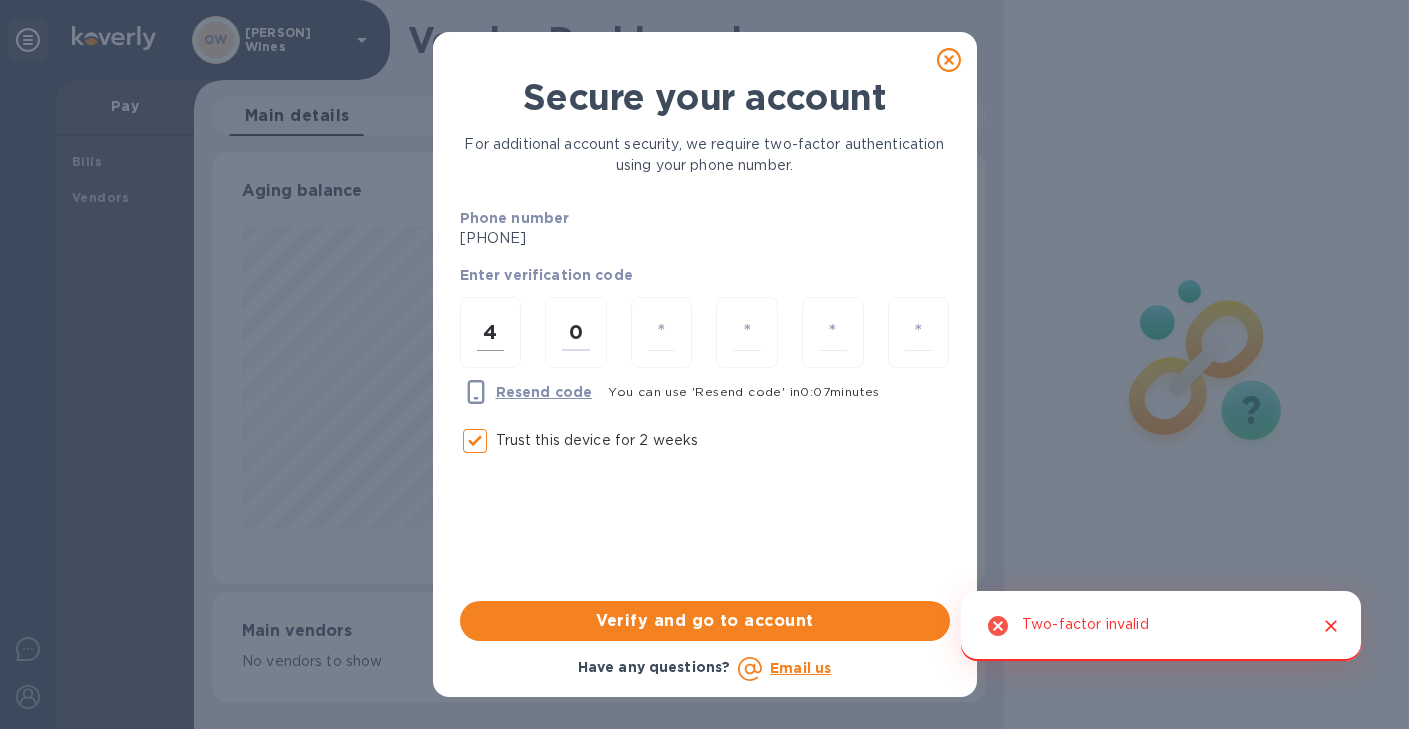 type on "2" 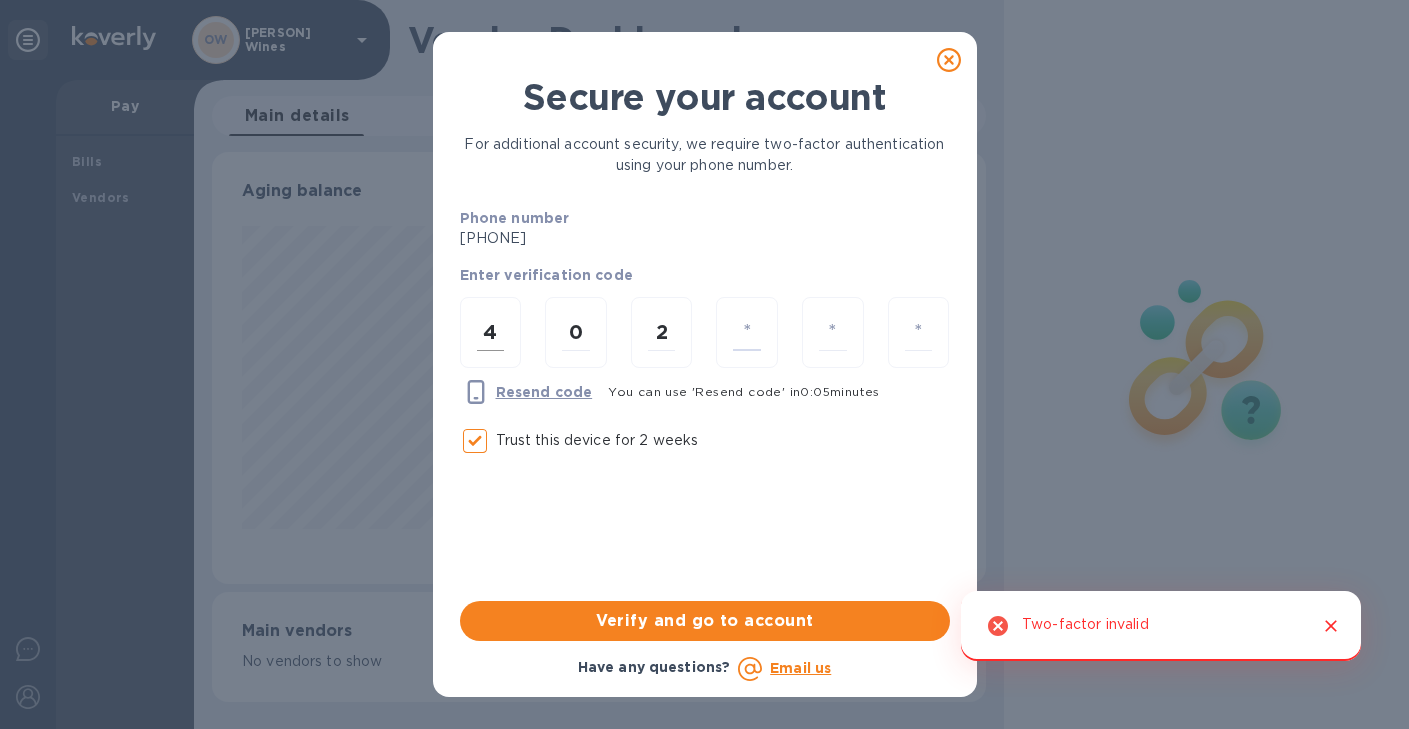 type on "3" 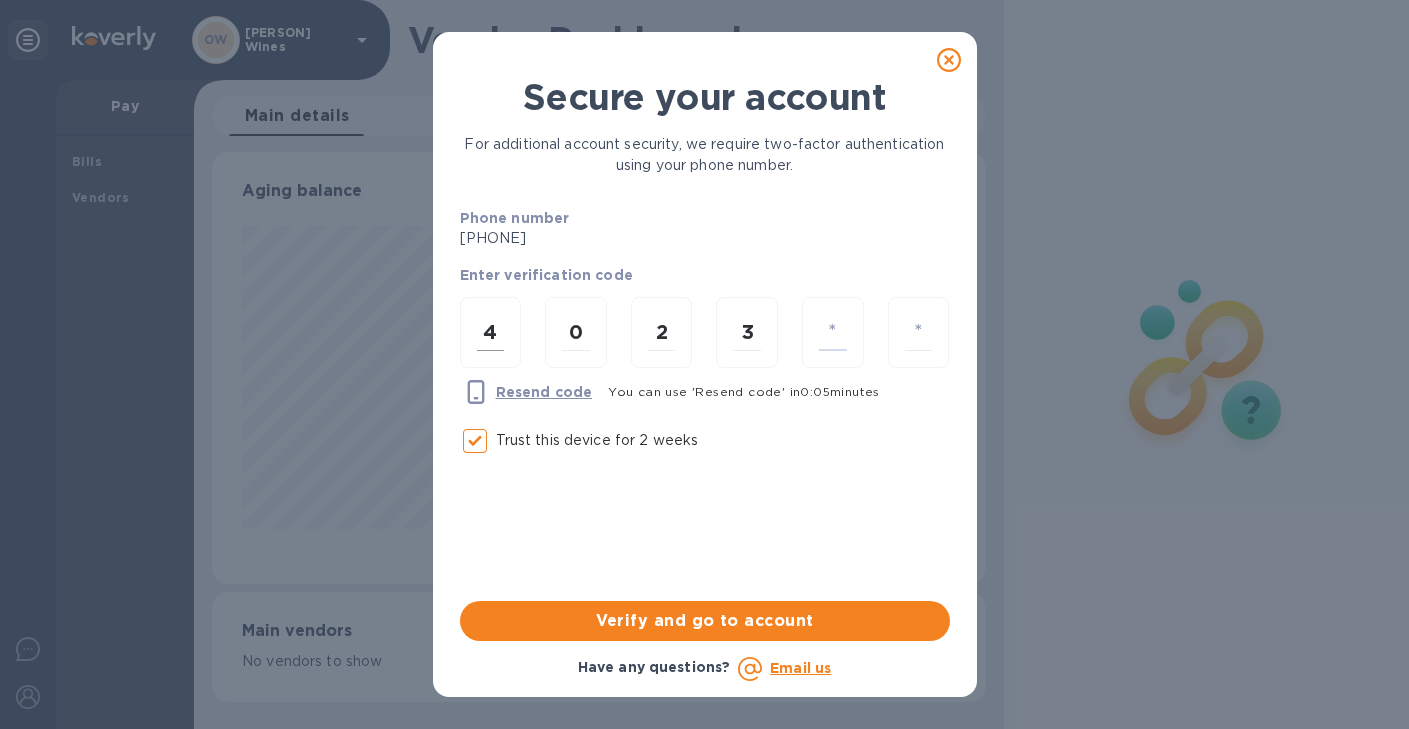 type on "0" 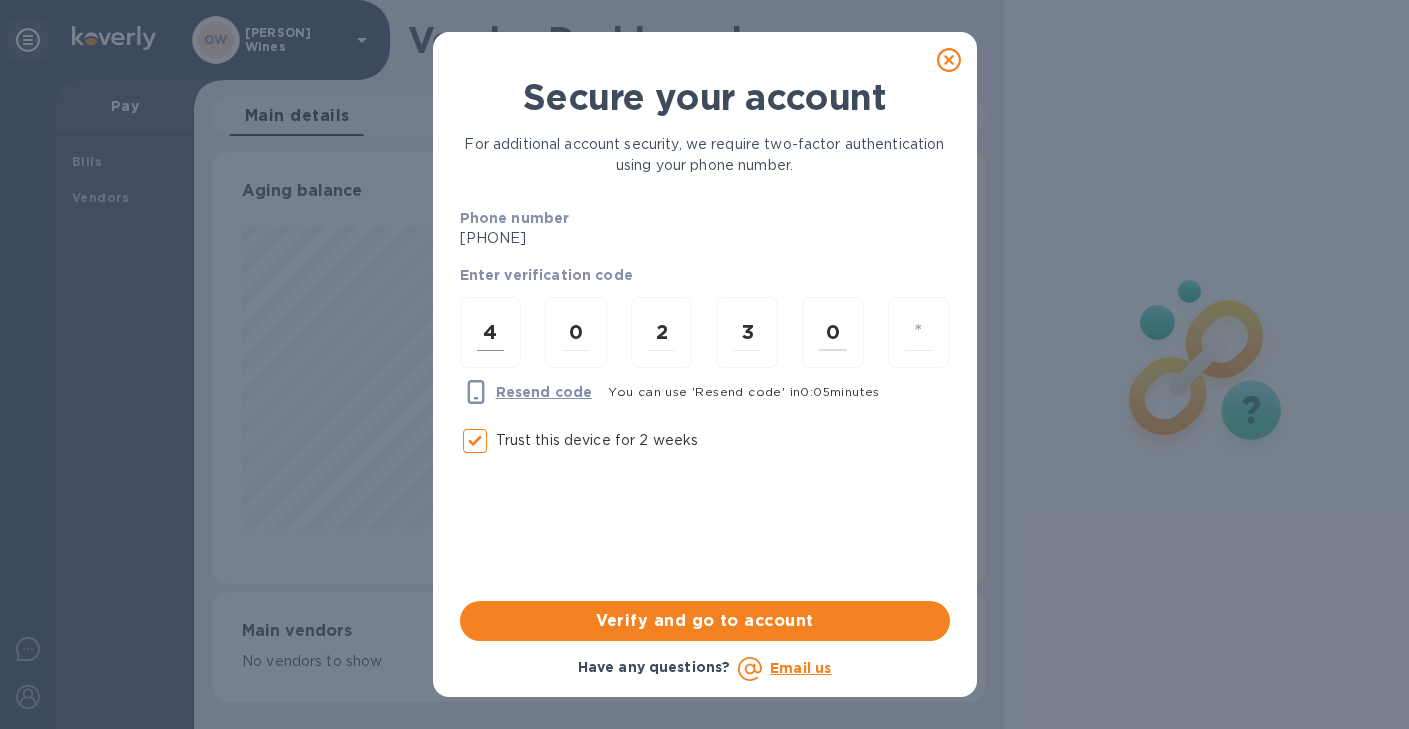 type on "6" 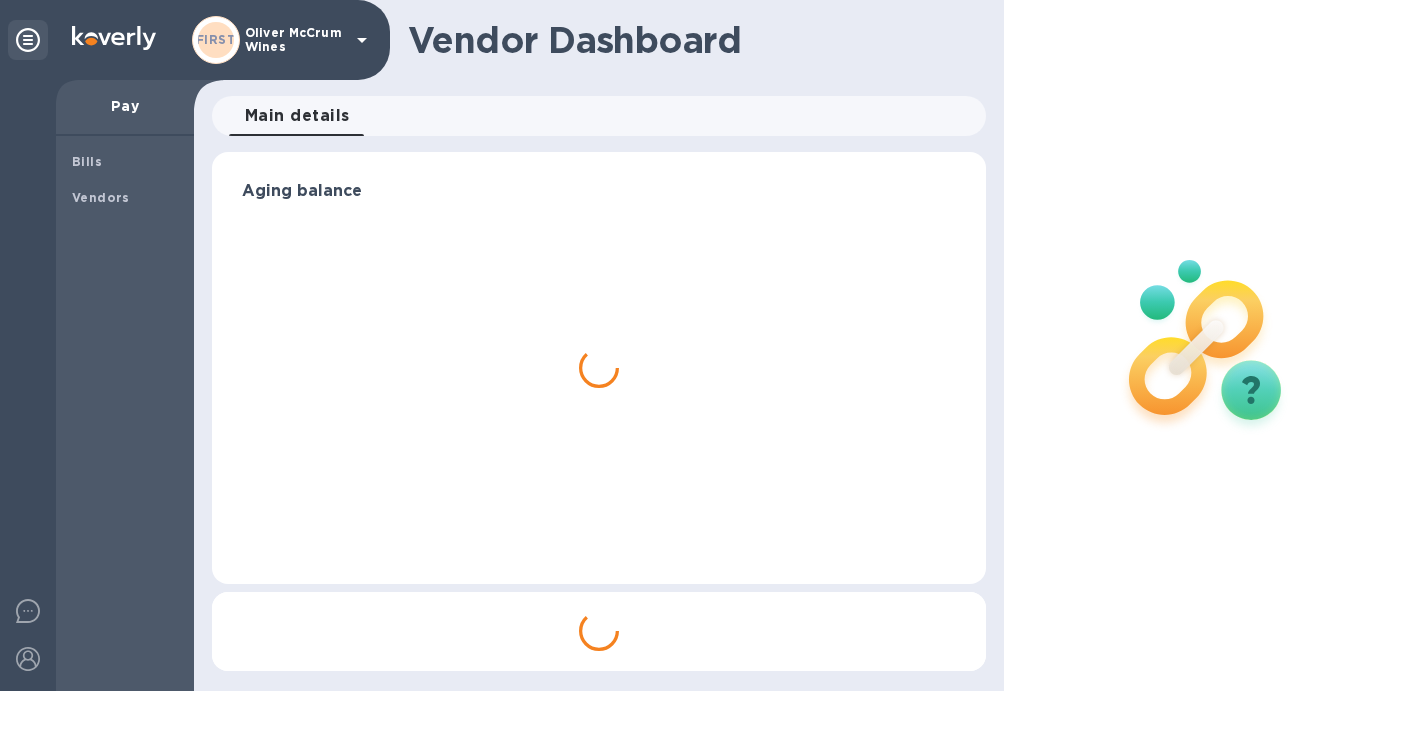 scroll, scrollTop: 0, scrollLeft: 0, axis: both 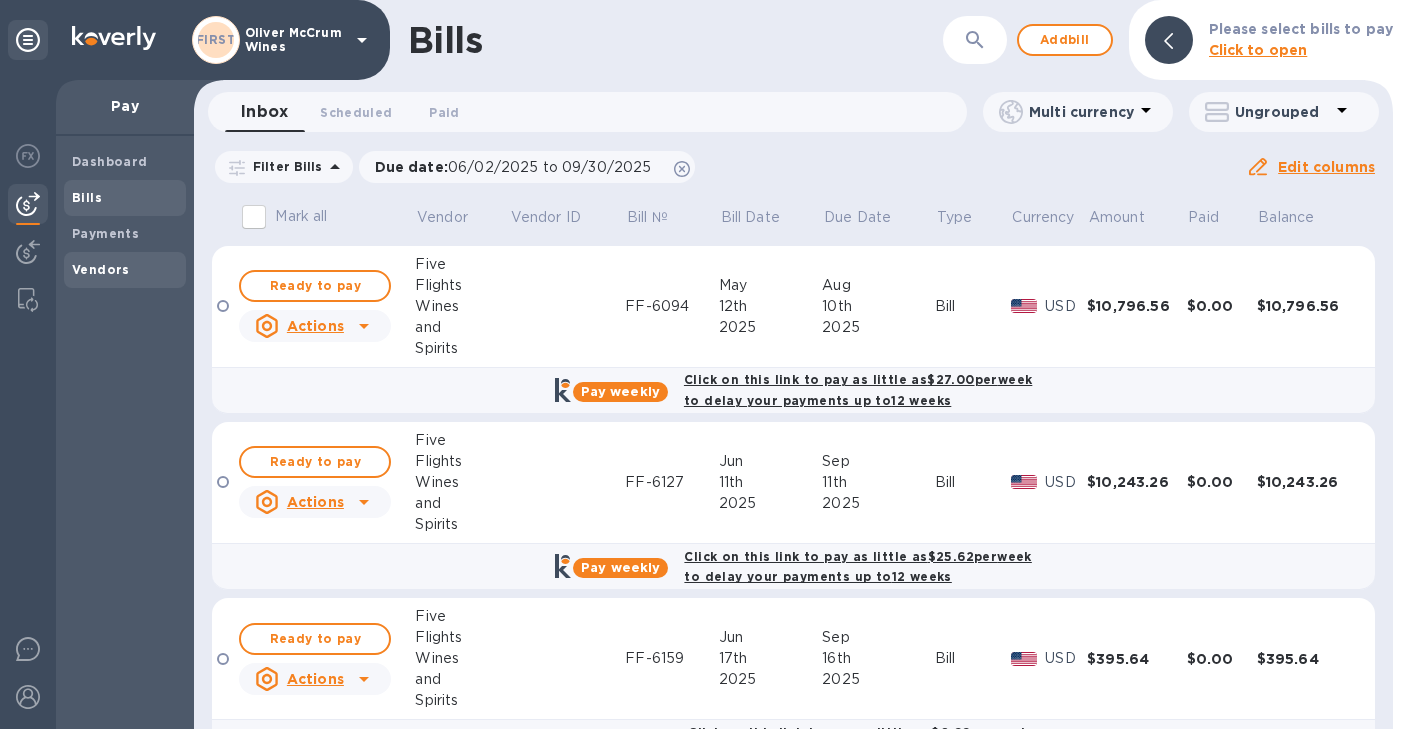 click on "Vendors" at bounding box center [101, 269] 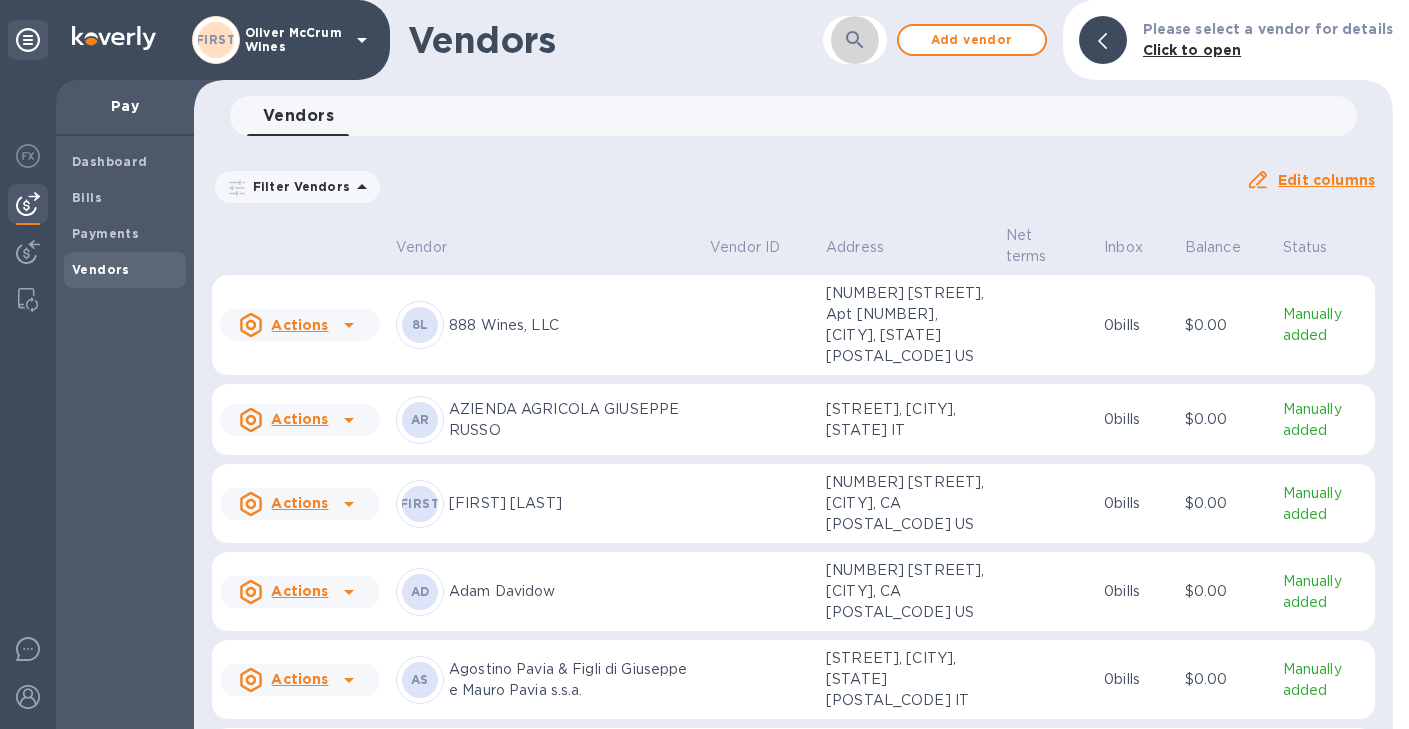 click 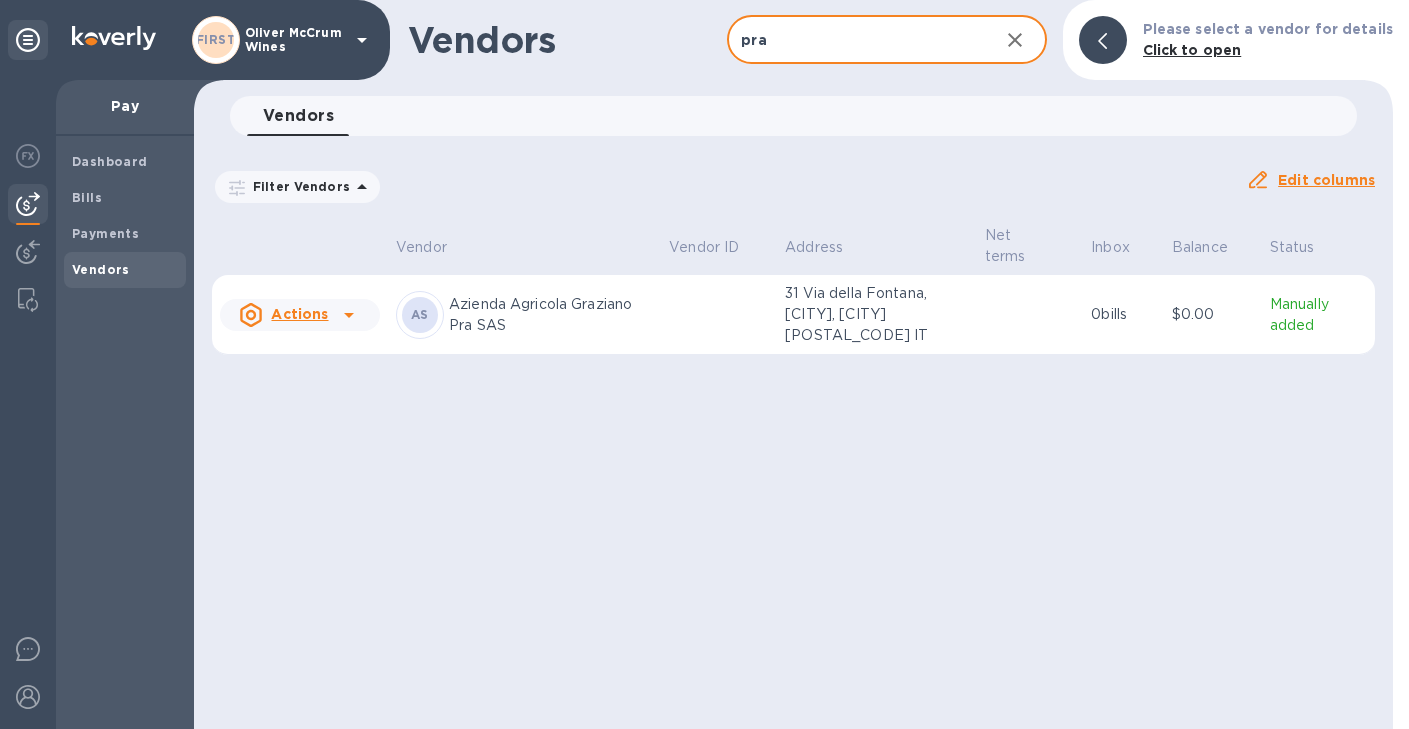 type on "pra" 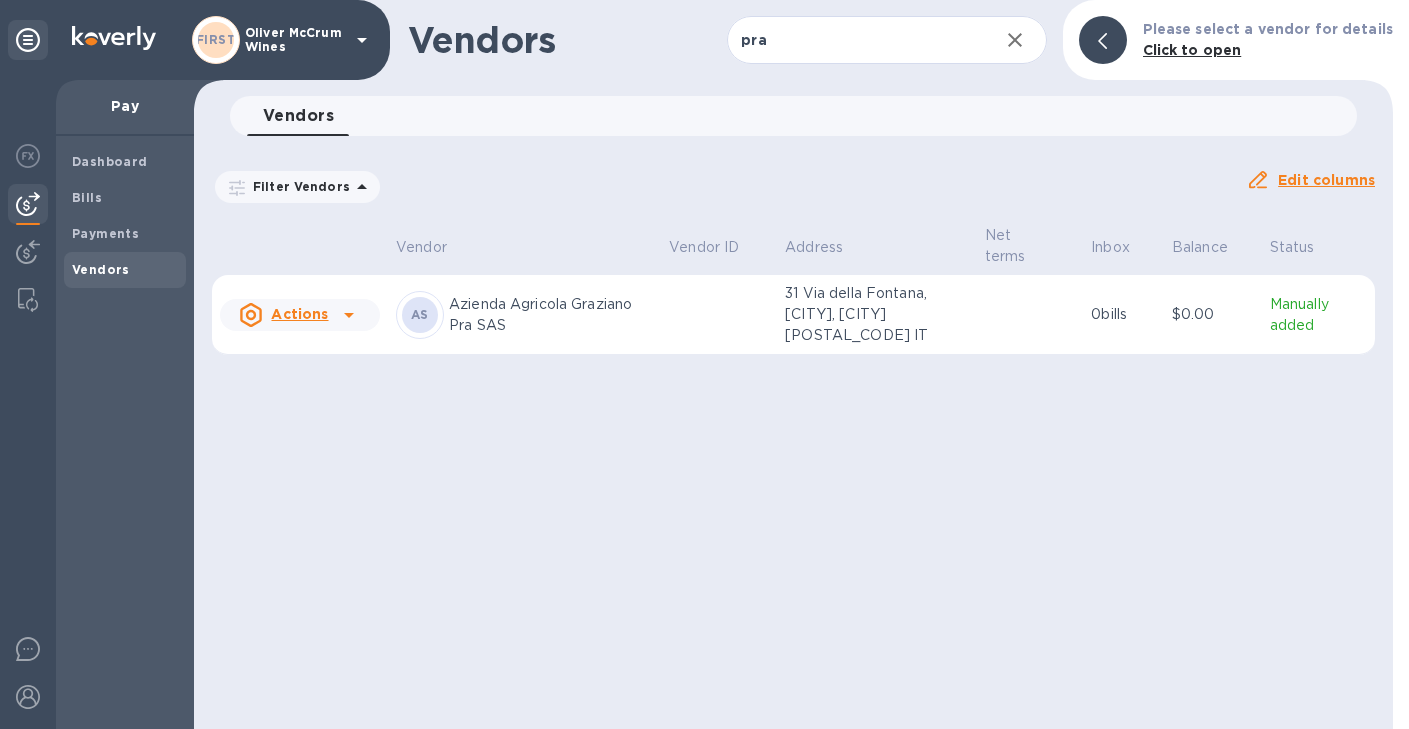 click 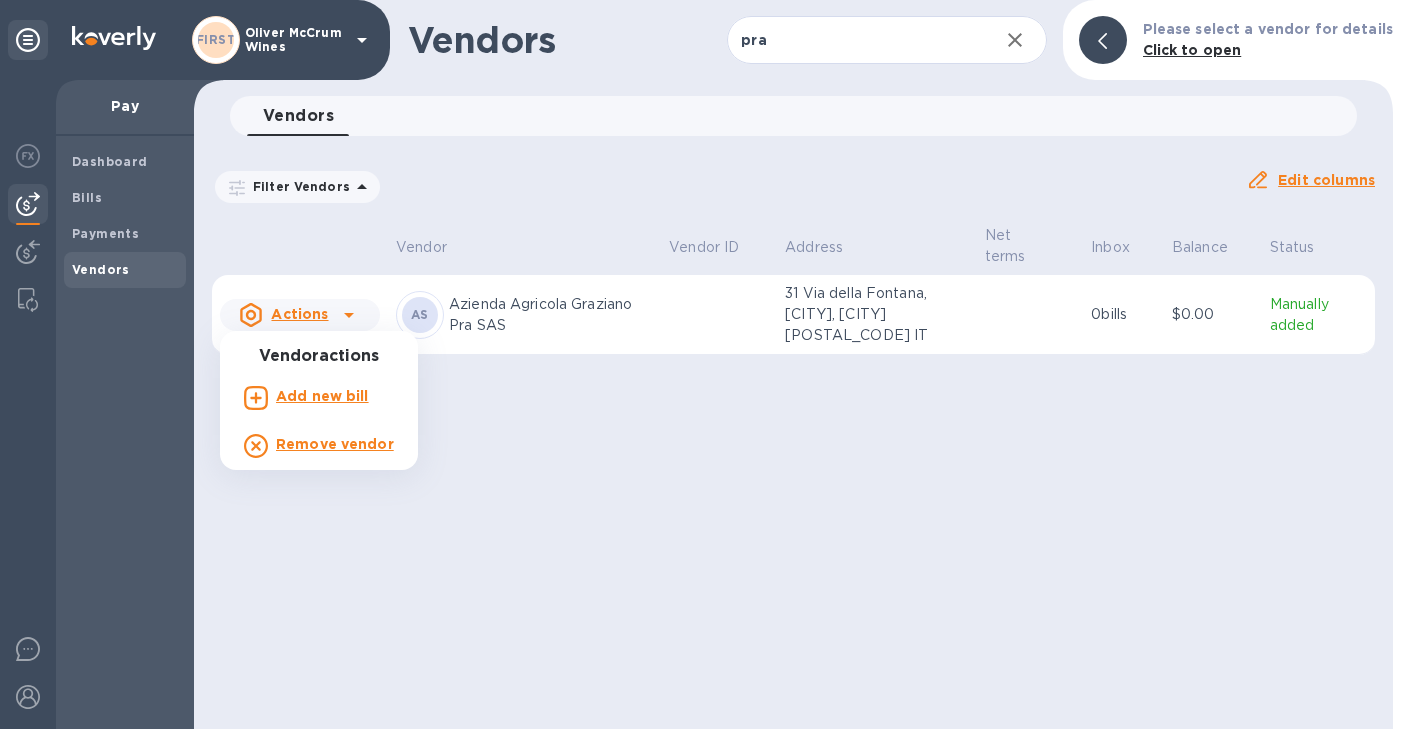 click on "Add new bill" at bounding box center (322, 396) 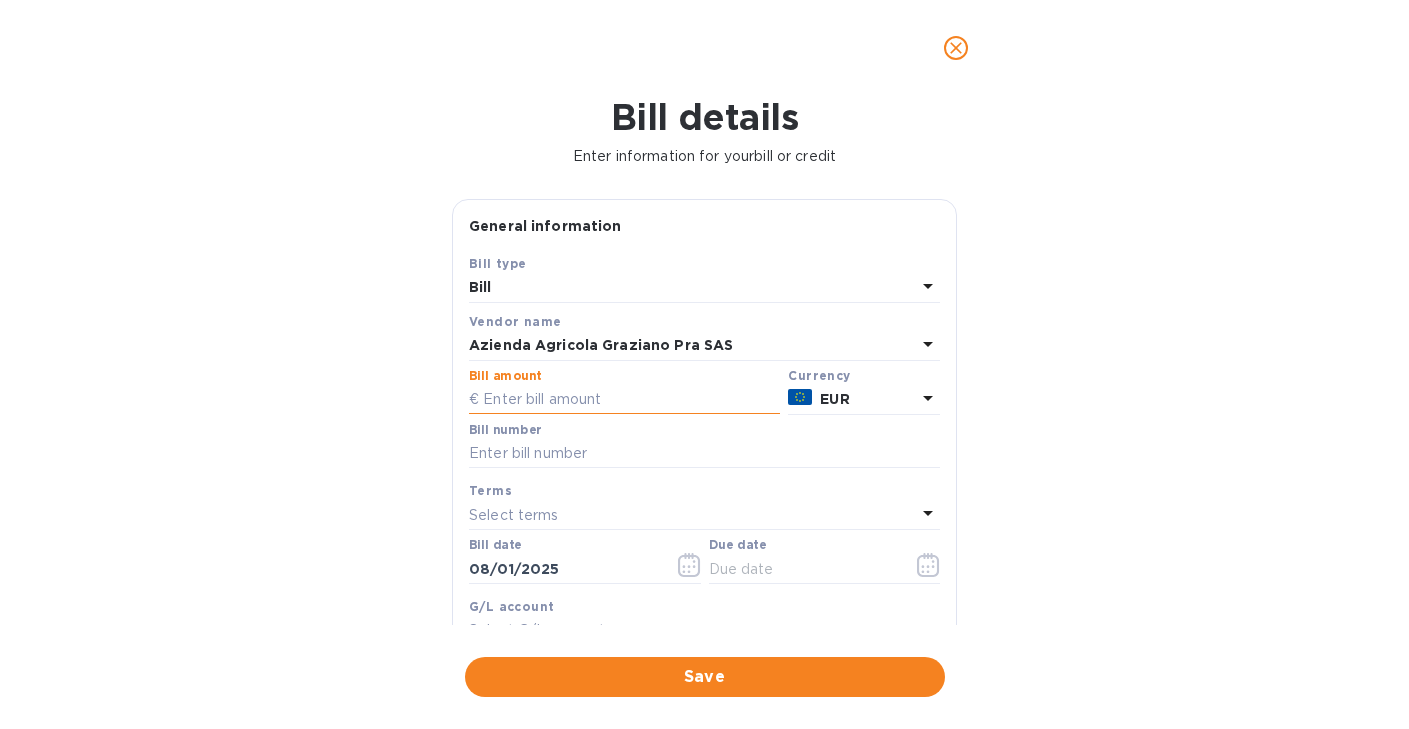 click at bounding box center (624, 400) 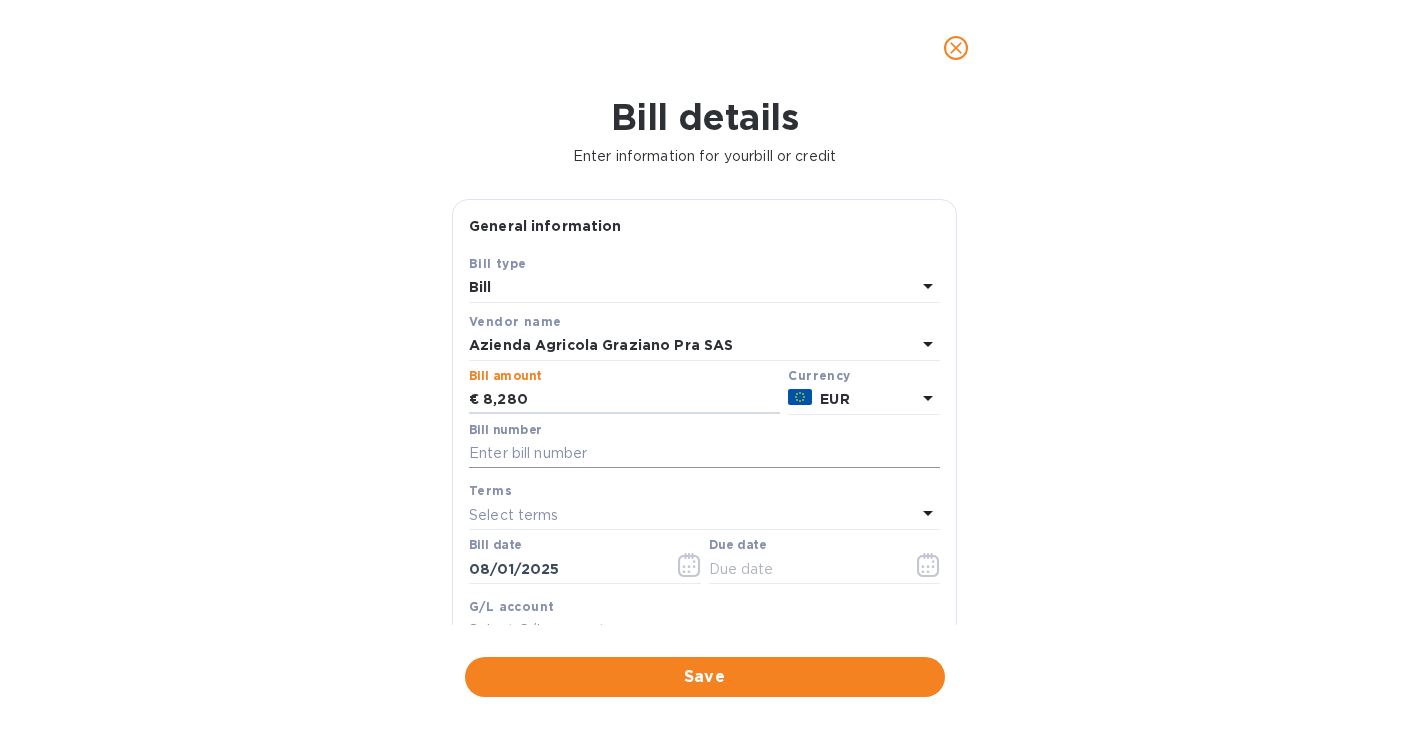 type on "8,280" 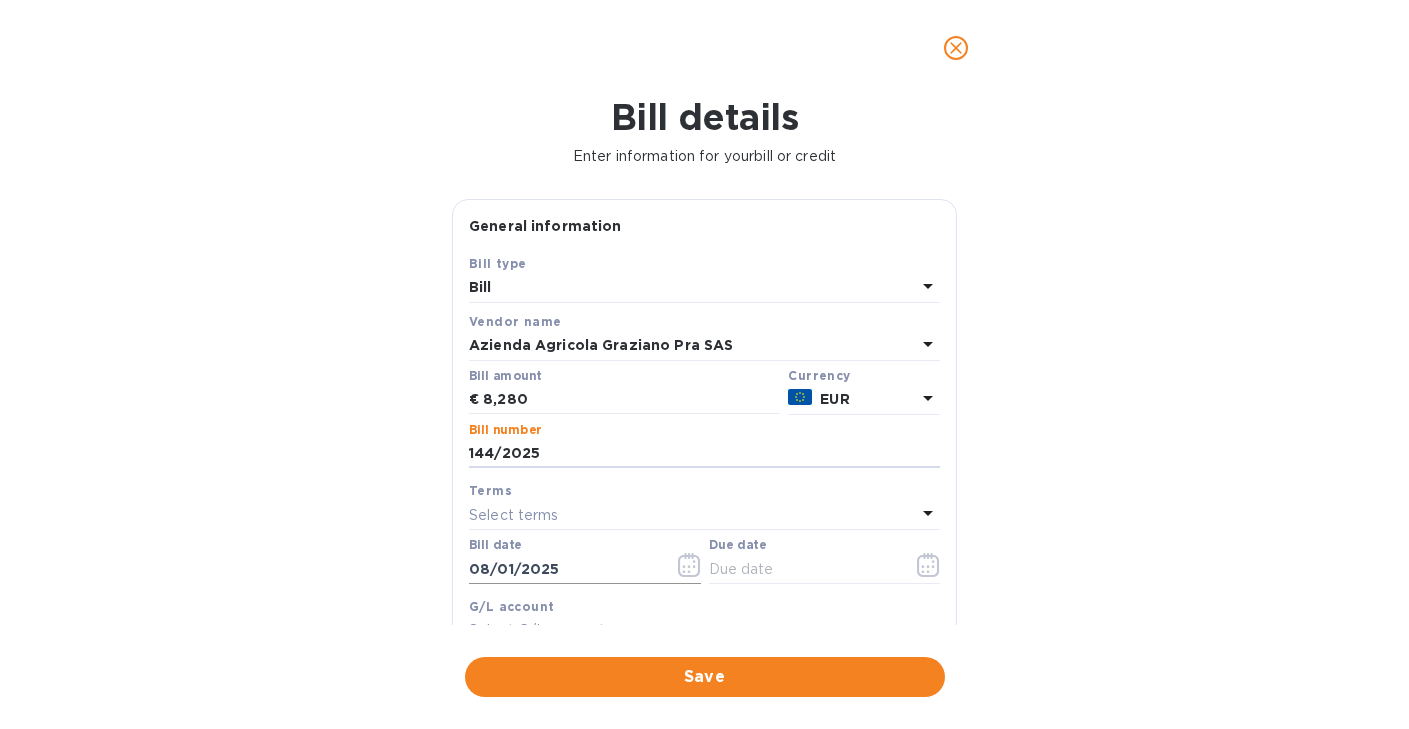 type on "144/2025" 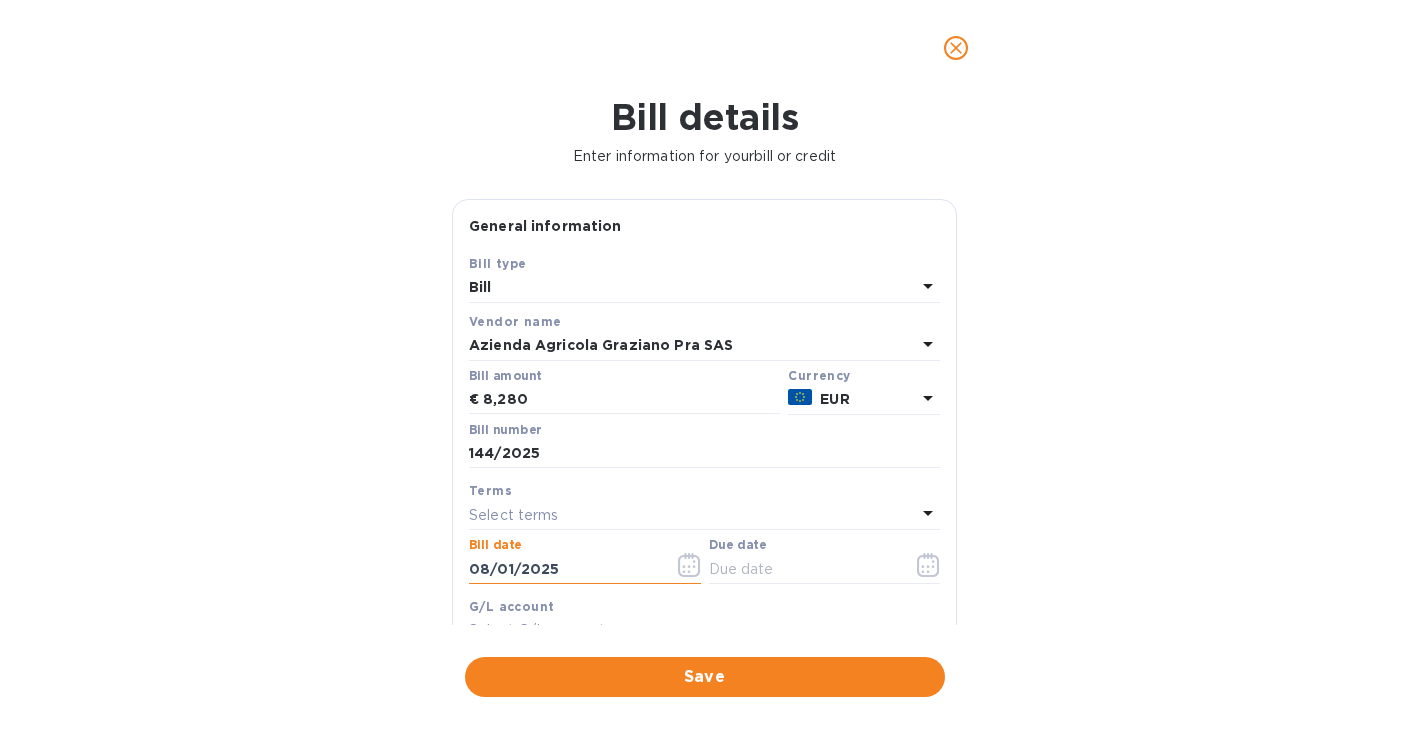 drag, startPoint x: 597, startPoint y: 562, endPoint x: 426, endPoint y: 592, distance: 173.61163 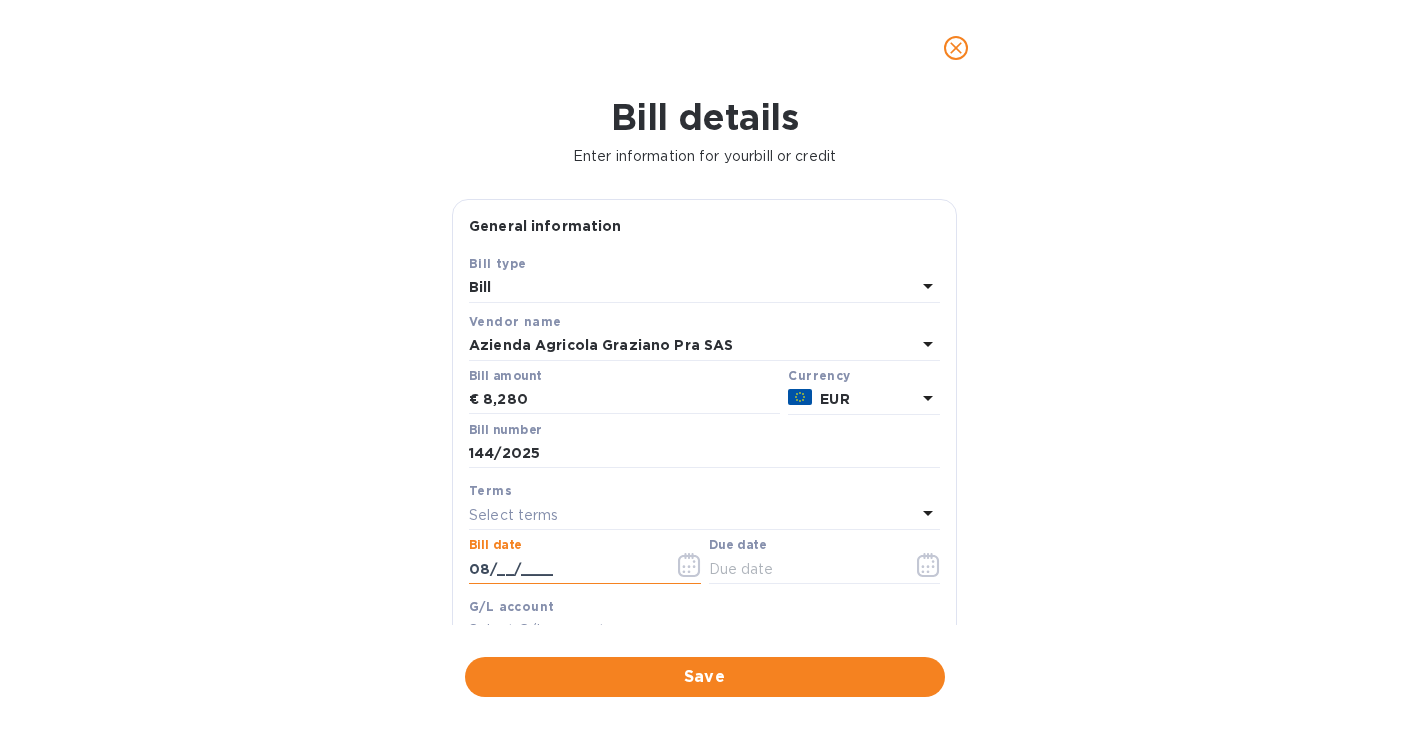 type on "0_/__/____" 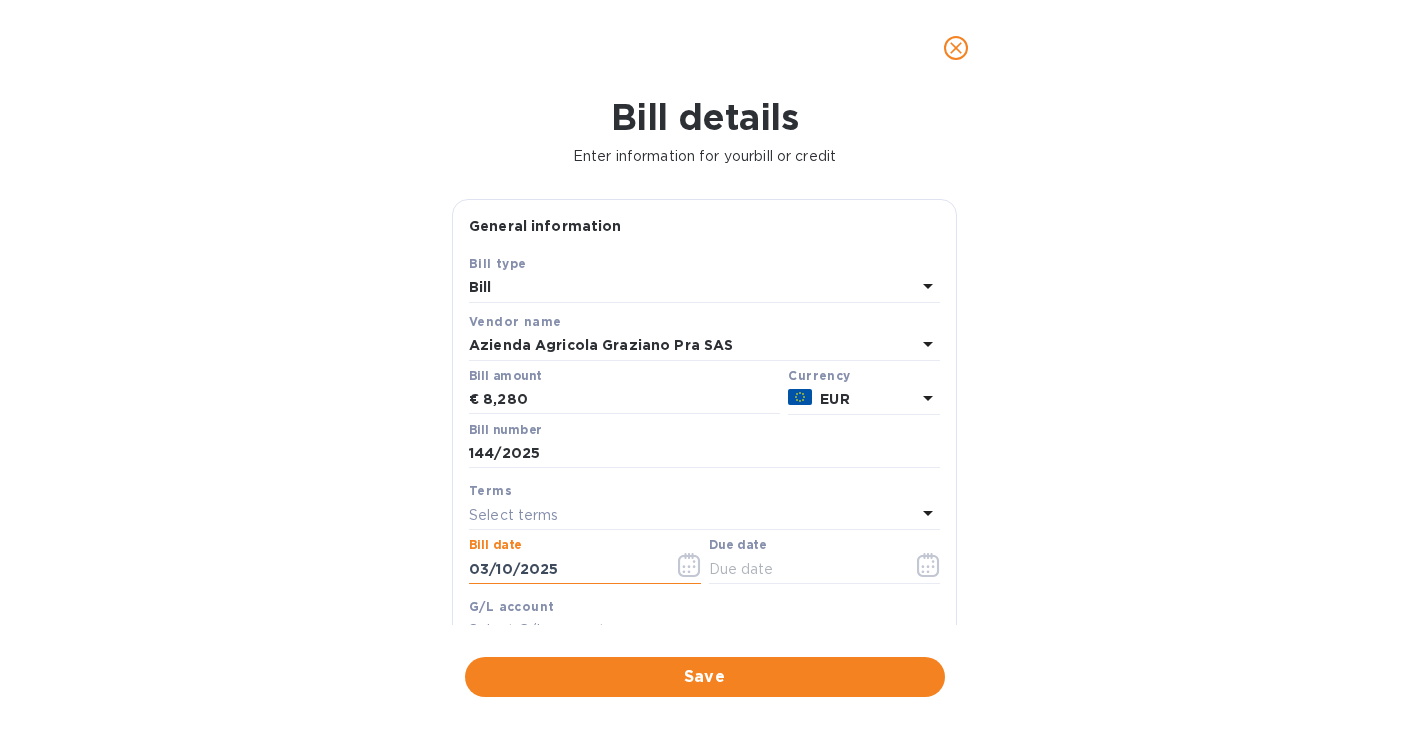 type on "03/10/2025" 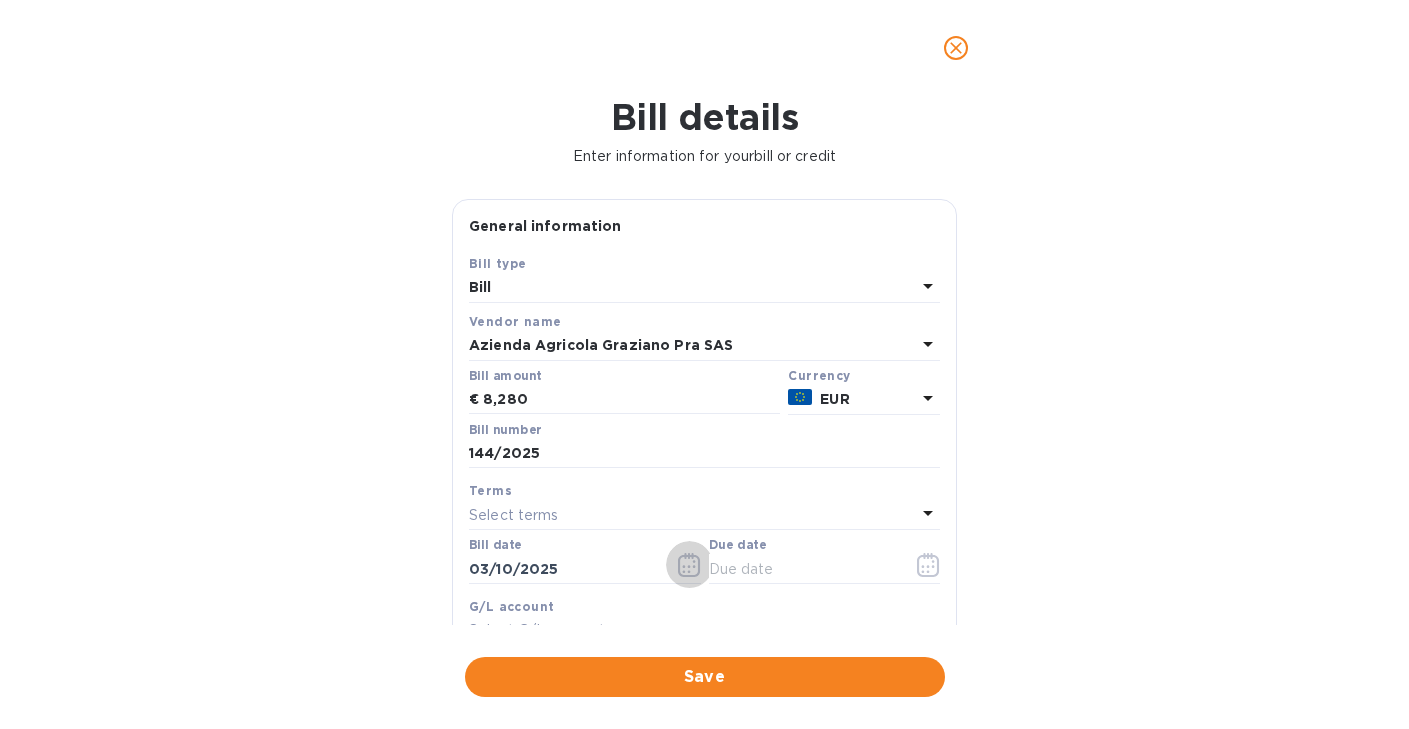 type 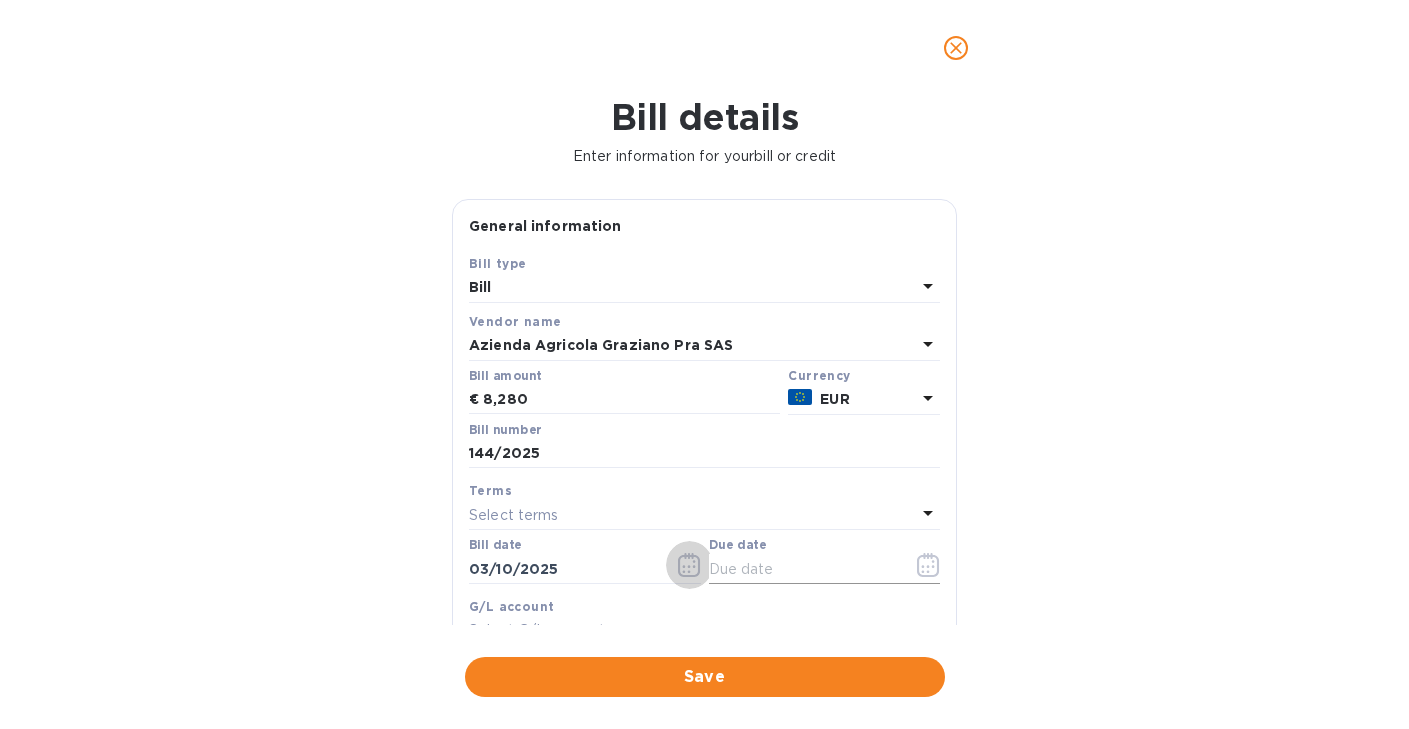 click 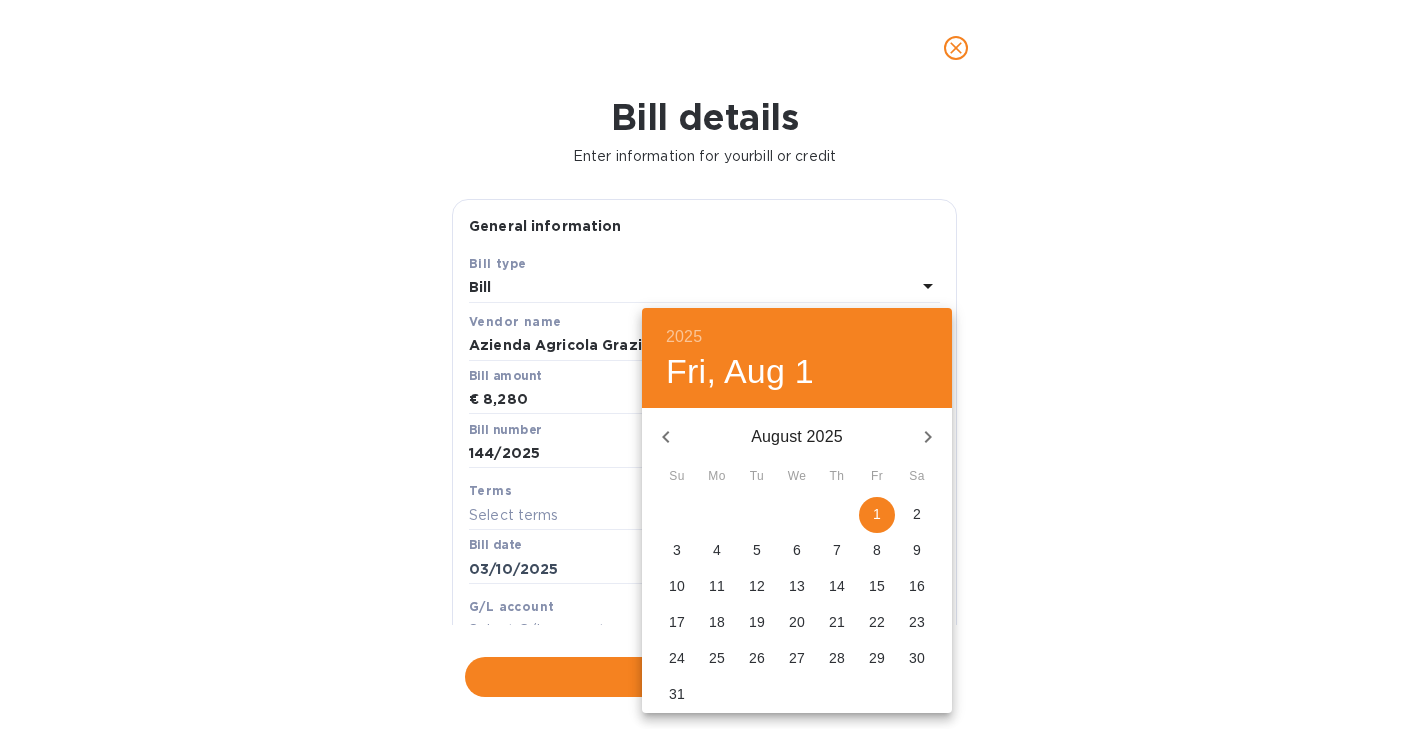 click on "1" at bounding box center (877, 514) 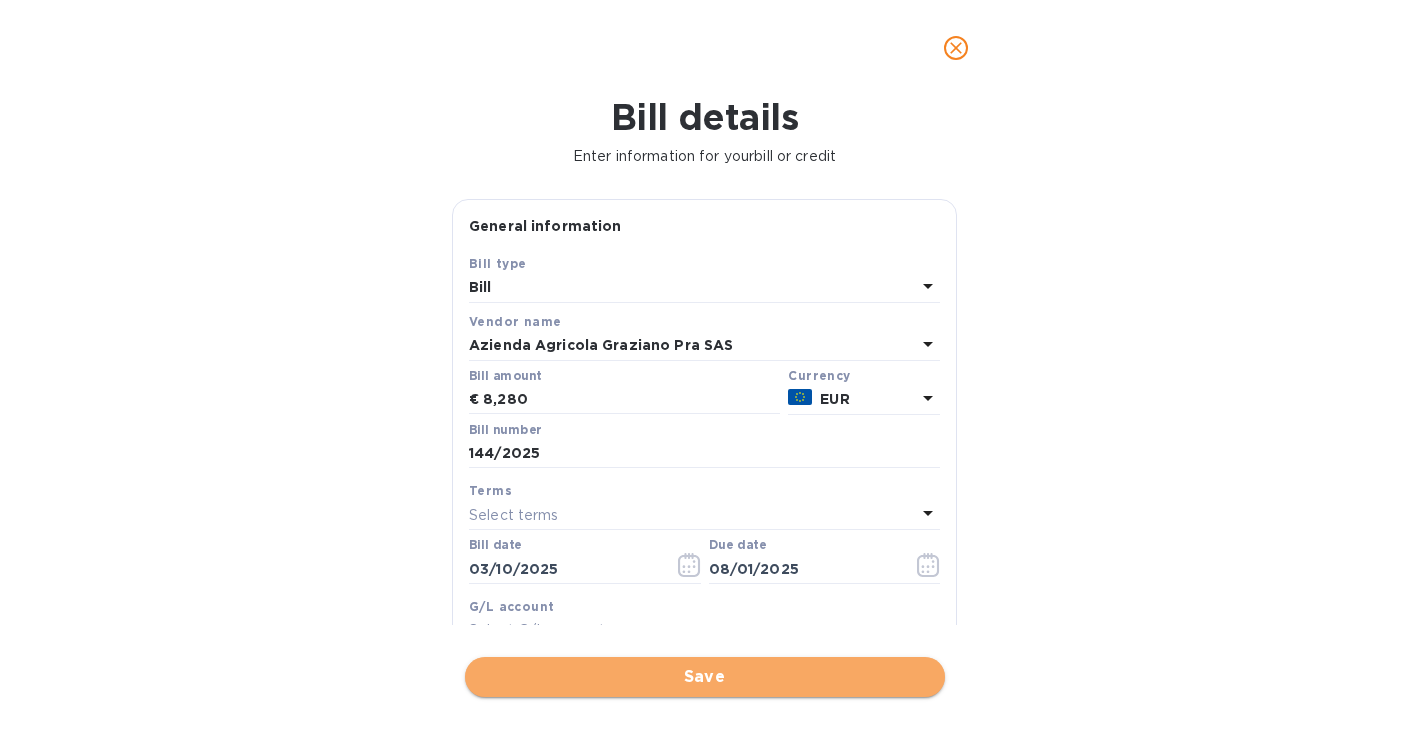 click on "Save" at bounding box center [705, 677] 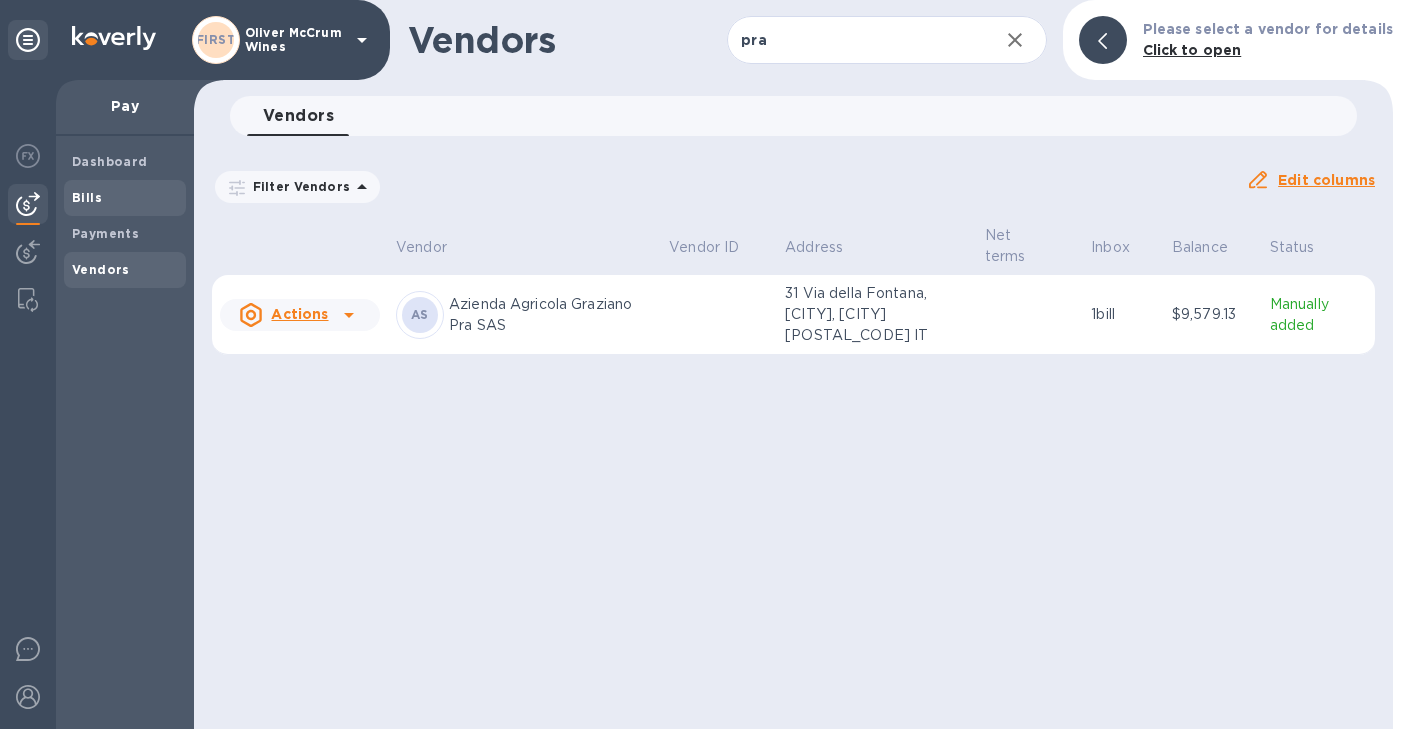 click on "Bills" at bounding box center [87, 197] 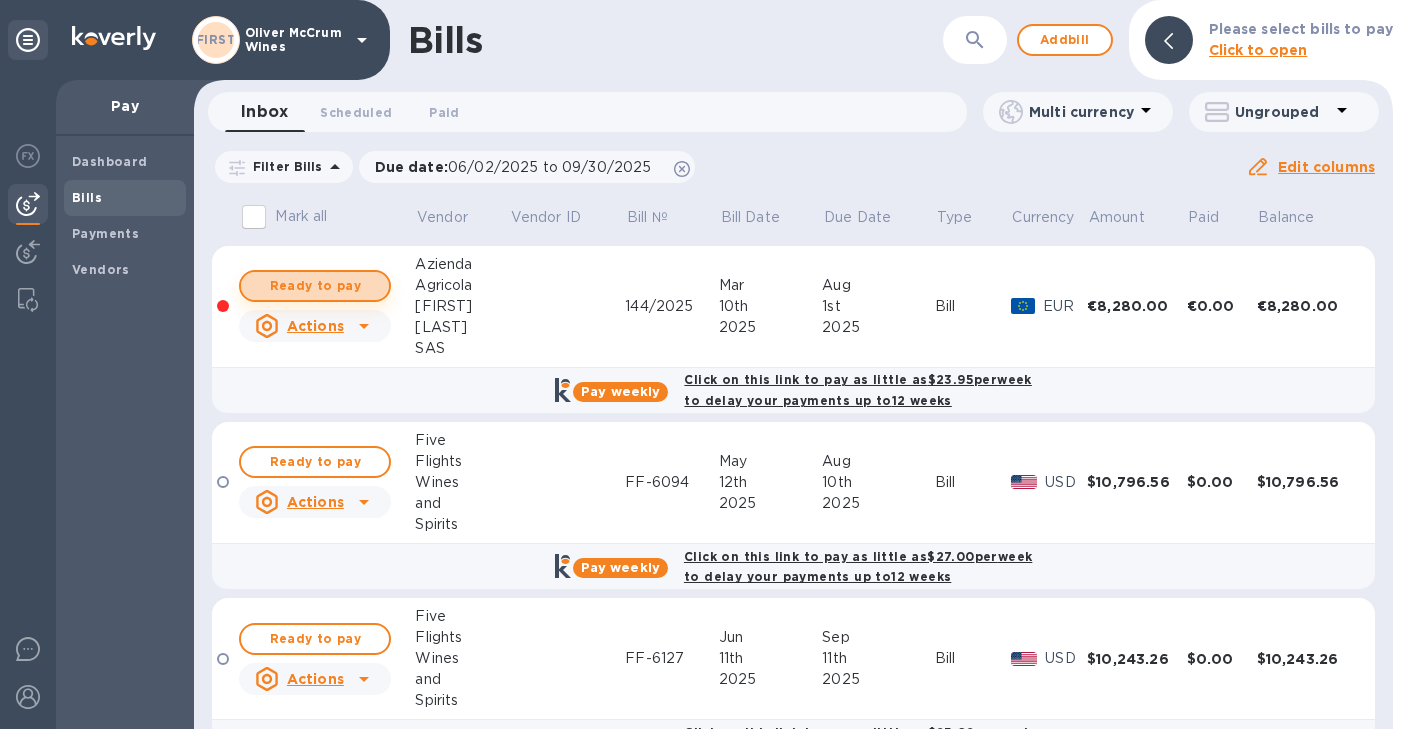 click on "Ready to pay" at bounding box center (315, 286) 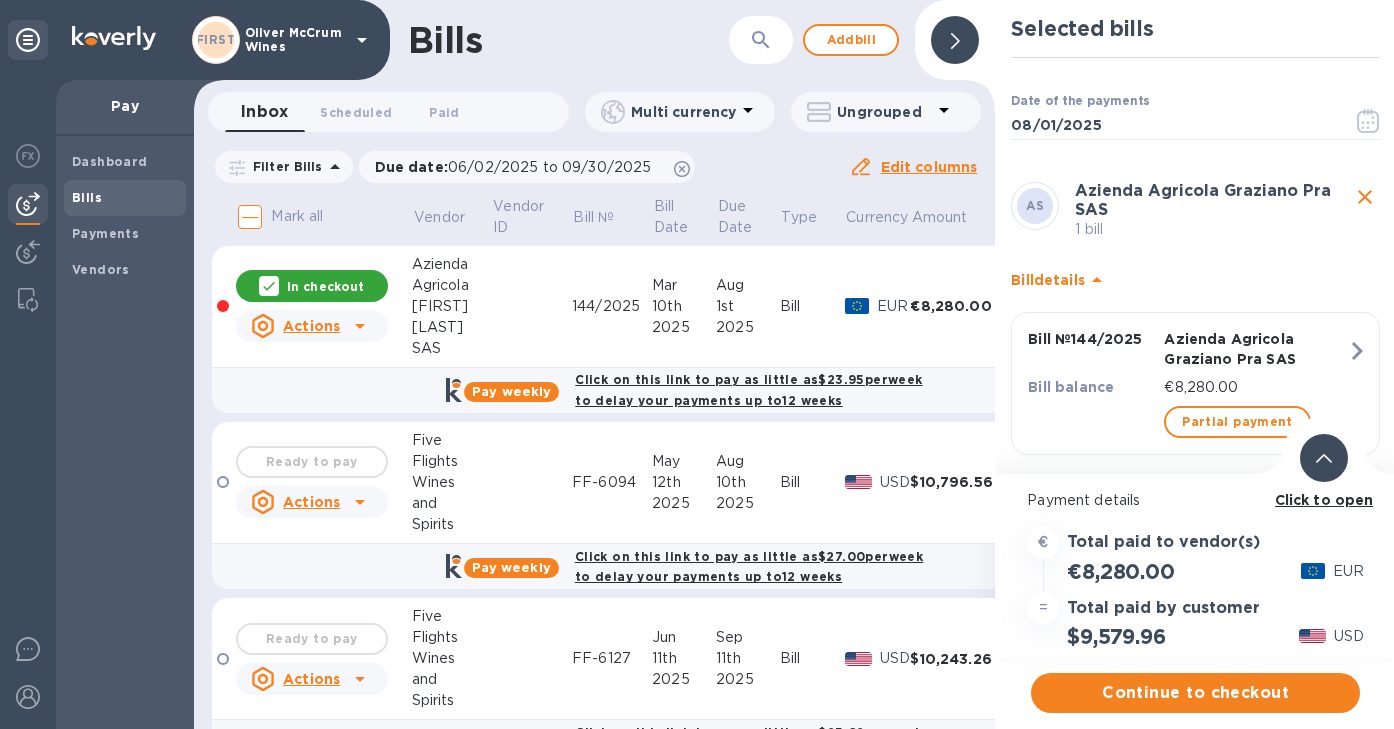 click on "Click to open" at bounding box center [1324, 500] 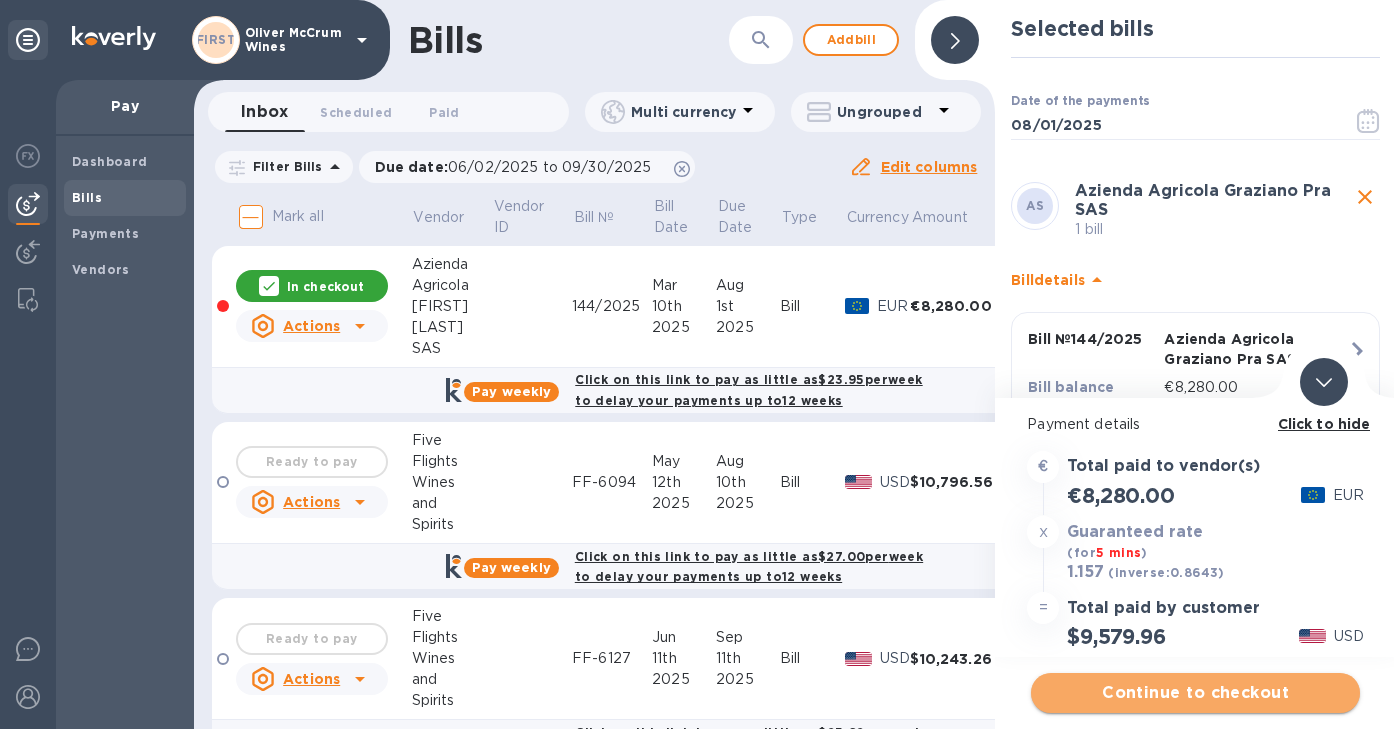 click on "Continue to checkout" at bounding box center [1195, 693] 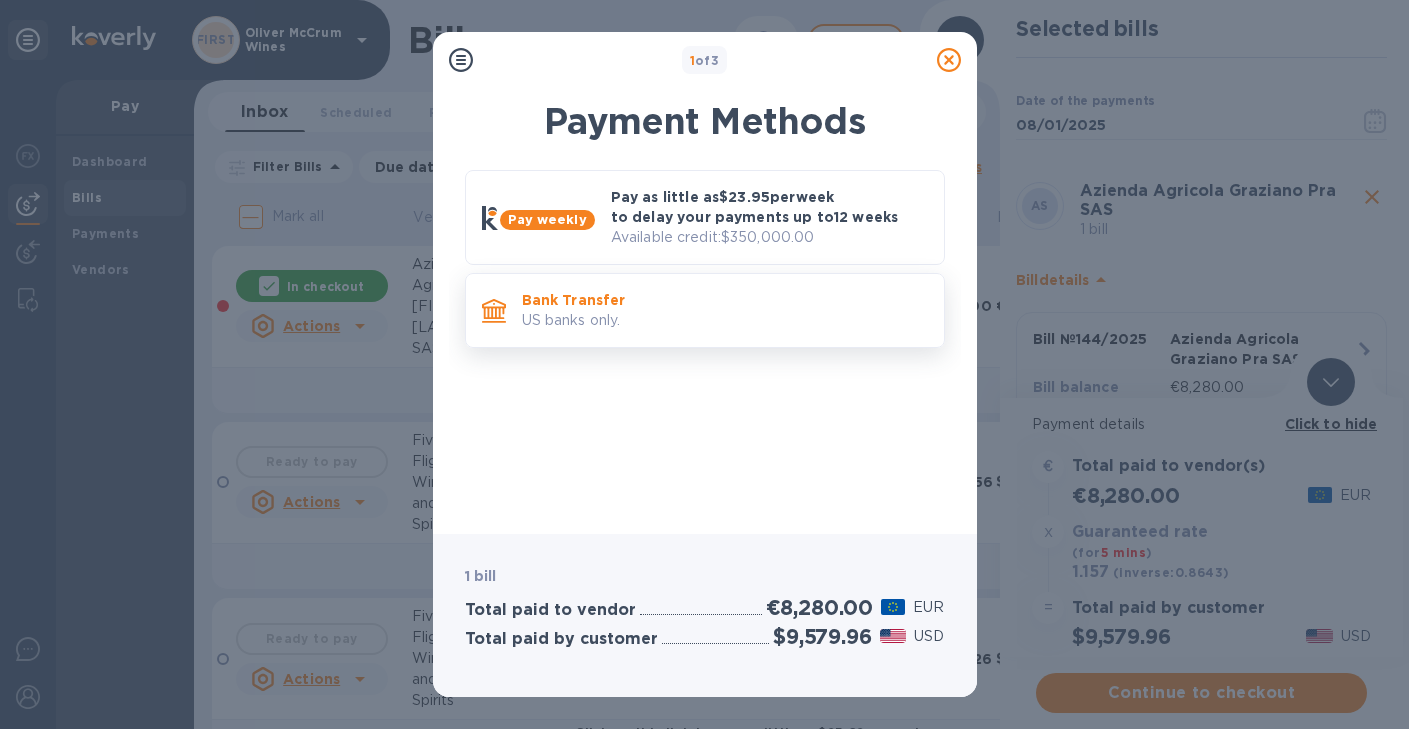 click on "US banks only." at bounding box center (725, 320) 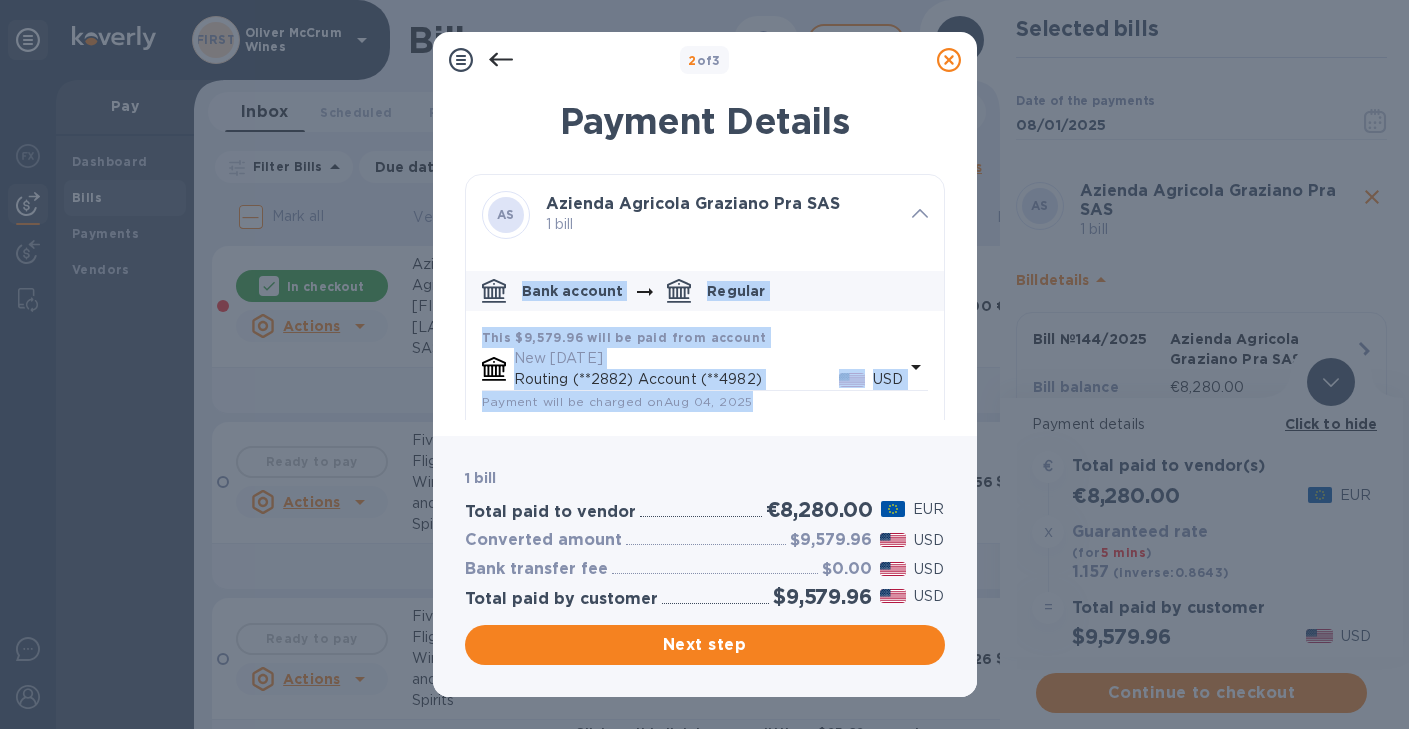 drag, startPoint x: 934, startPoint y: 267, endPoint x: 931, endPoint y: 401, distance: 134.03358 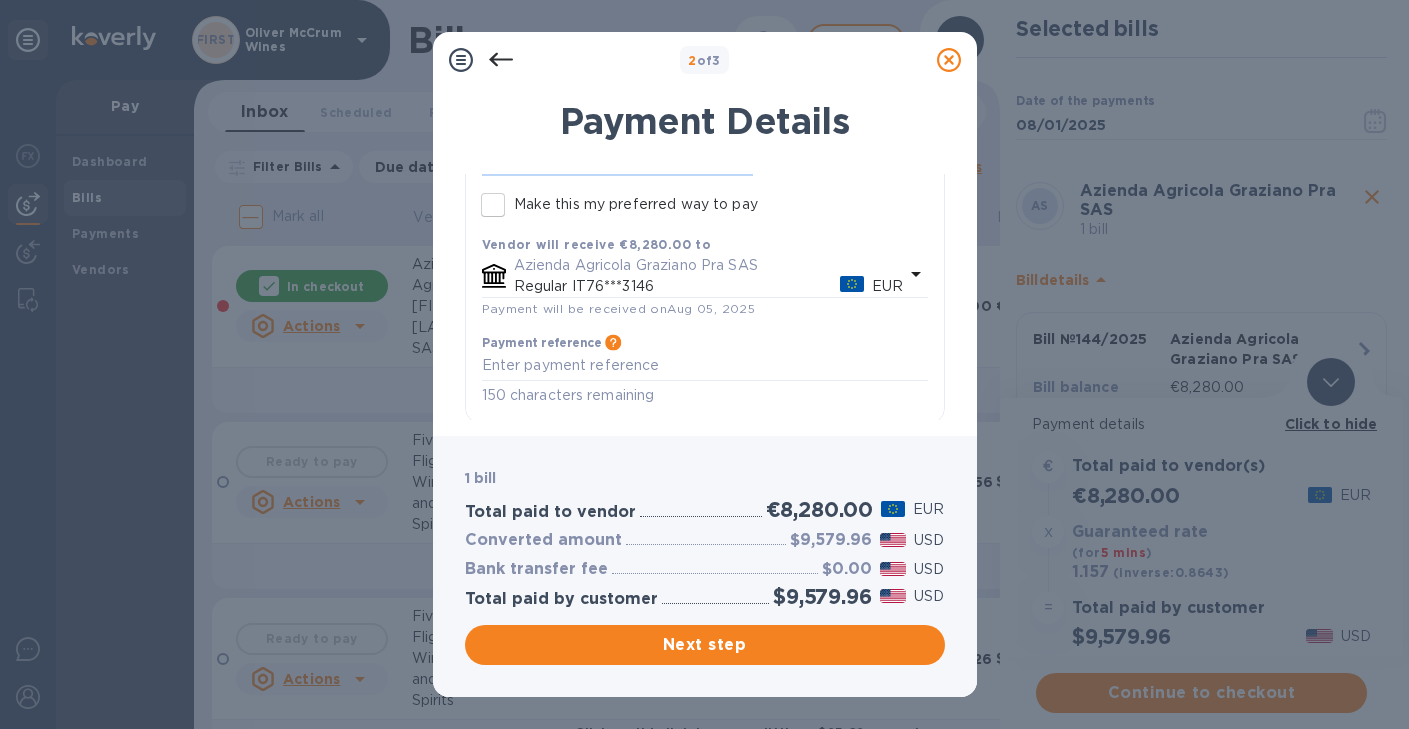 scroll, scrollTop: 242, scrollLeft: 0, axis: vertical 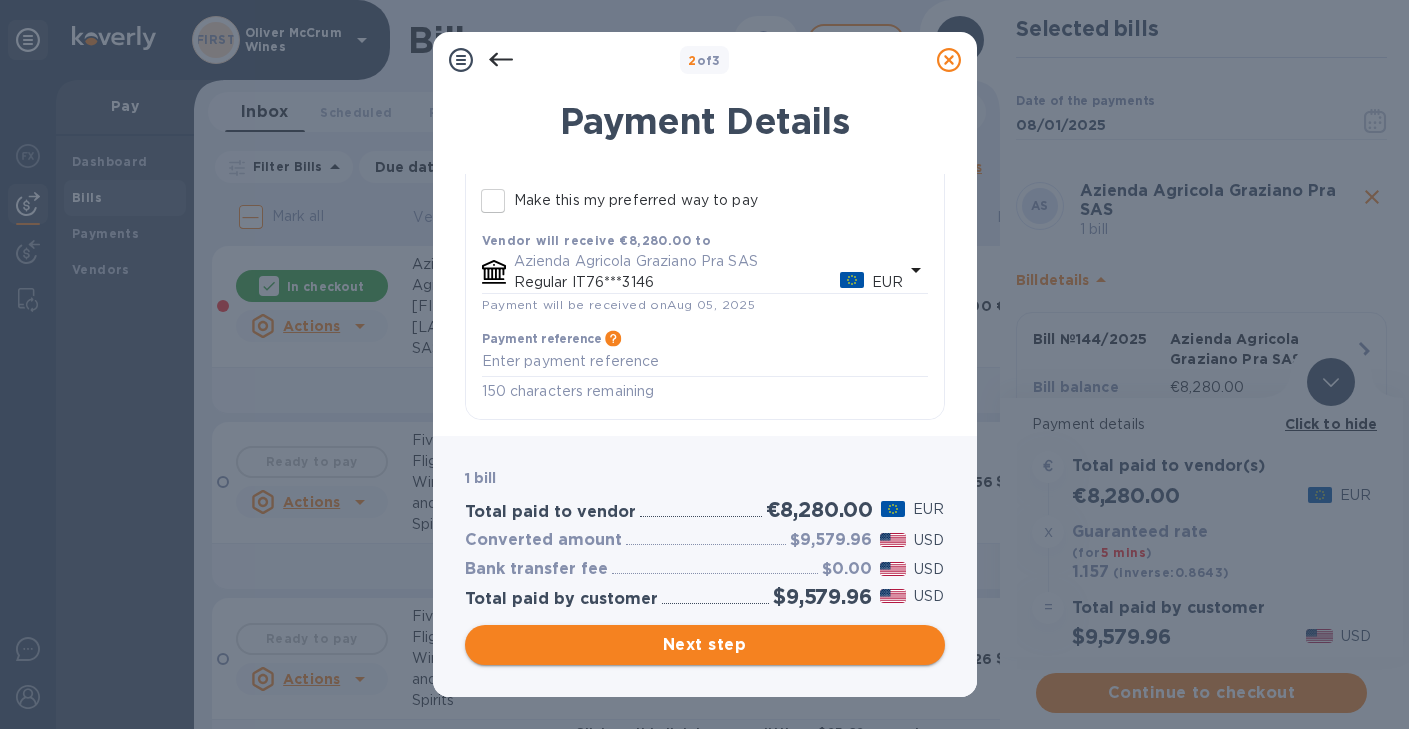 click on "Next step" at bounding box center [705, 645] 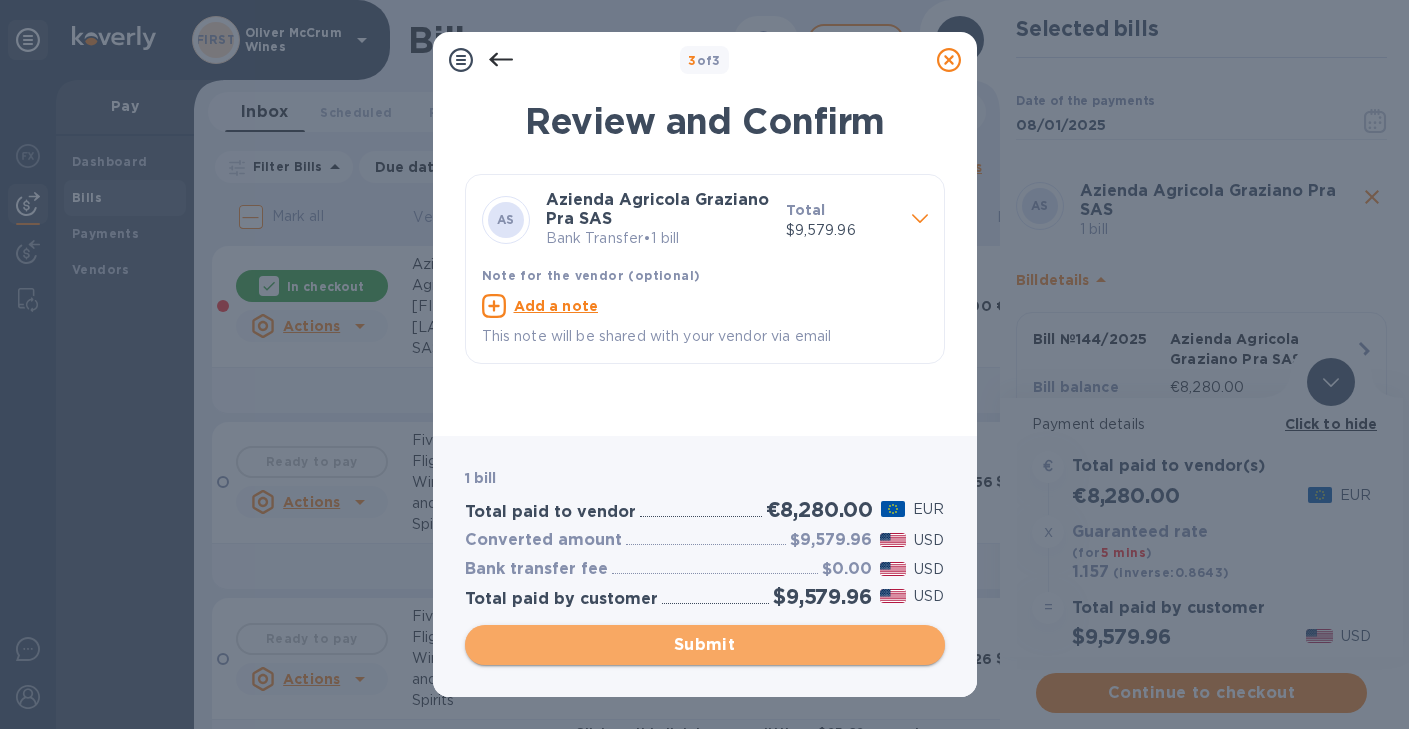 click on "Submit" at bounding box center [705, 645] 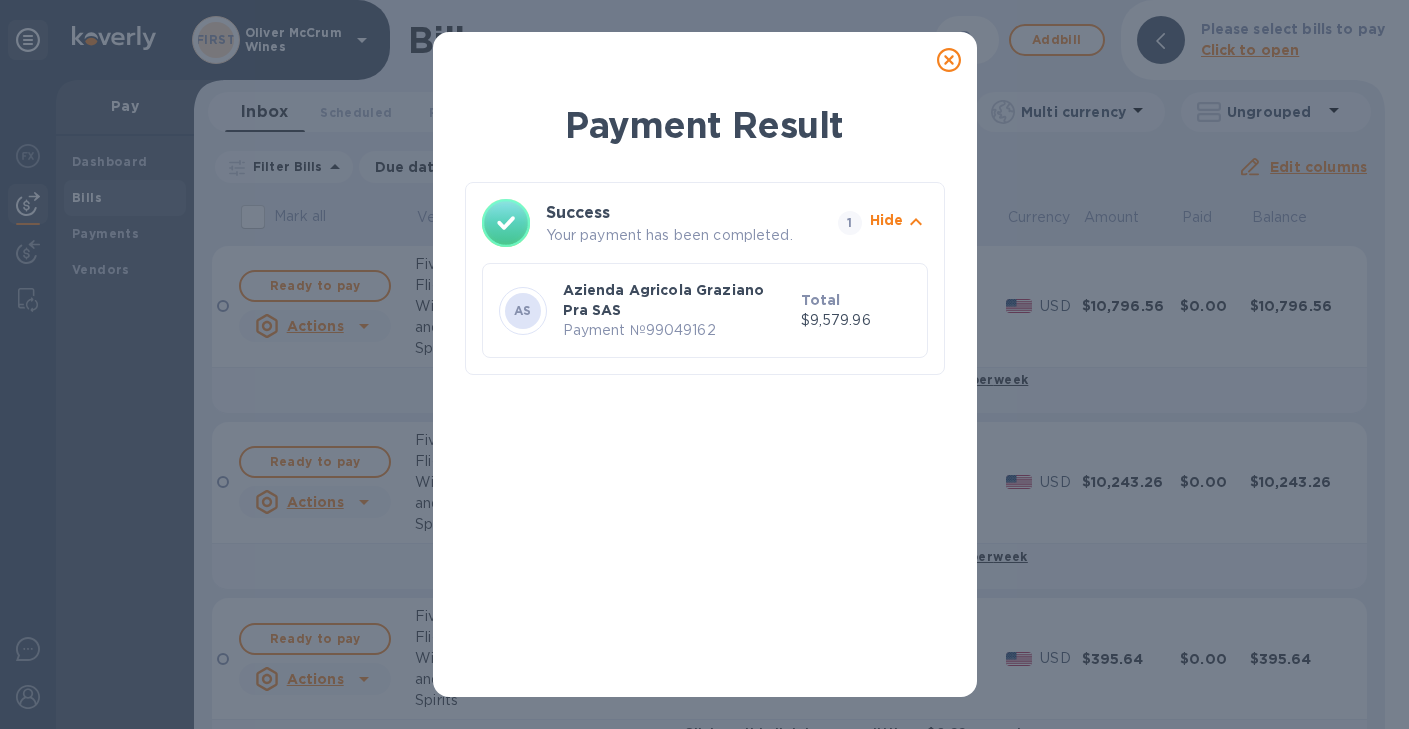 click 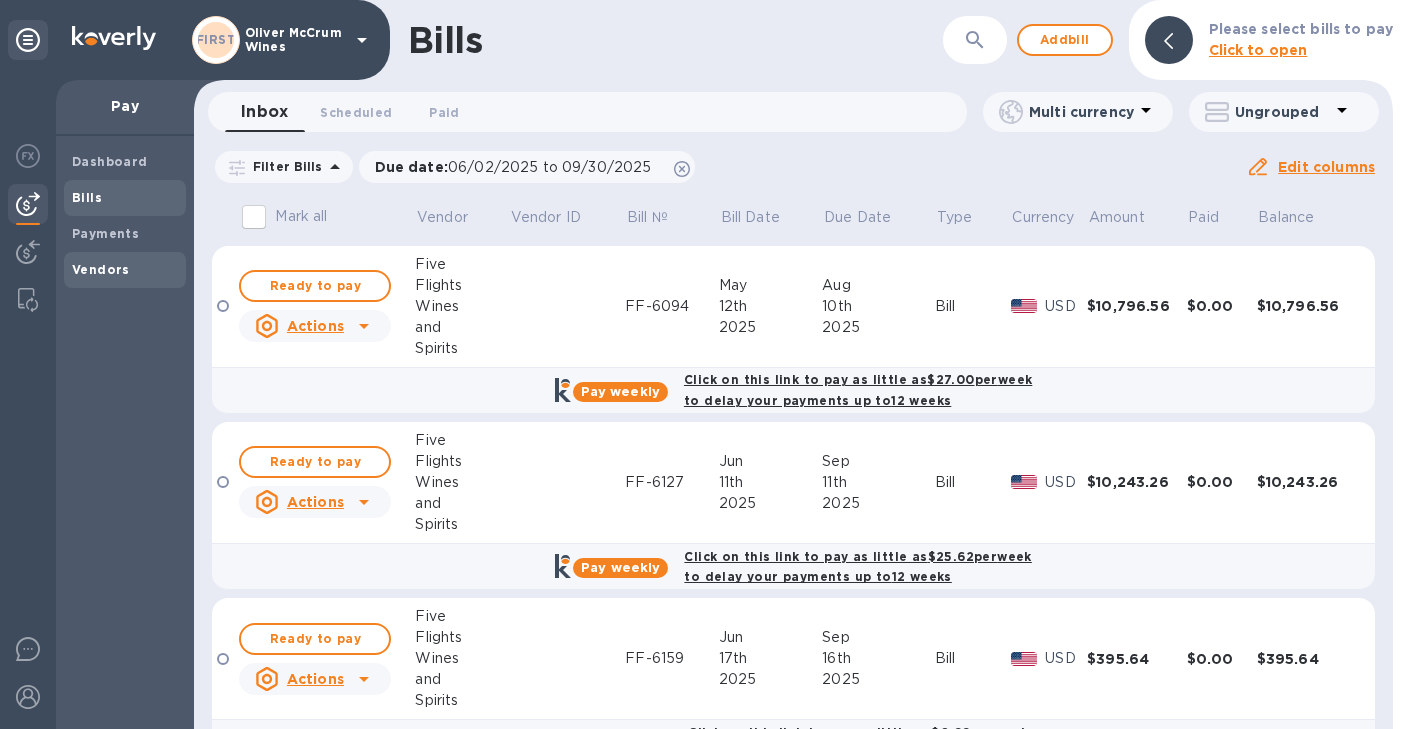 click on "Vendors" at bounding box center [101, 269] 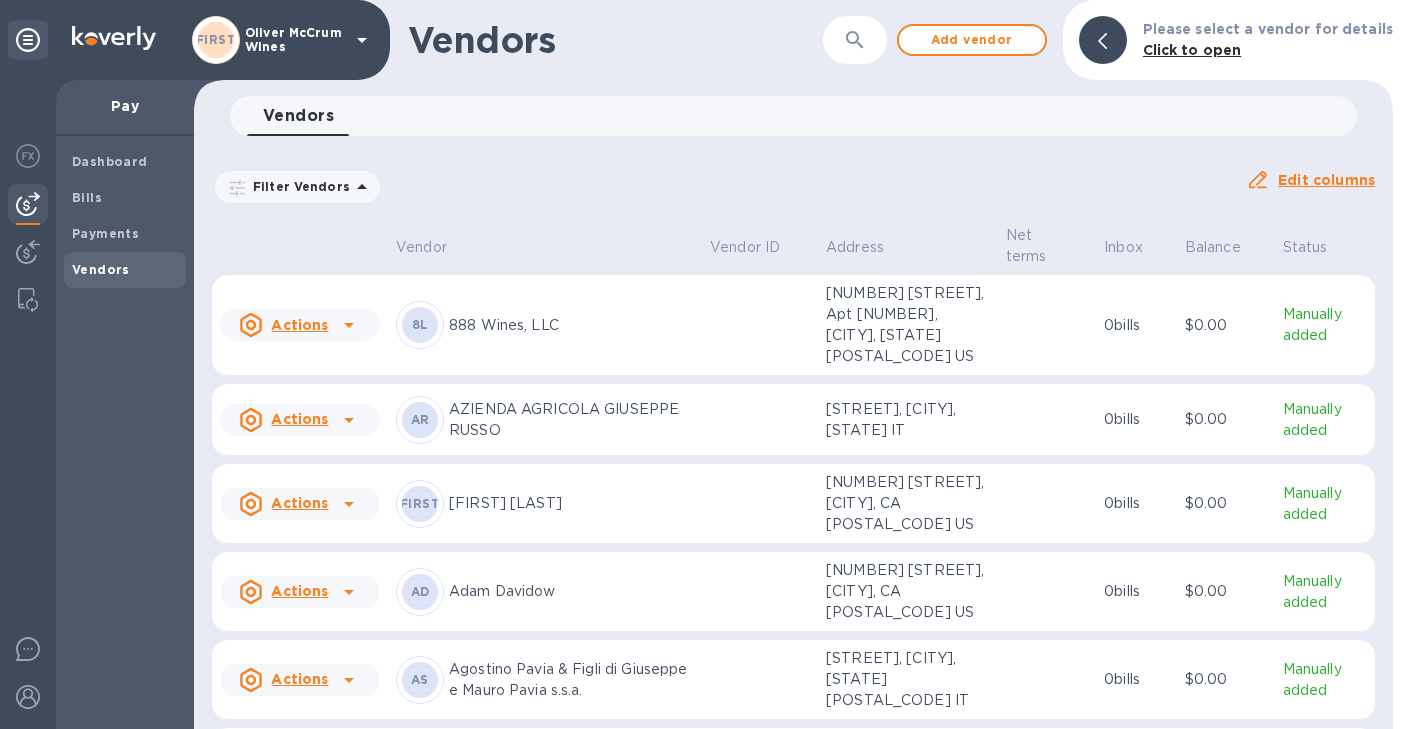 click 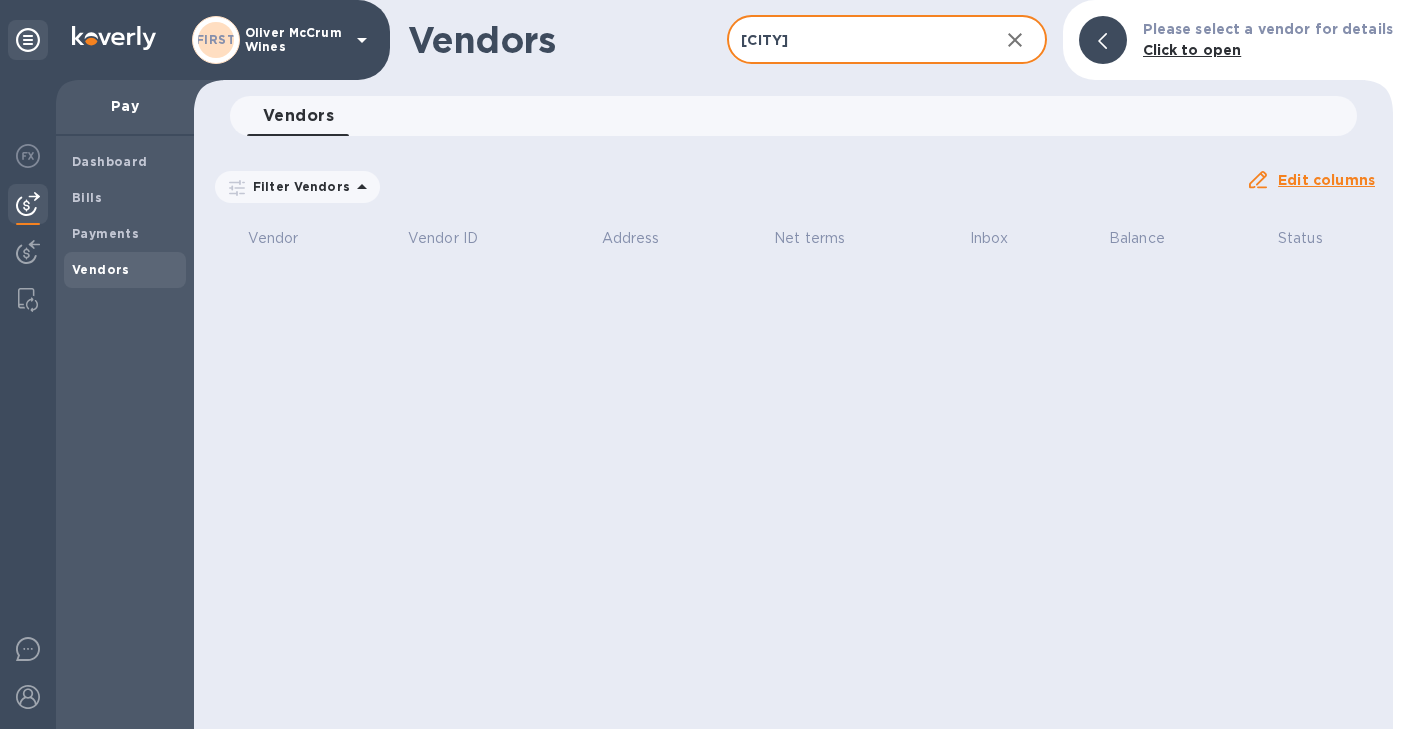 drag, startPoint x: 889, startPoint y: 35, endPoint x: 698, endPoint y: 34, distance: 191.00262 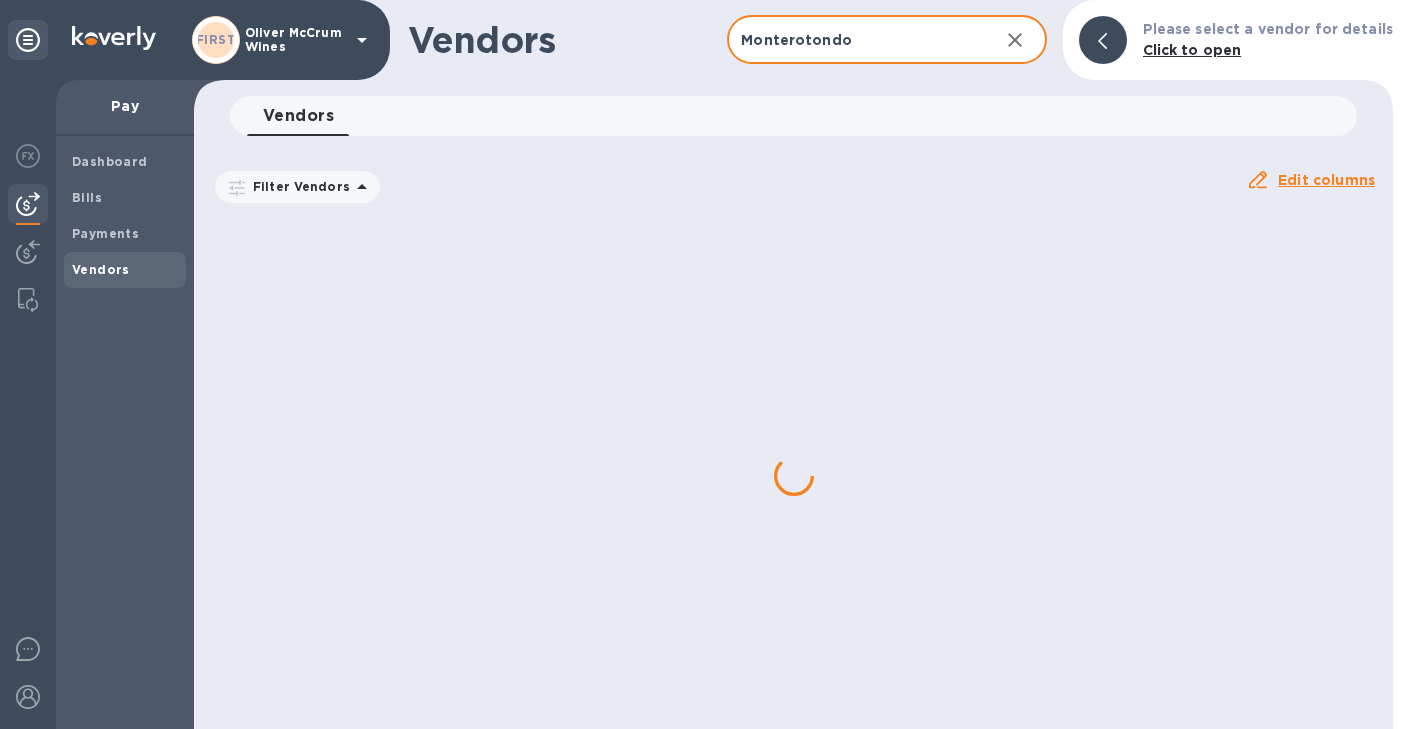 type on "Monterotondo" 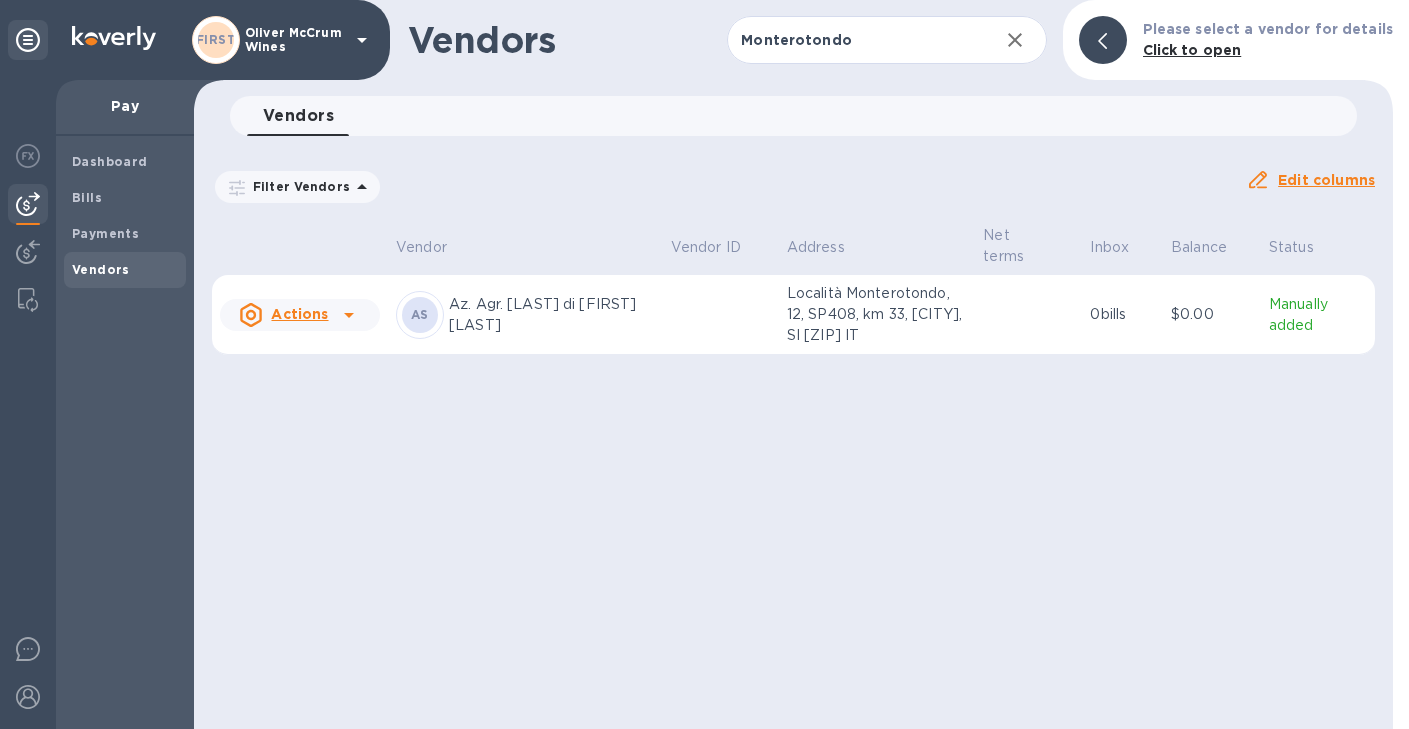 click 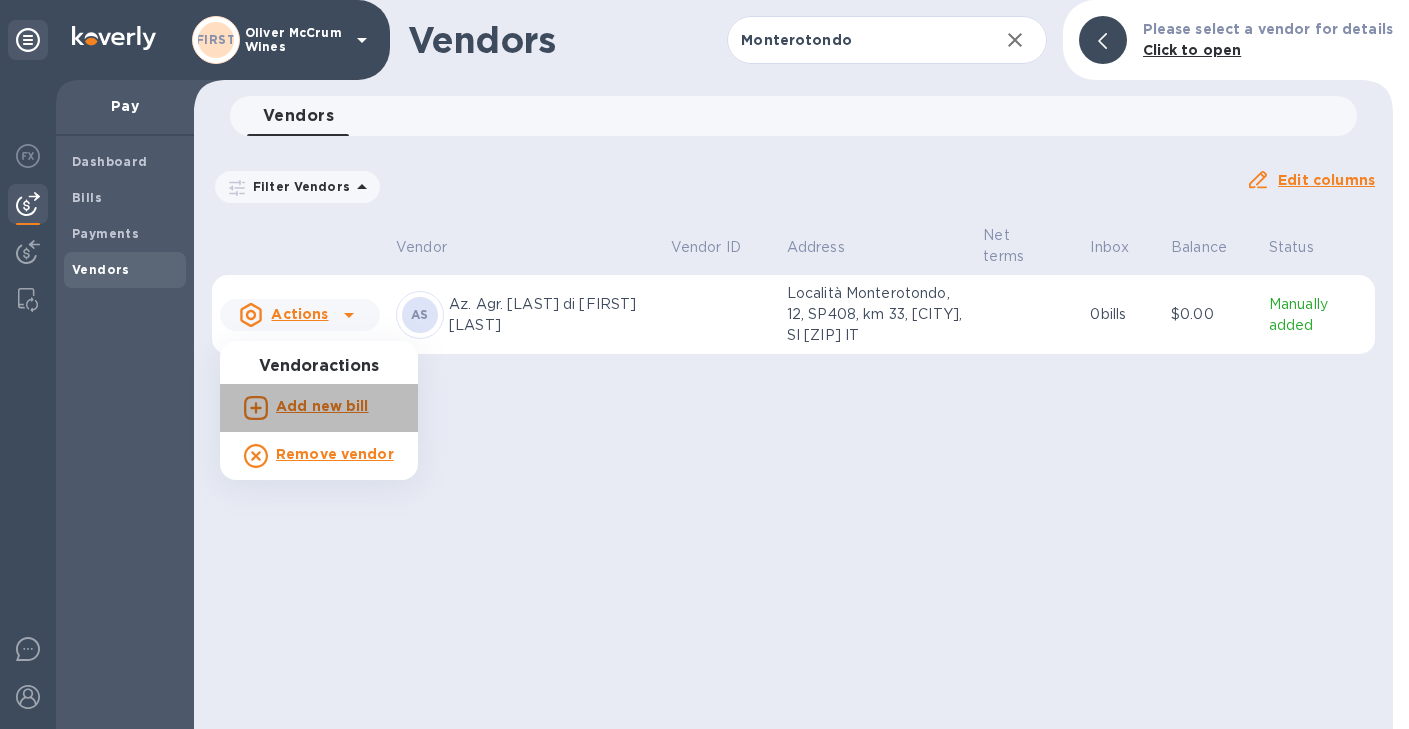 click on "Add new bill" at bounding box center (322, 406) 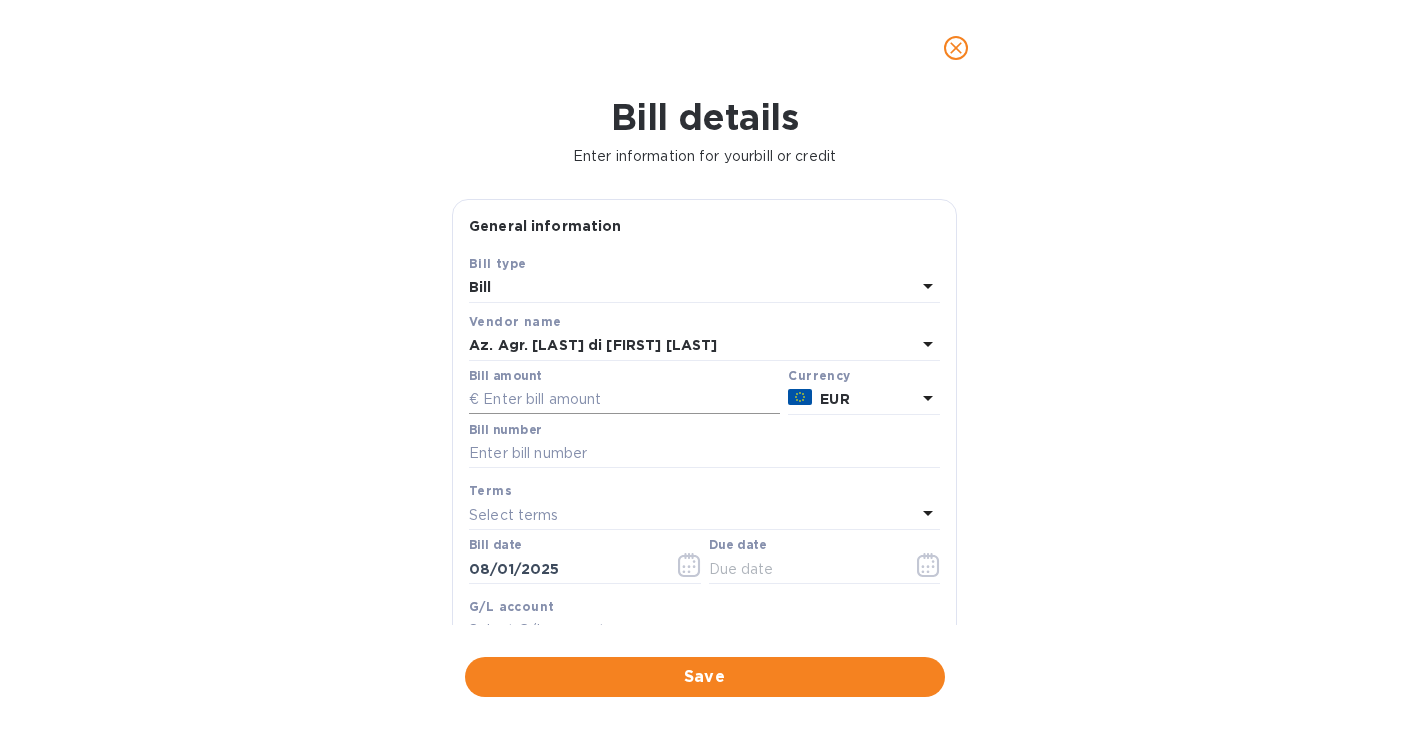 click at bounding box center [624, 400] 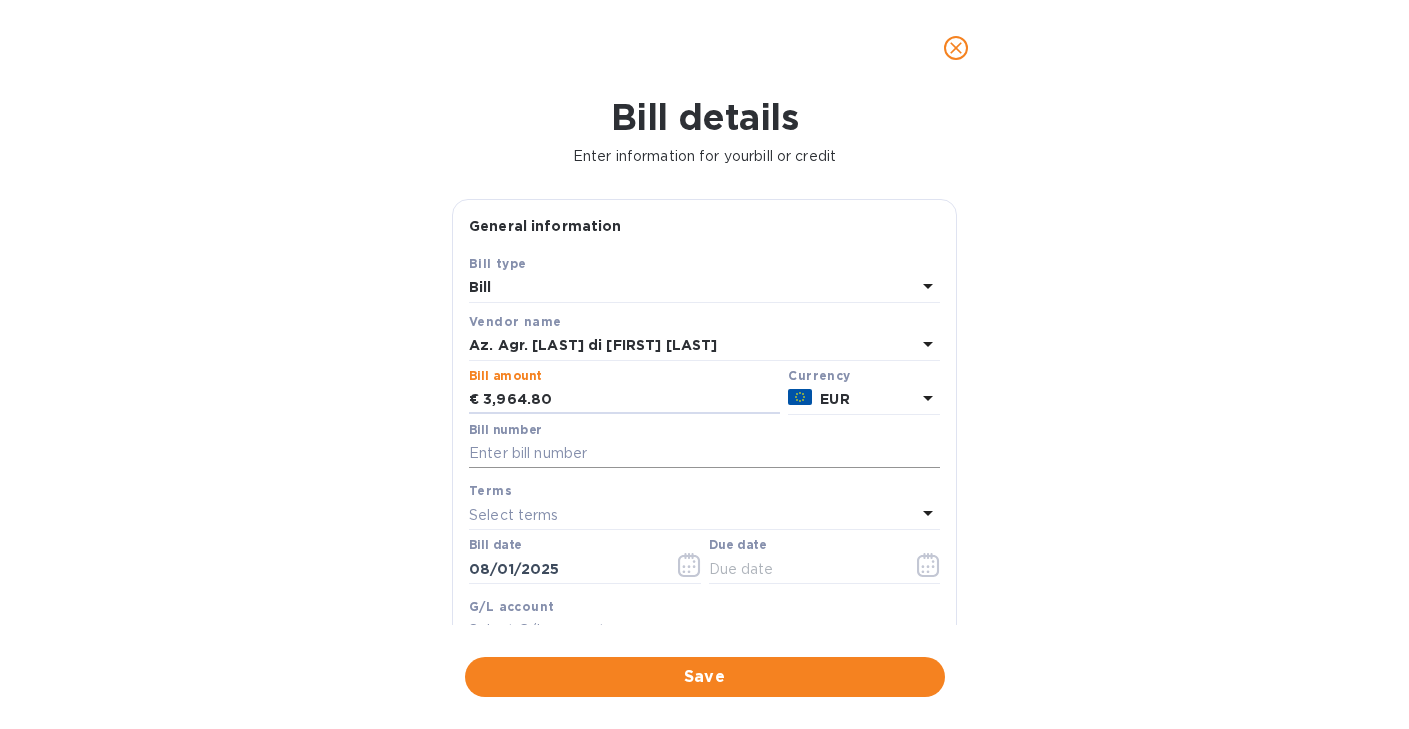 type on "3,964.80" 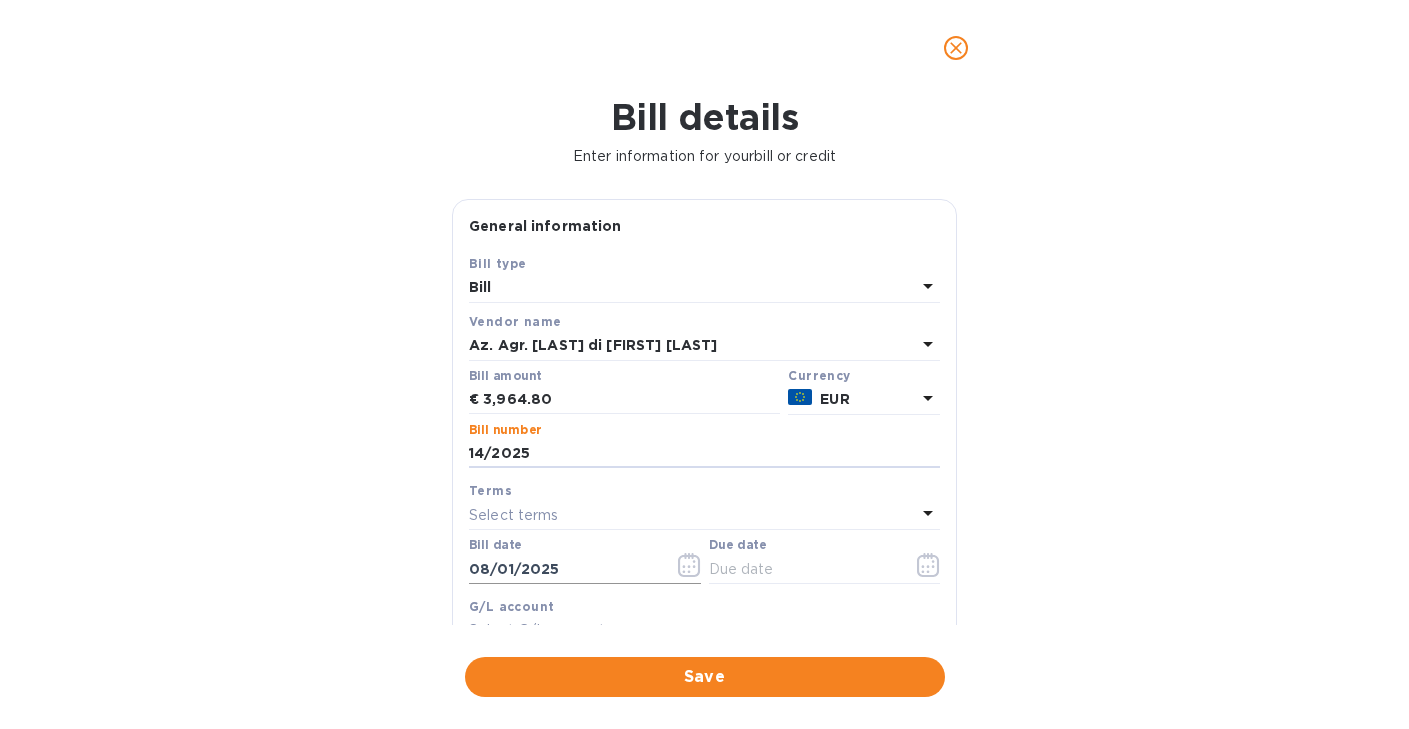 type on "14/2025" 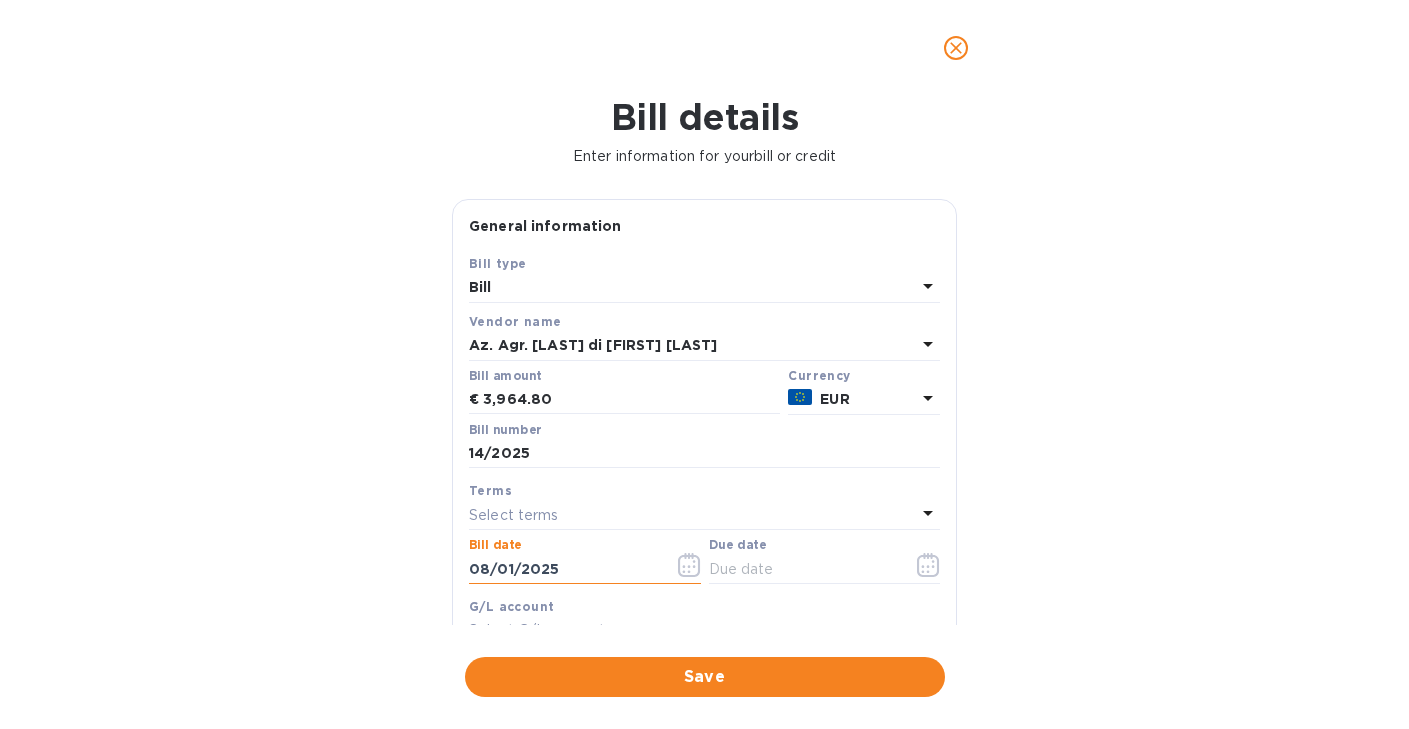 drag, startPoint x: 586, startPoint y: 577, endPoint x: 407, endPoint y: 575, distance: 179.01117 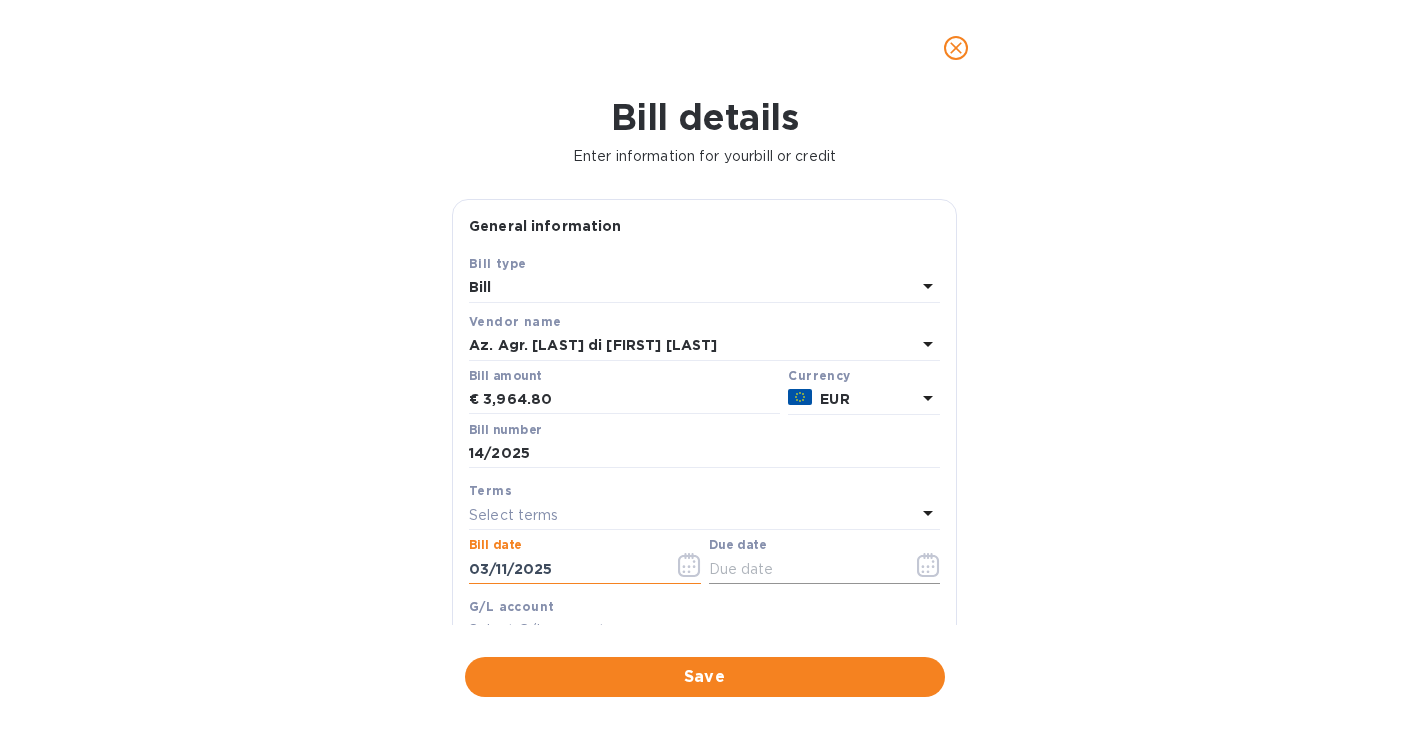 type on "03/11/2025" 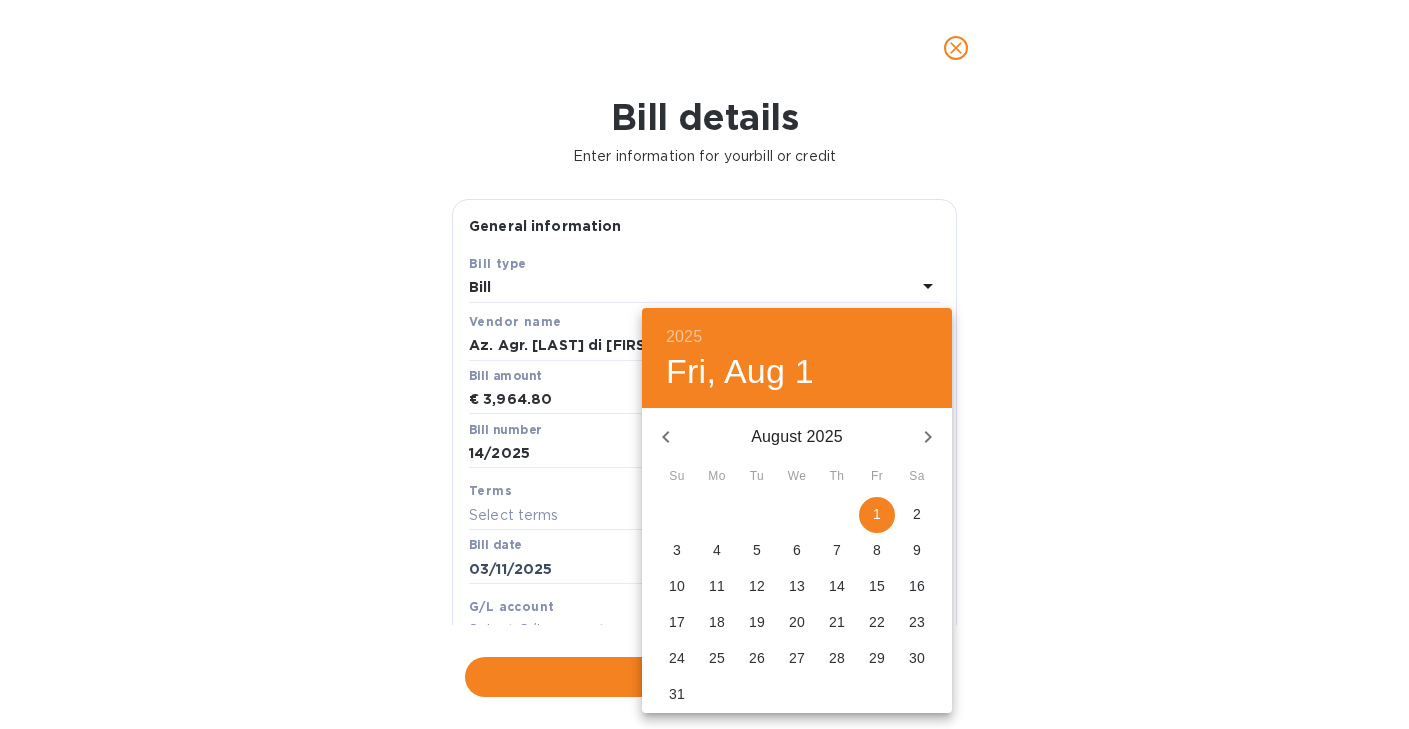 click on "1" at bounding box center (877, 514) 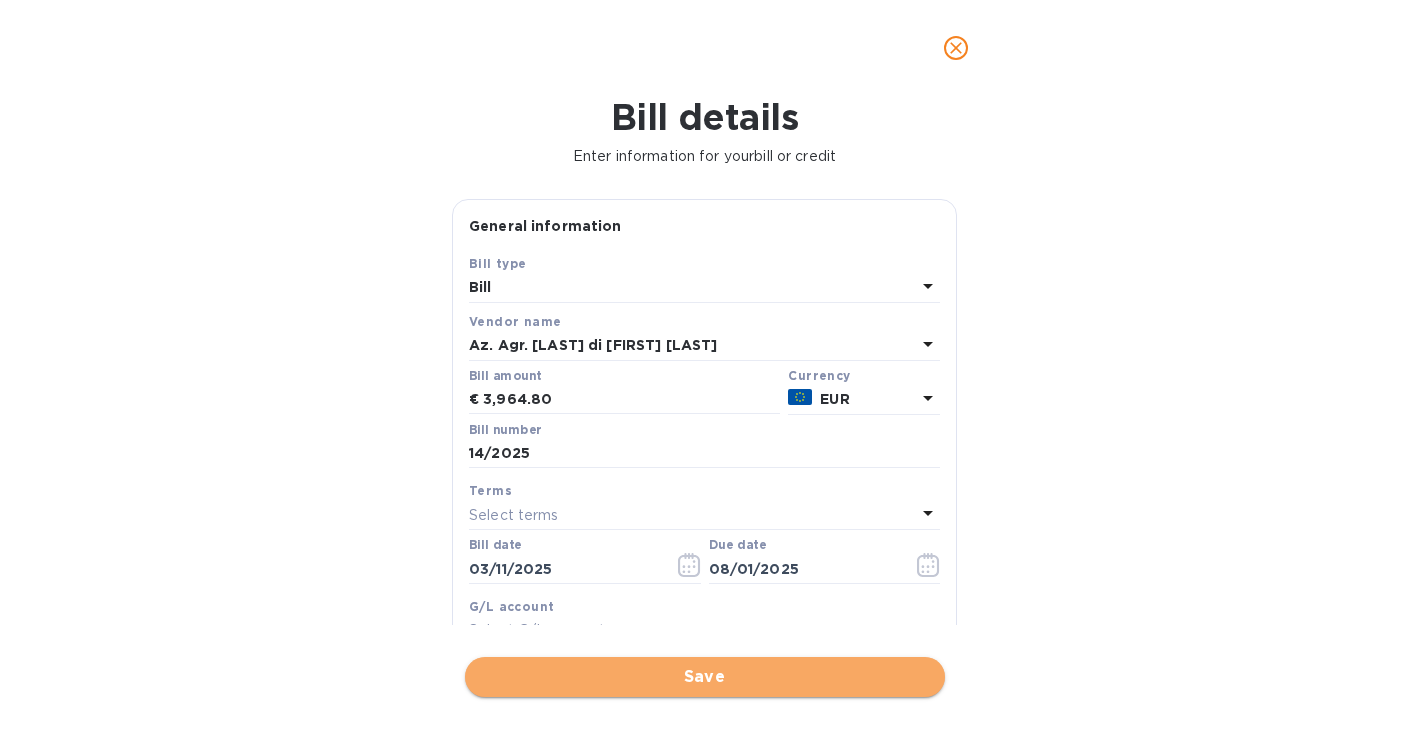 click on "Save" at bounding box center [705, 677] 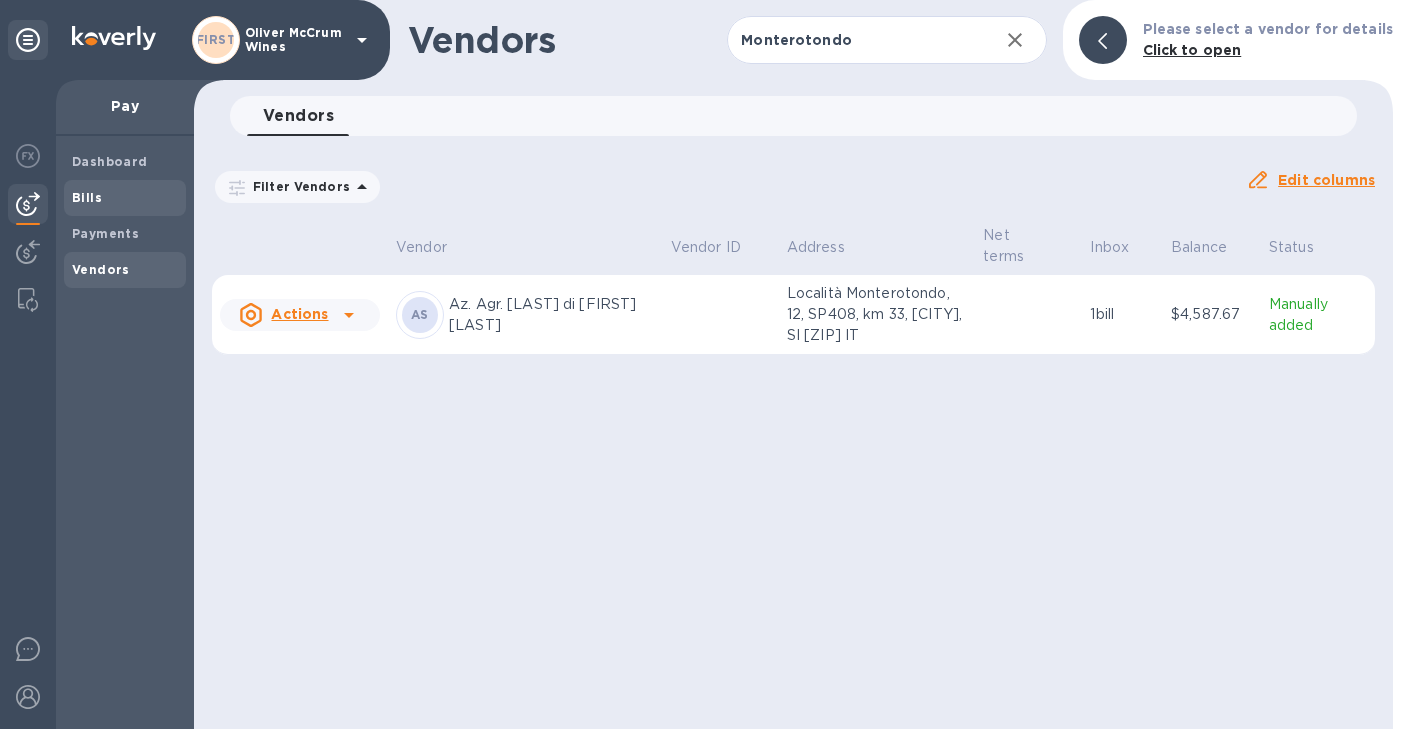 click on "Bills" at bounding box center [87, 198] 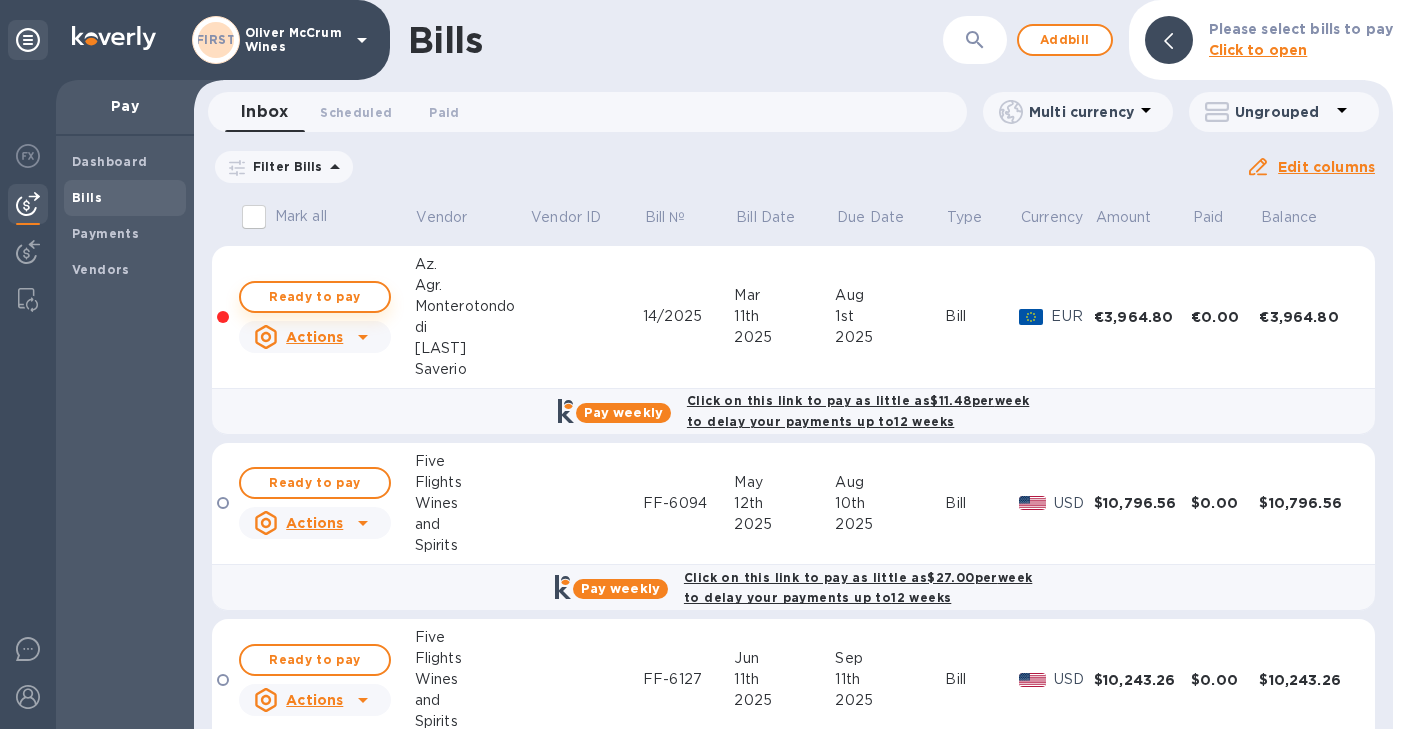 click on "Ready to pay" at bounding box center [315, 297] 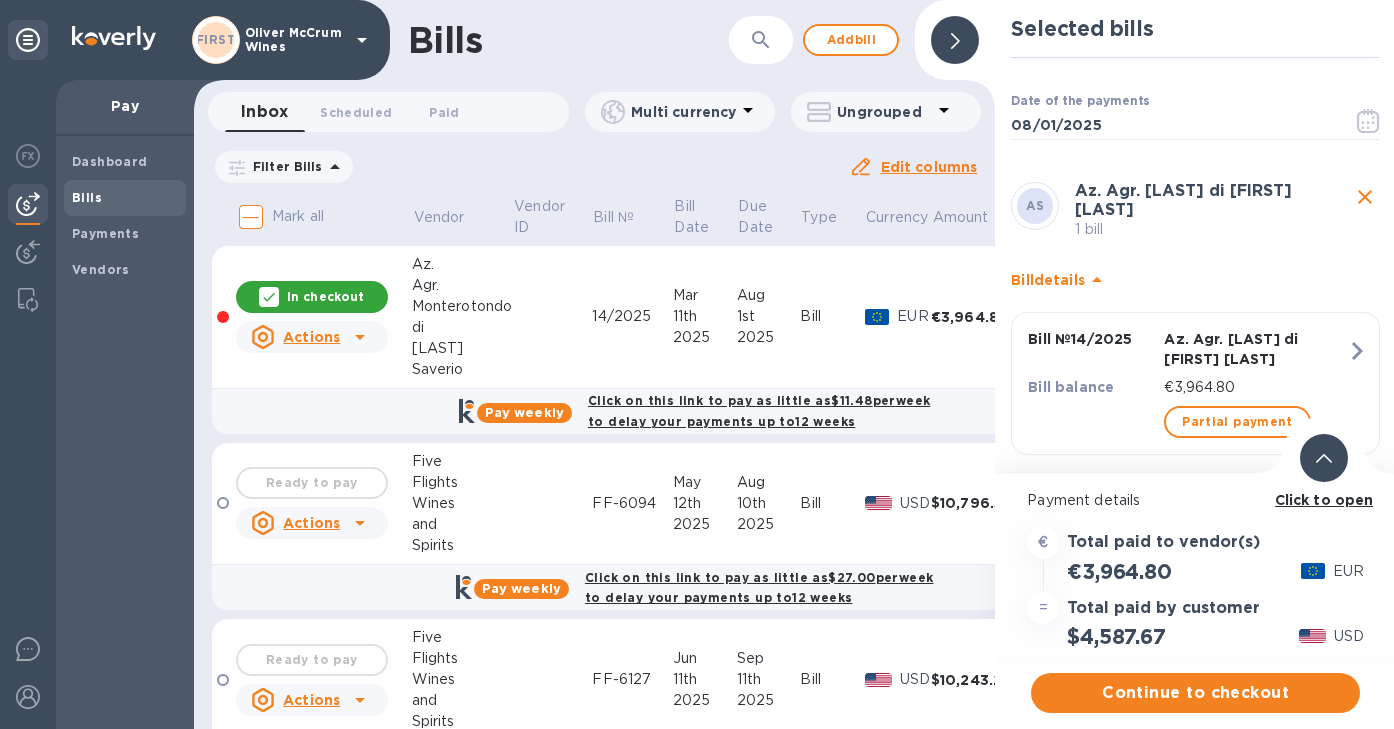 click on "Click to open" at bounding box center [1324, 500] 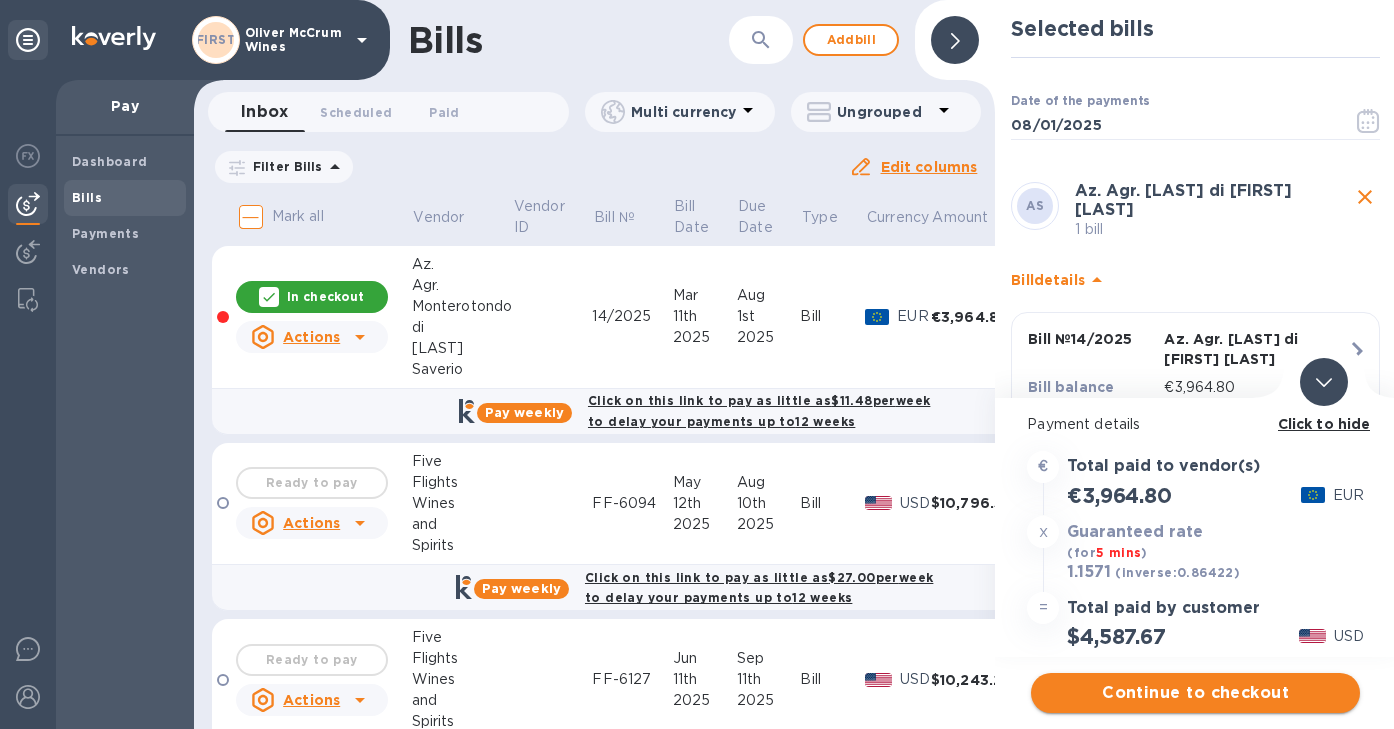 click on "Continue to checkout" at bounding box center [1195, 693] 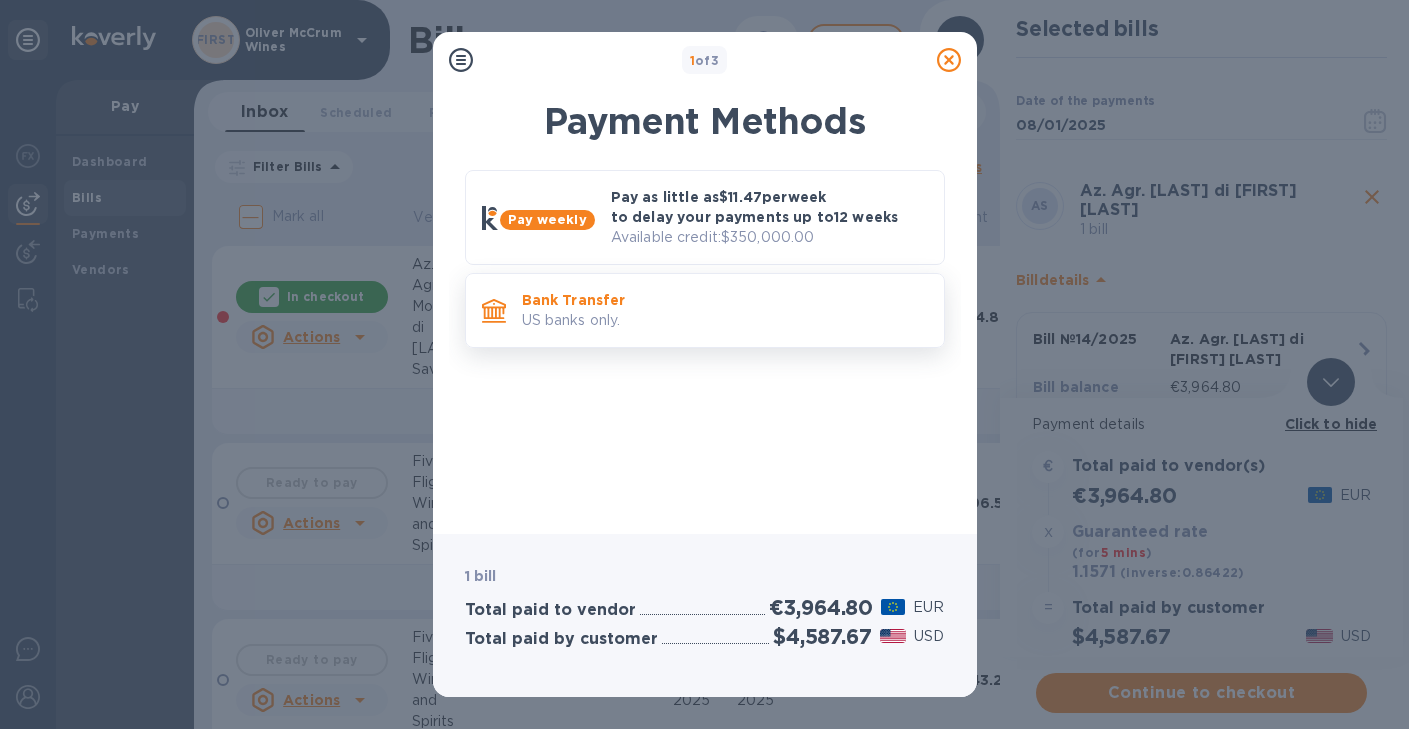 click on "Bank Transfer" at bounding box center [725, 300] 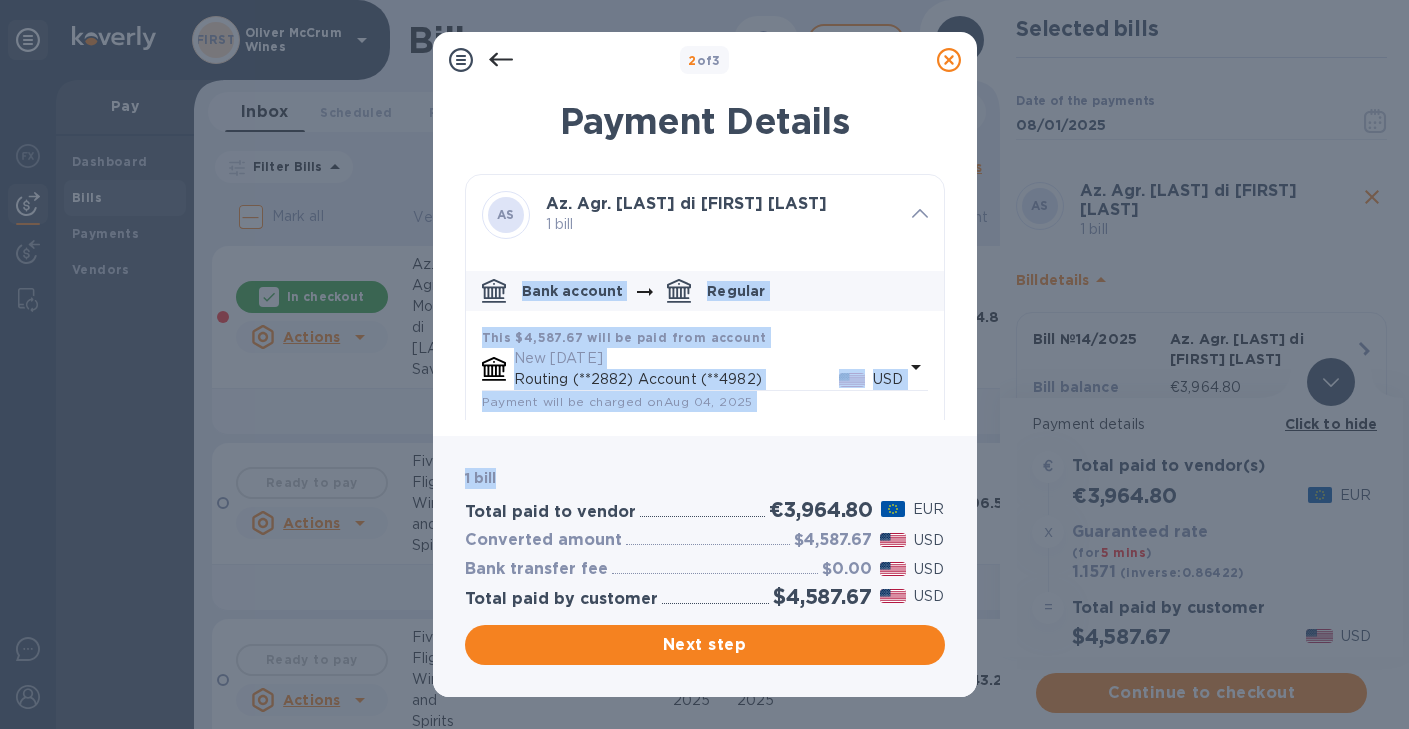 scroll, scrollTop: 228, scrollLeft: 0, axis: vertical 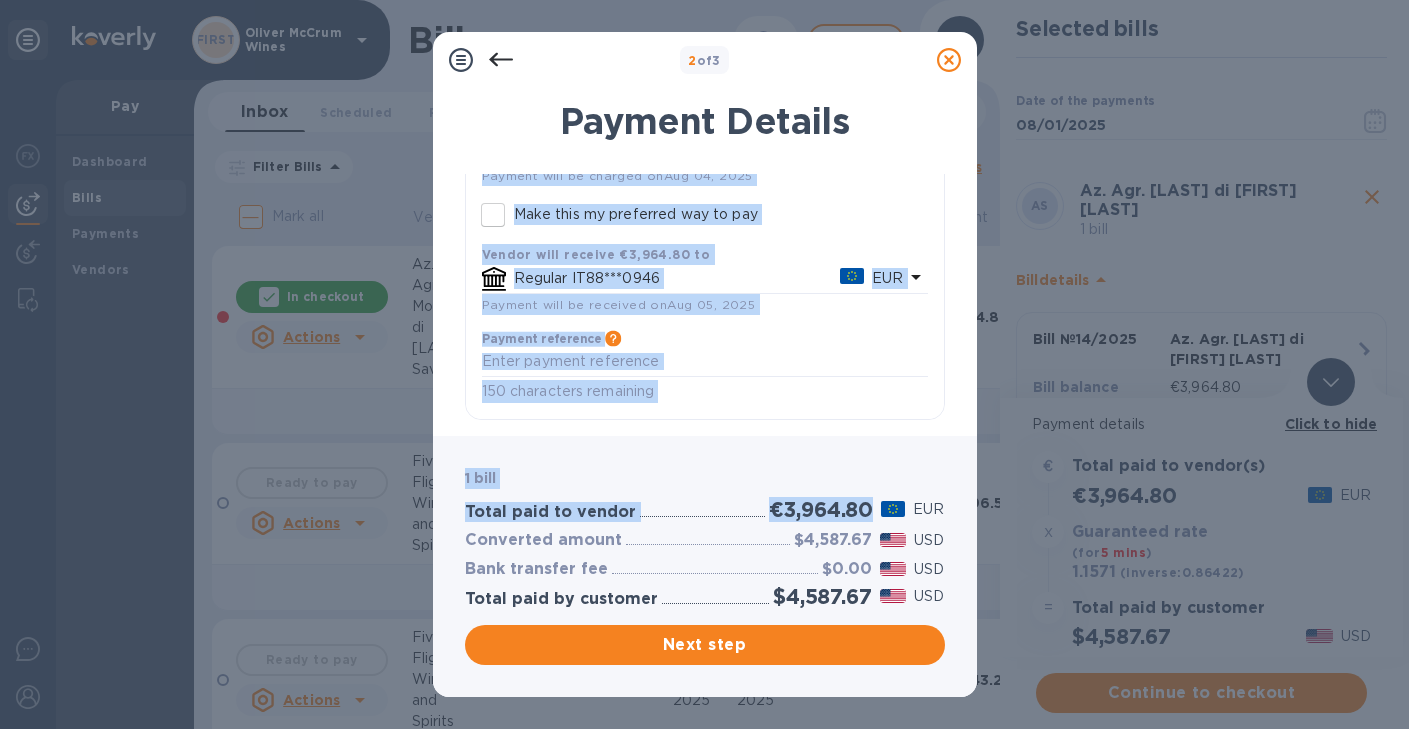 drag, startPoint x: 935, startPoint y: 269, endPoint x: 908, endPoint y: 499, distance: 231.57936 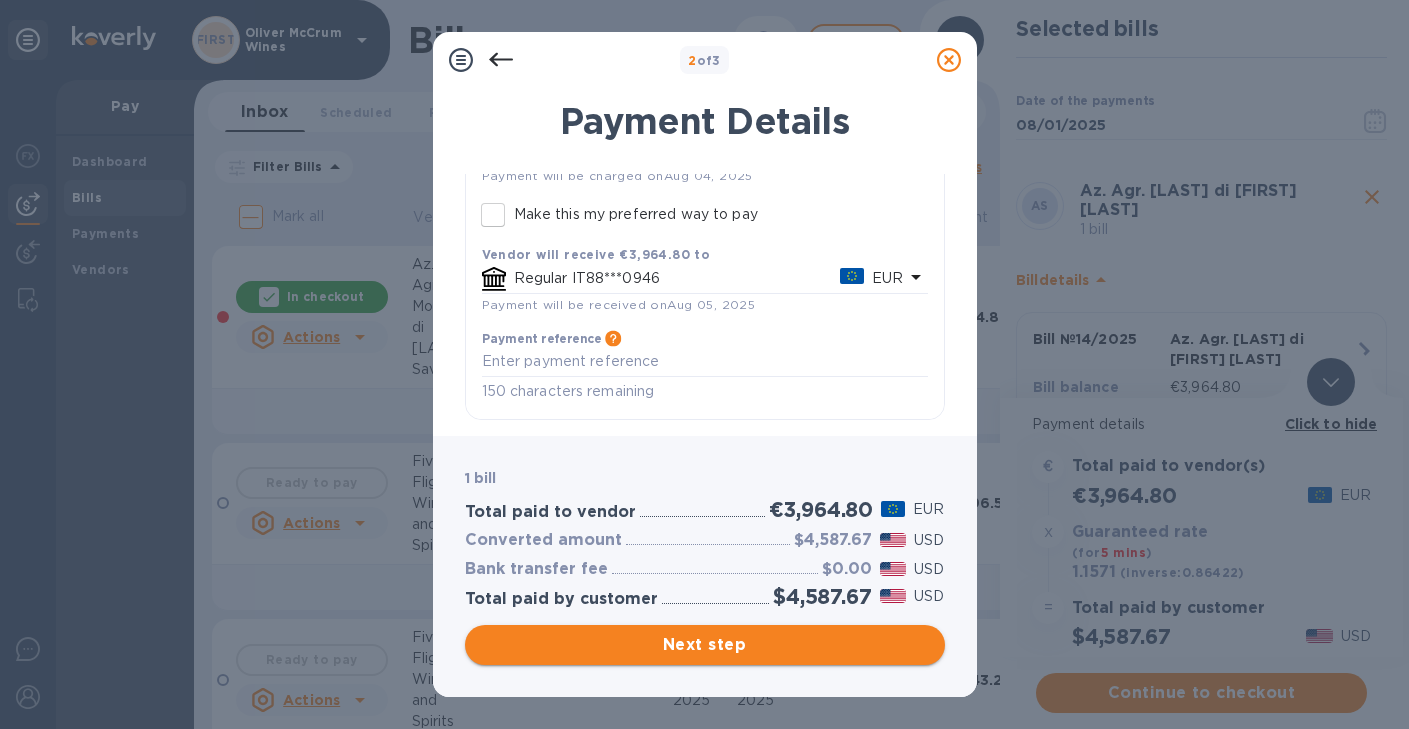 click on "Next step" at bounding box center (705, 645) 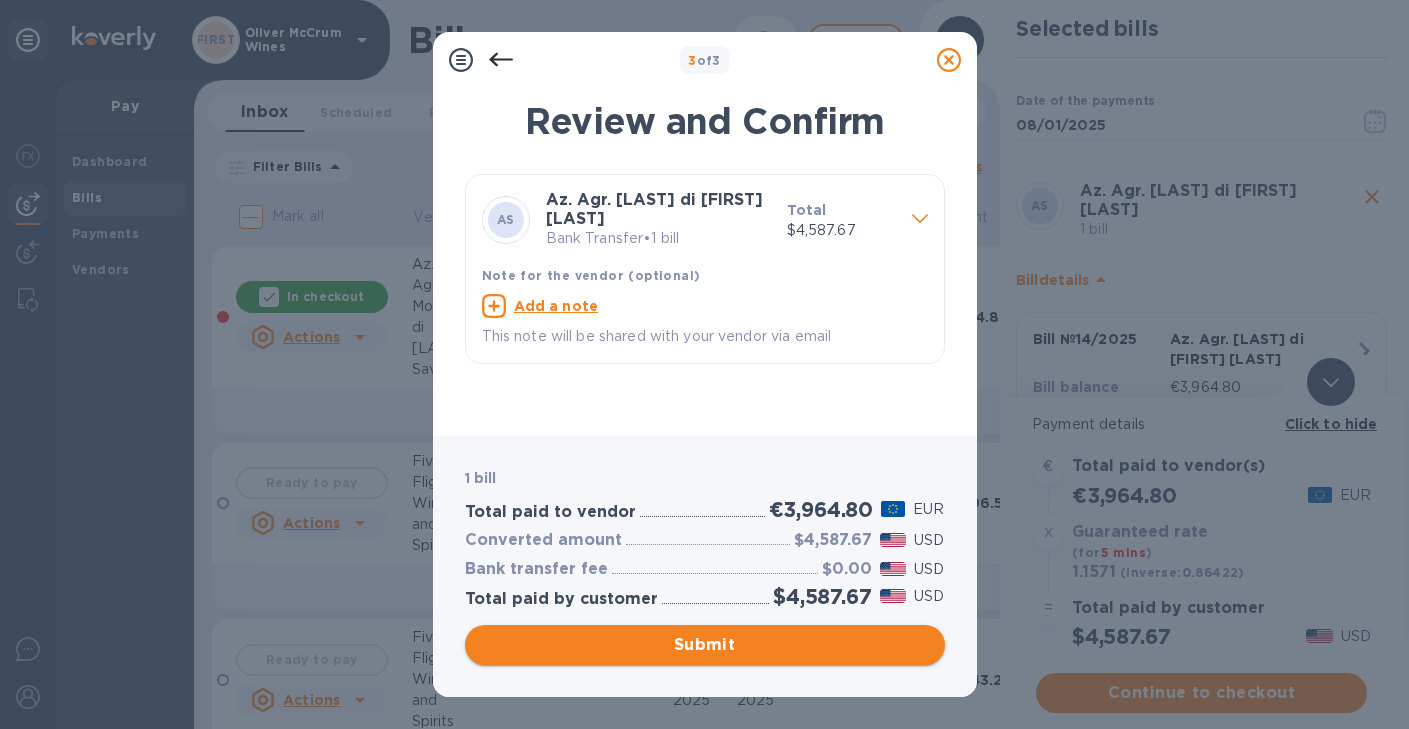 click on "Submit" at bounding box center [705, 645] 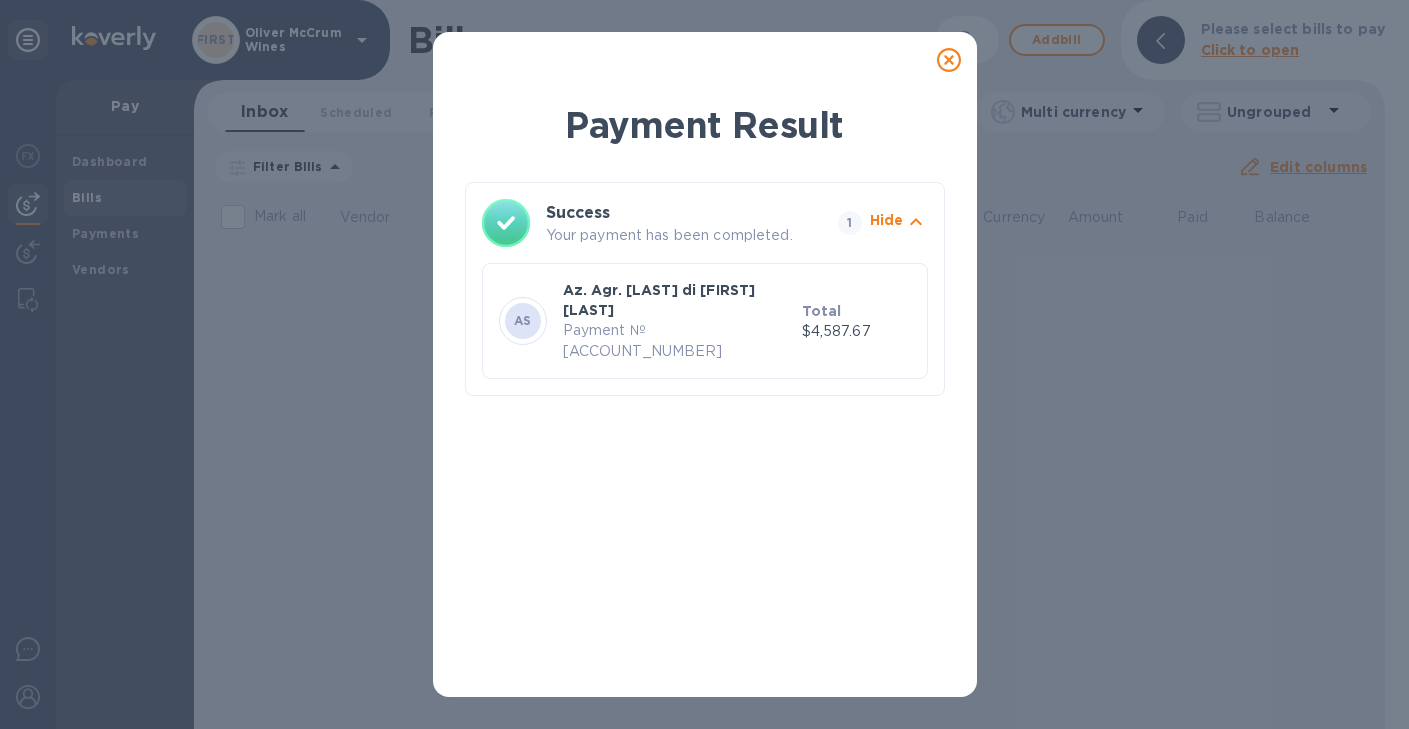 click 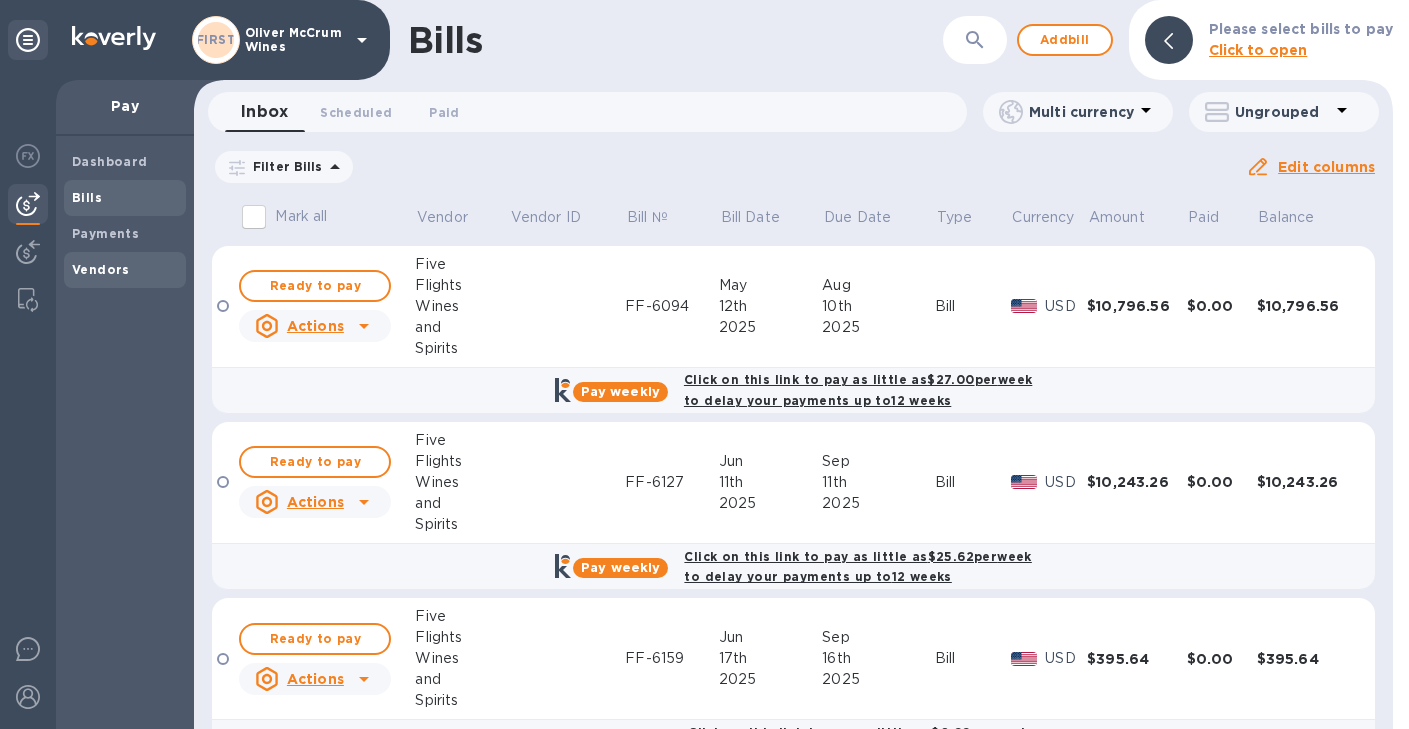 click on "Vendors" at bounding box center (101, 269) 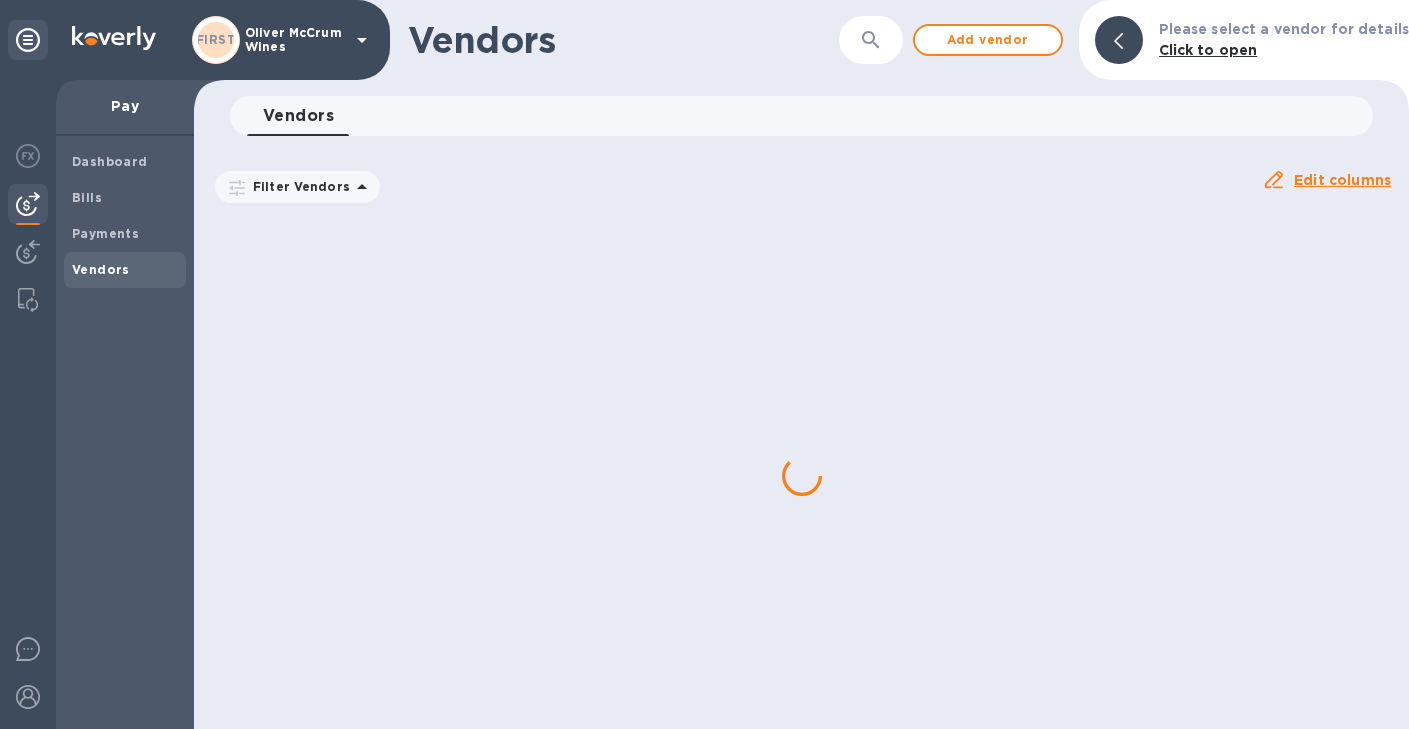 click 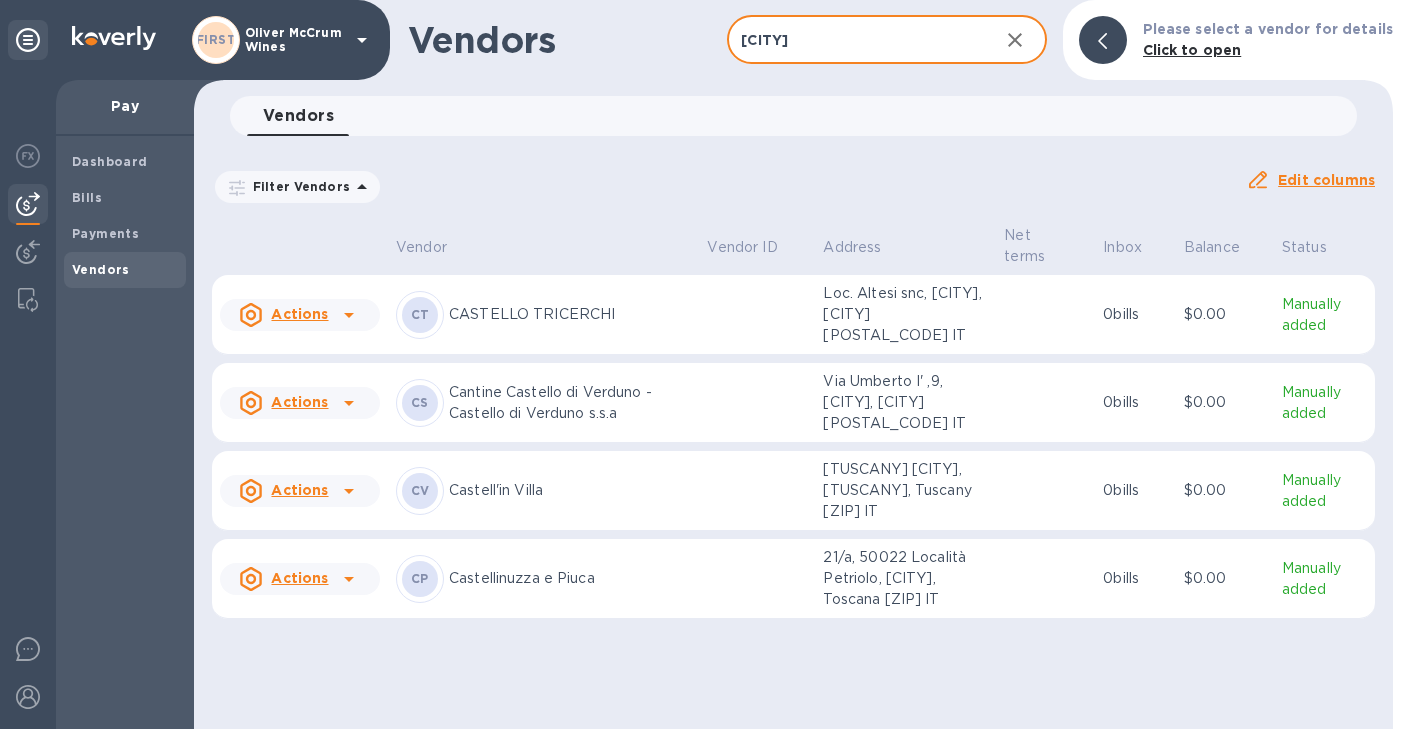 type on "[CITY]" 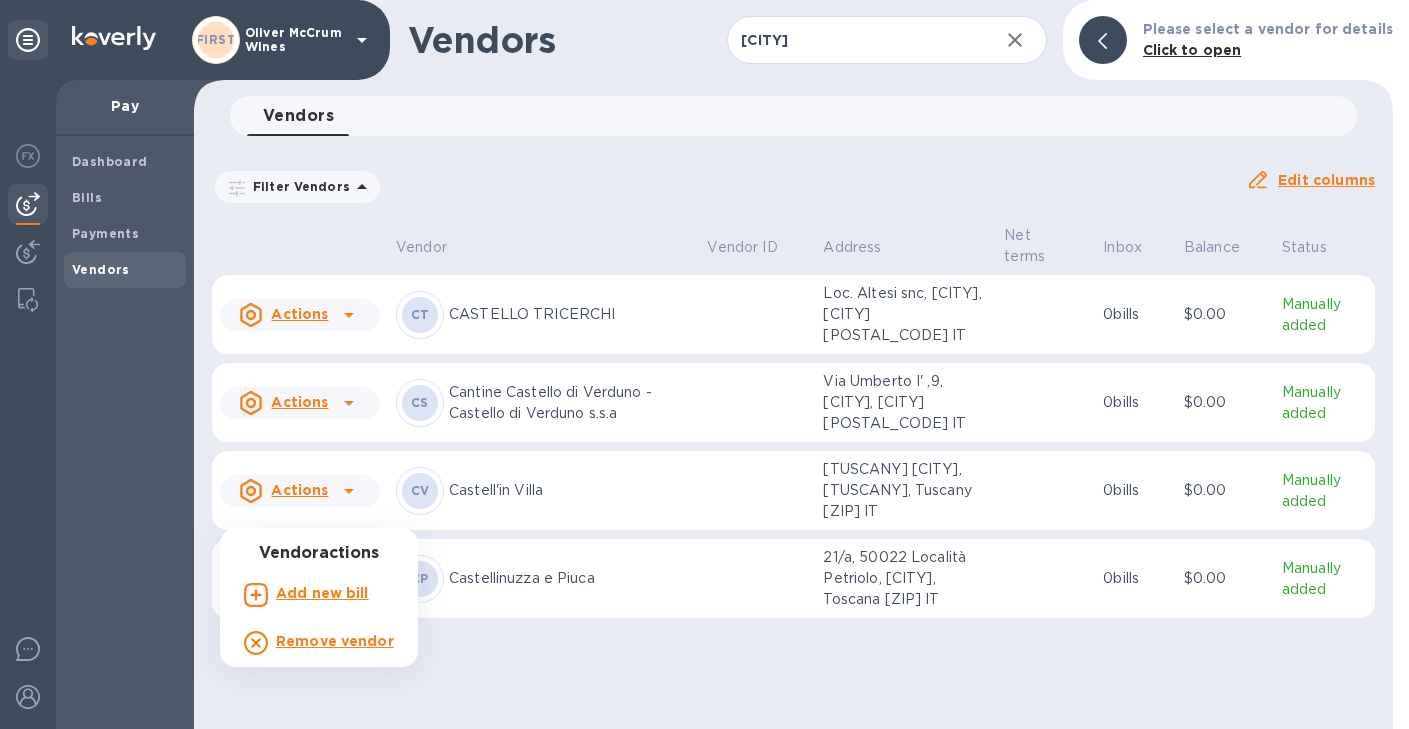 click on "Add new bill" at bounding box center [322, 593] 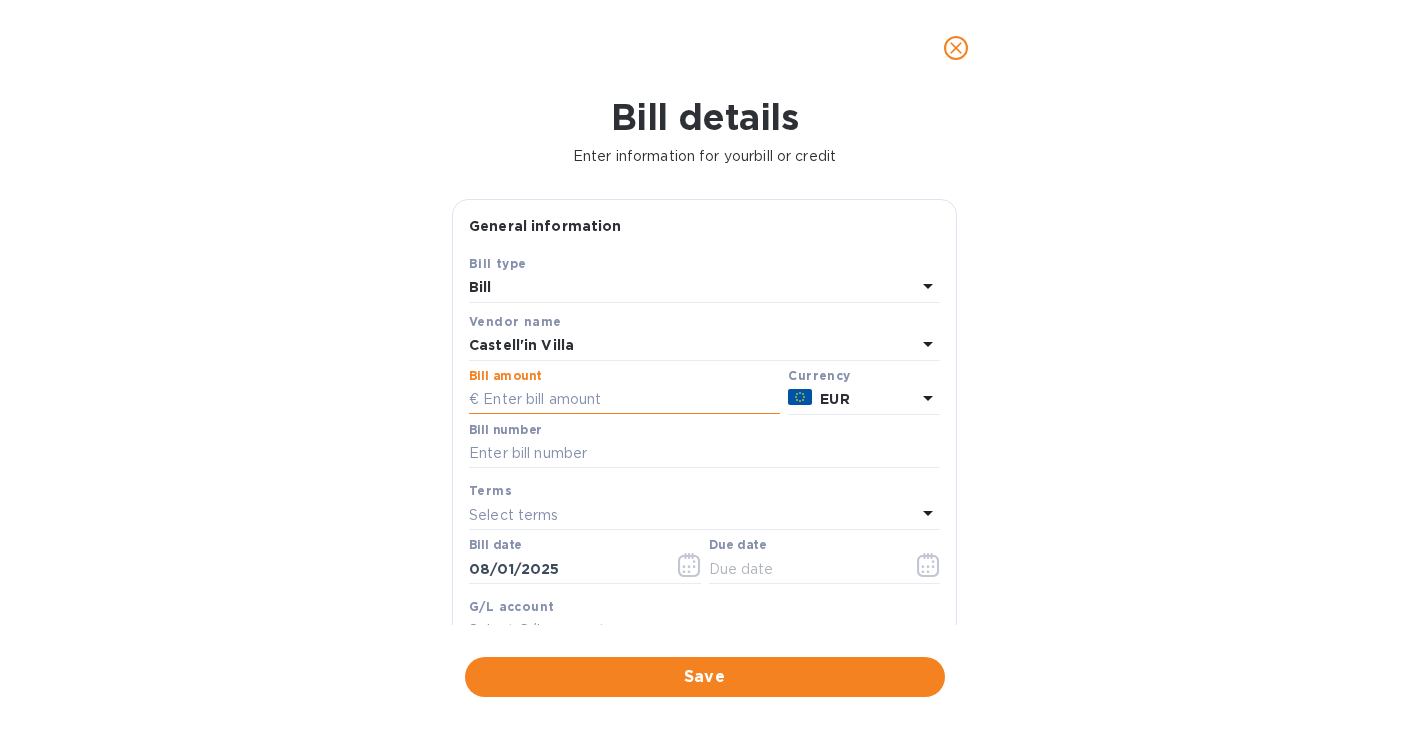 click at bounding box center [624, 400] 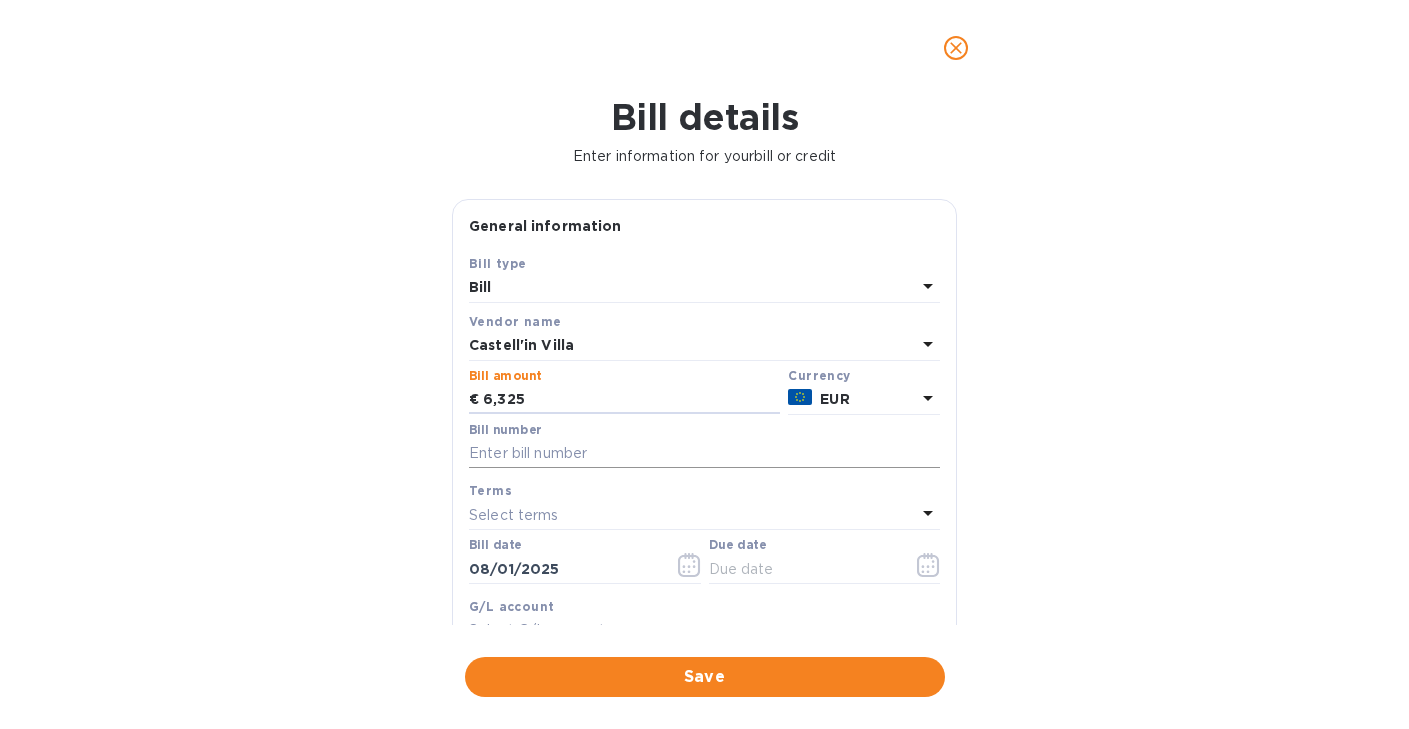 type on "6,325" 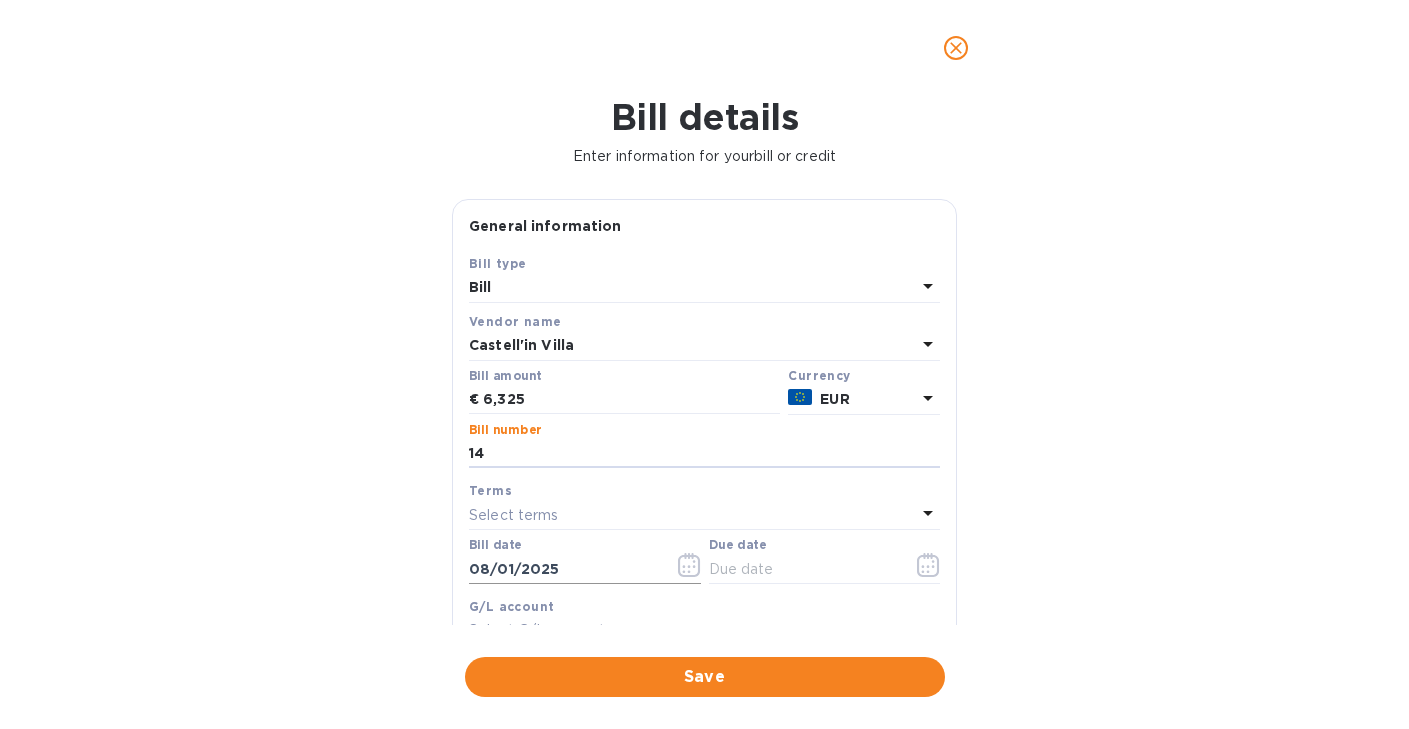 type on "14" 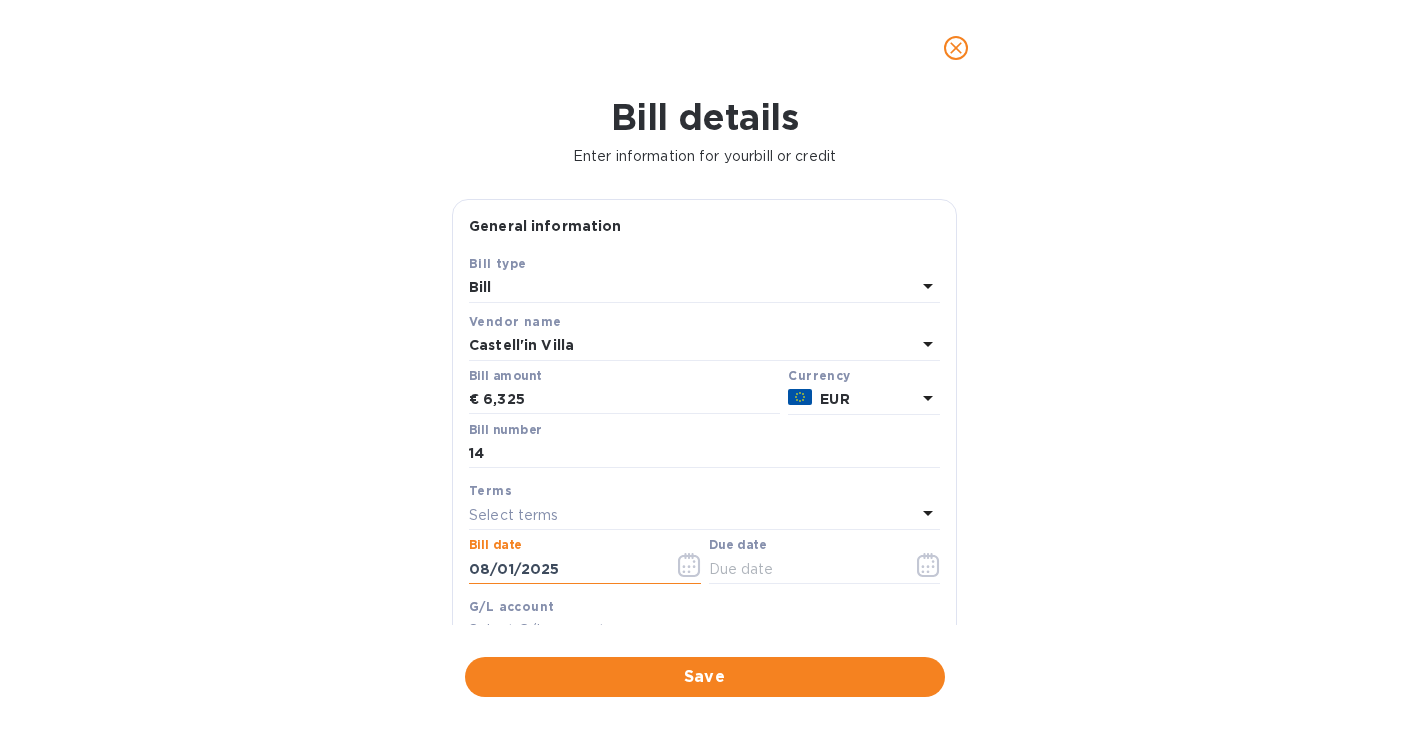 click on "08/01/2025" at bounding box center (563, 569) 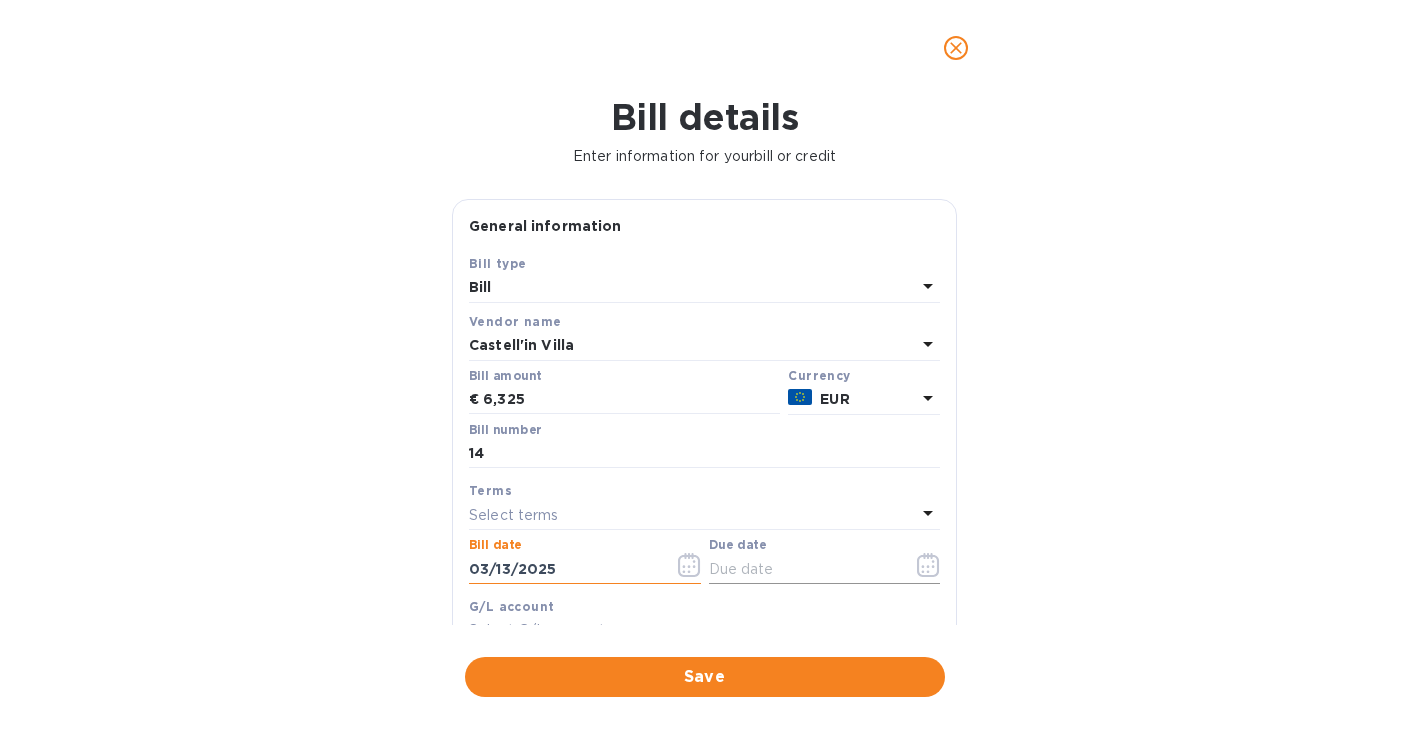 type on "03/13/2025" 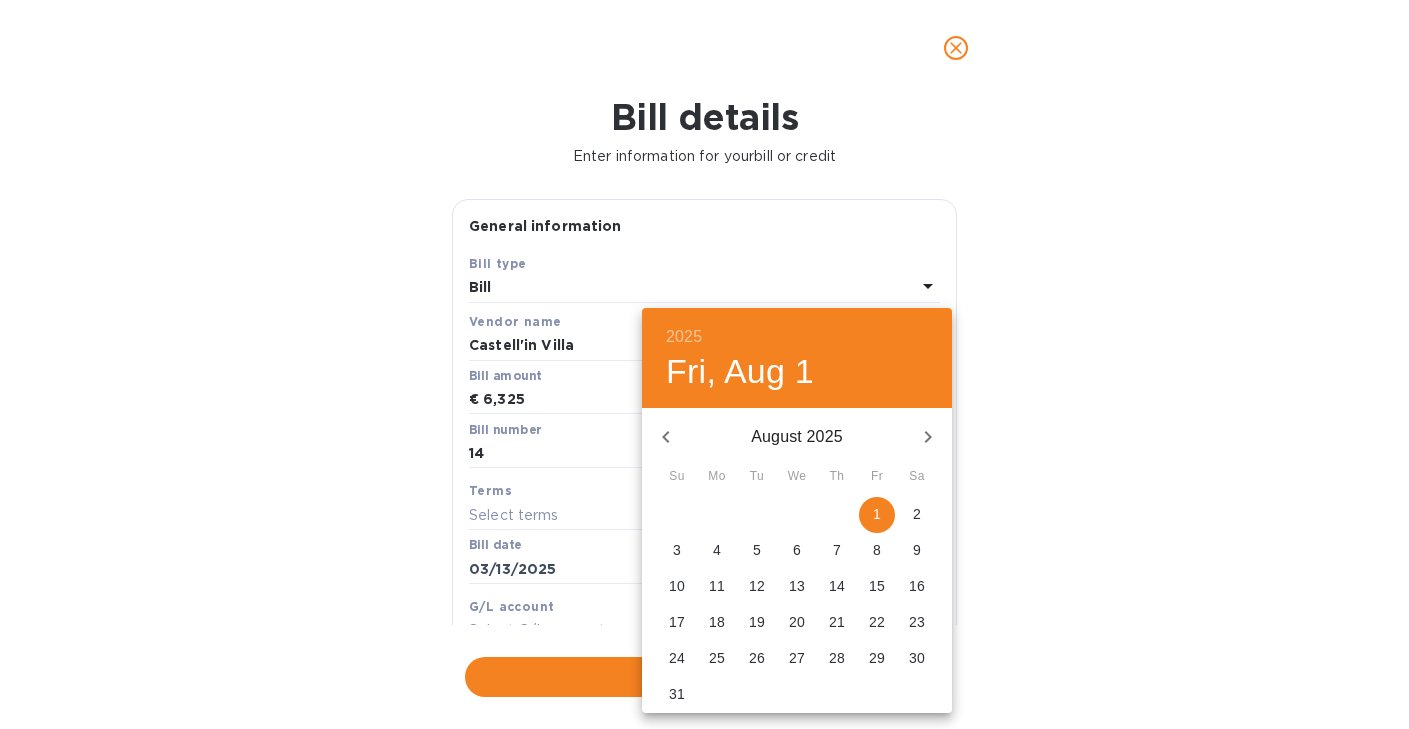 click on "4" at bounding box center (717, 550) 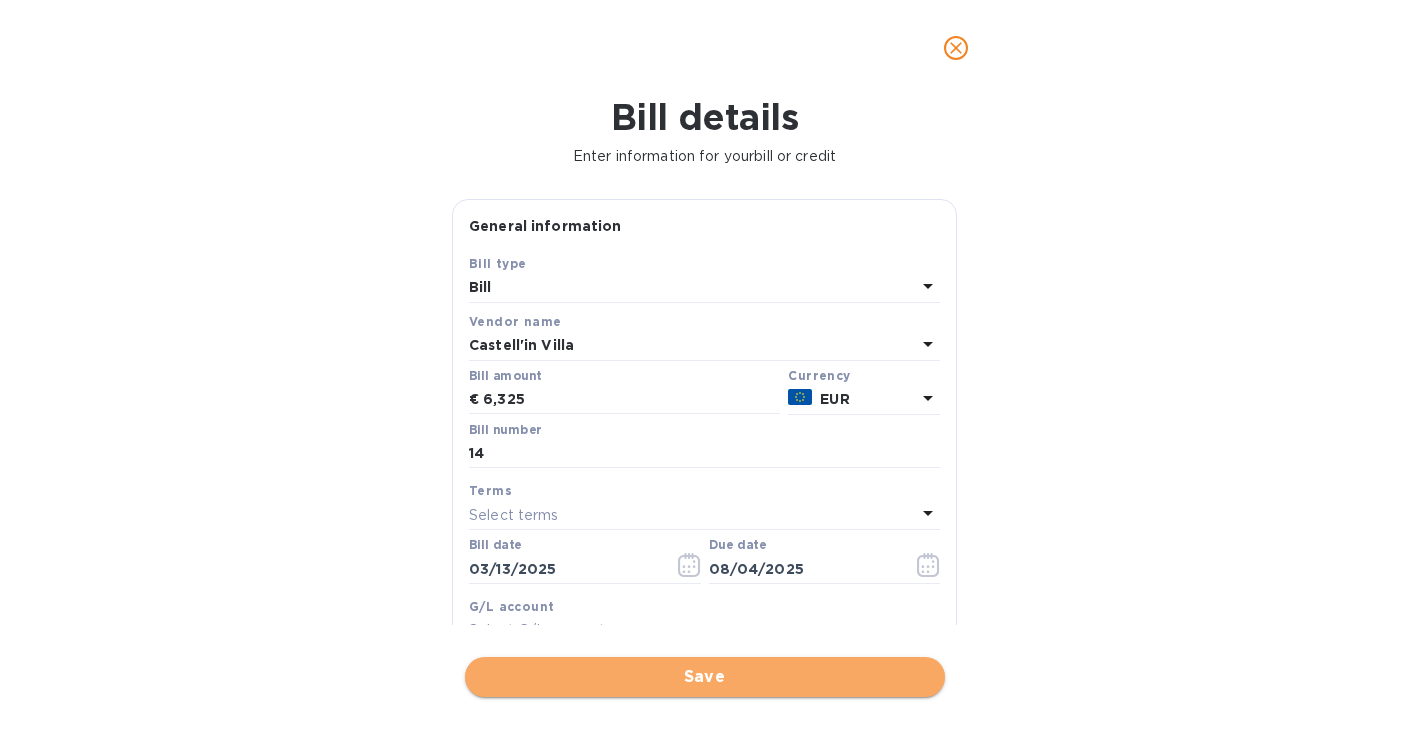 click on "Save" at bounding box center (705, 677) 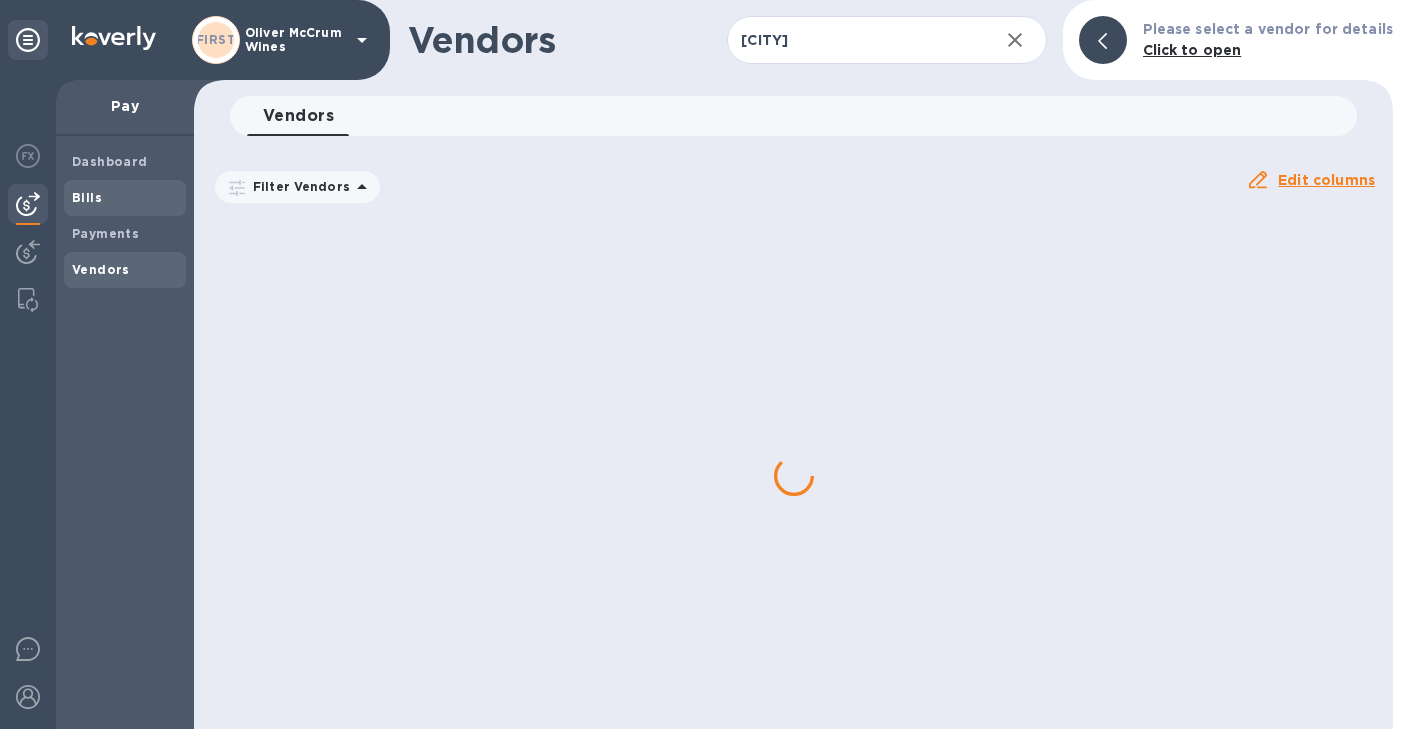 click on "Bills" at bounding box center (125, 198) 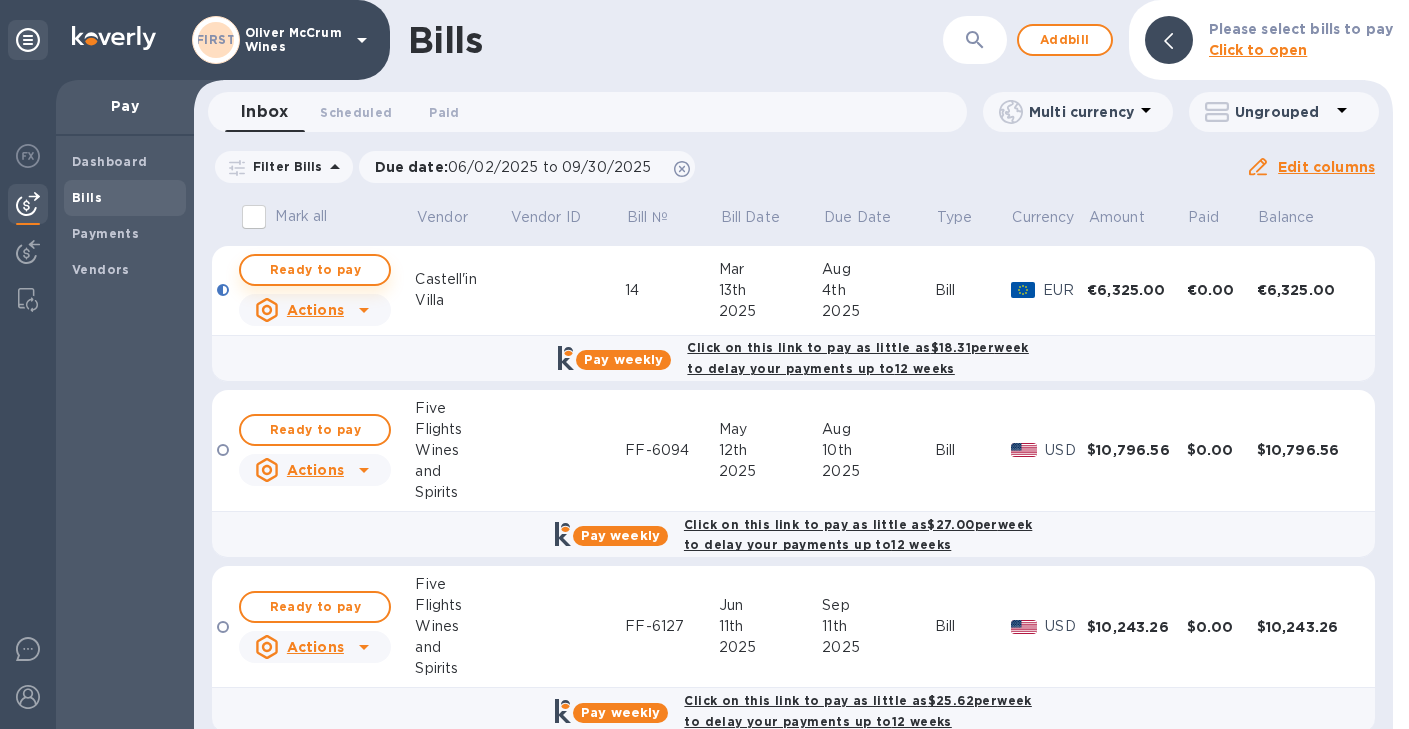 click on "Ready to pay" at bounding box center (315, 270) 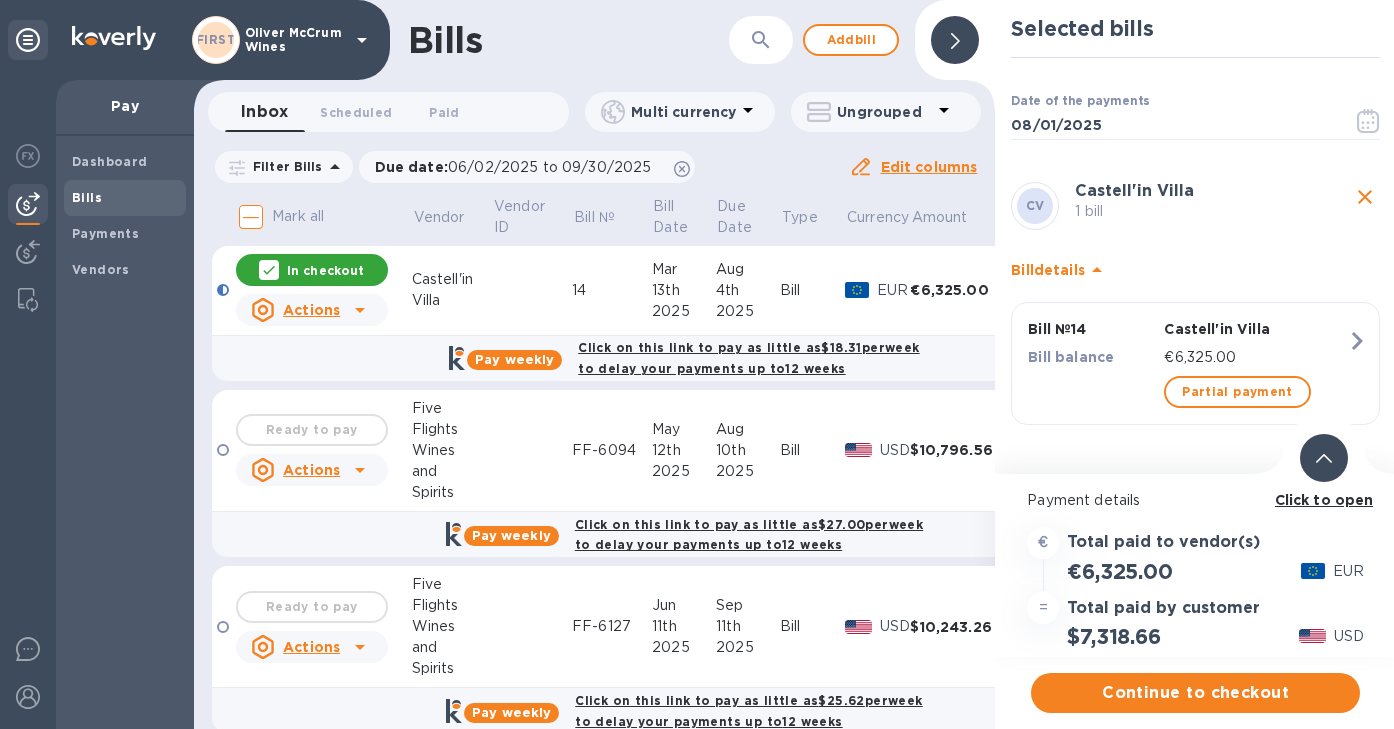 click on "Click to open" at bounding box center (1324, 500) 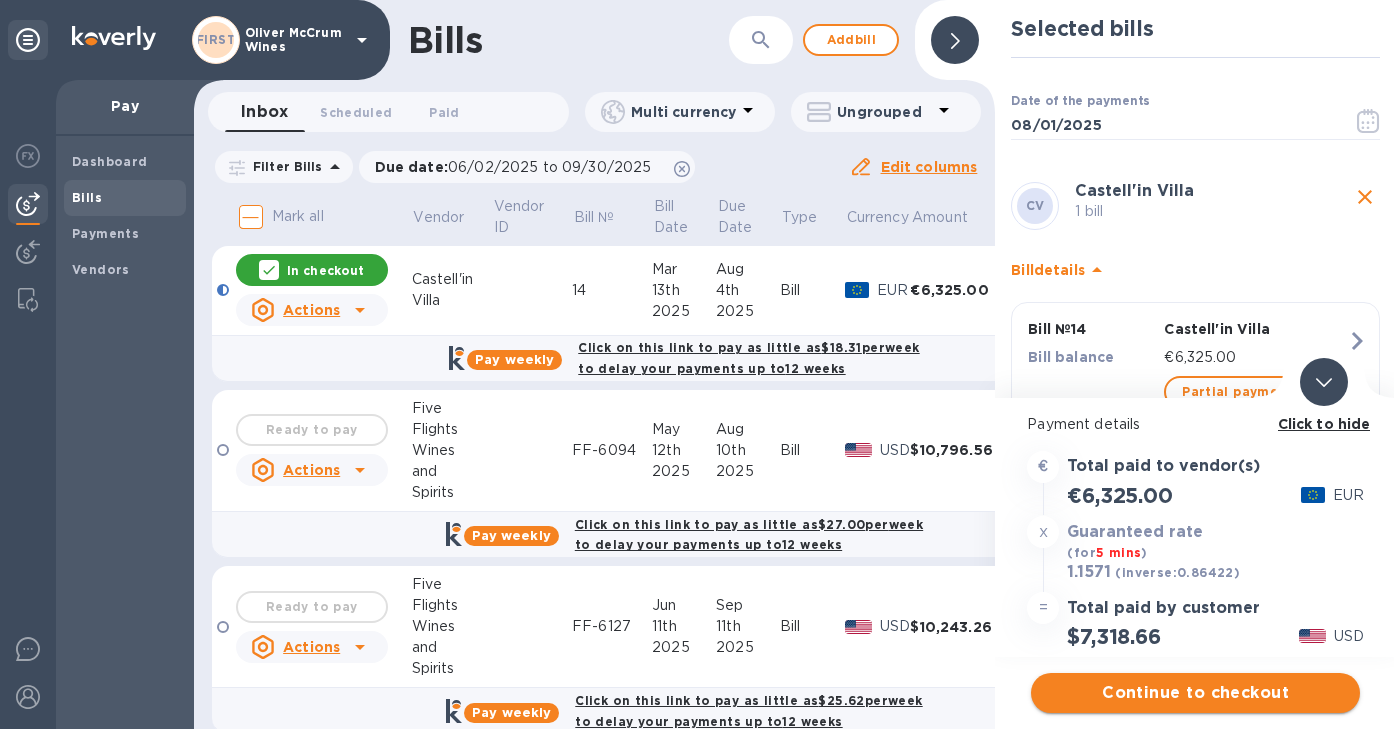 click on "Continue to checkout" at bounding box center (1195, 693) 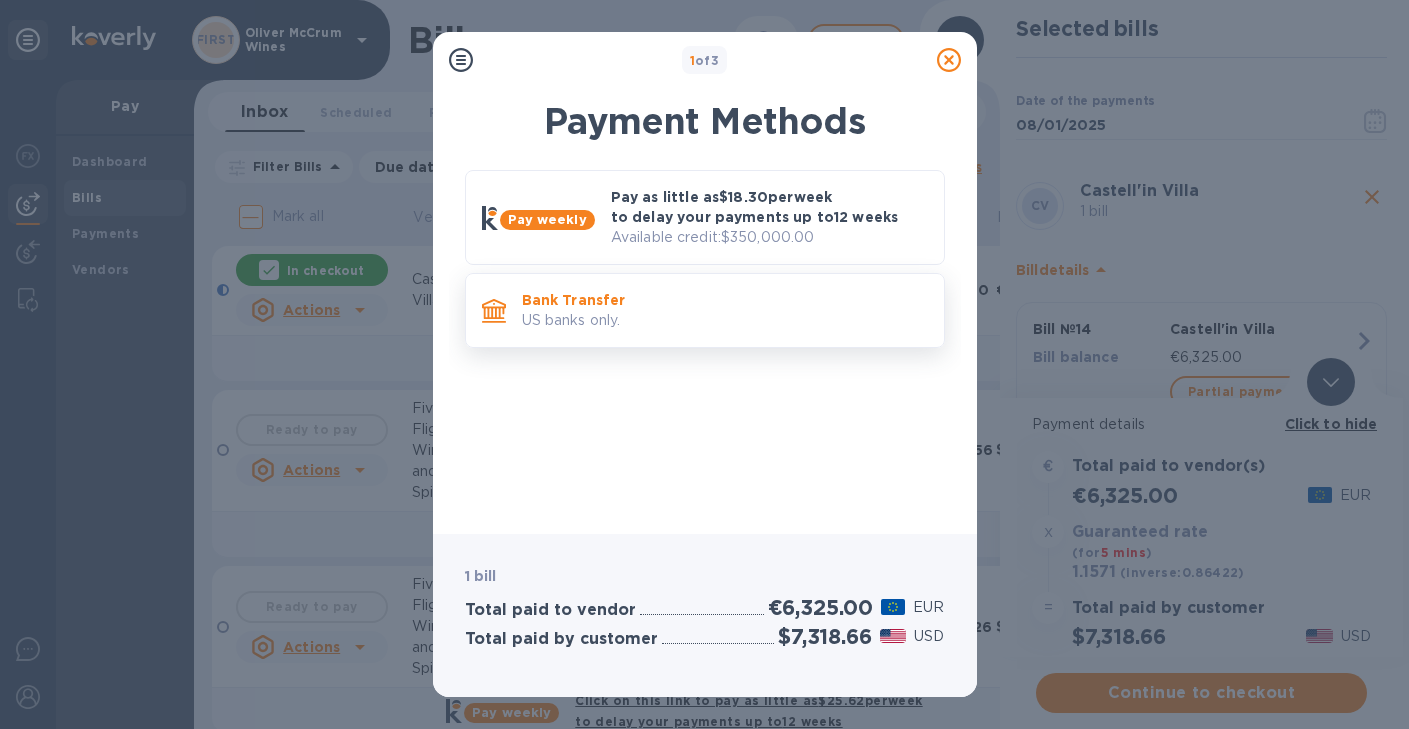 click on "US banks only." at bounding box center [725, 320] 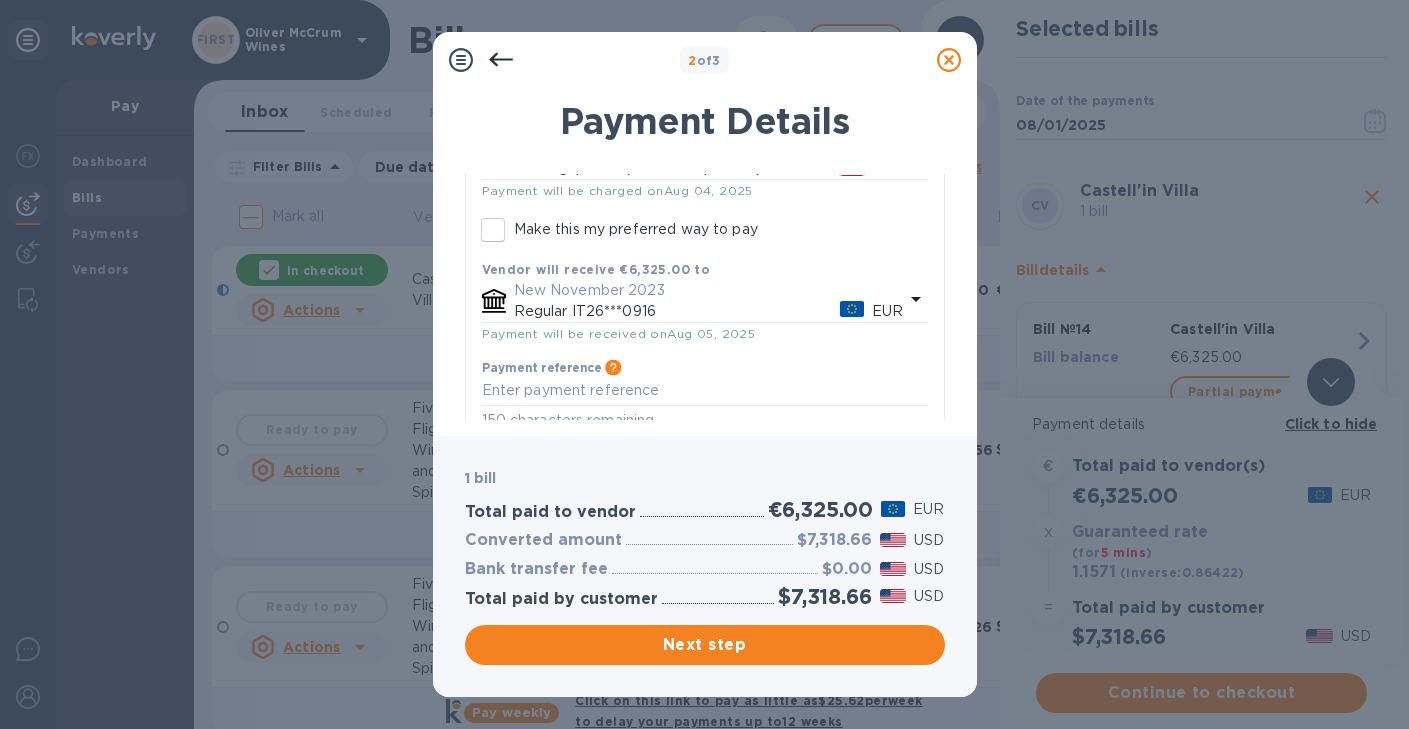 scroll, scrollTop: 242, scrollLeft: 0, axis: vertical 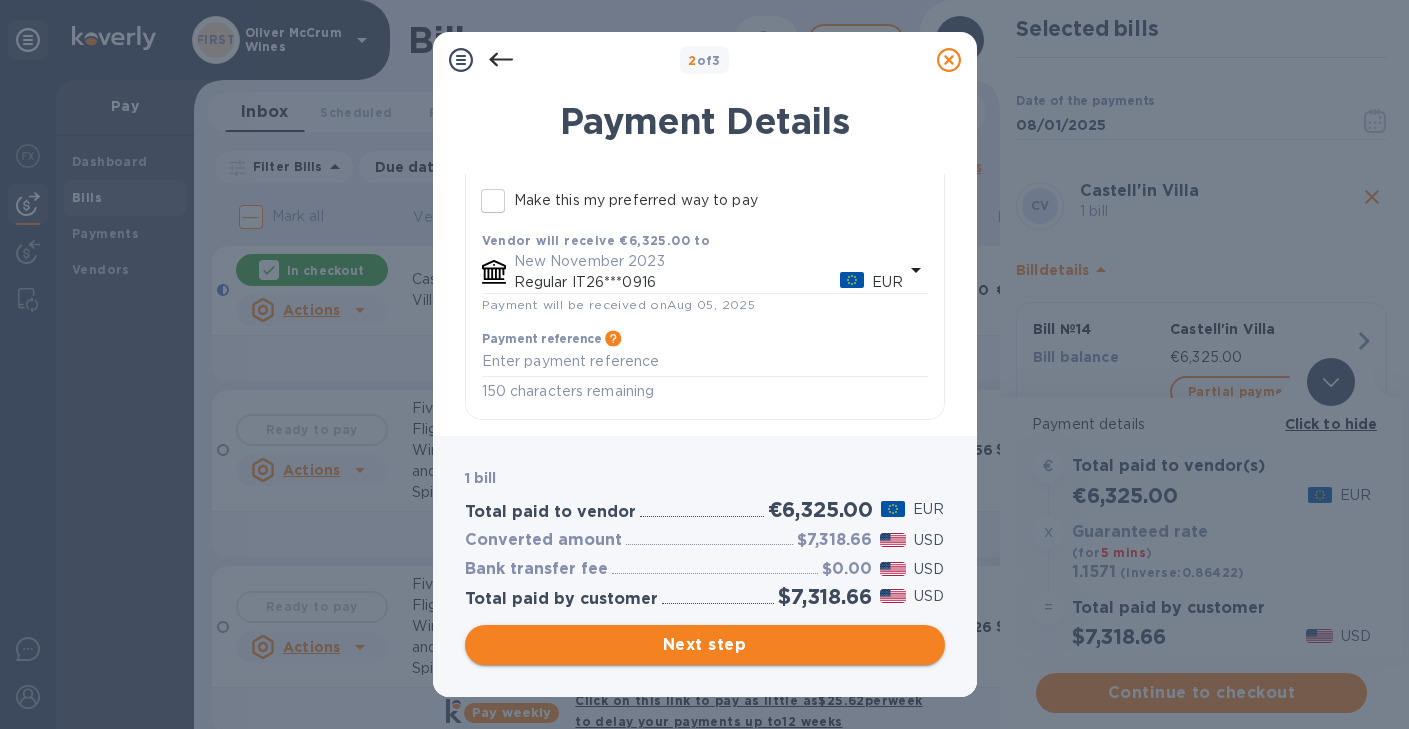 click on "Next step" at bounding box center [705, 645] 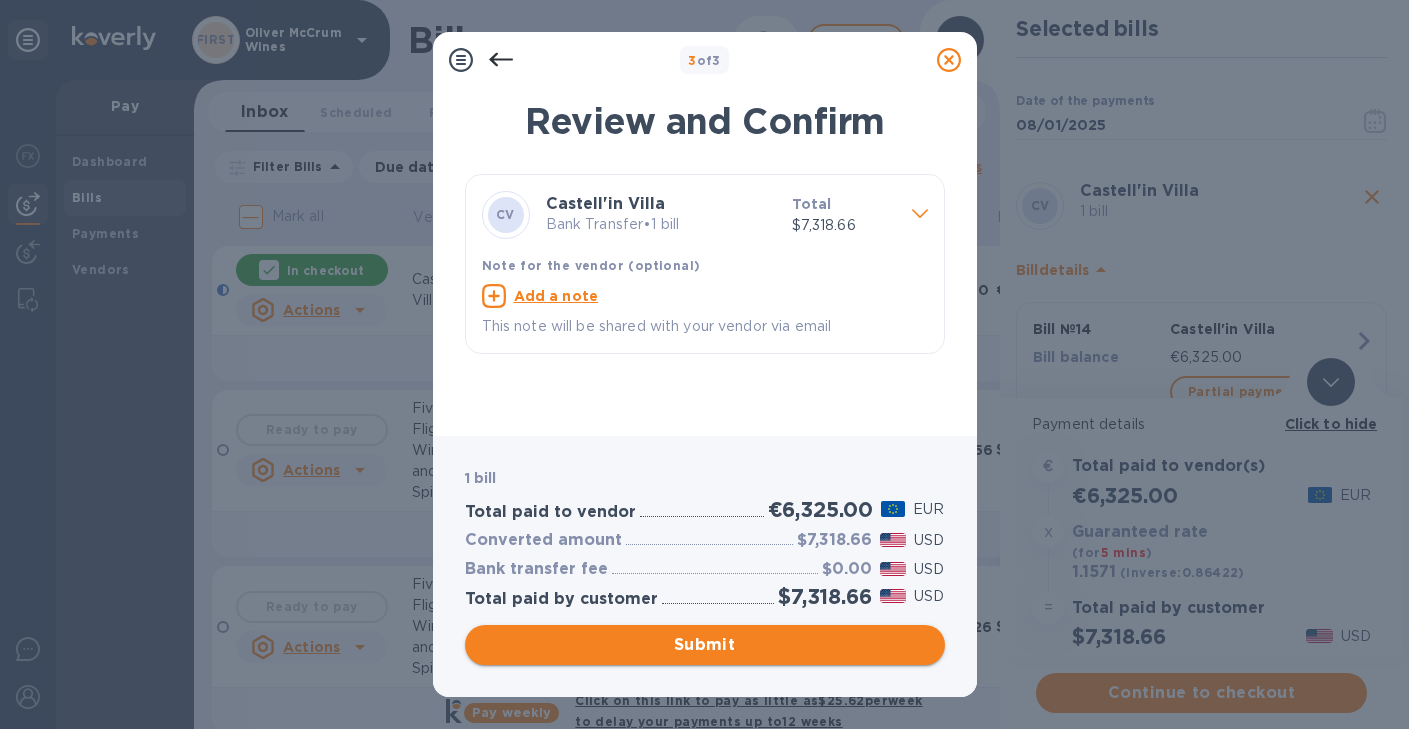 click on "Submit" at bounding box center [705, 645] 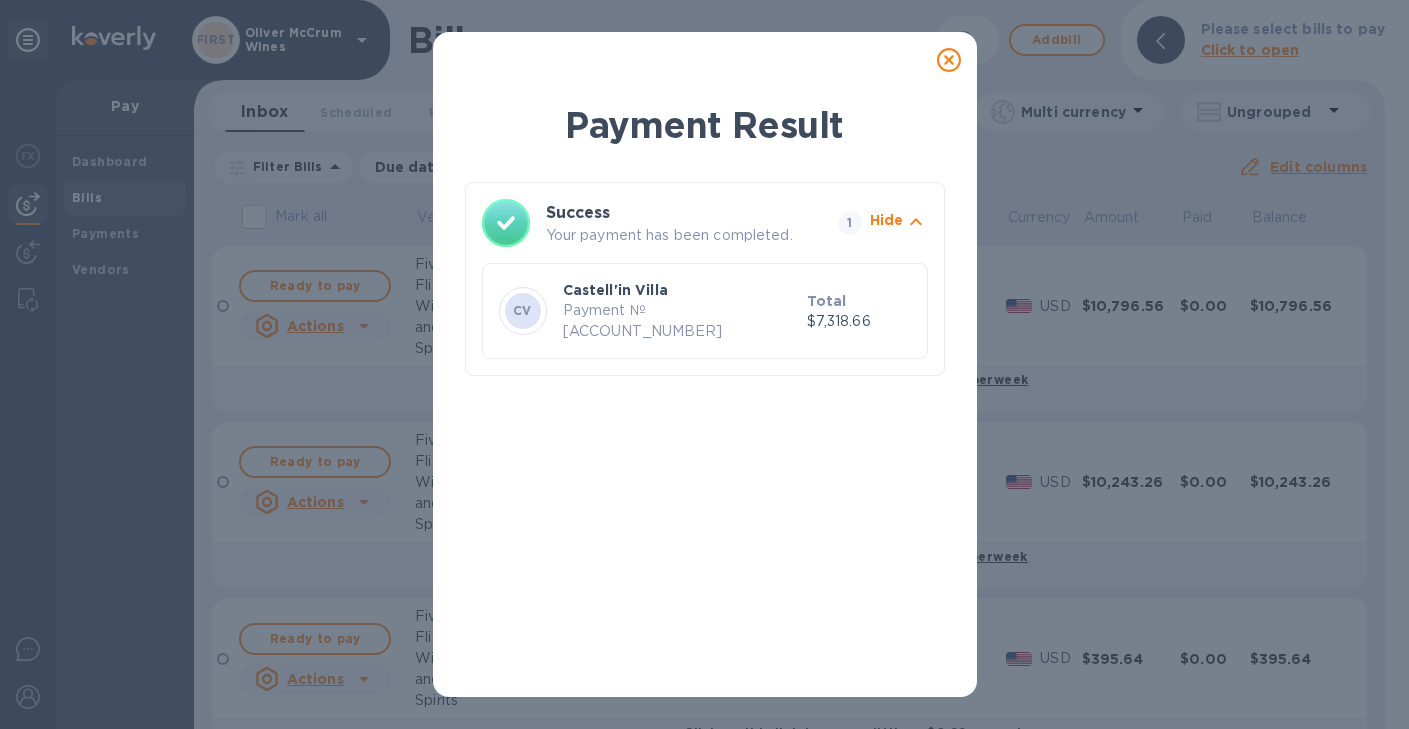 click 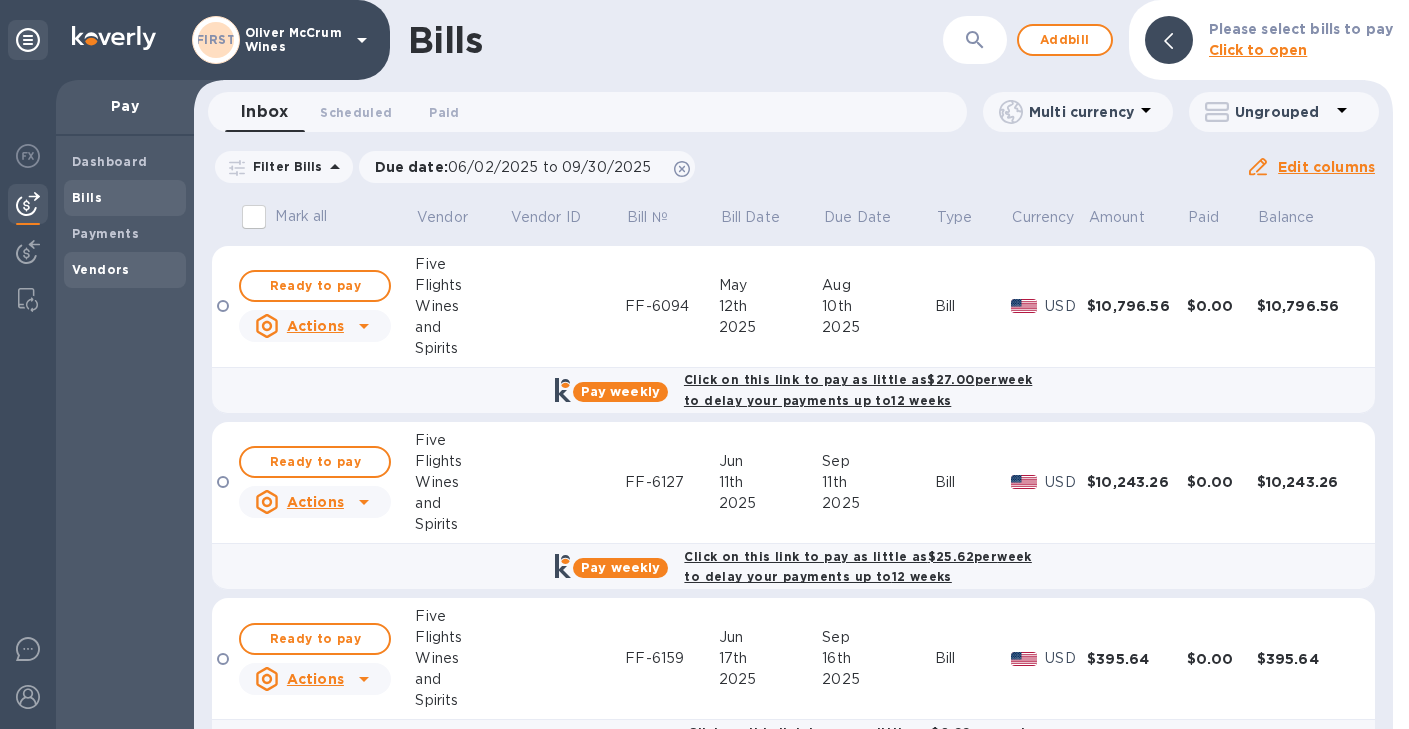 click on "Vendors" at bounding box center (101, 269) 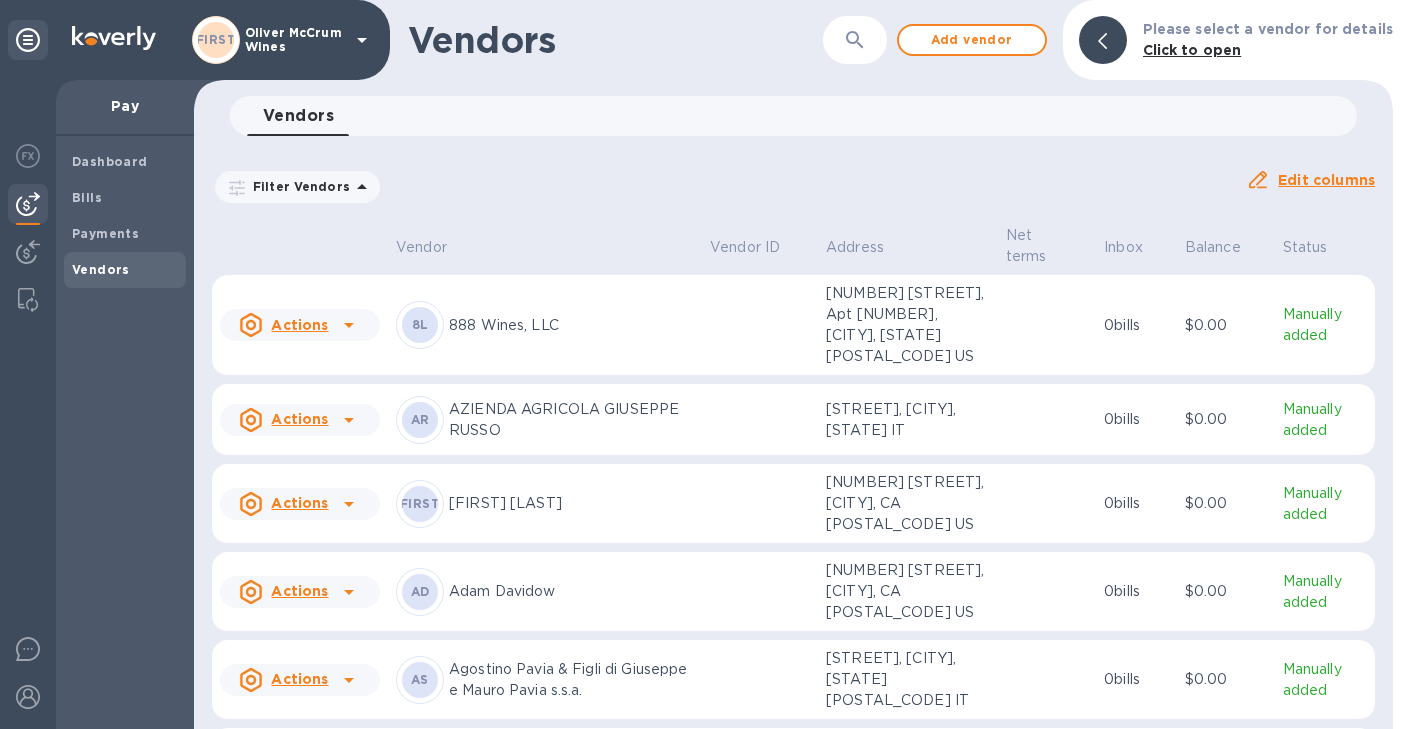click 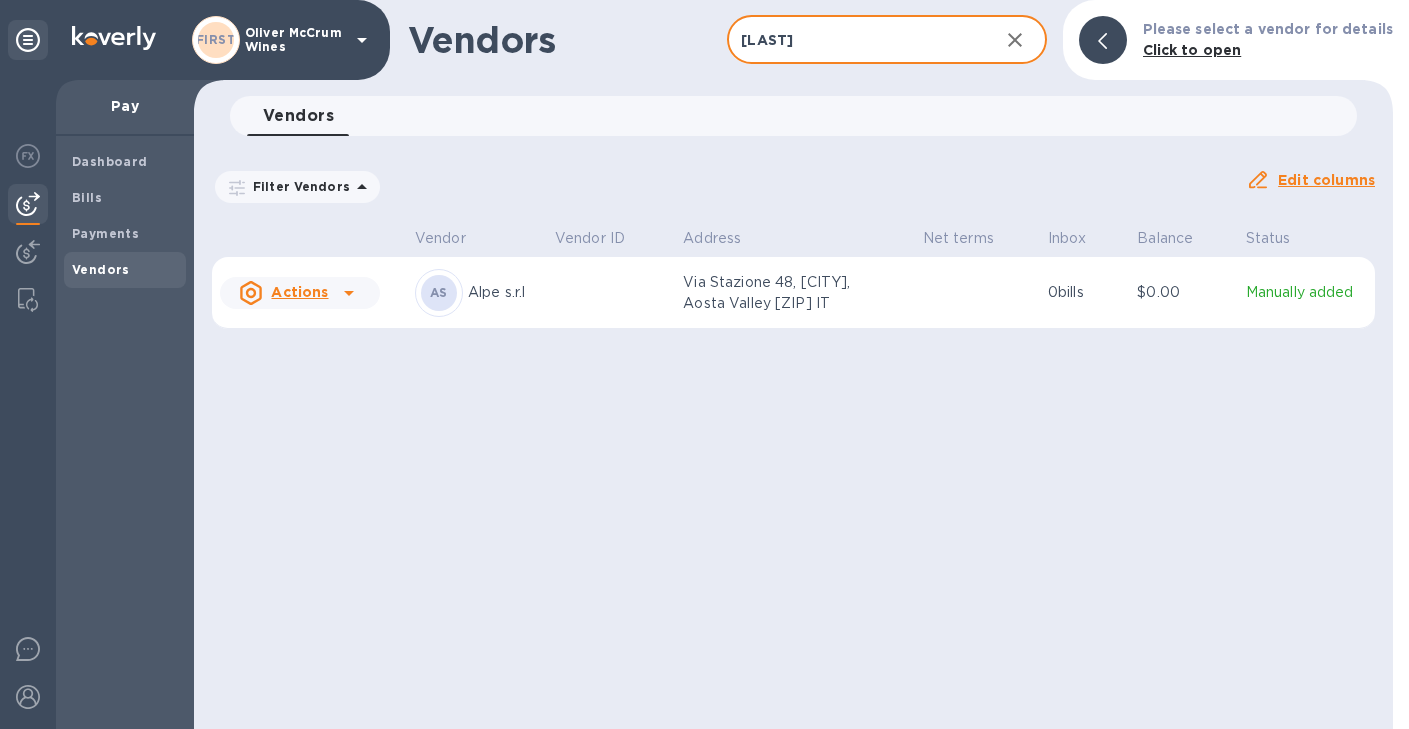 type on "[LAST]" 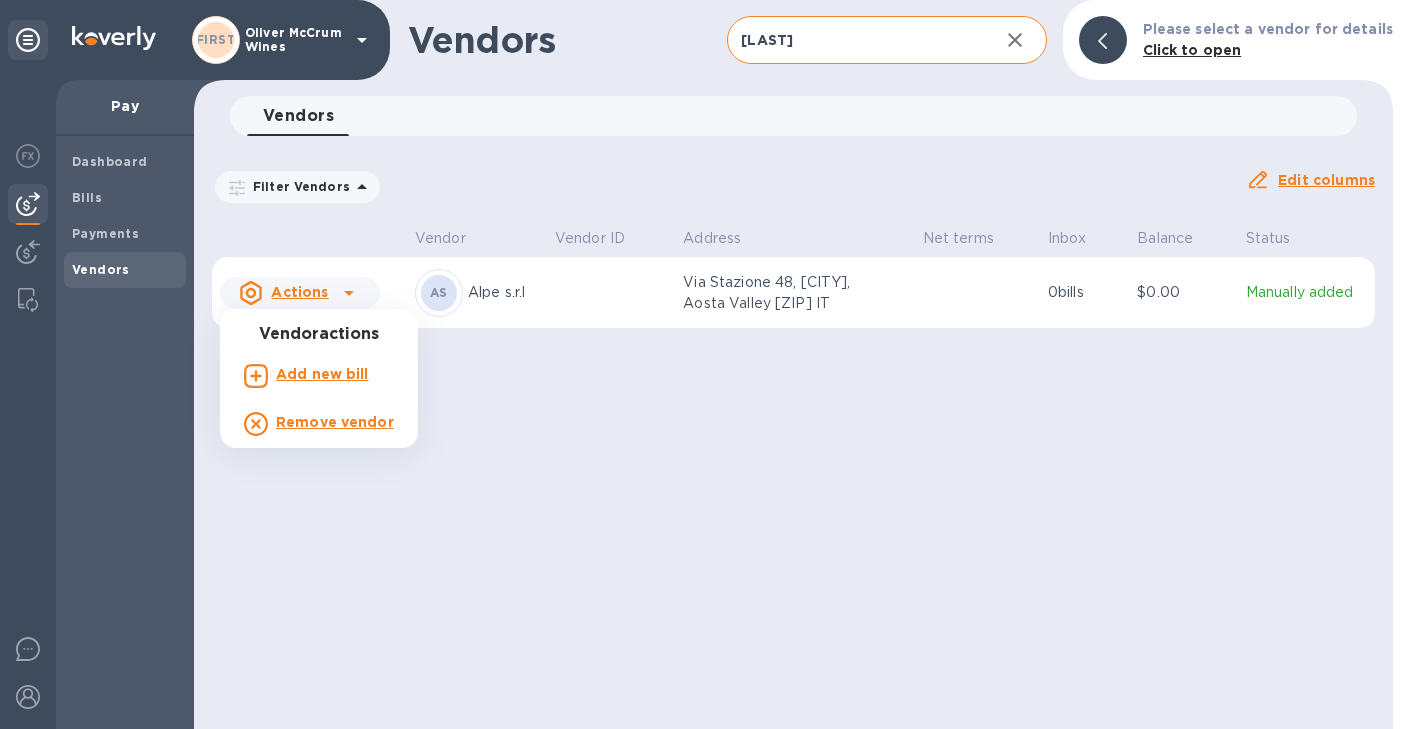 click on "Add new bill" at bounding box center [322, 374] 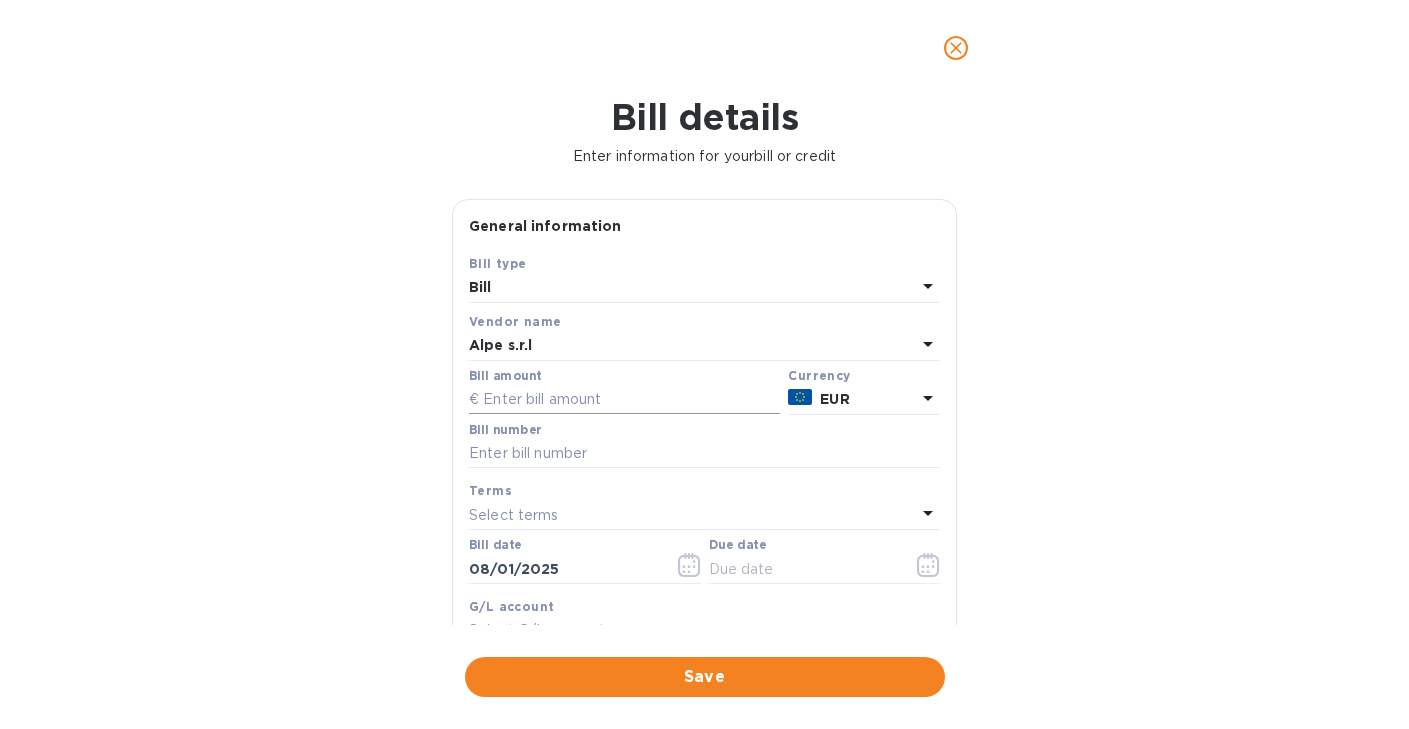 click at bounding box center [624, 400] 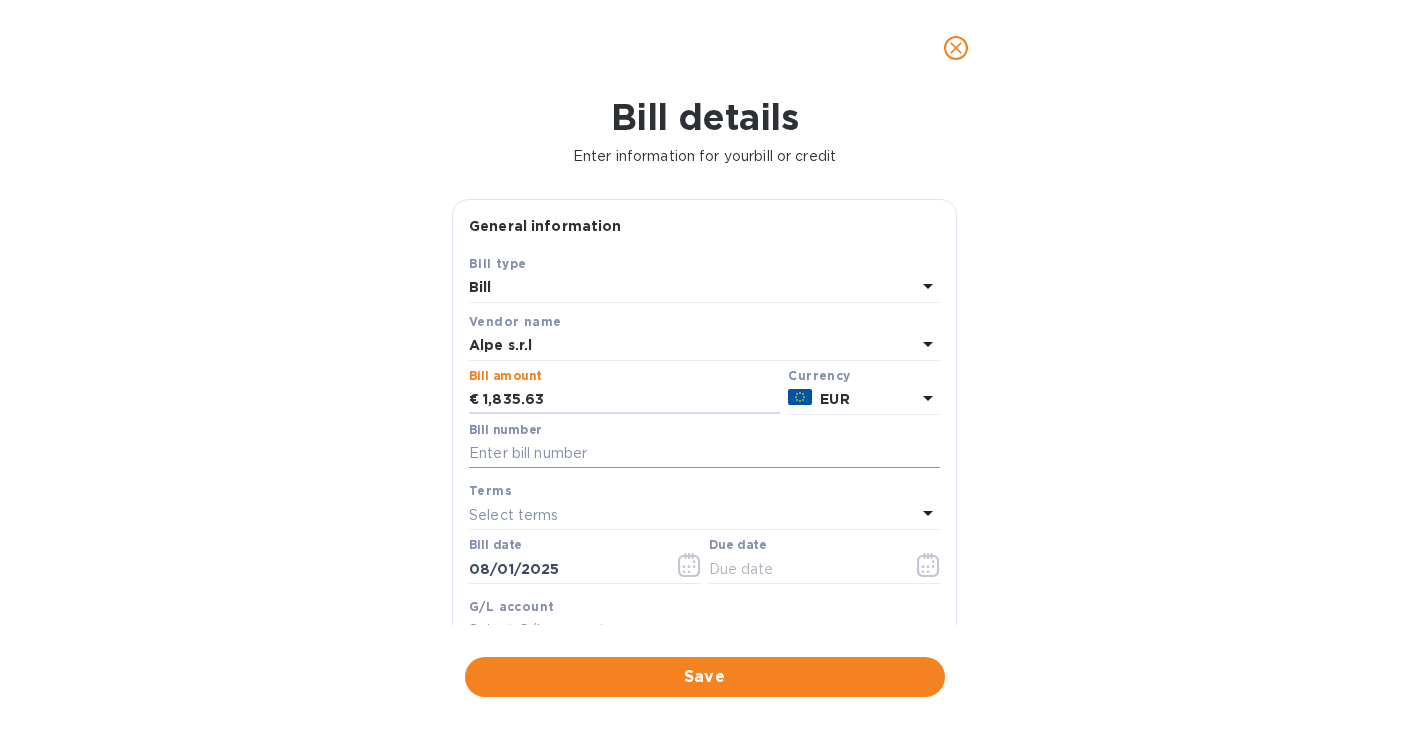 type on "1,835.63" 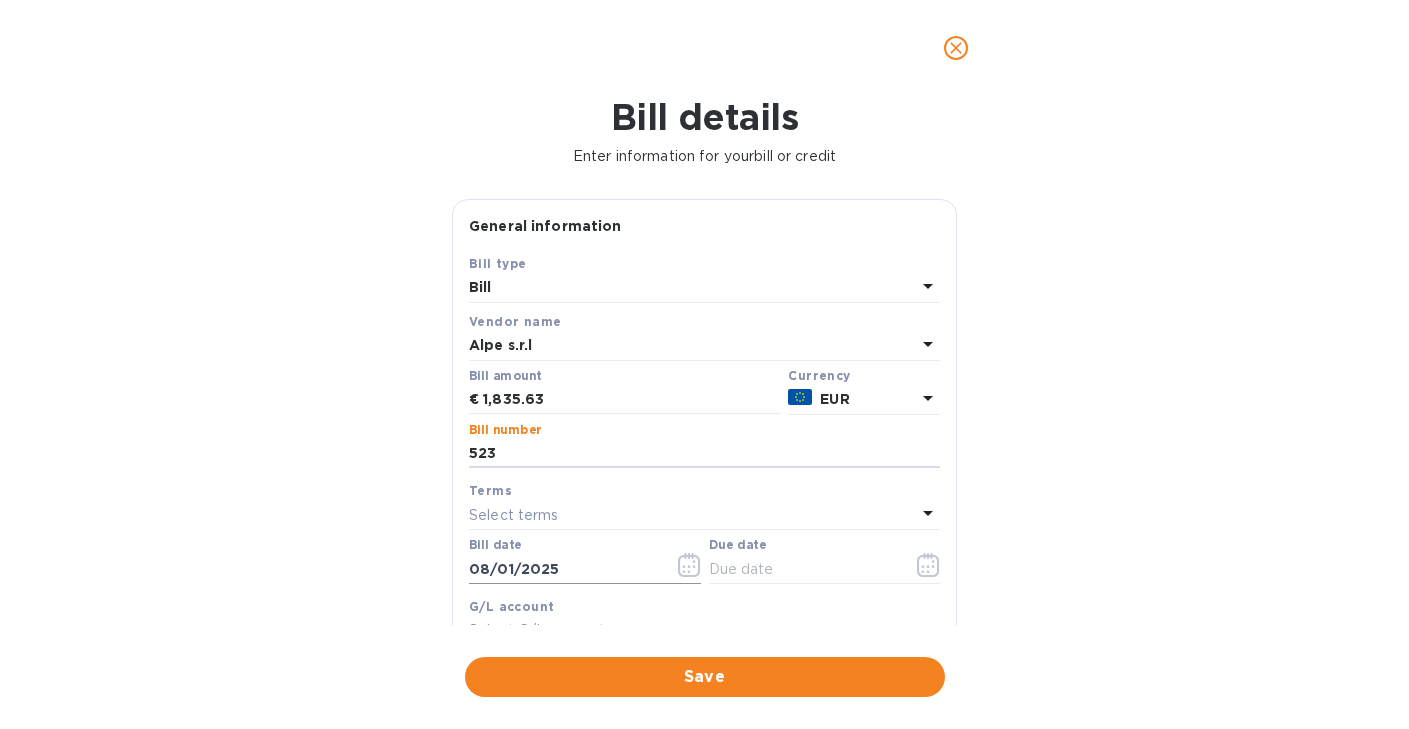 type on "523" 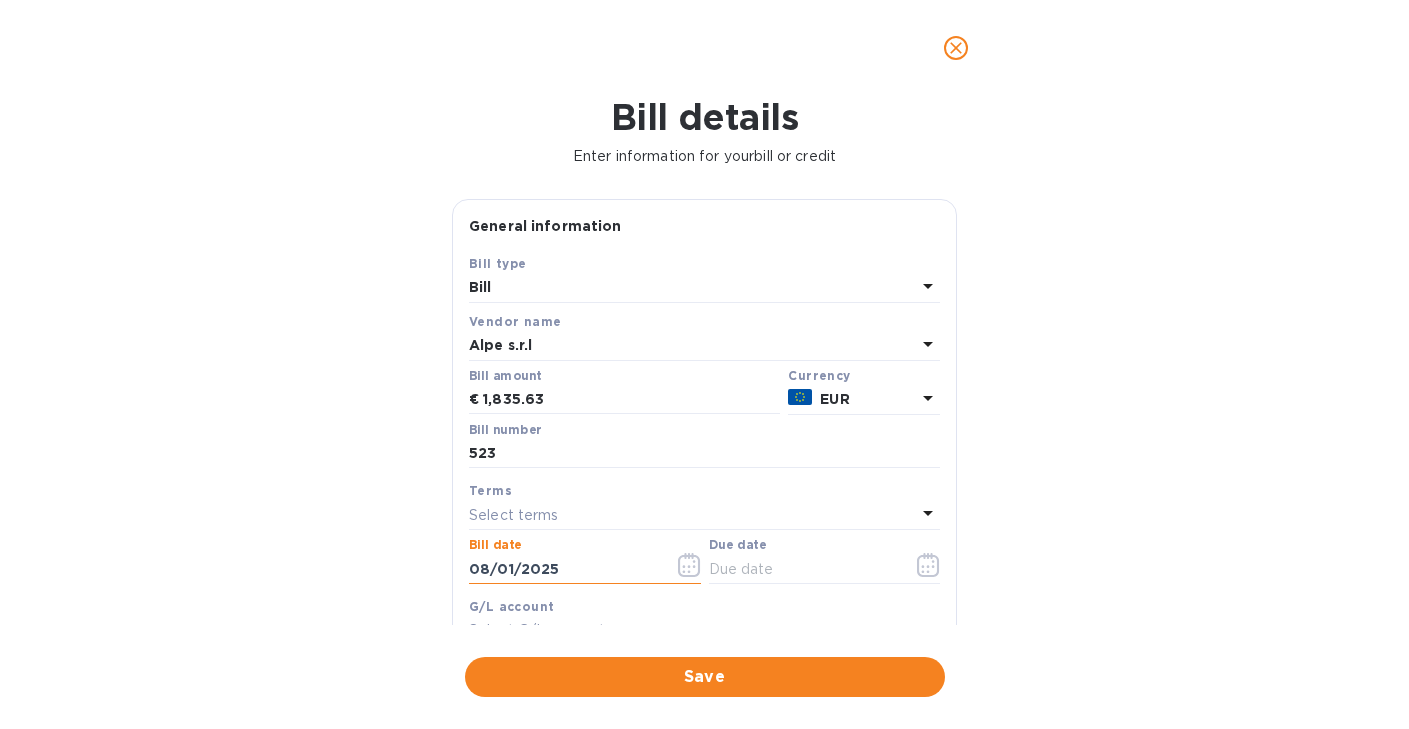 drag, startPoint x: 635, startPoint y: 567, endPoint x: 331, endPoint y: 550, distance: 304.47495 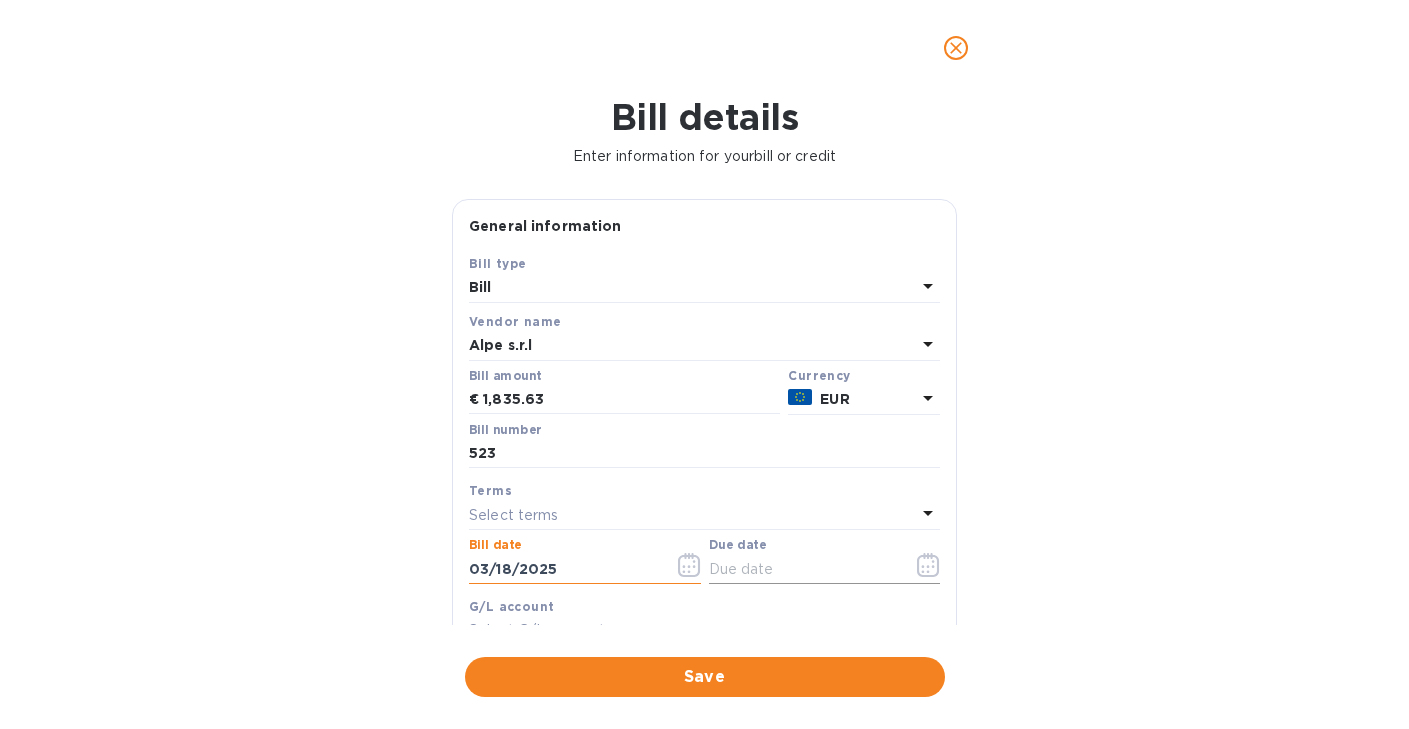 type on "03/18/2025" 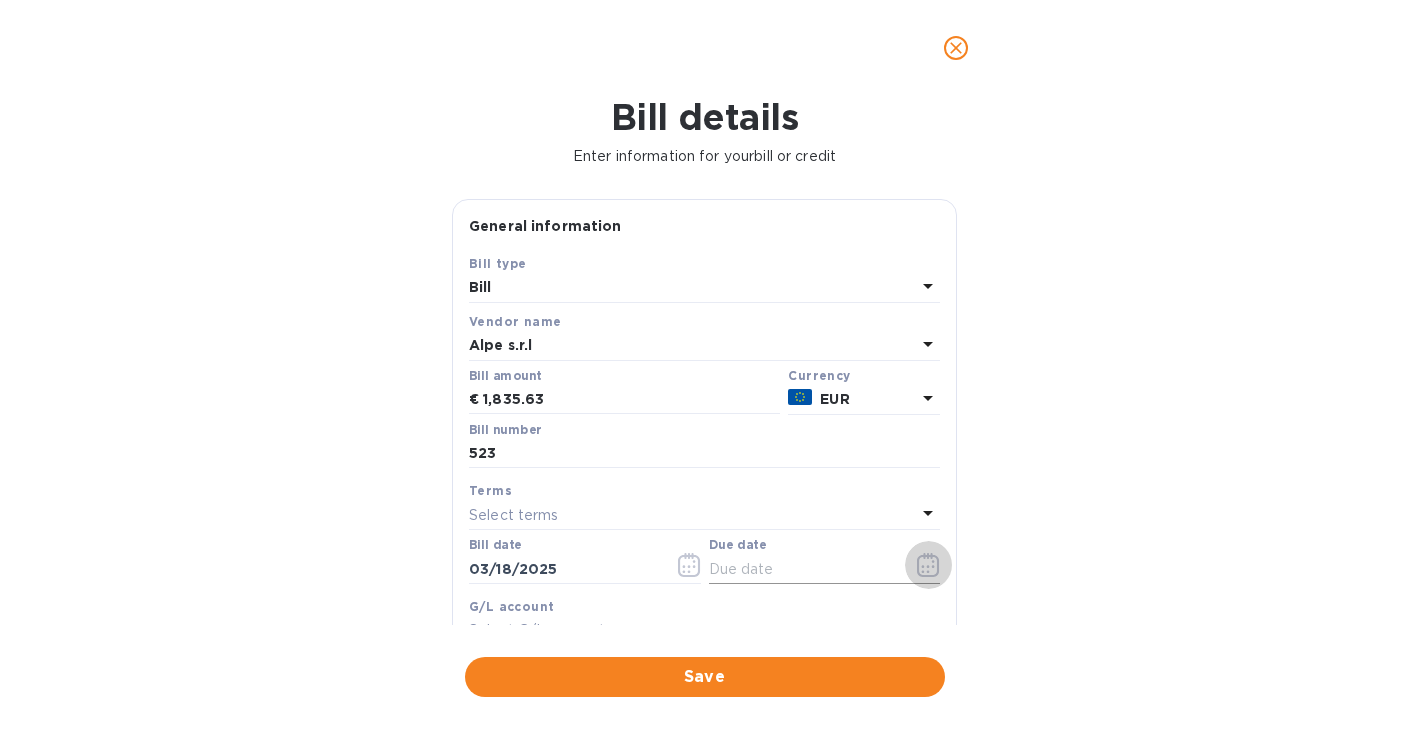 click 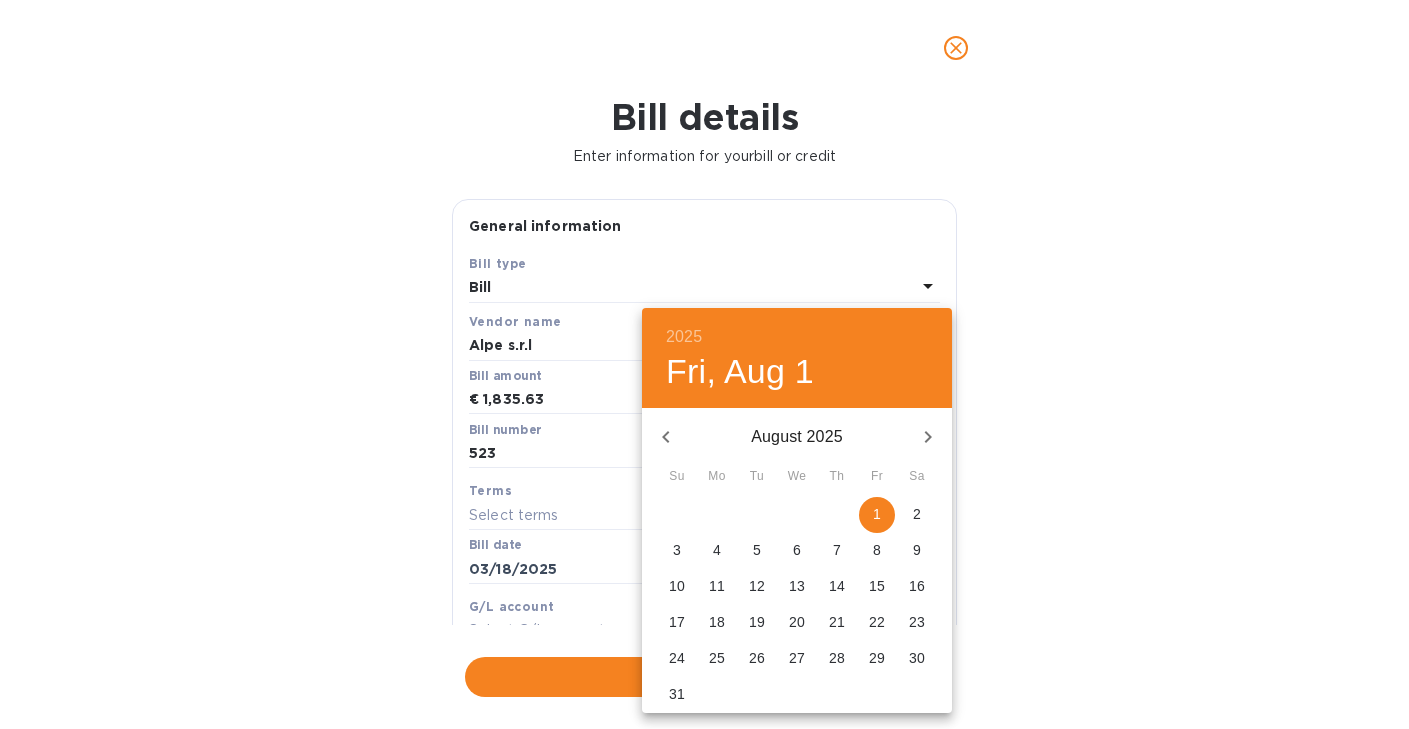 click on "1" at bounding box center (877, 514) 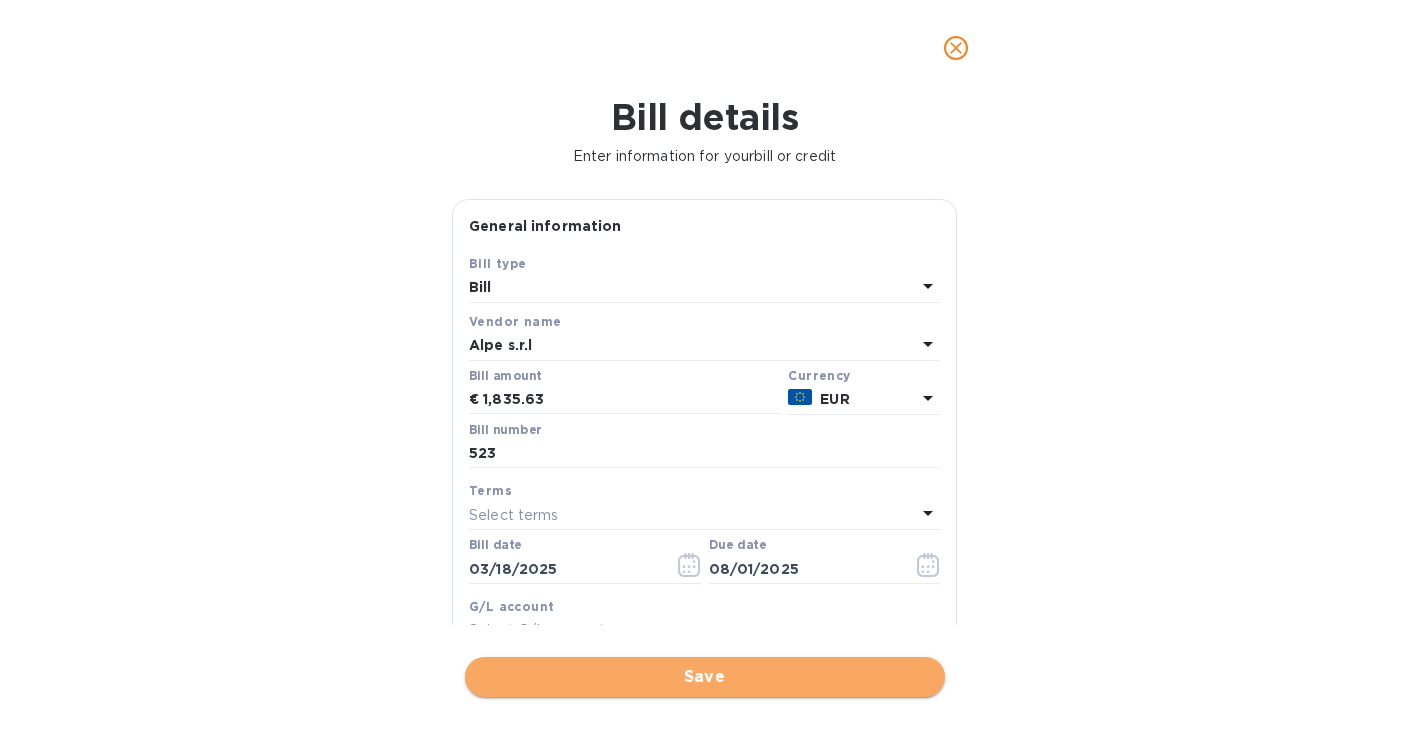 click on "Save" at bounding box center (705, 677) 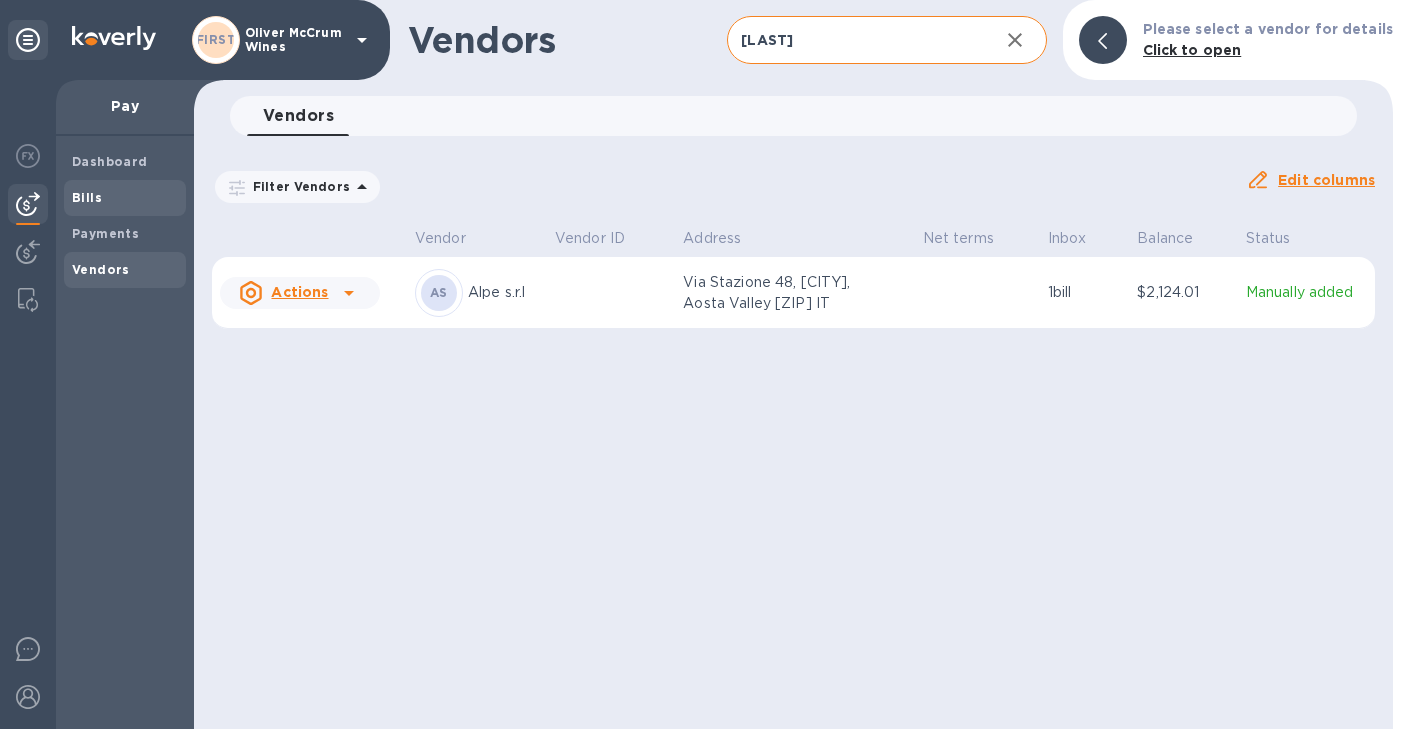 click on "Bills" at bounding box center (125, 198) 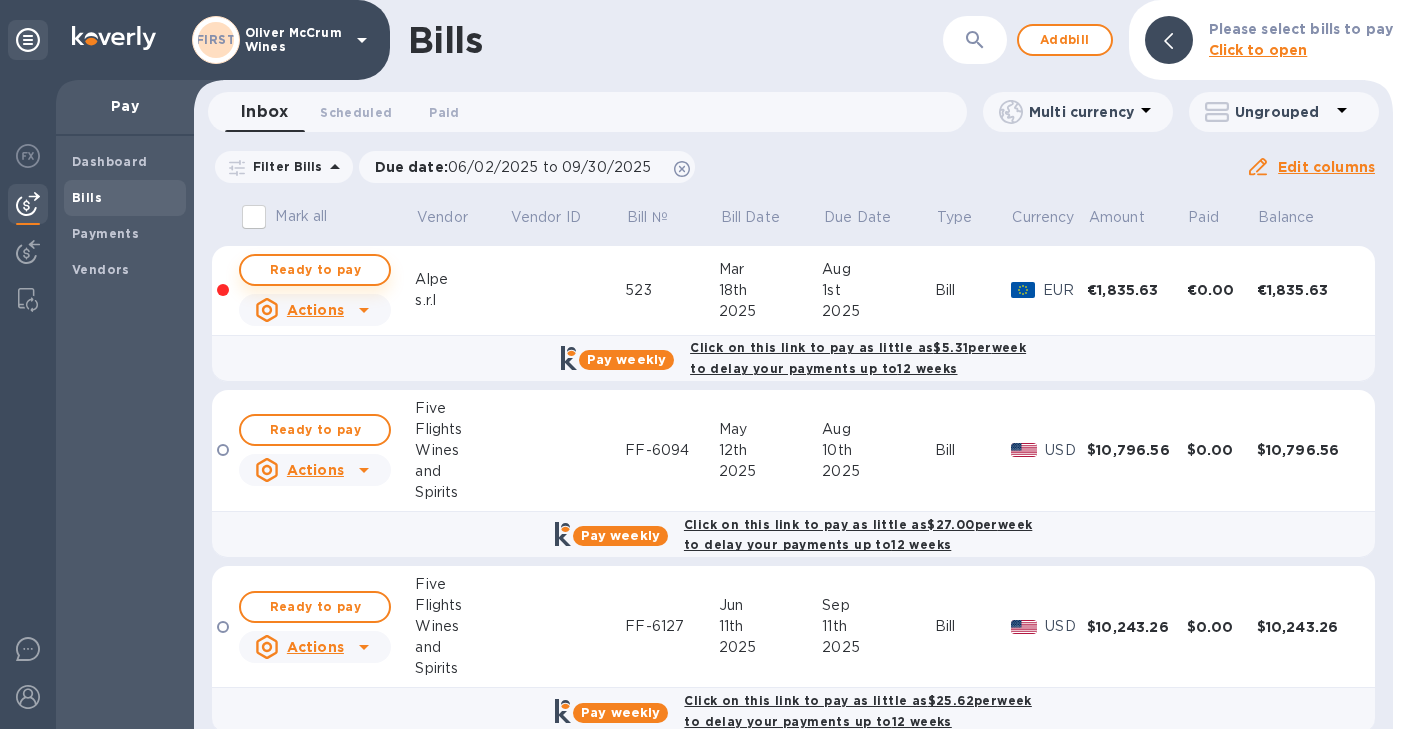 click on "Ready to pay" at bounding box center (315, 270) 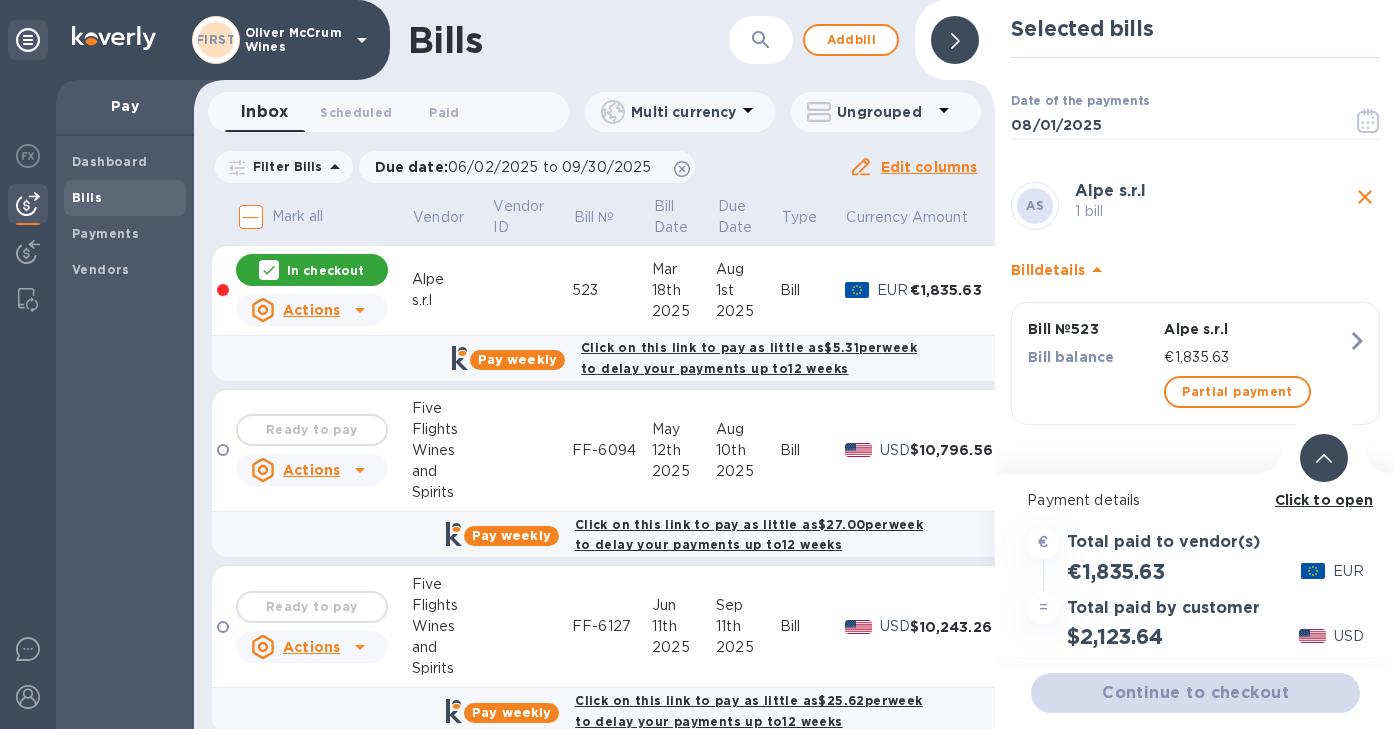 click on "Click to open" at bounding box center (1324, 500) 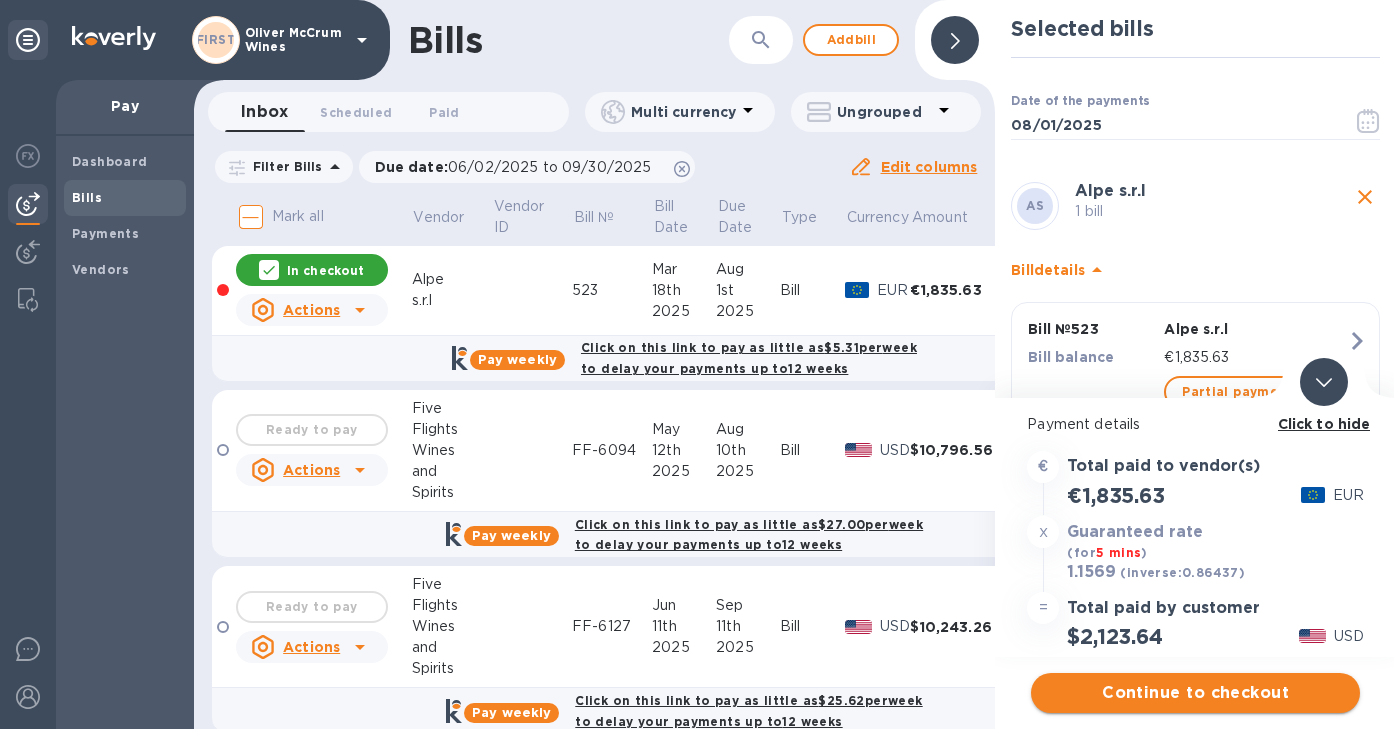 click on "Continue to checkout" at bounding box center [1195, 693] 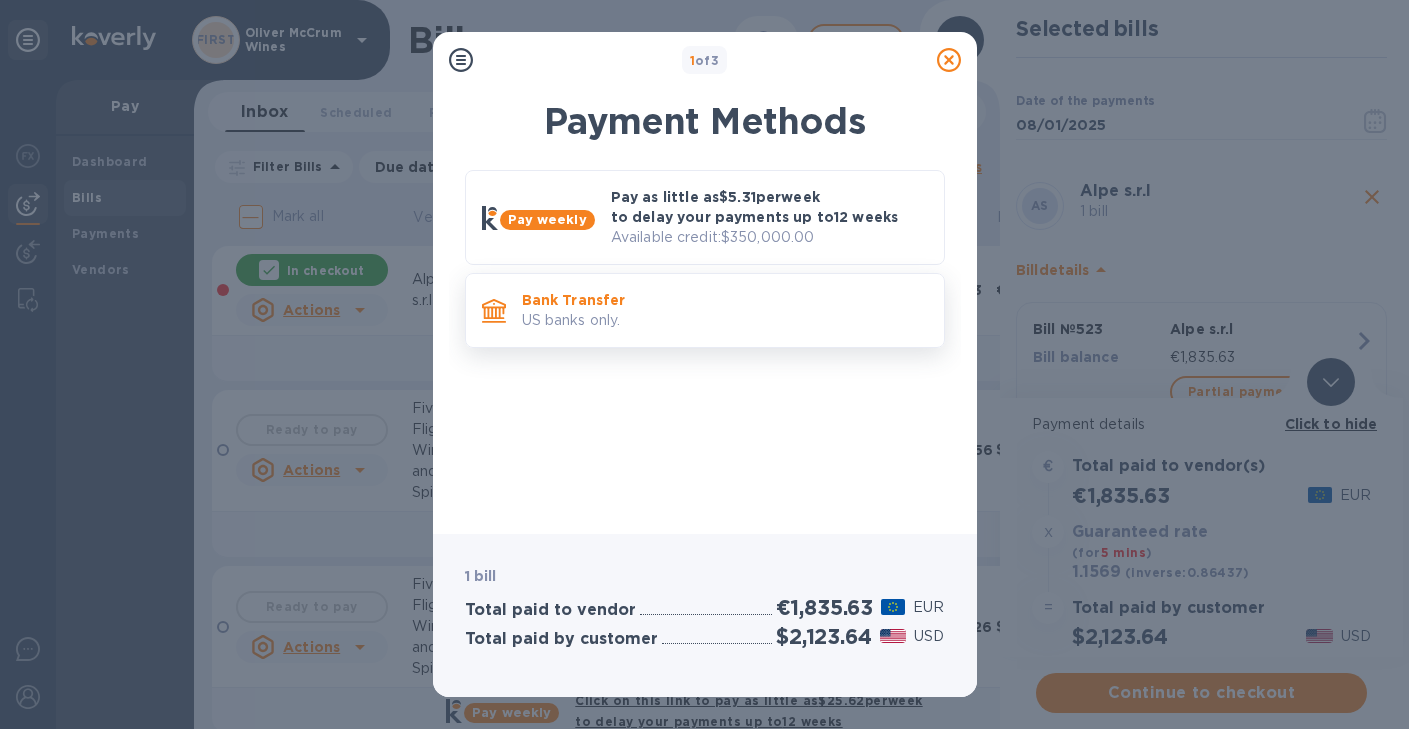 click on "Bank Transfer US banks only." at bounding box center [725, 310] 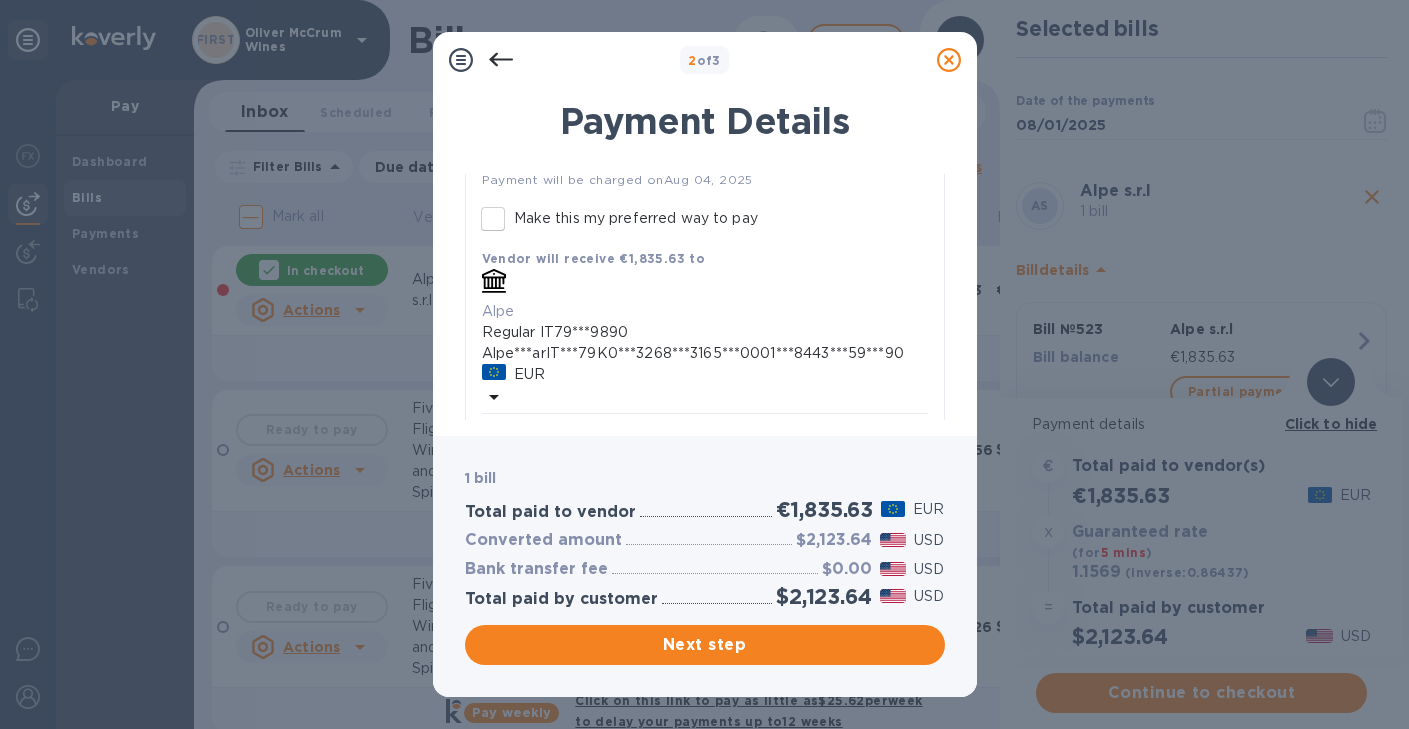 scroll, scrollTop: 344, scrollLeft: 0, axis: vertical 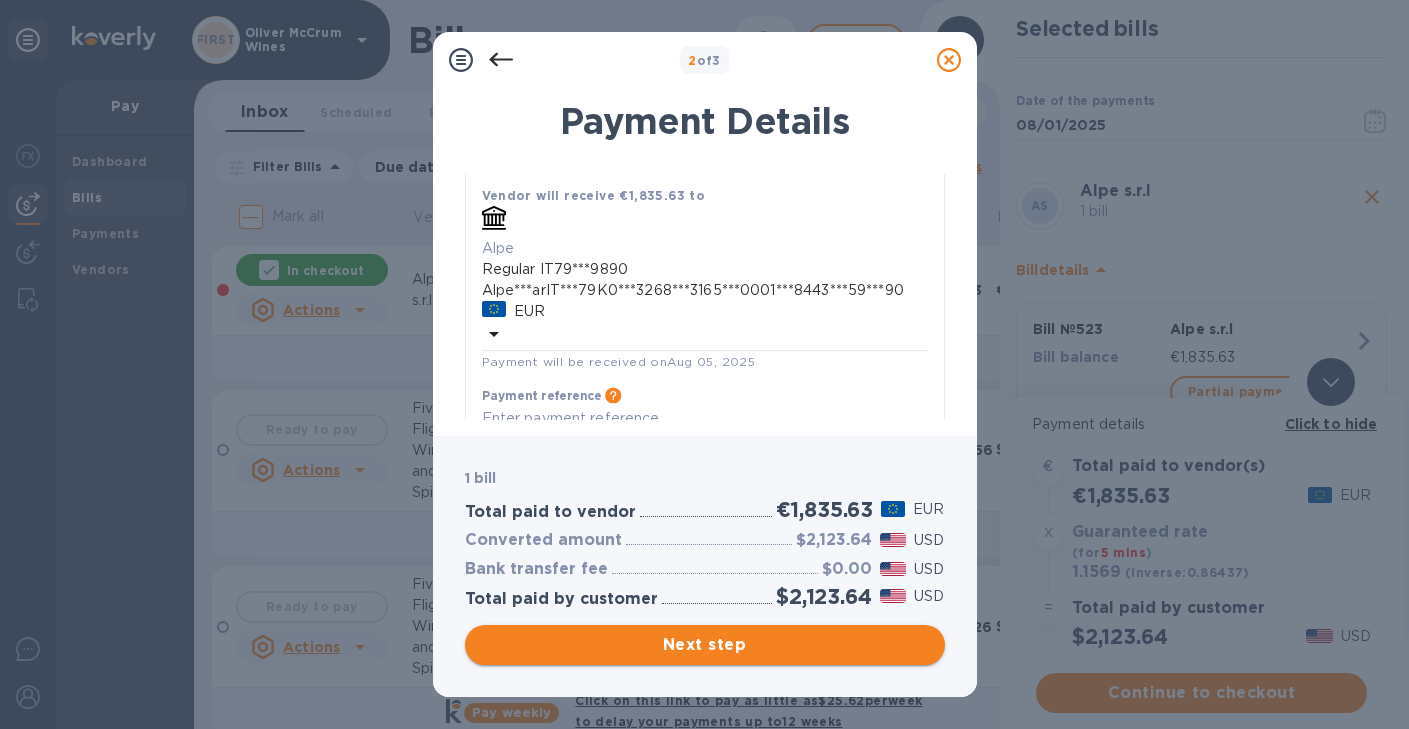 click on "Next step" at bounding box center (705, 645) 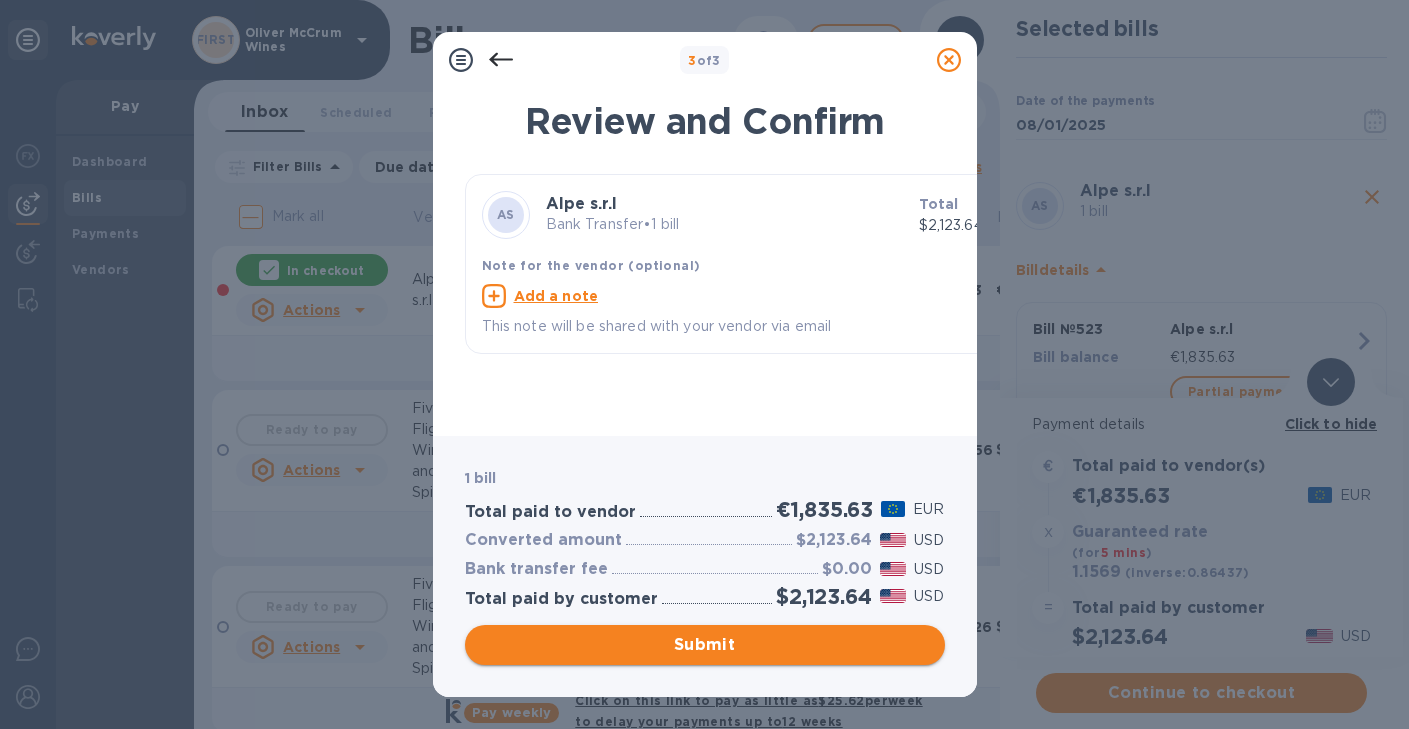 click on "Submit" at bounding box center [705, 645] 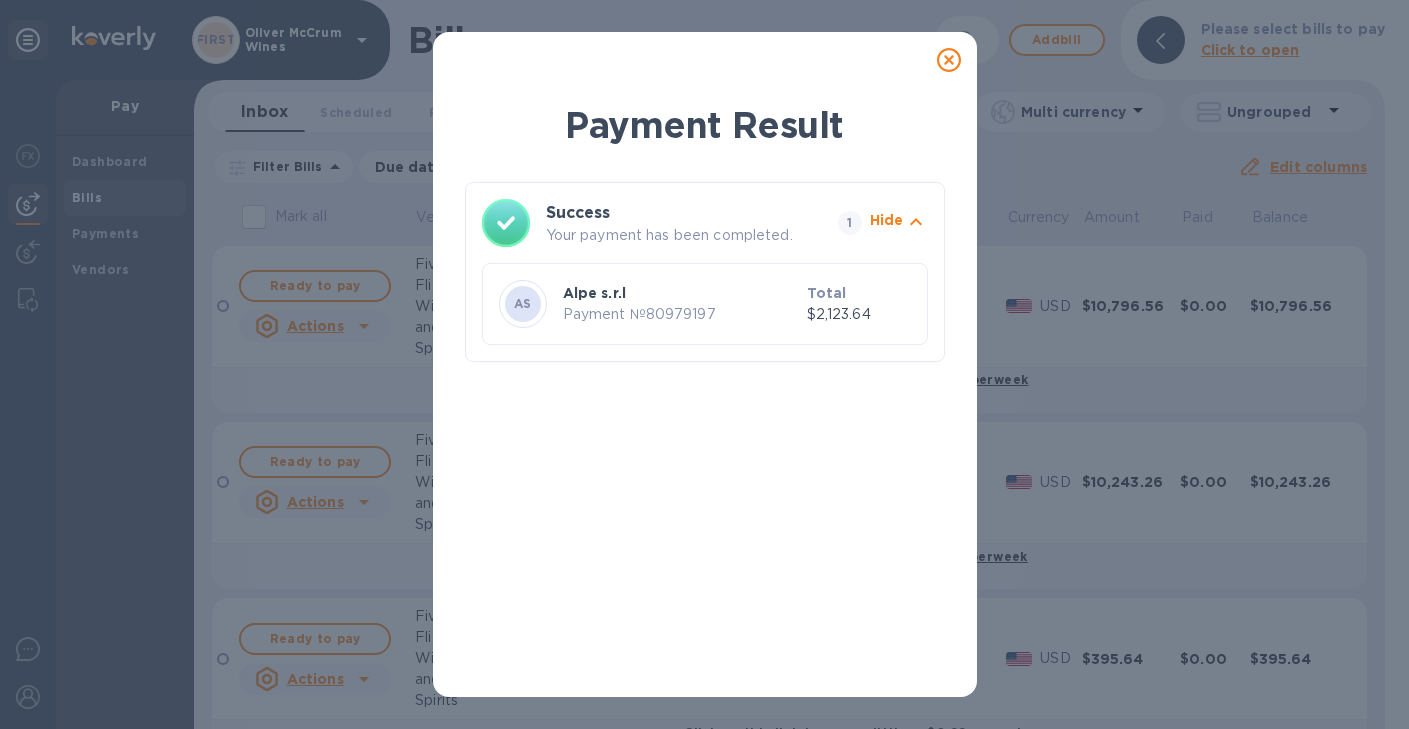 click 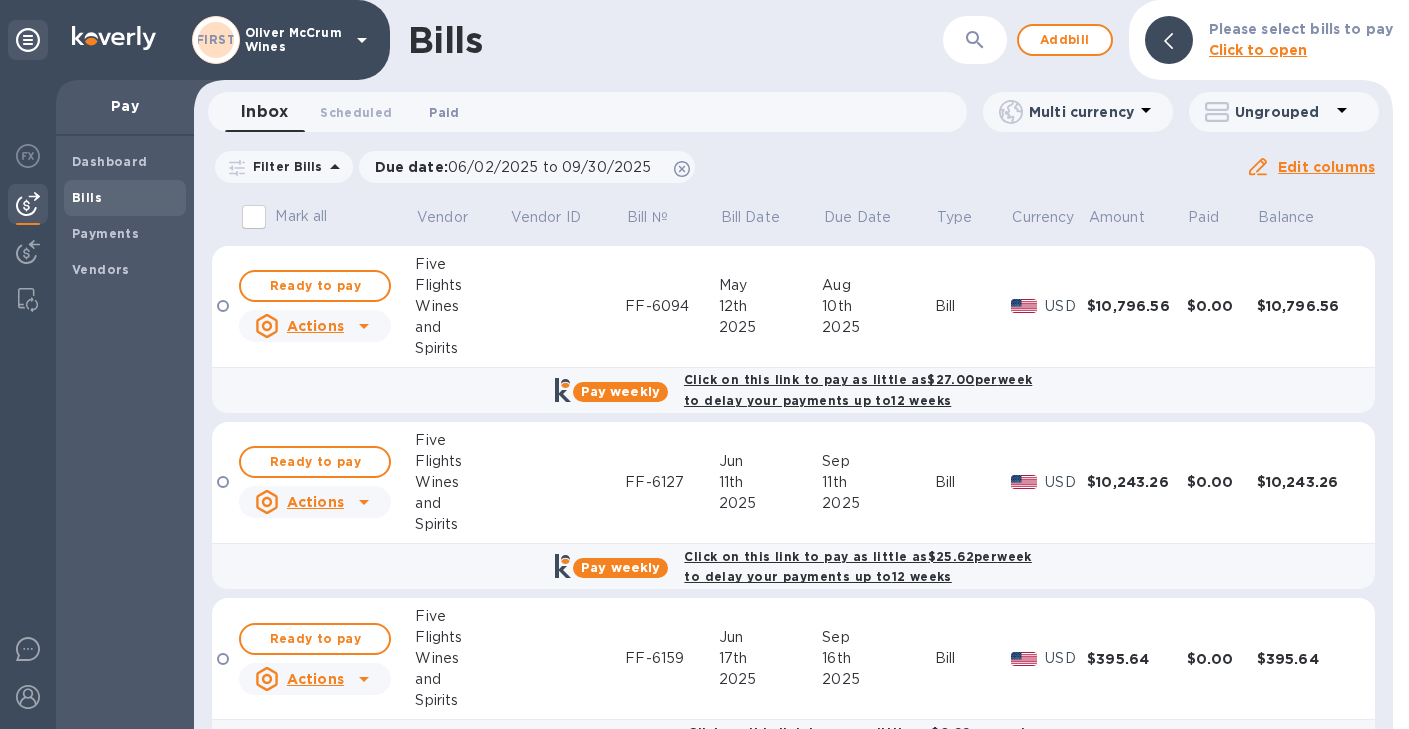 click on "Paid 0" at bounding box center (444, 112) 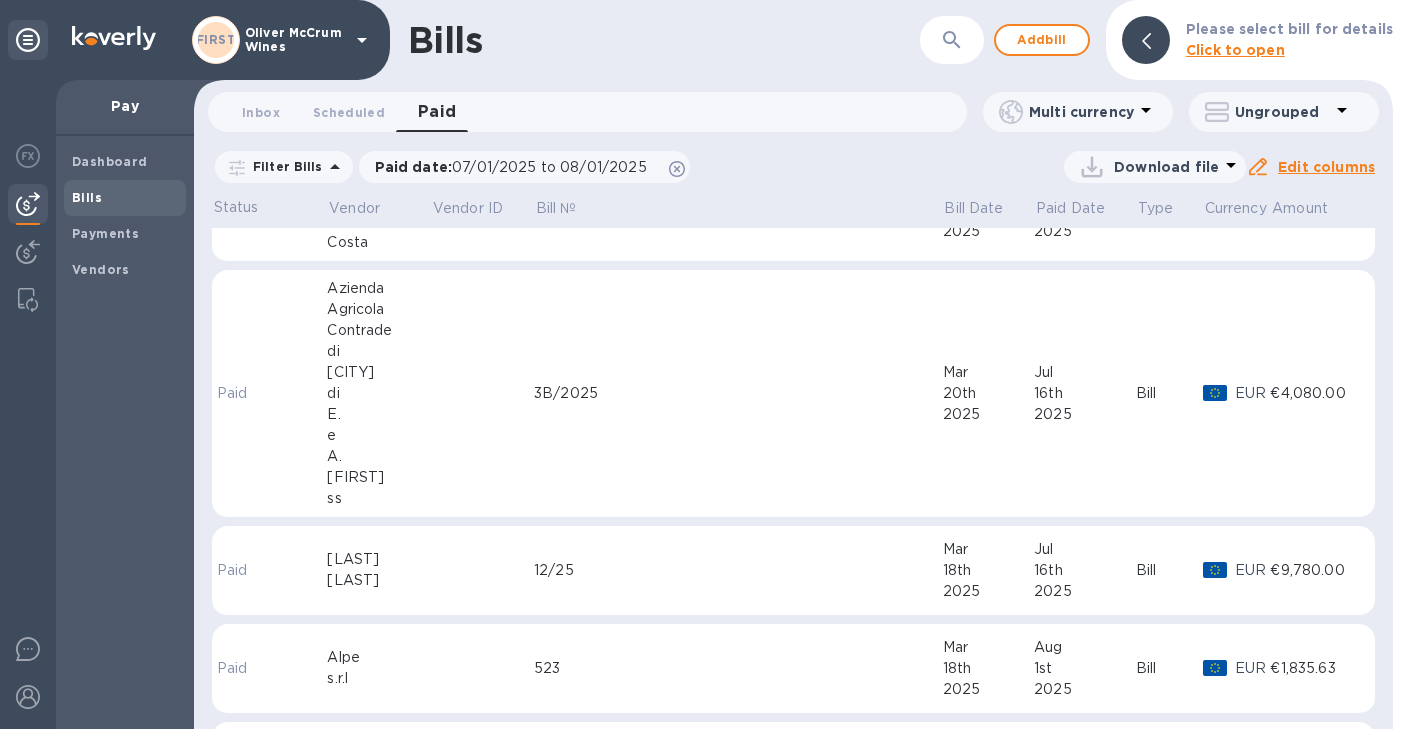 scroll, scrollTop: 5832, scrollLeft: 0, axis: vertical 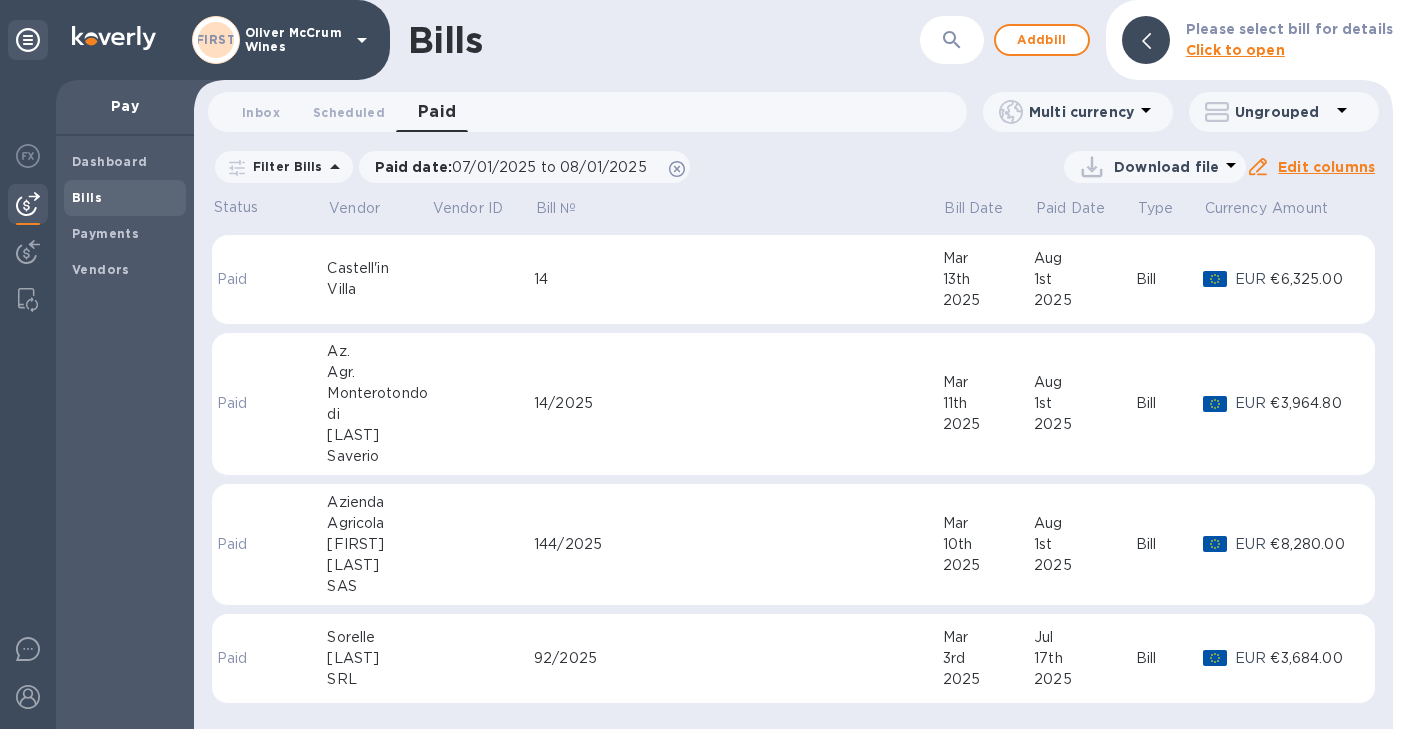 click on "92/2025" at bounding box center (738, 659) 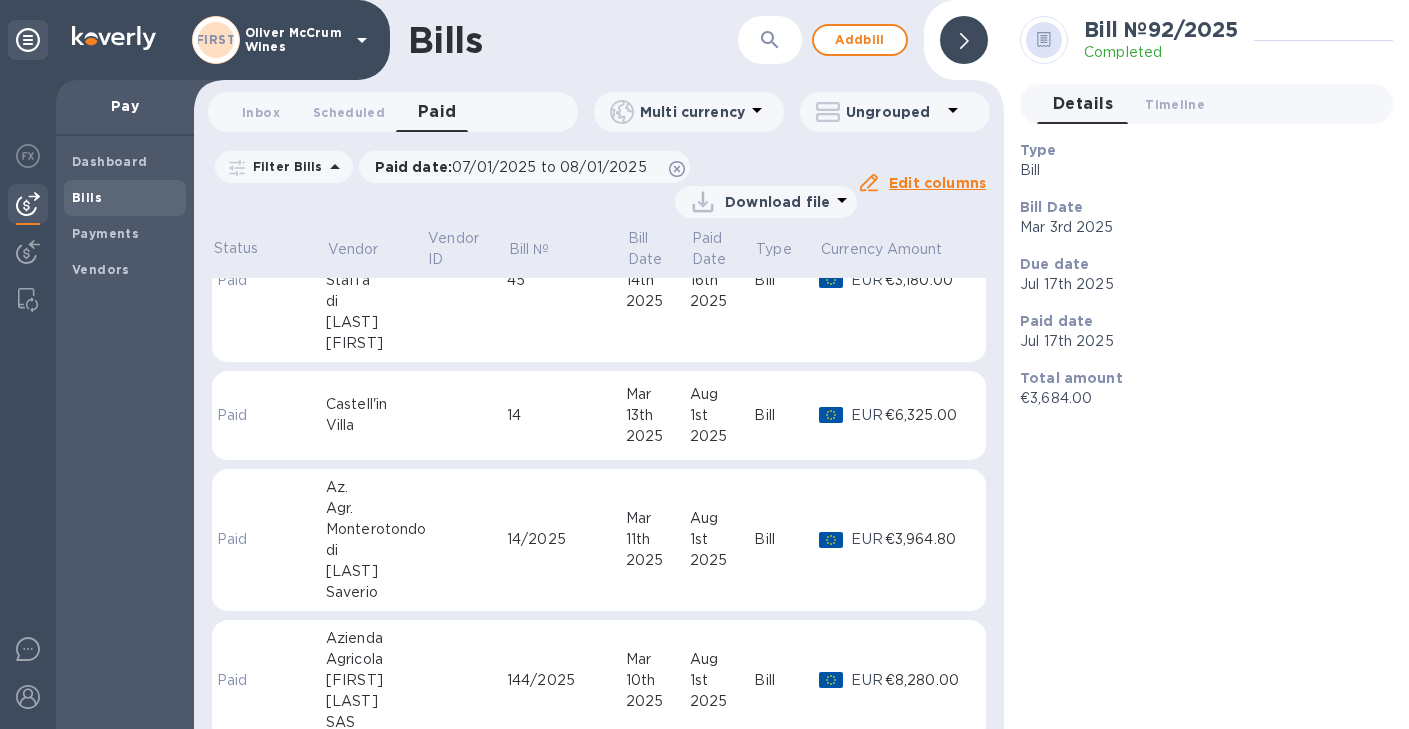 scroll, scrollTop: 5936, scrollLeft: 0, axis: vertical 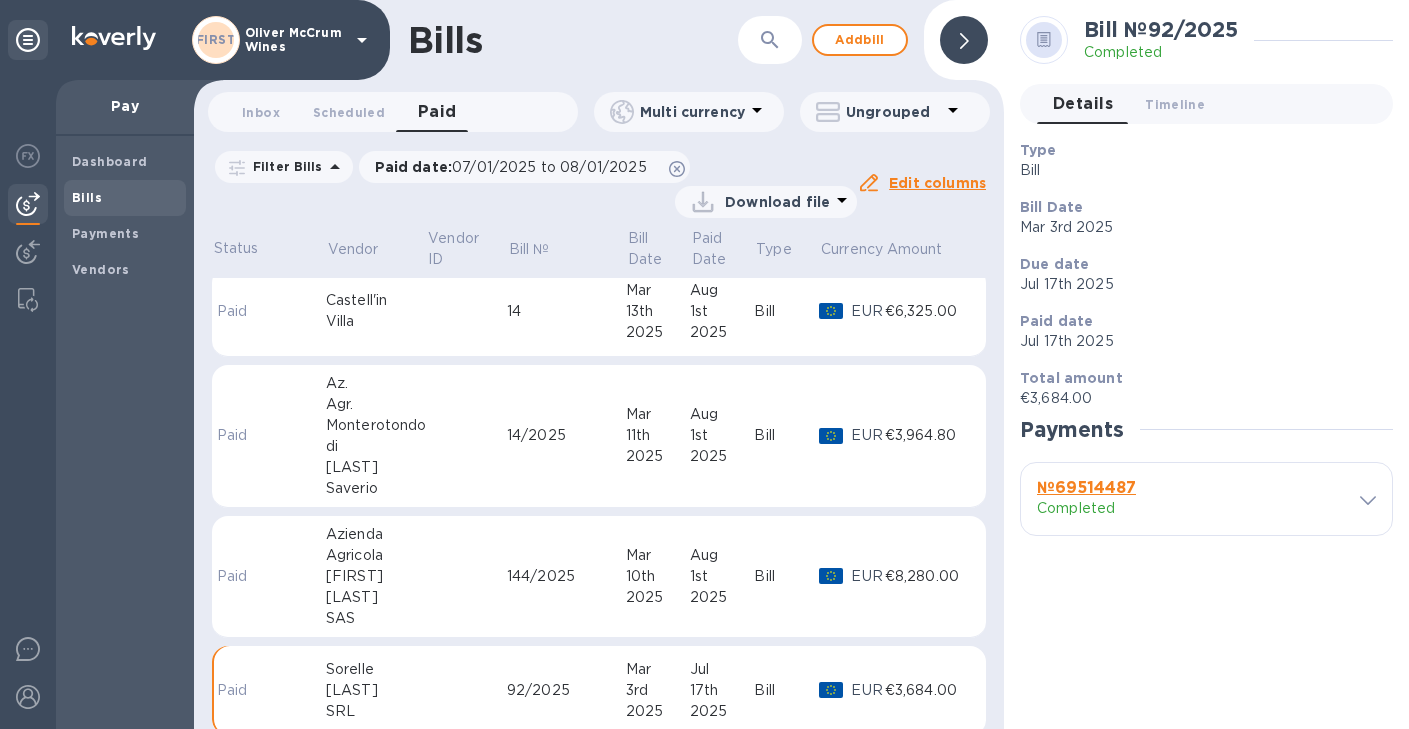 click on "№  69514487" at bounding box center (1086, 487) 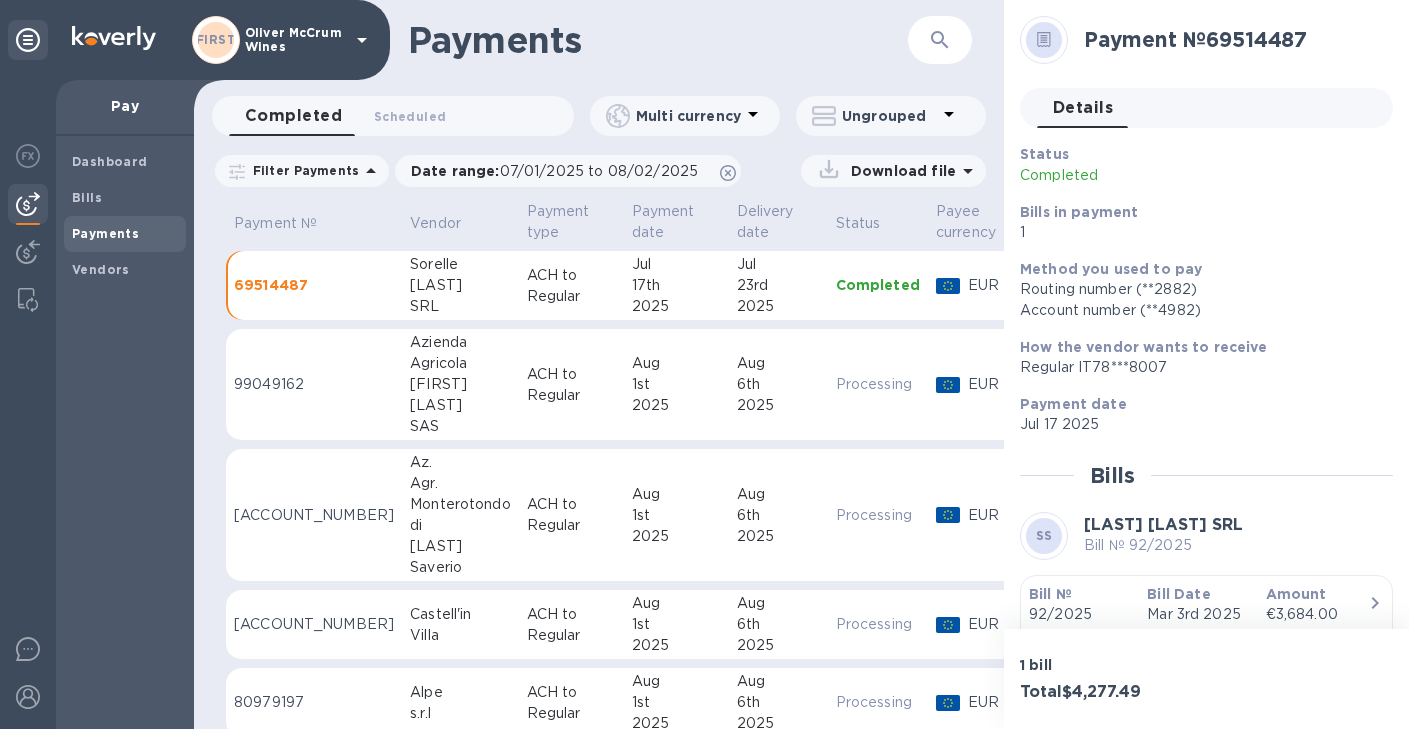 click on "Payments" at bounding box center [633, 40] 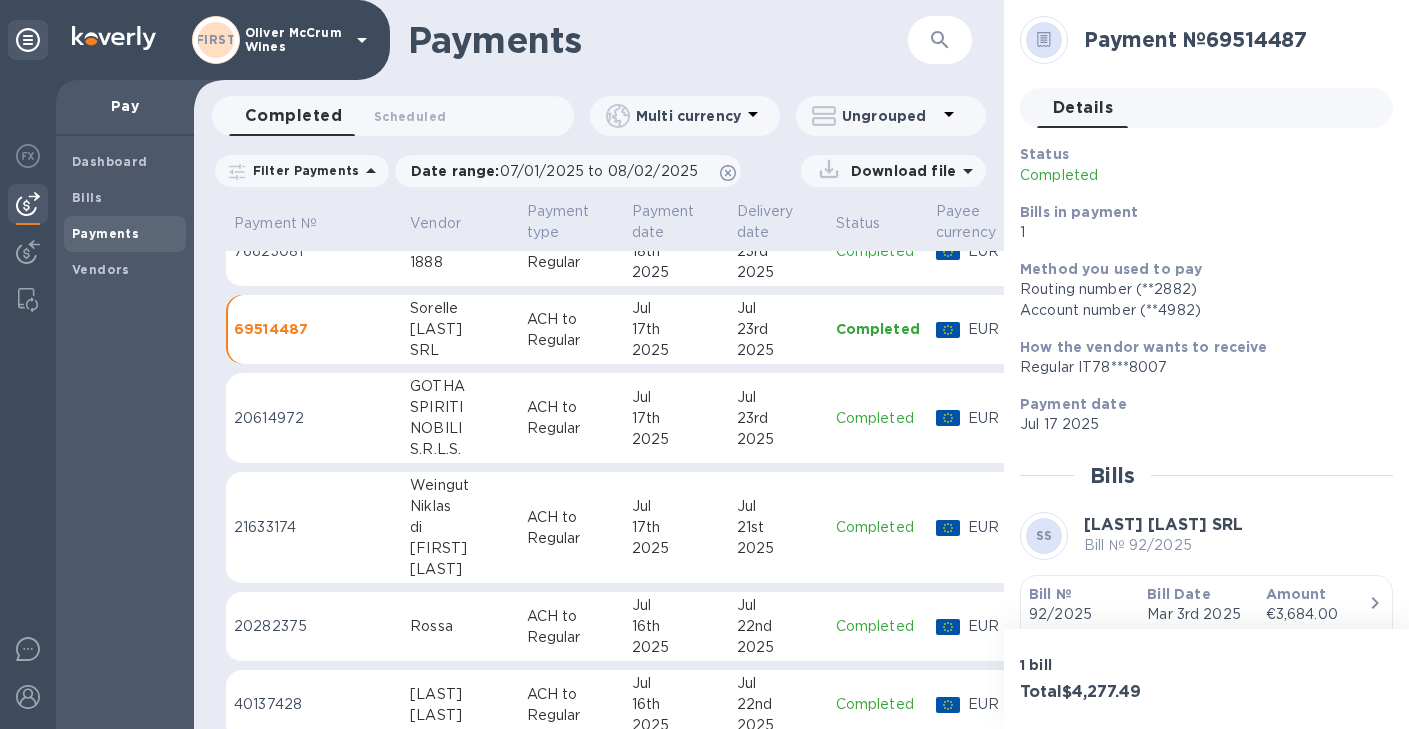 scroll, scrollTop: 2427, scrollLeft: 0, axis: vertical 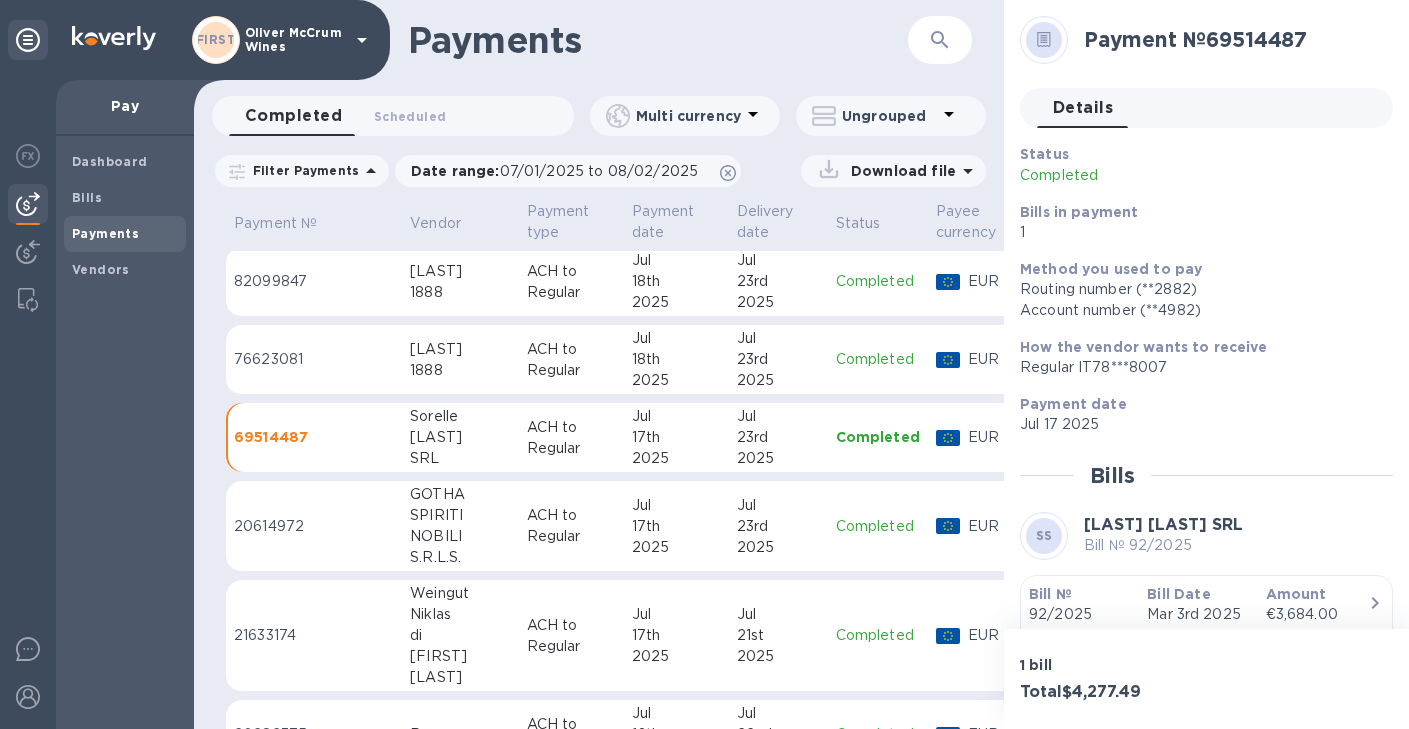 click on "Payments" at bounding box center [633, 40] 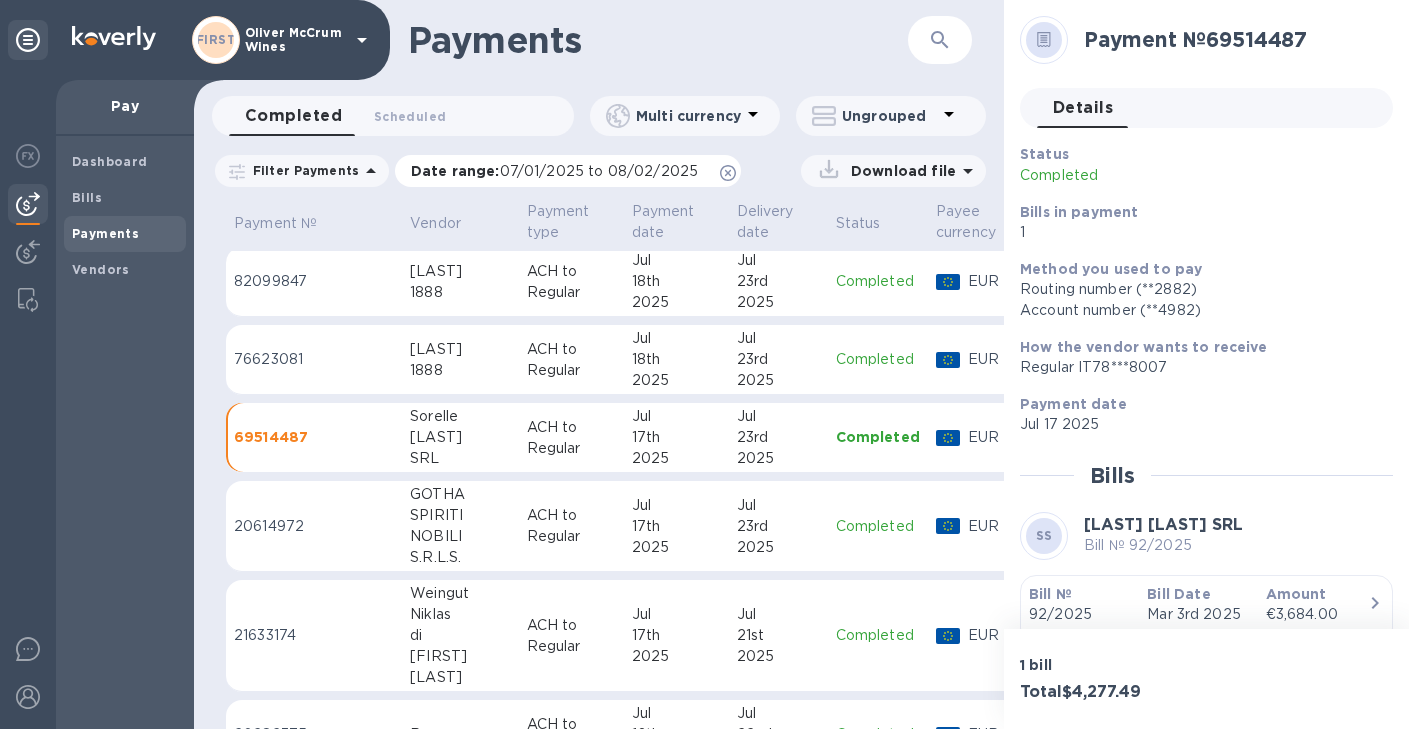 click on "Date range :  07/01/2025 to 08/02/2025" at bounding box center (559, 171) 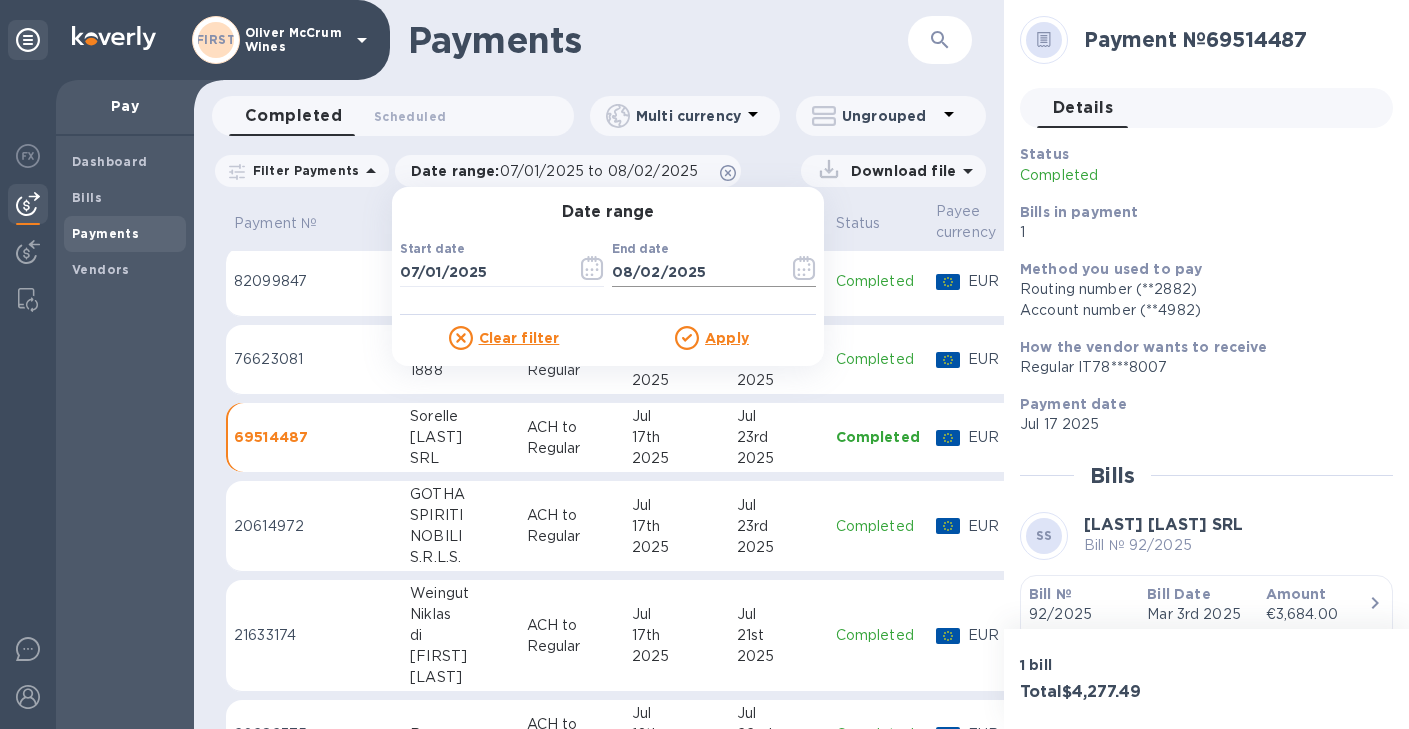 click 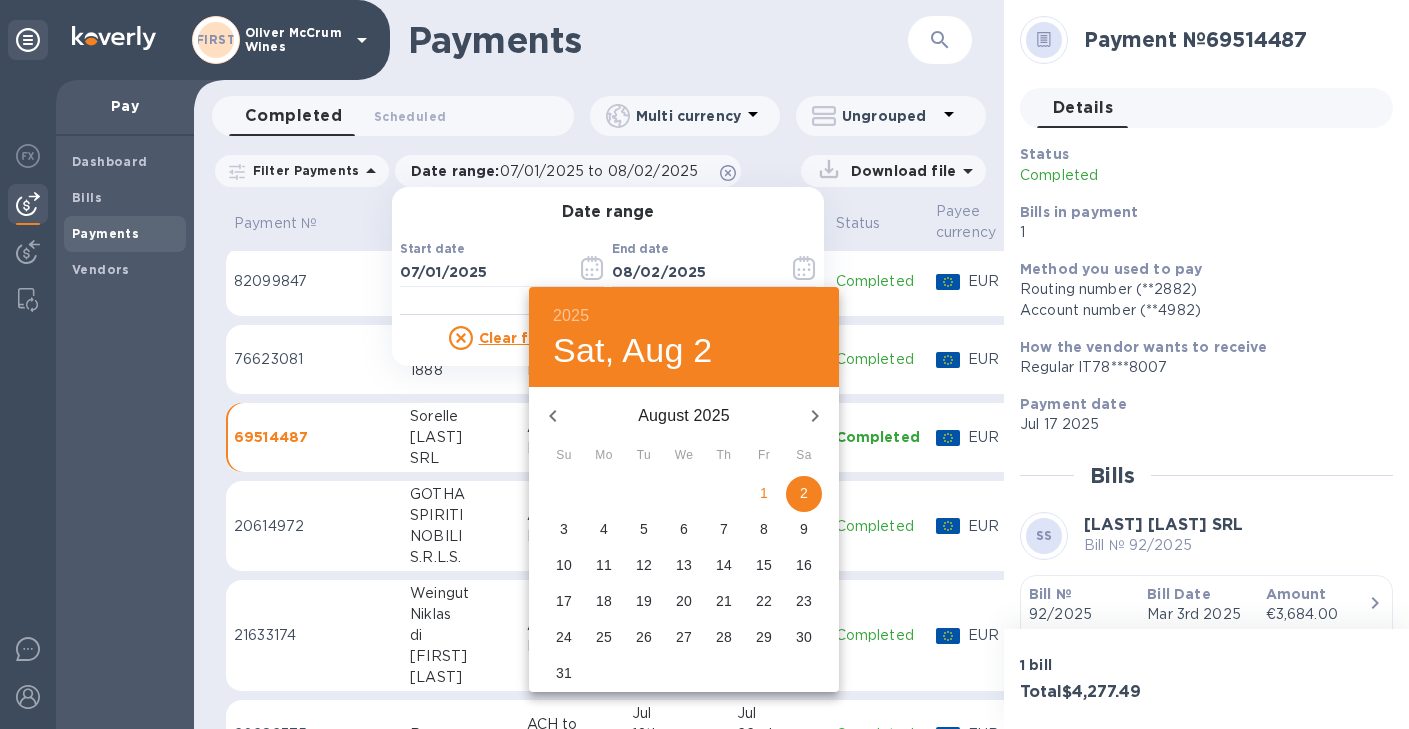 click on "4" at bounding box center [604, 529] 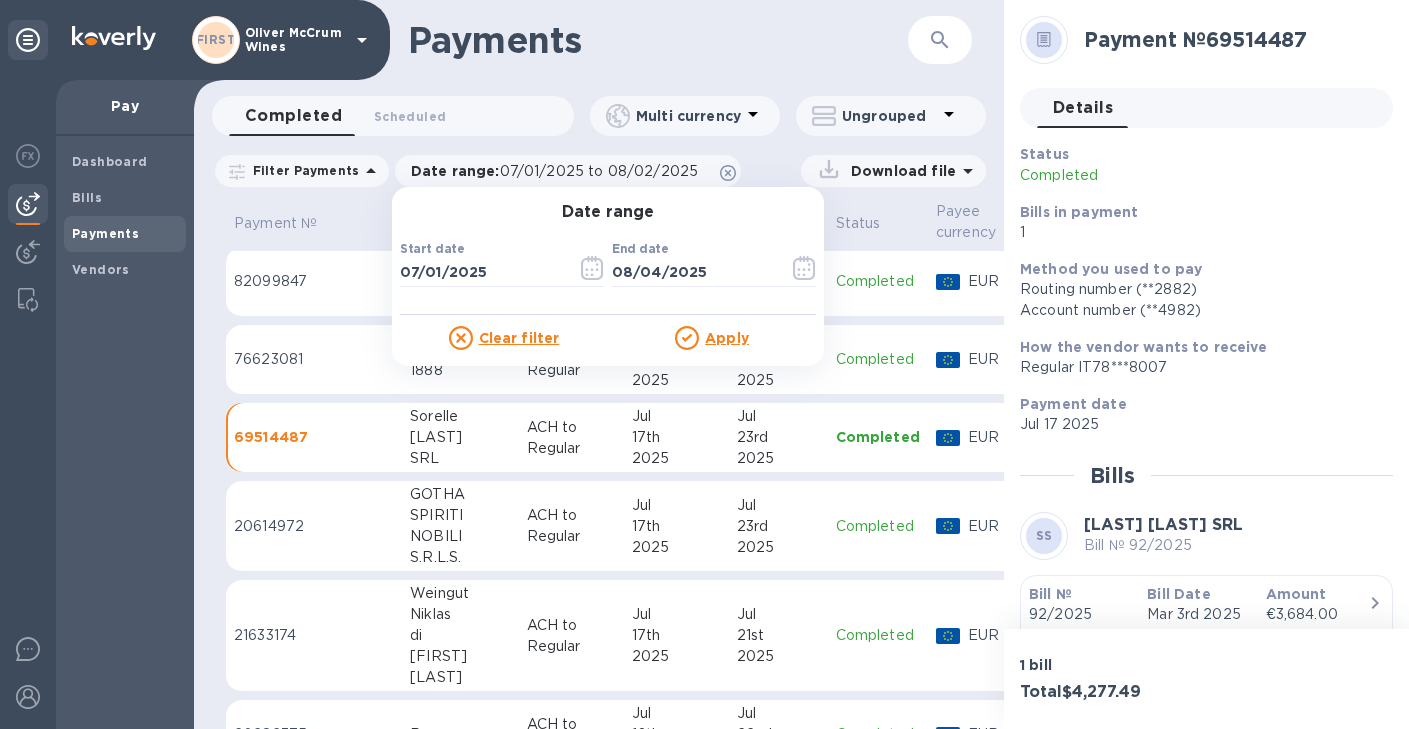 click on "Apply" at bounding box center [727, 338] 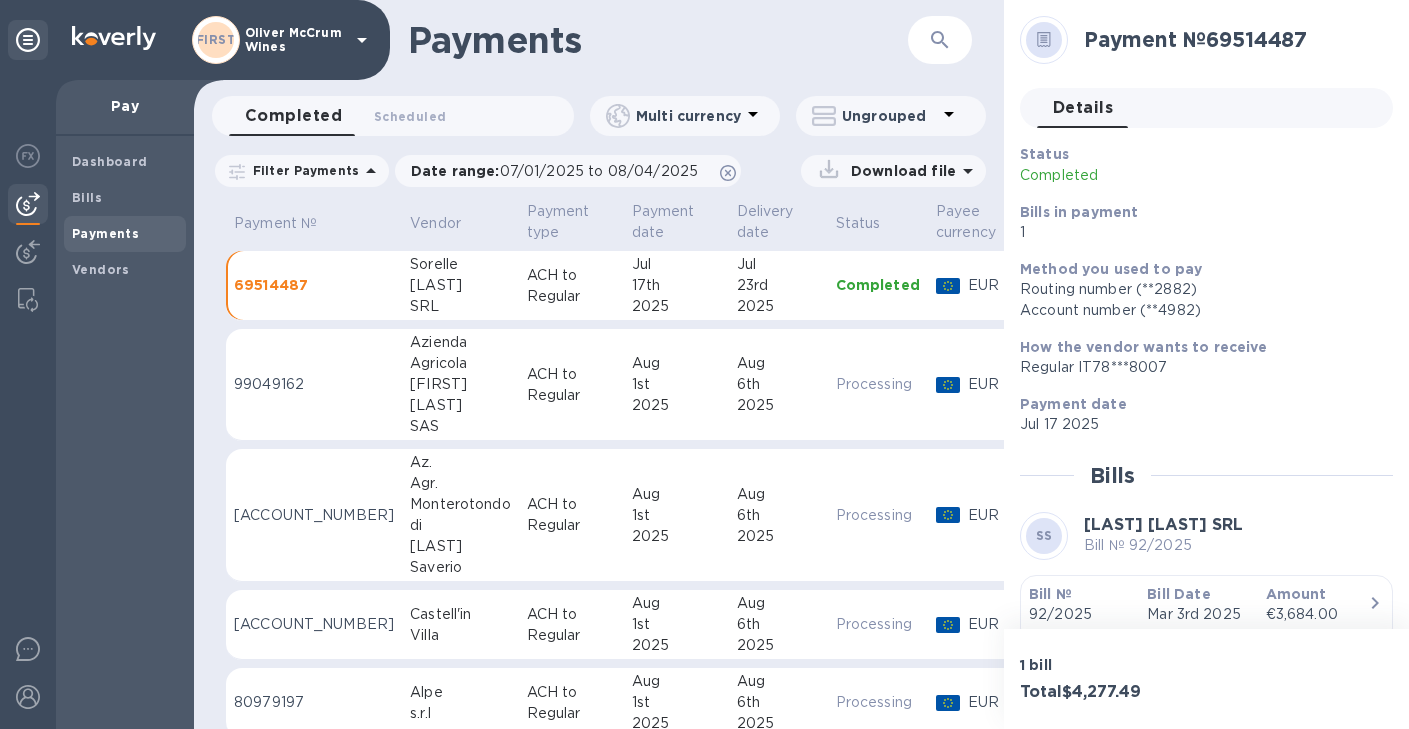 click on "Azienda" at bounding box center (460, 342) 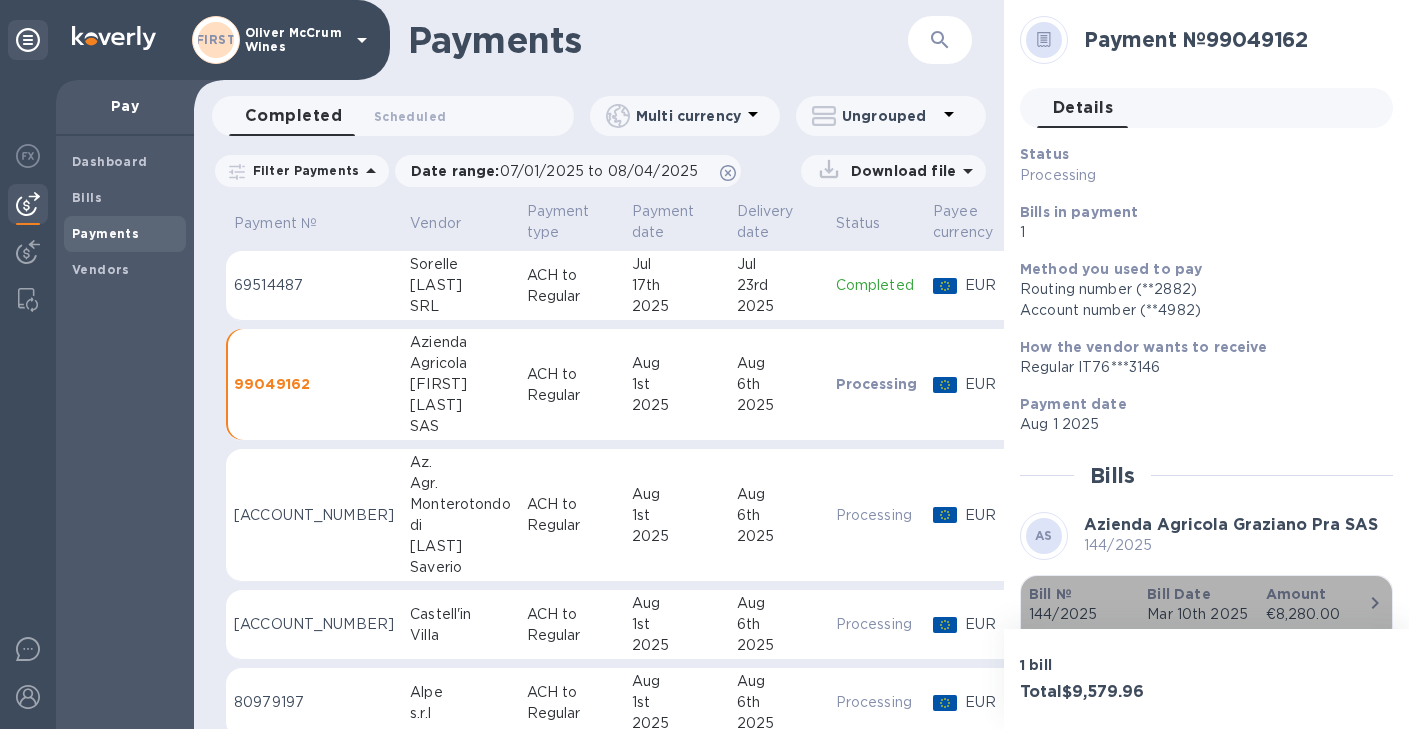 click on "Bill №" at bounding box center (1050, 594) 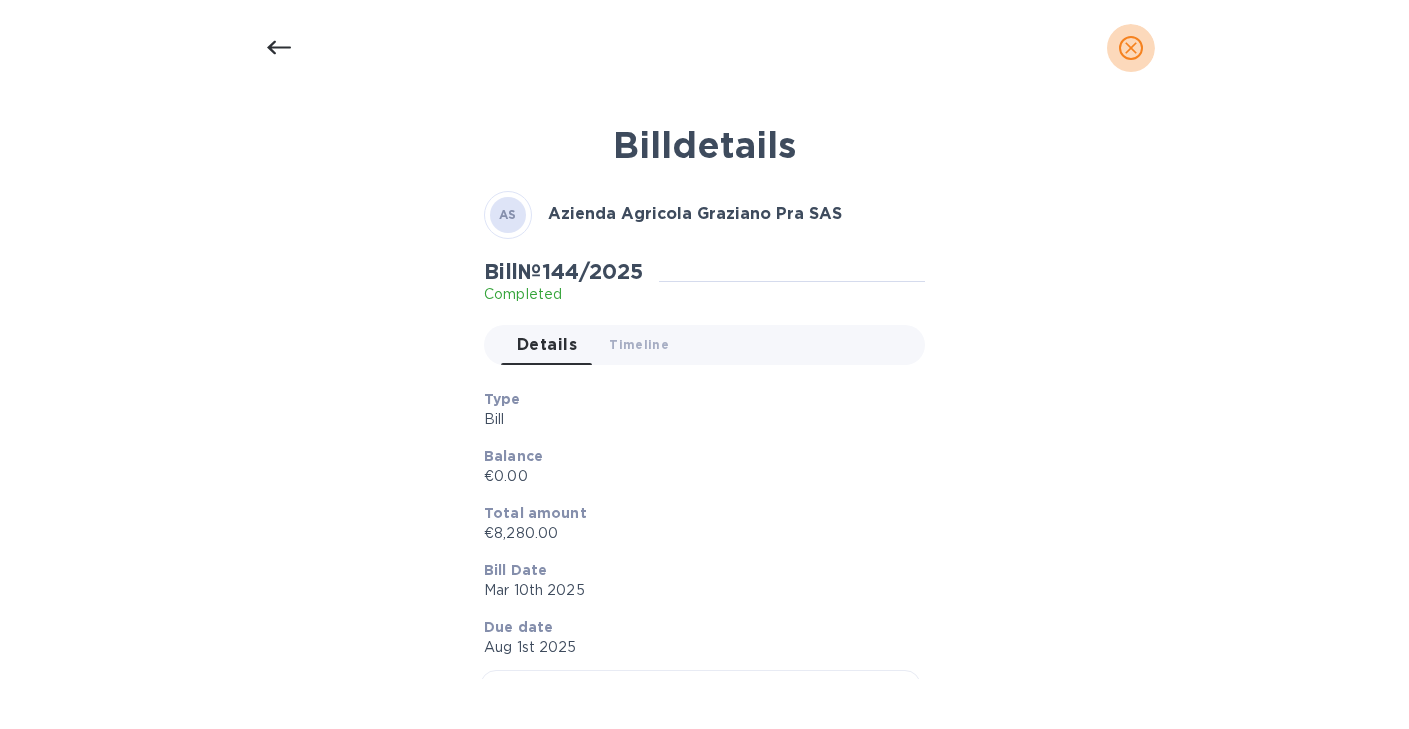 click 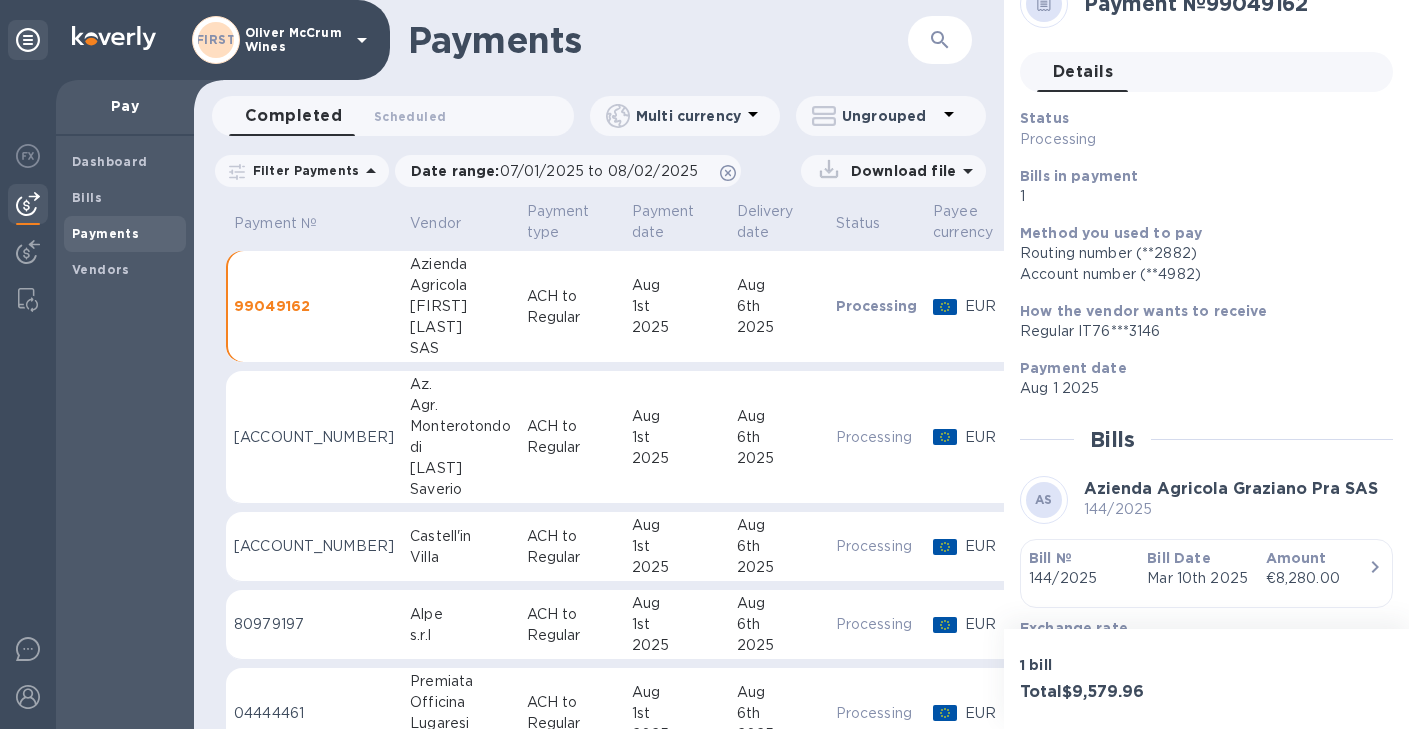 click on "Monterotondo" at bounding box center [460, 426] 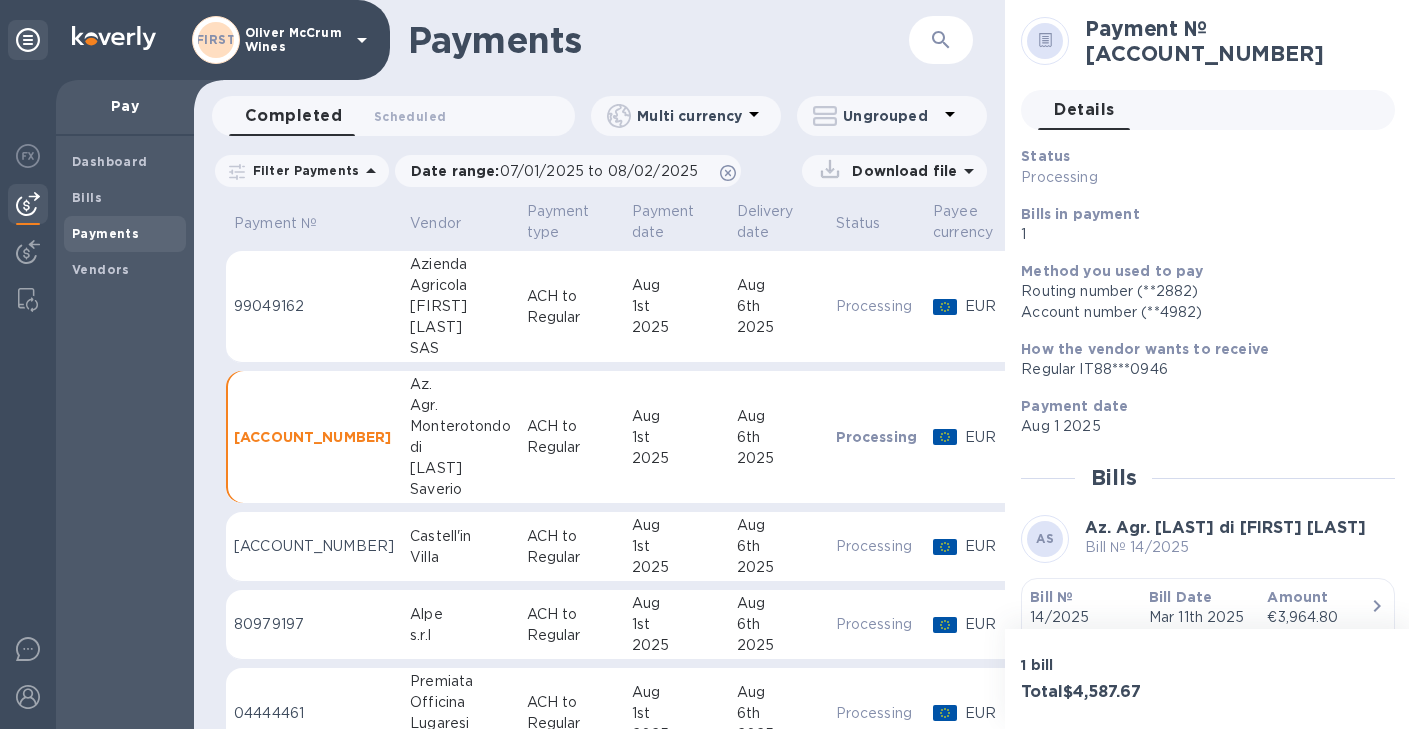 click on "Bill №" at bounding box center (1051, 597) 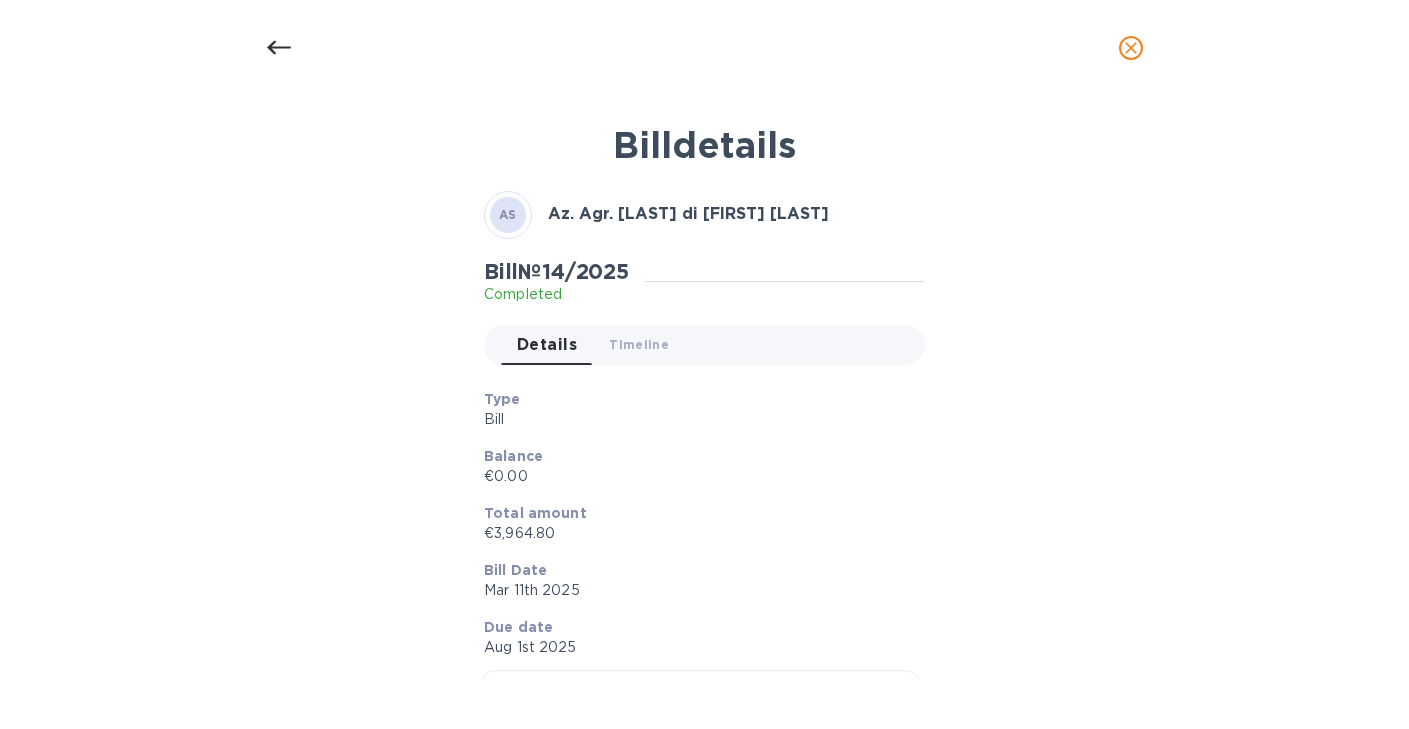click at bounding box center (279, 48) 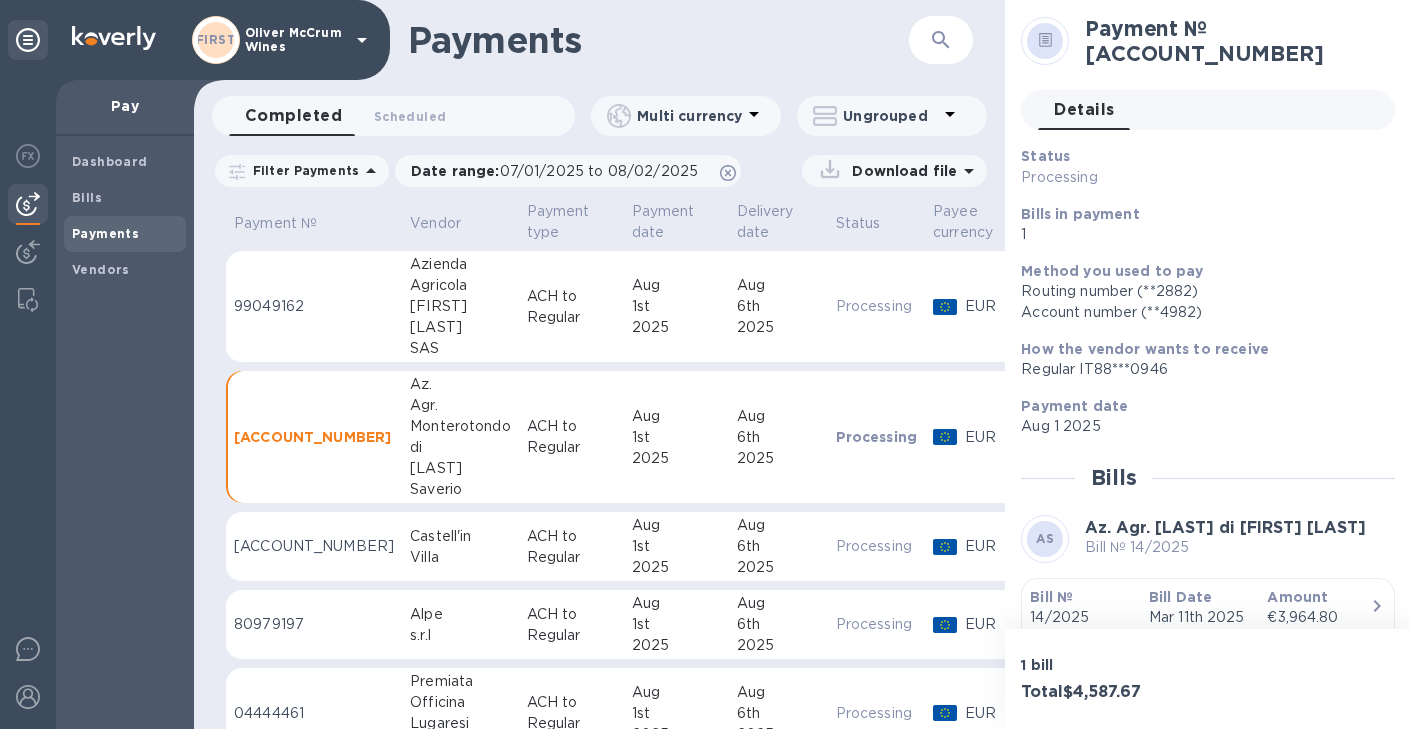 scroll, scrollTop: 26, scrollLeft: 0, axis: vertical 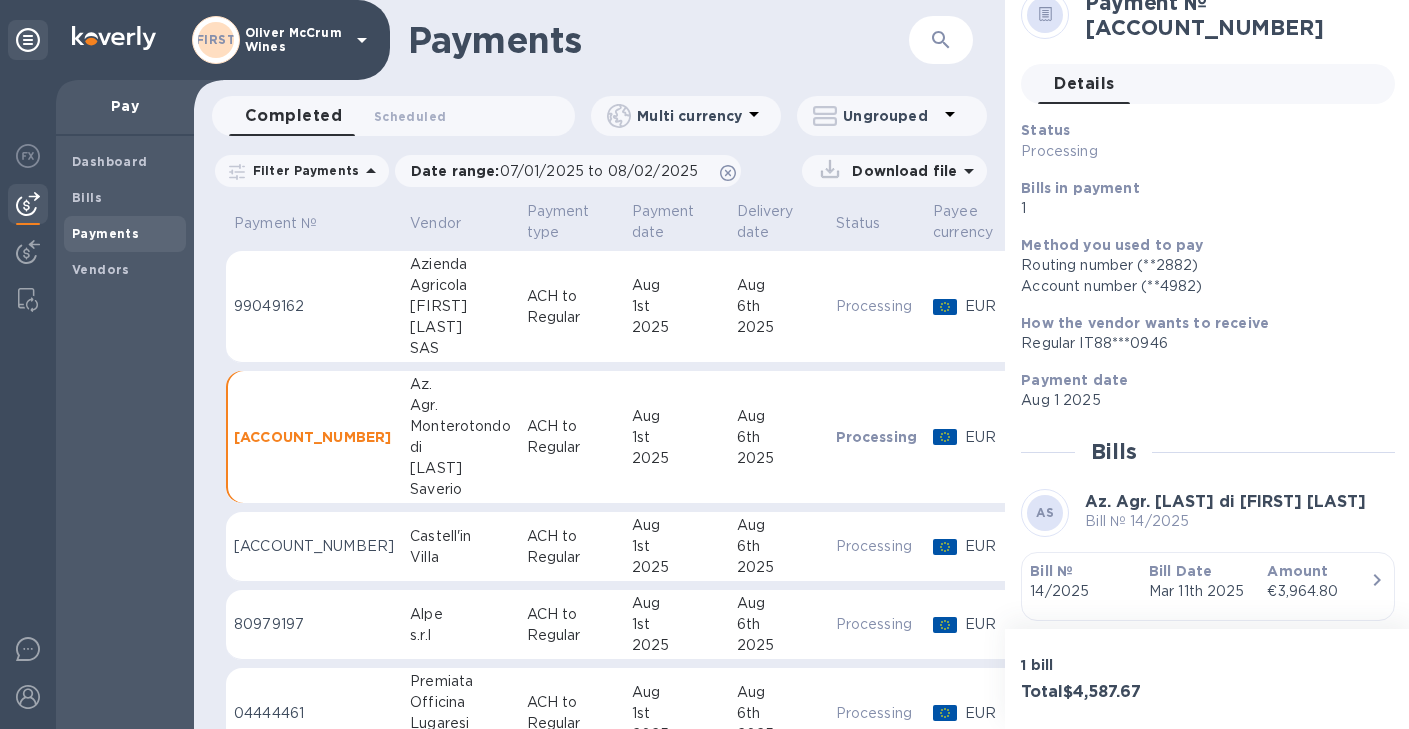 click on "[ACCOUNT_NUMBER]" at bounding box center (314, 546) 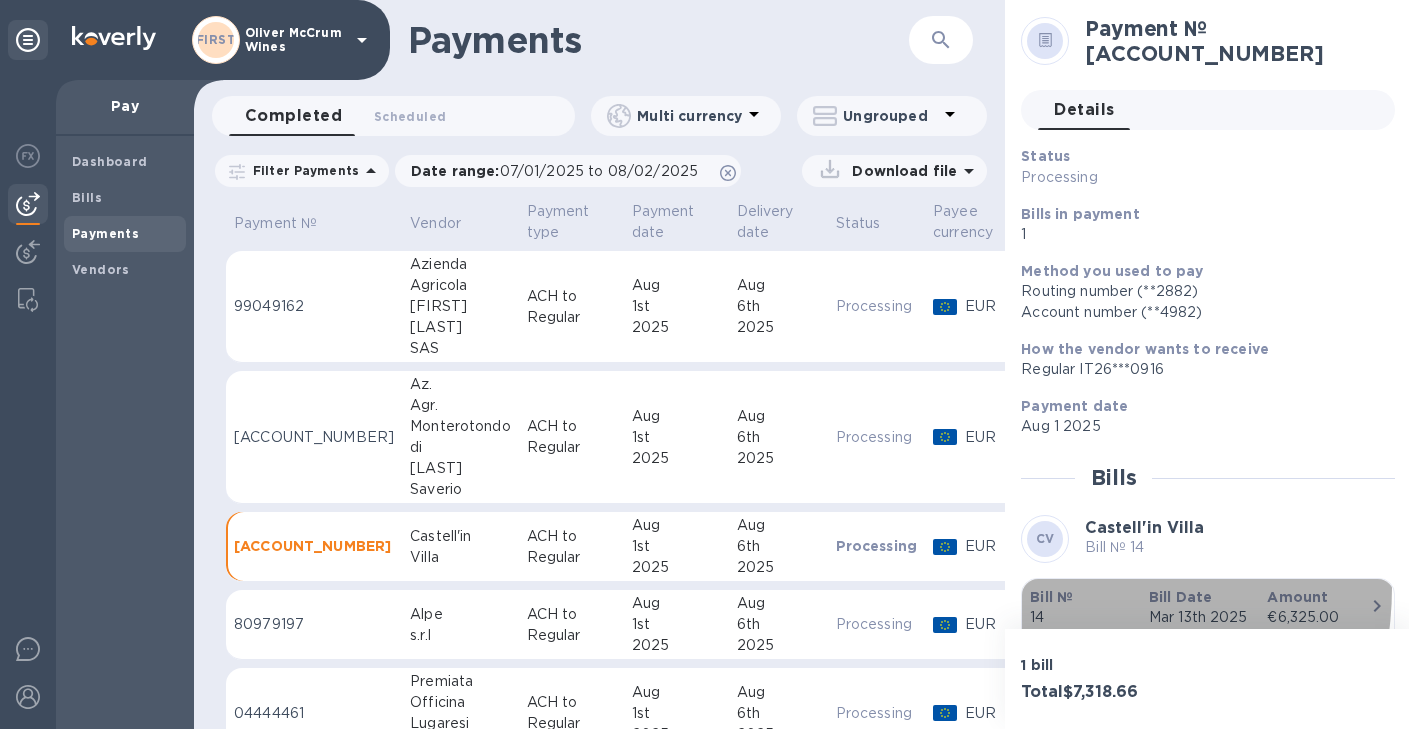 click on "Bill №" at bounding box center (1051, 597) 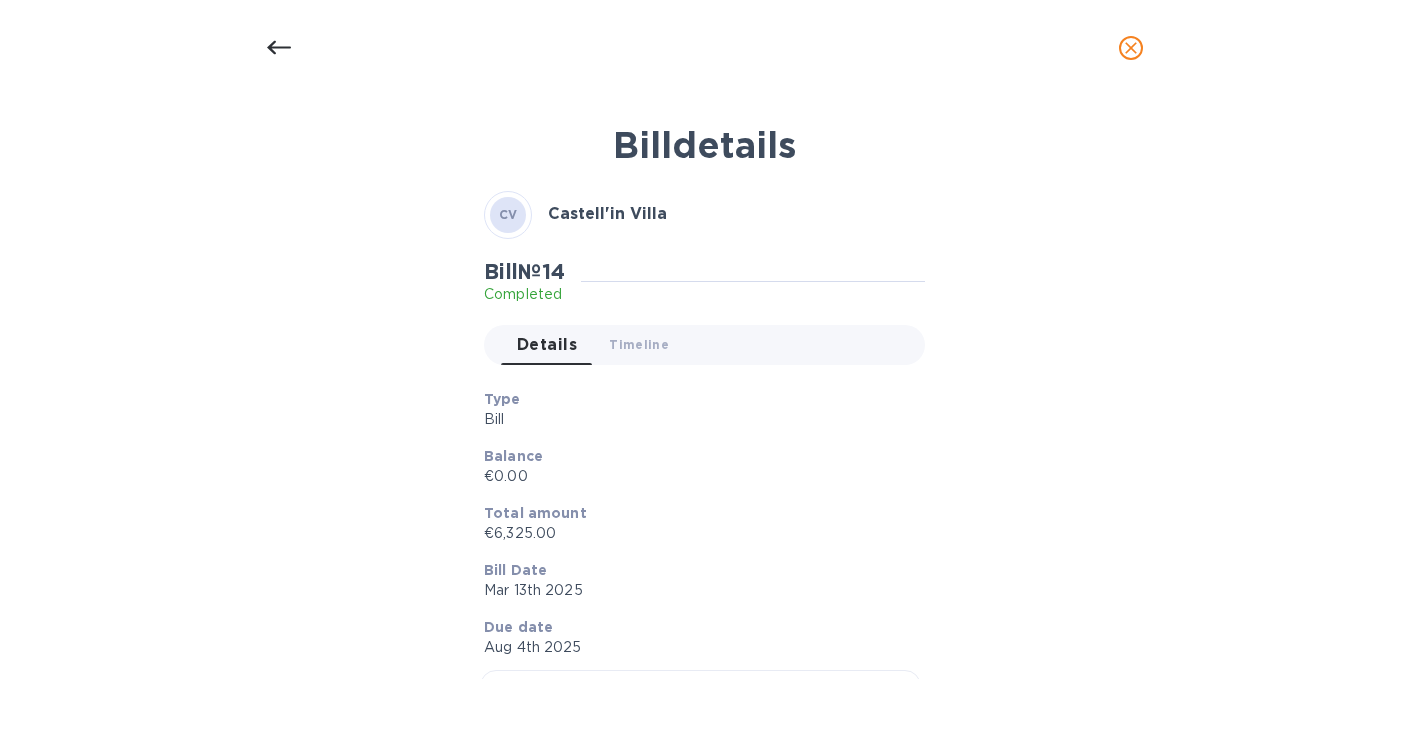 click 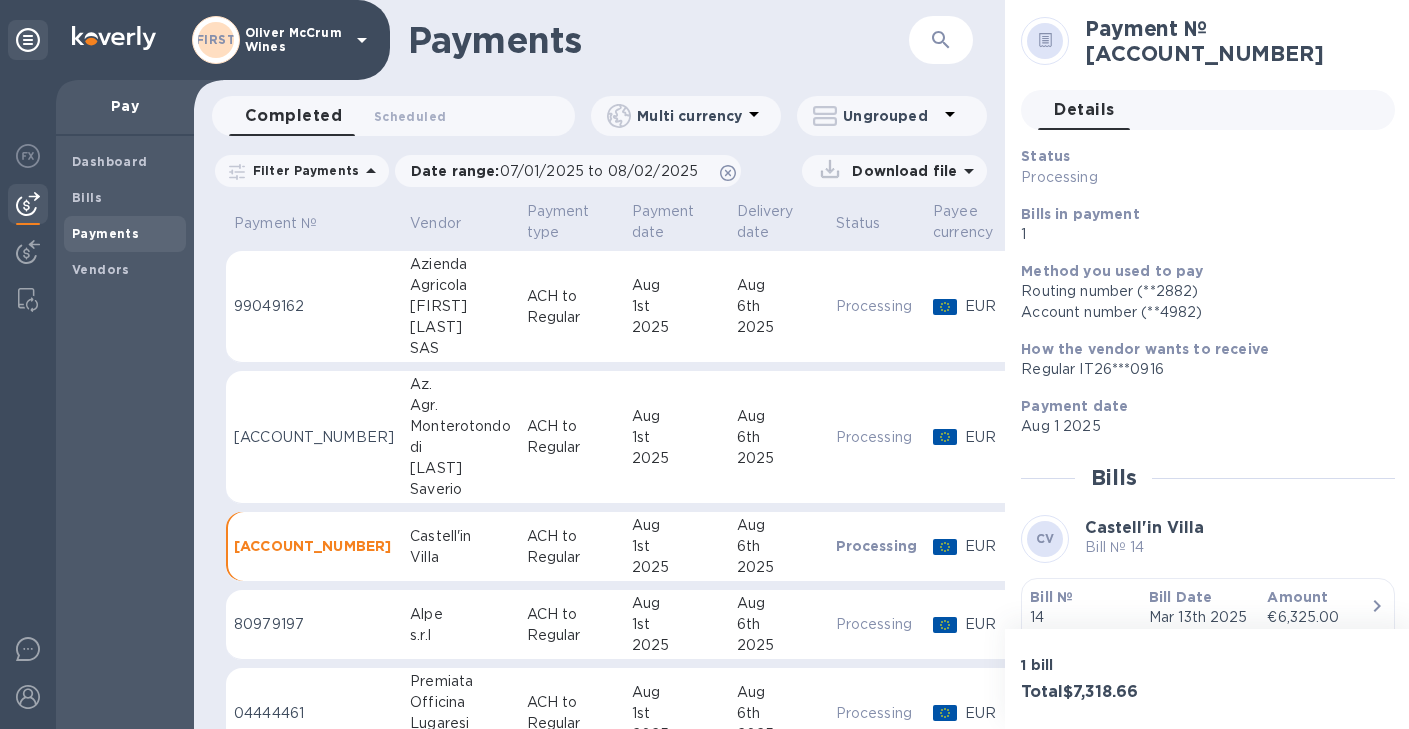 scroll, scrollTop: 15, scrollLeft: 0, axis: vertical 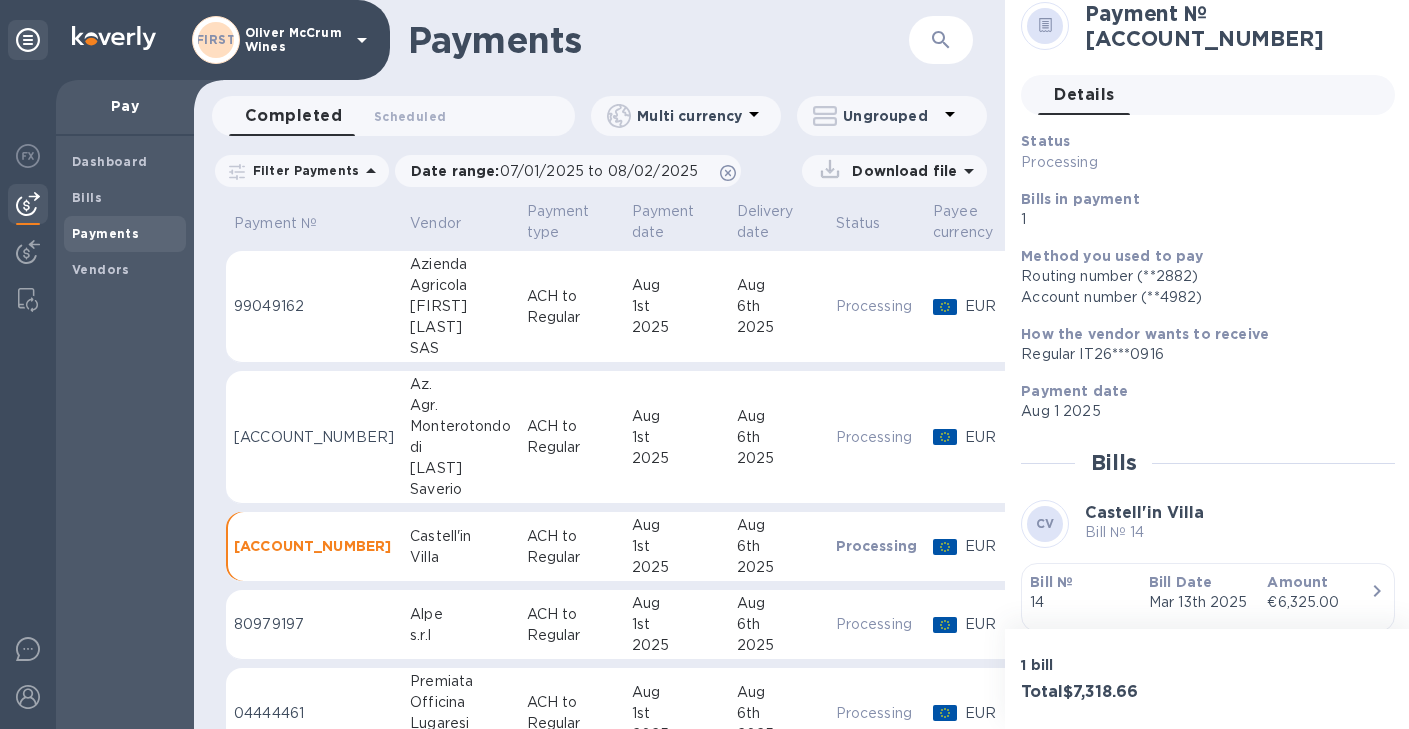 click on "Alpe" at bounding box center [460, 614] 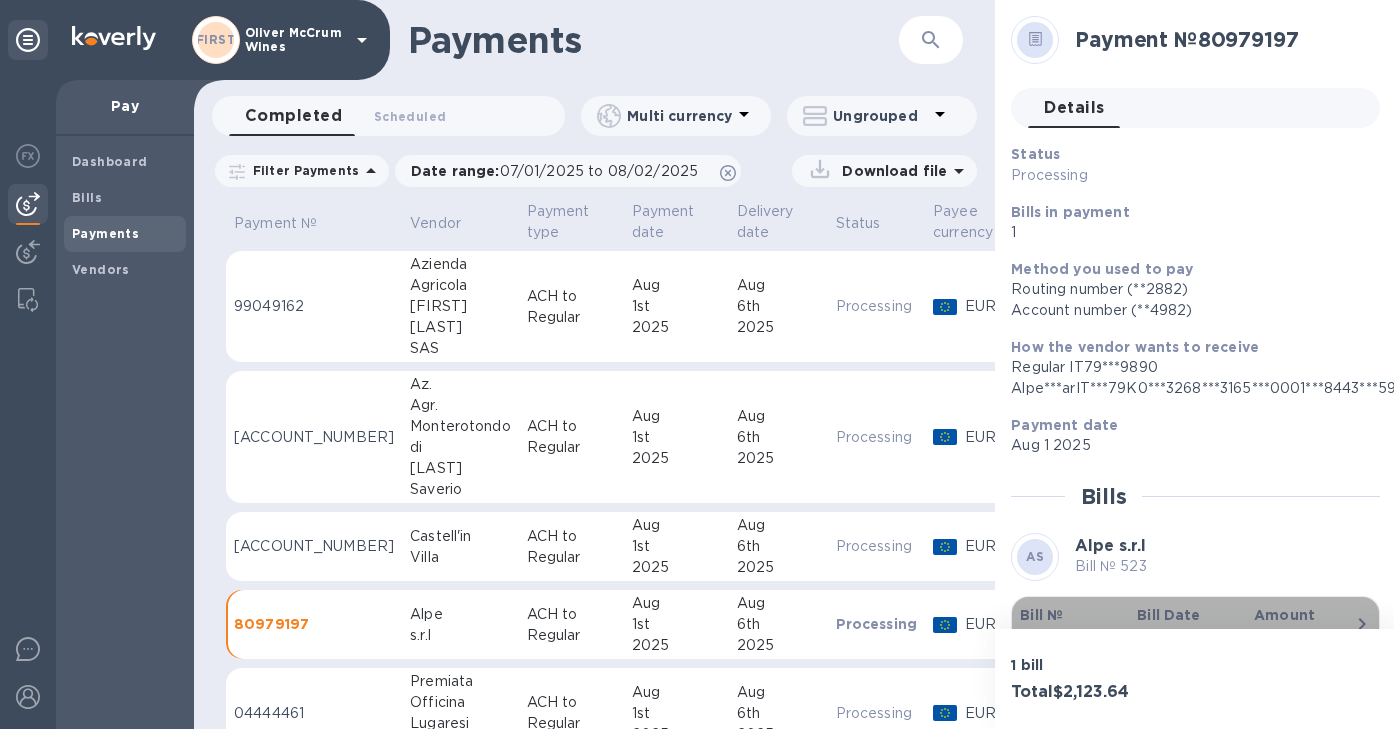 click on "Bill №" at bounding box center (1041, 615) 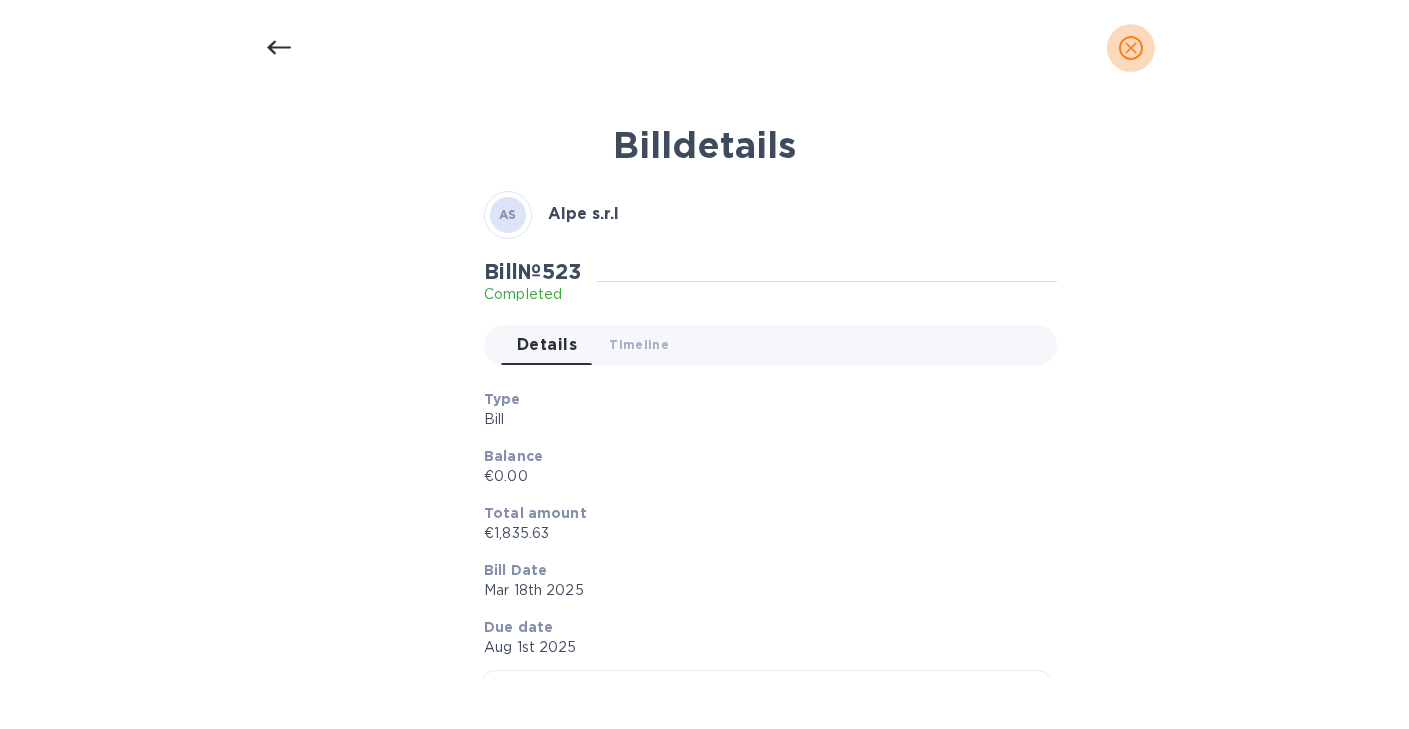 click 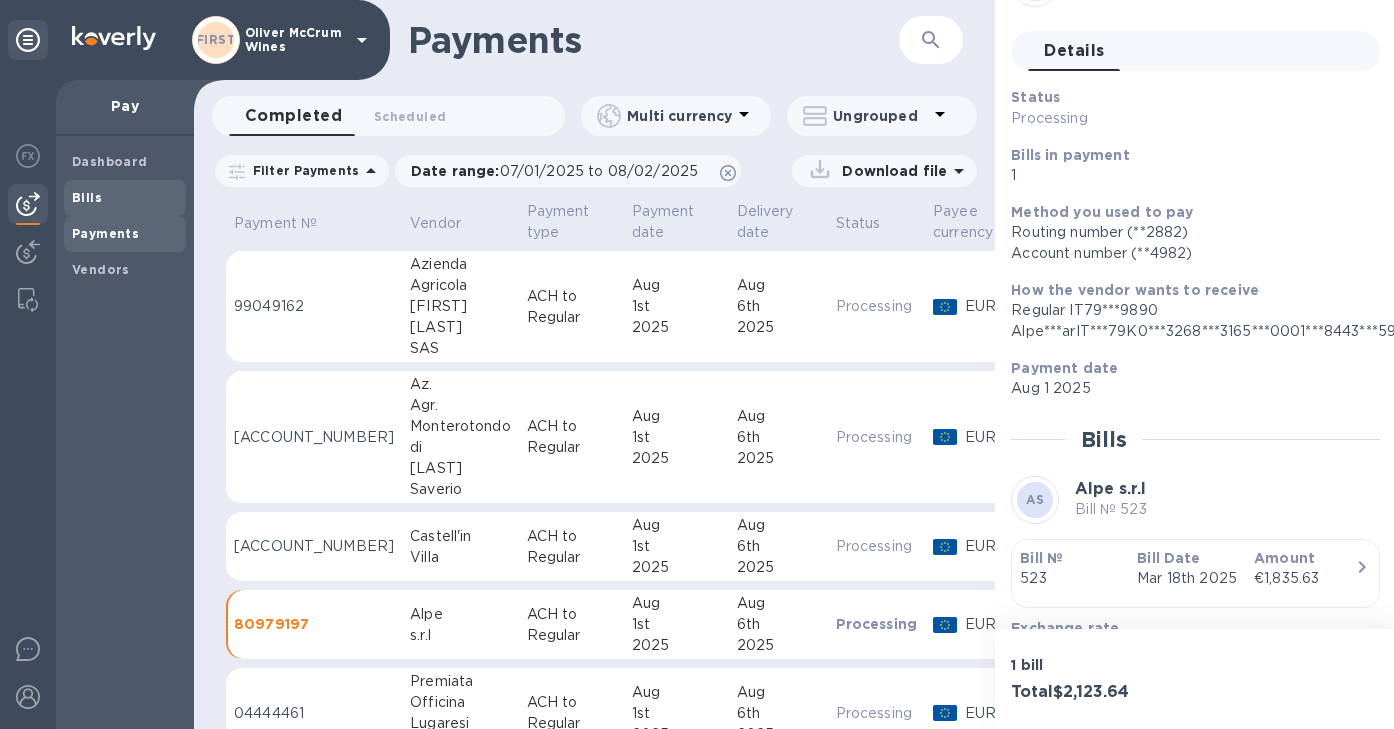 click on "Bills" at bounding box center (87, 198) 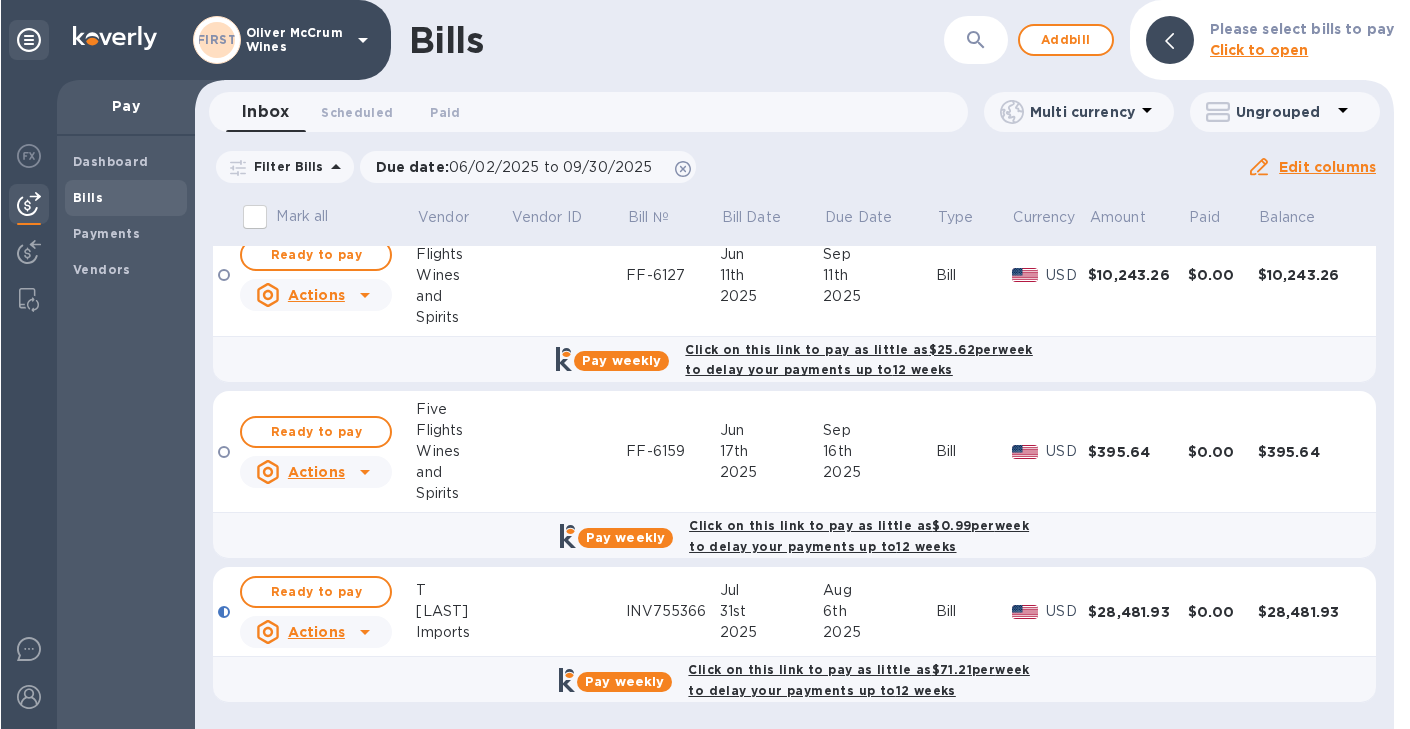 scroll, scrollTop: 0, scrollLeft: 0, axis: both 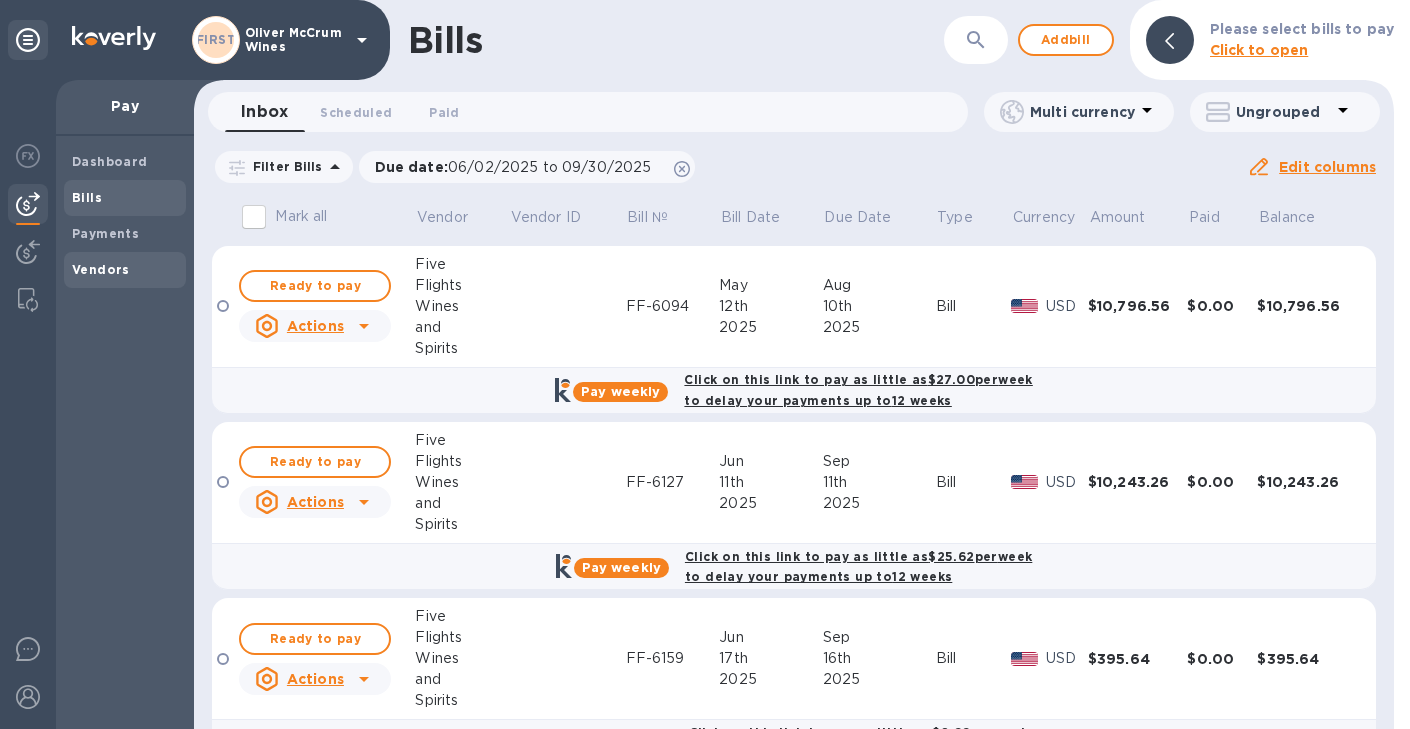 click on "Vendors" at bounding box center (101, 269) 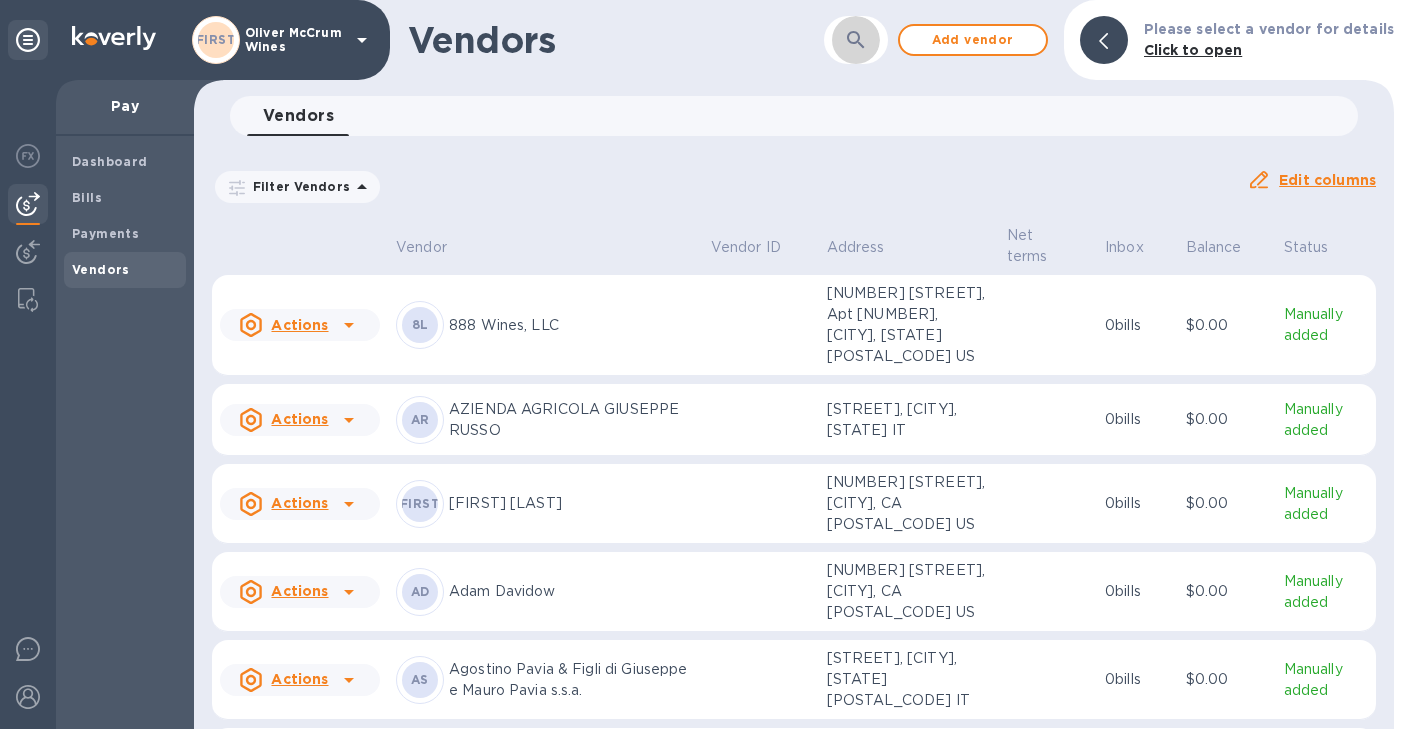click at bounding box center [856, 40] 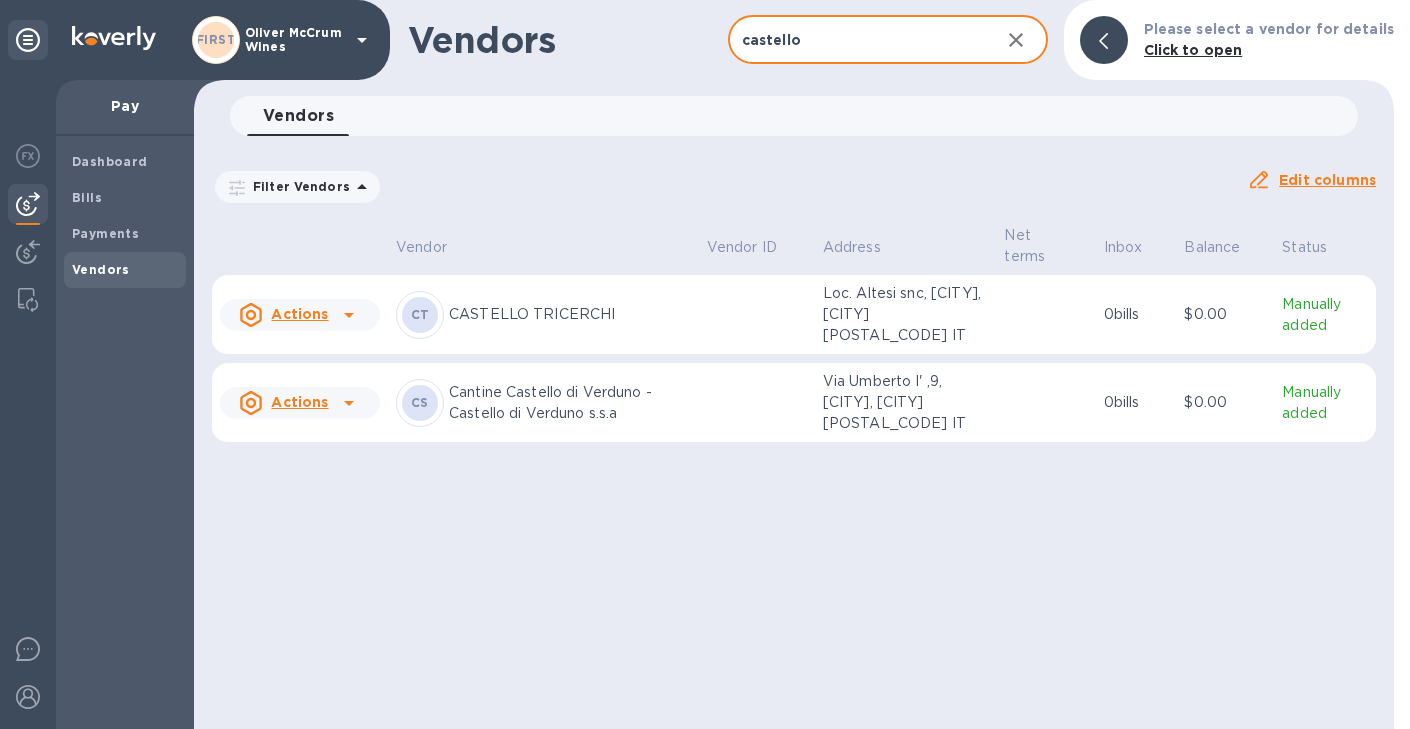 type on "castello" 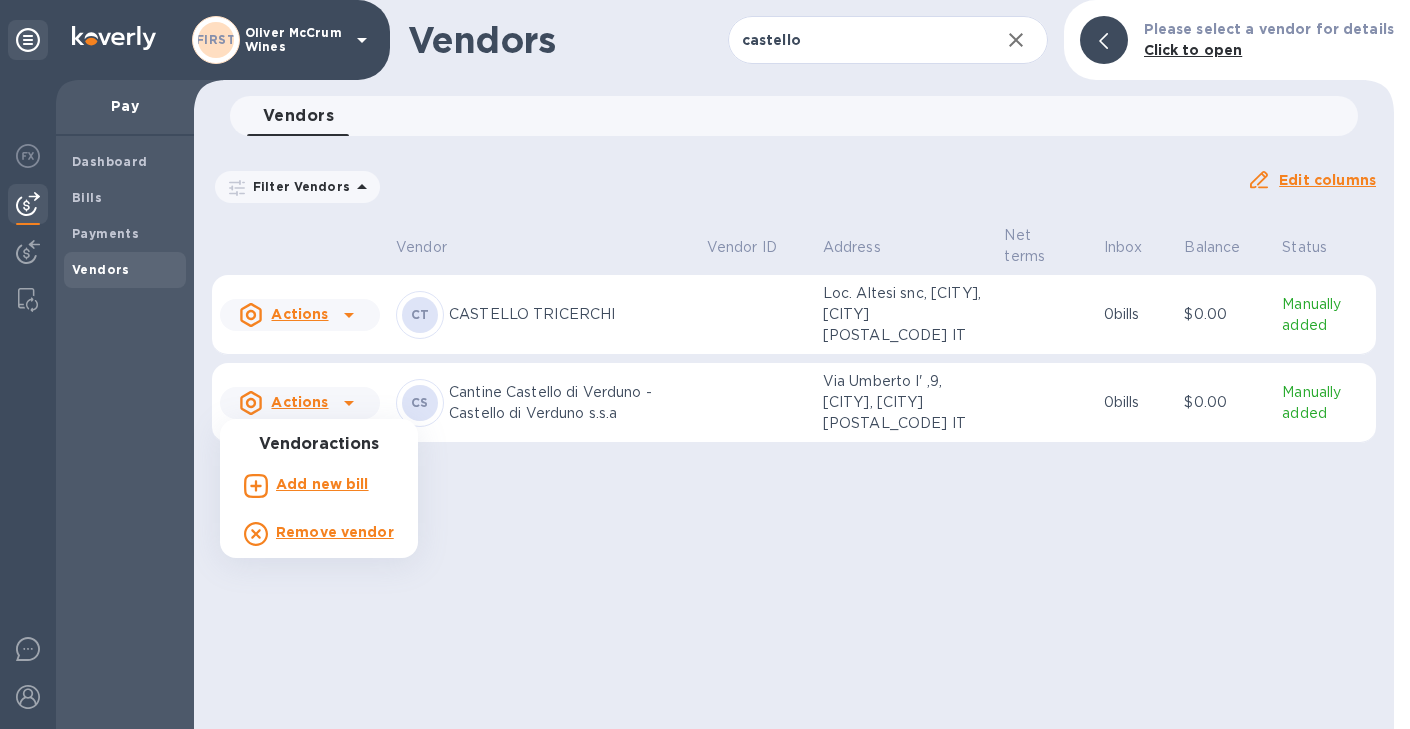 click on "Add new bill" at bounding box center (322, 484) 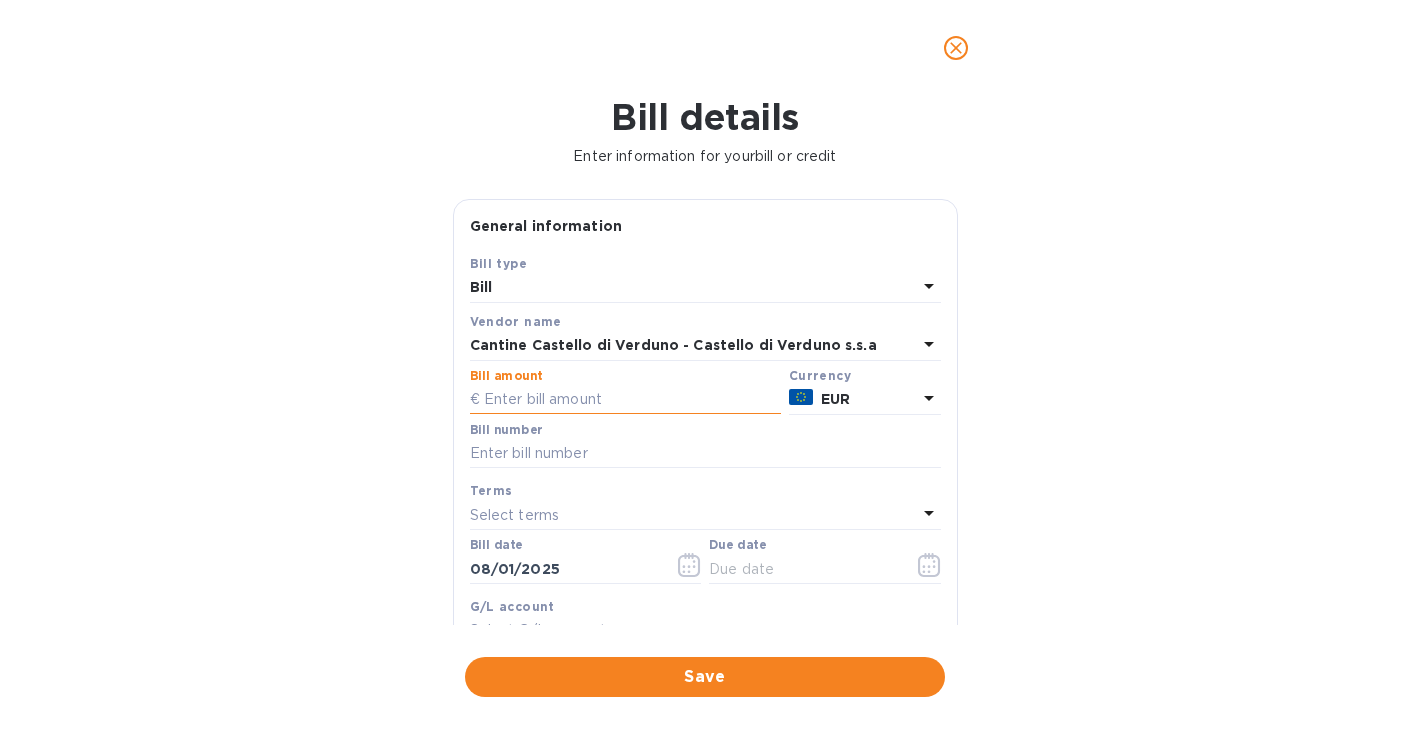click at bounding box center (625, 400) 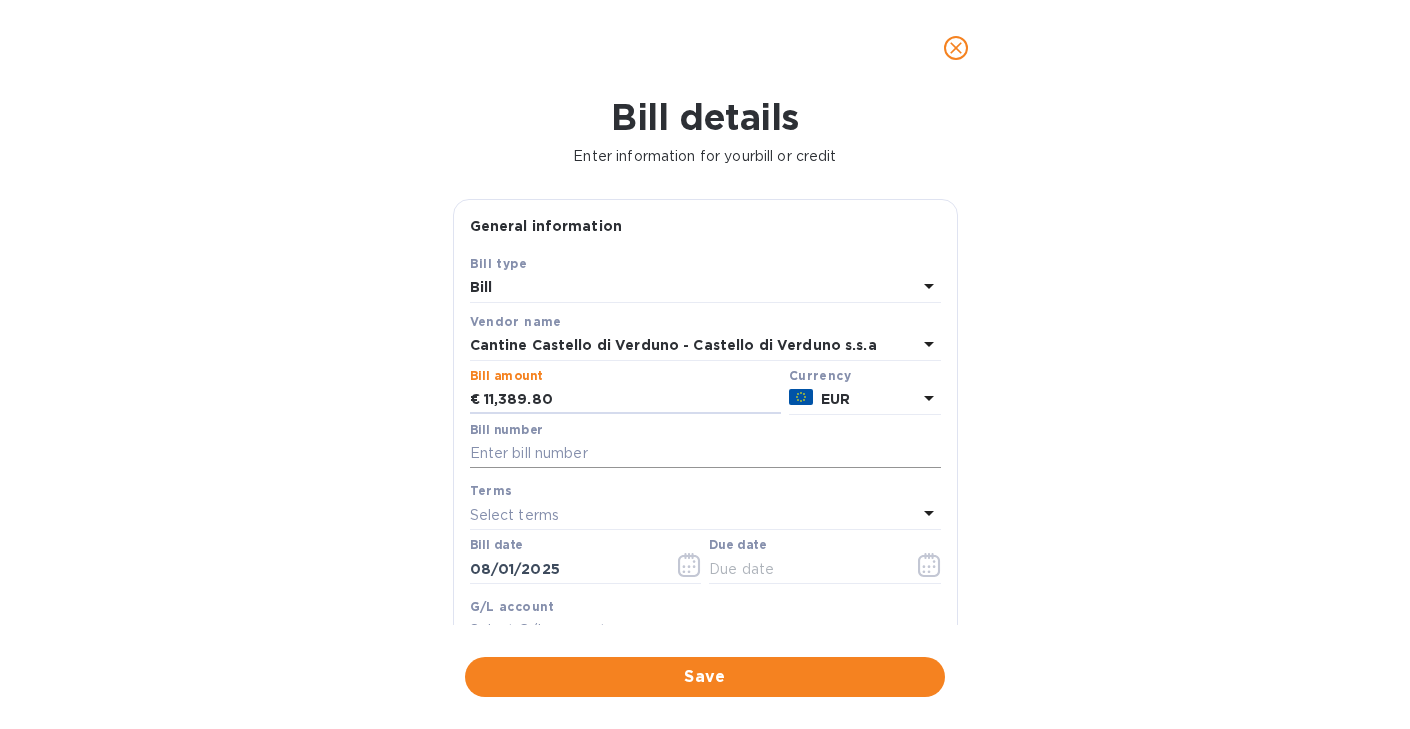 type on "11,389.80" 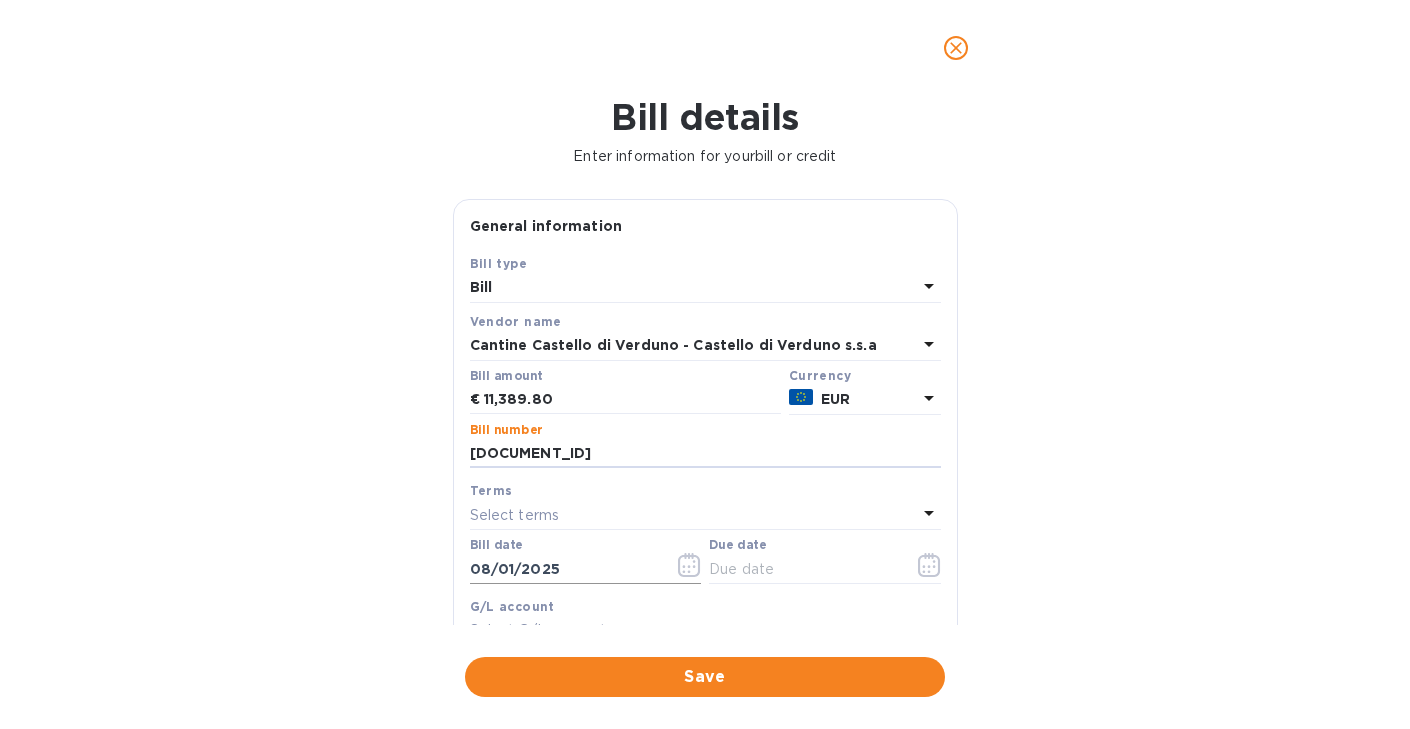 type on "[DOCUMENT_ID]" 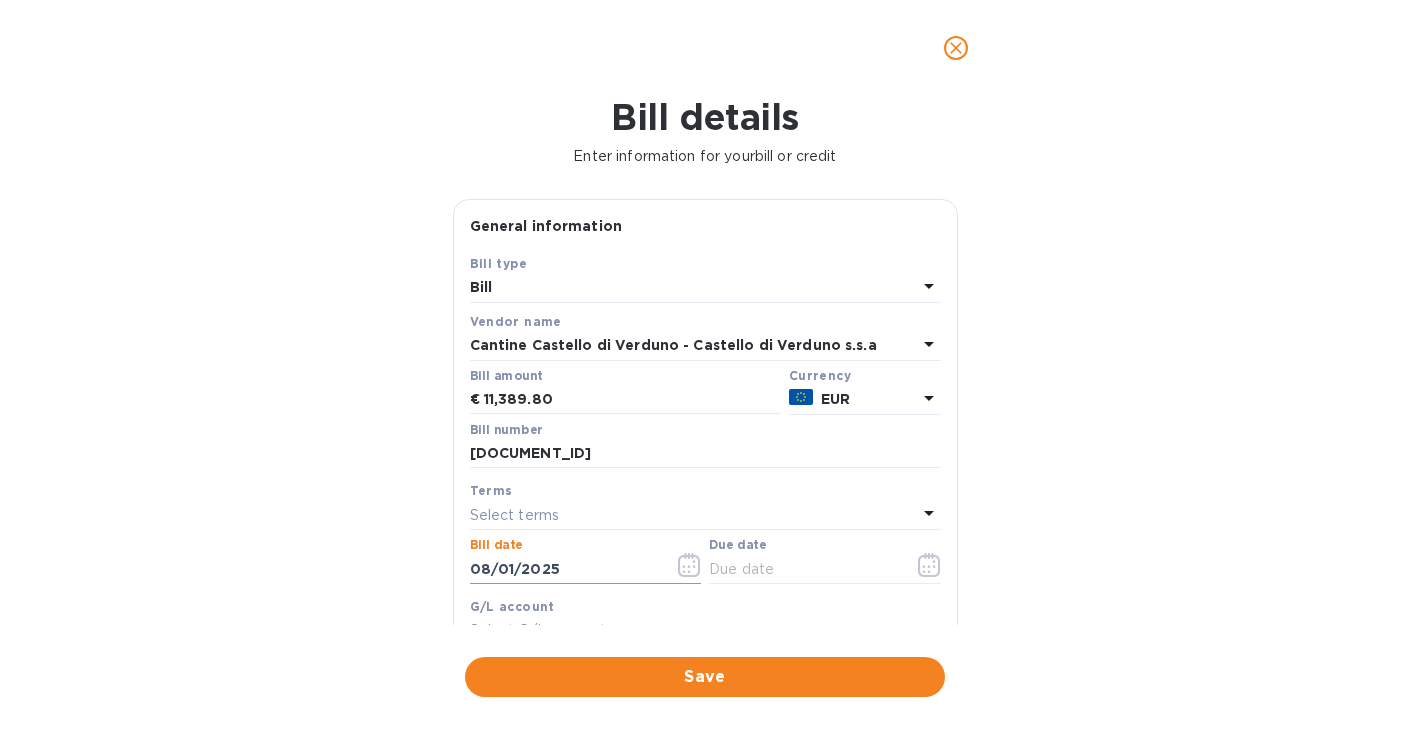 drag, startPoint x: 576, startPoint y: 569, endPoint x: 350, endPoint y: 568, distance: 226.00221 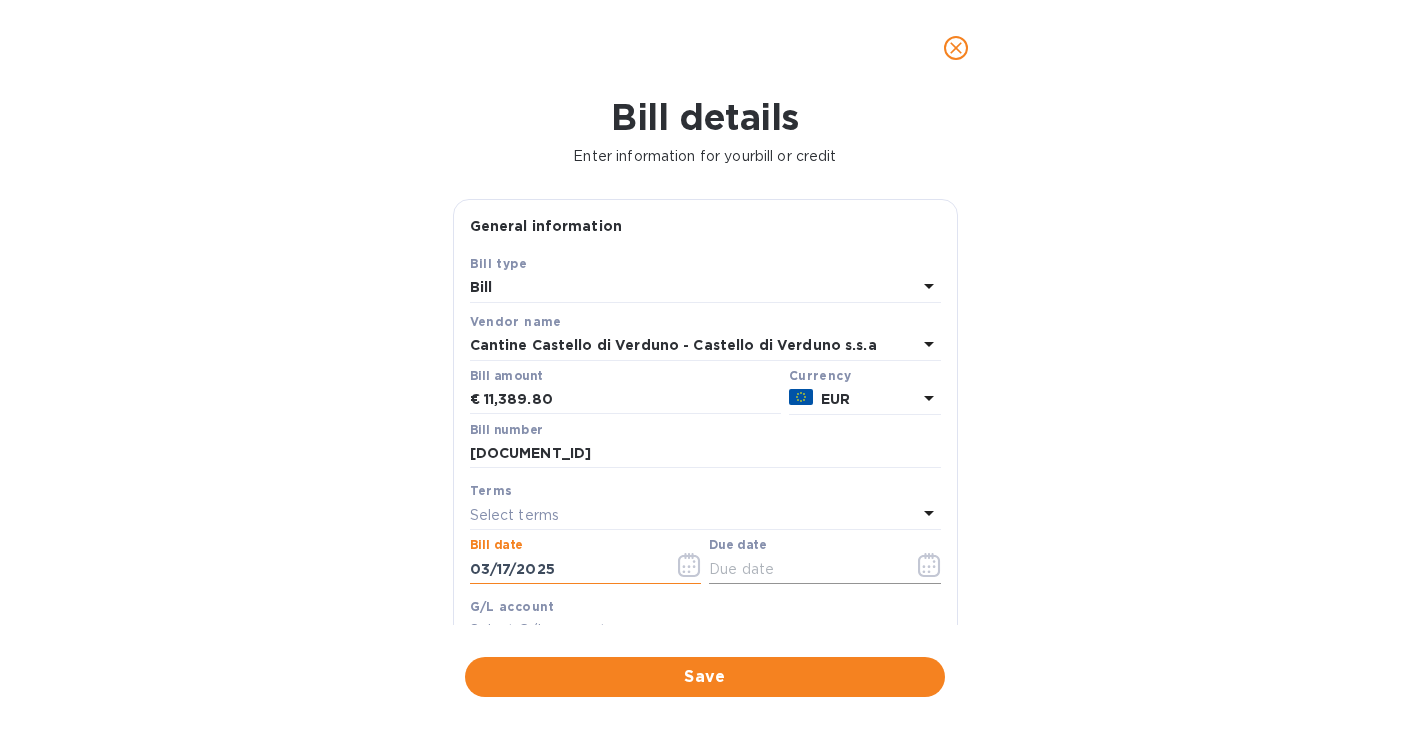 type on "03/17/2025" 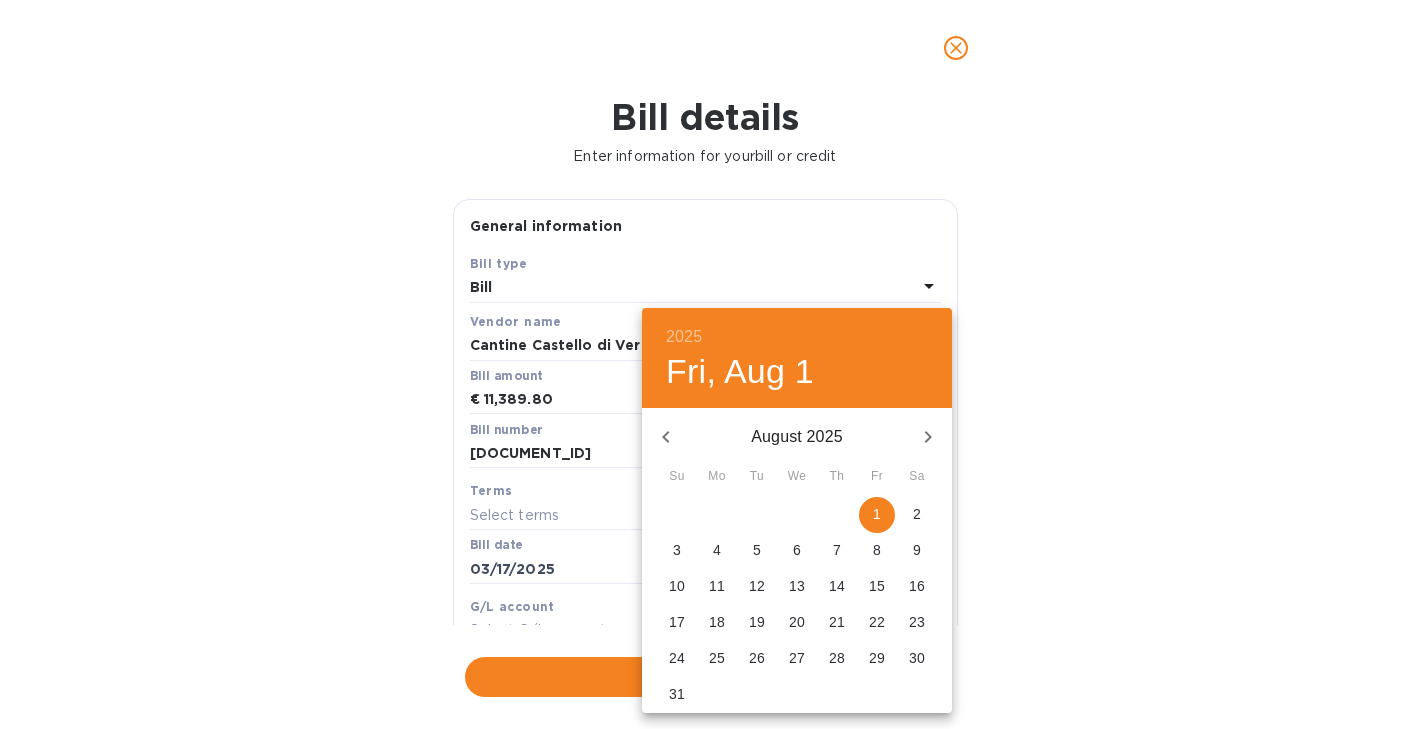 click on "8" at bounding box center [877, 550] 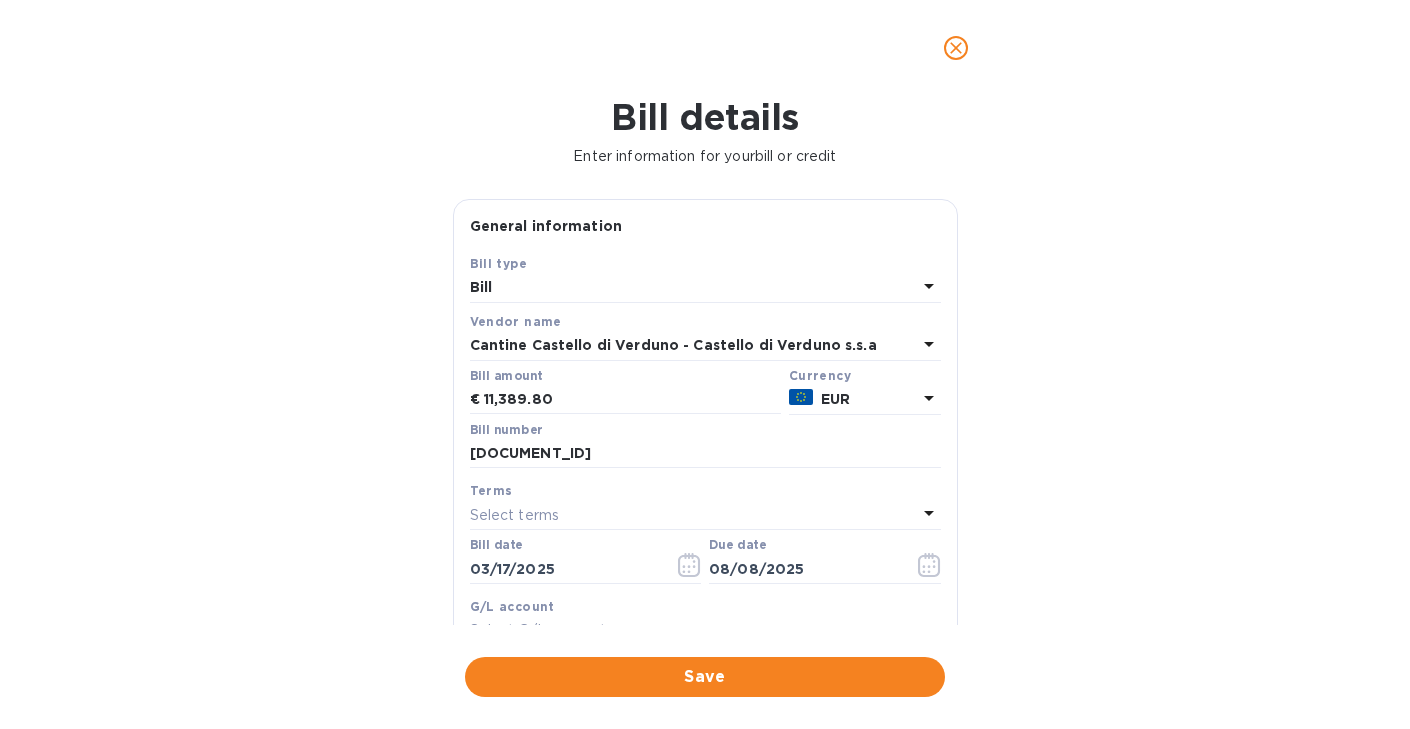 click on "Save" at bounding box center [705, 677] 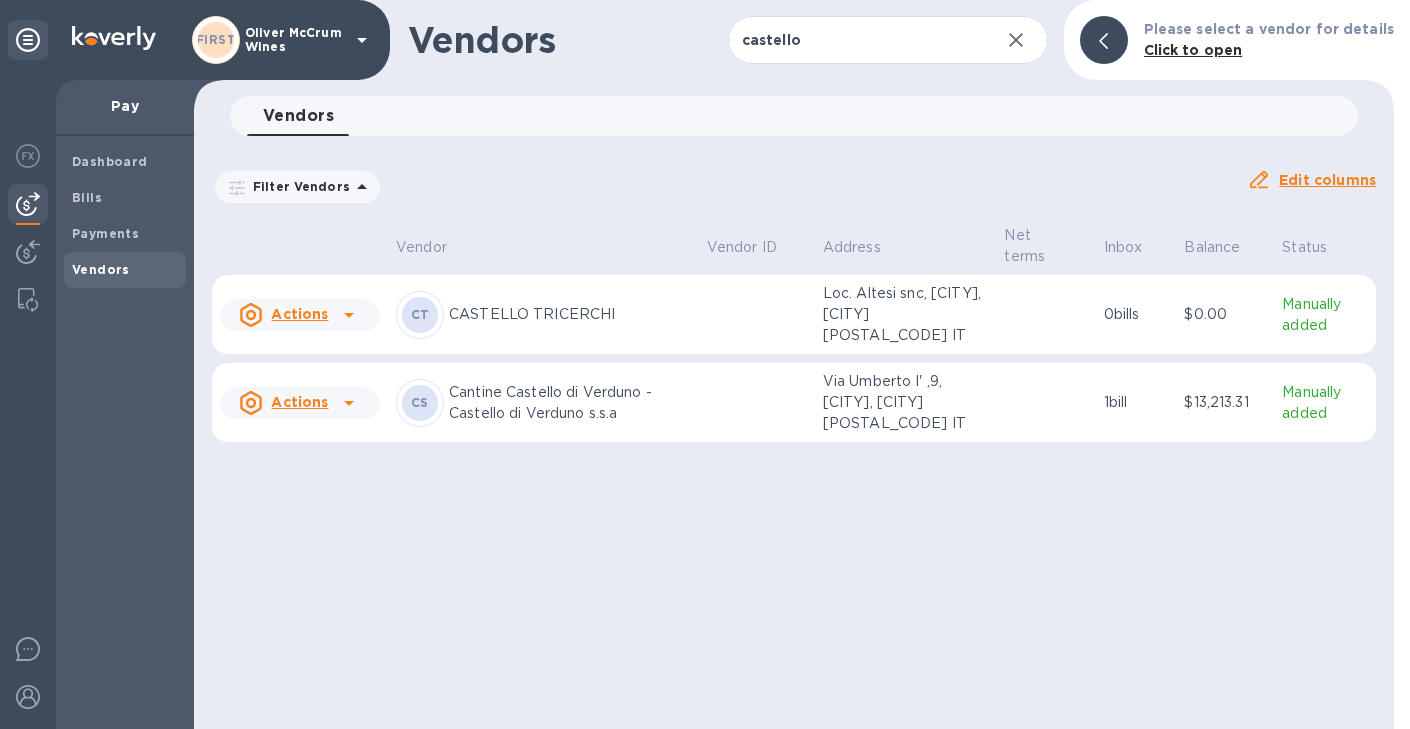 click on "Cantine Castello di Verduno - Castello di Verduno s.s.a" at bounding box center (570, 403) 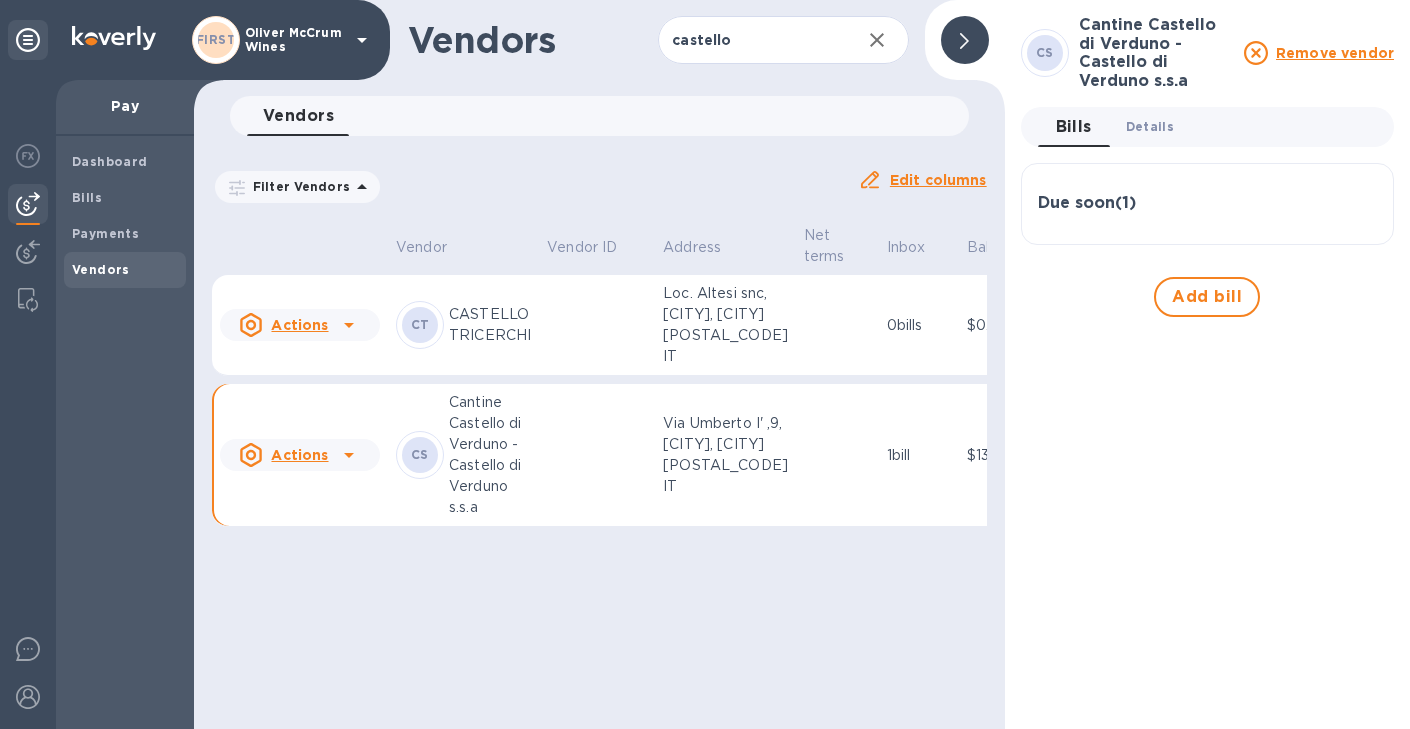 click on "Details 0" at bounding box center (1150, 126) 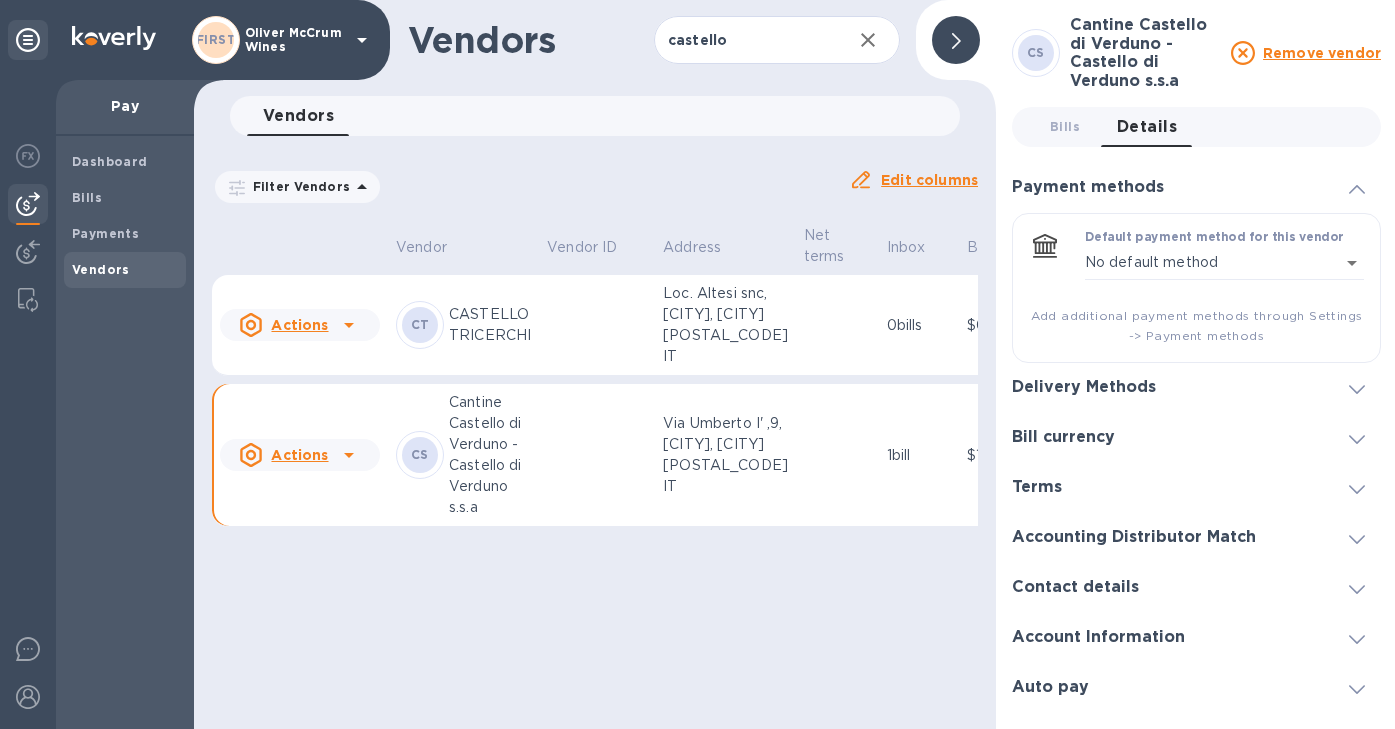 click at bounding box center [1357, 388] 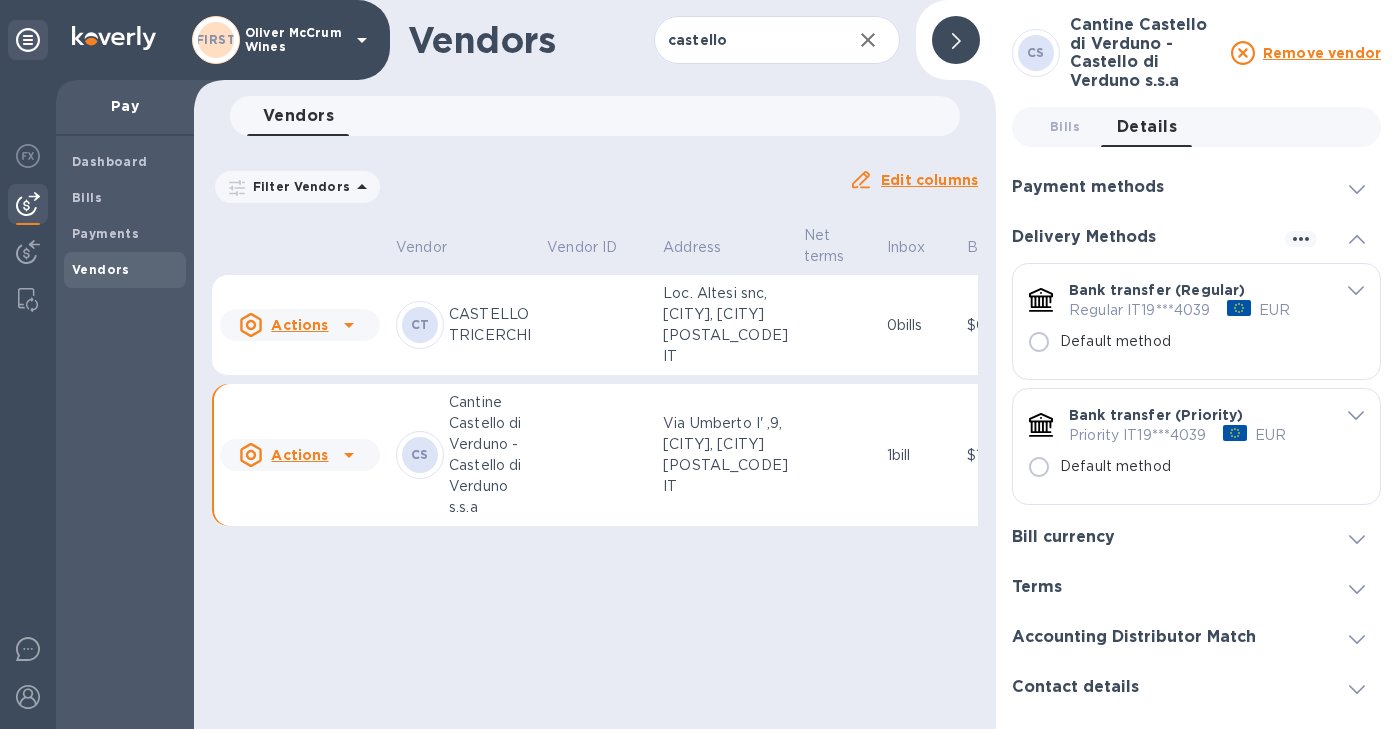 click at bounding box center [956, 40] 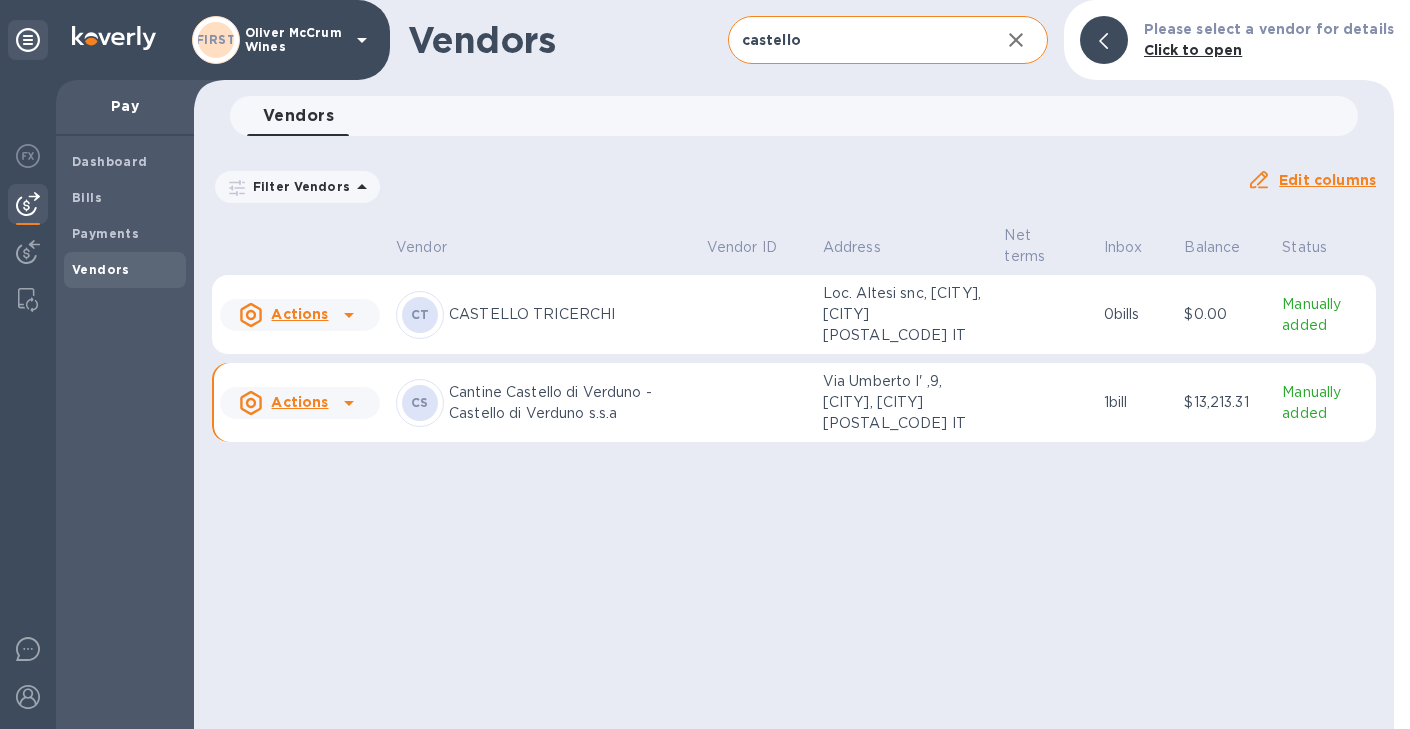 click 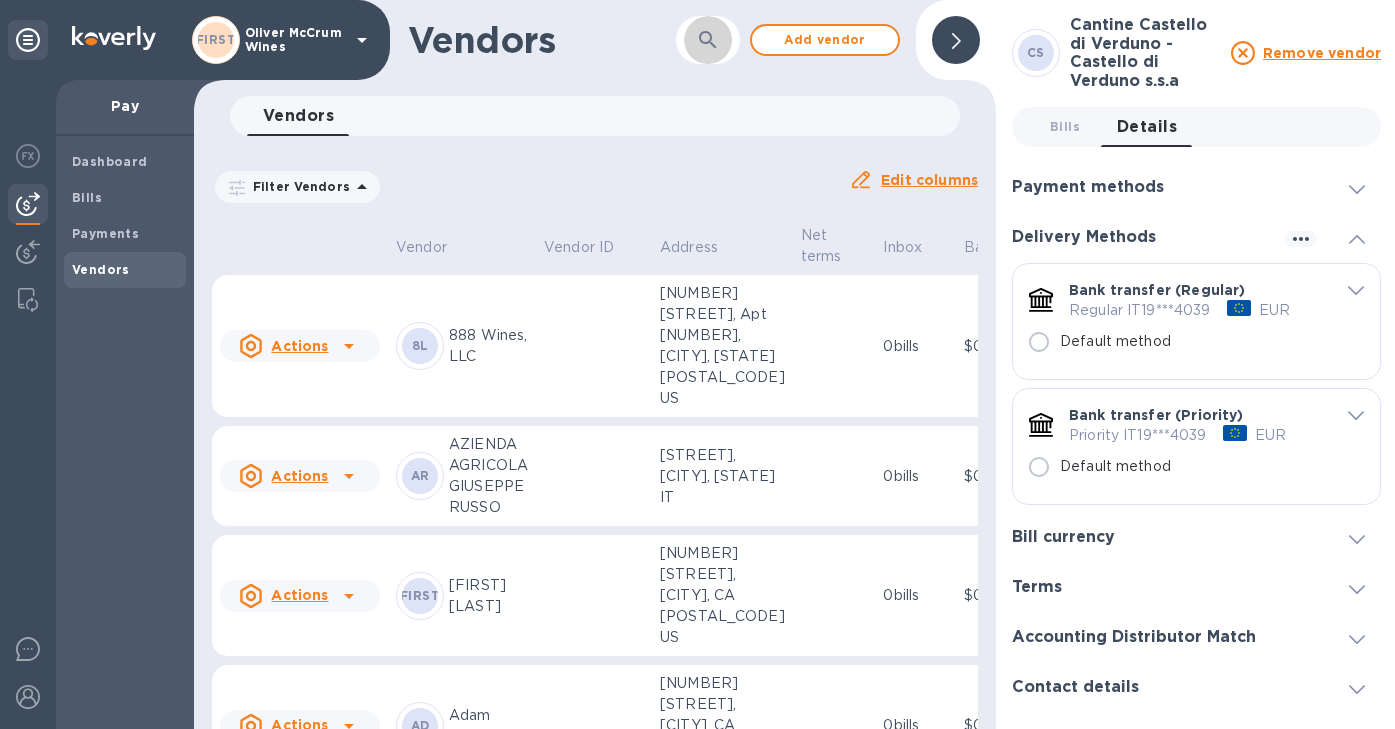 click 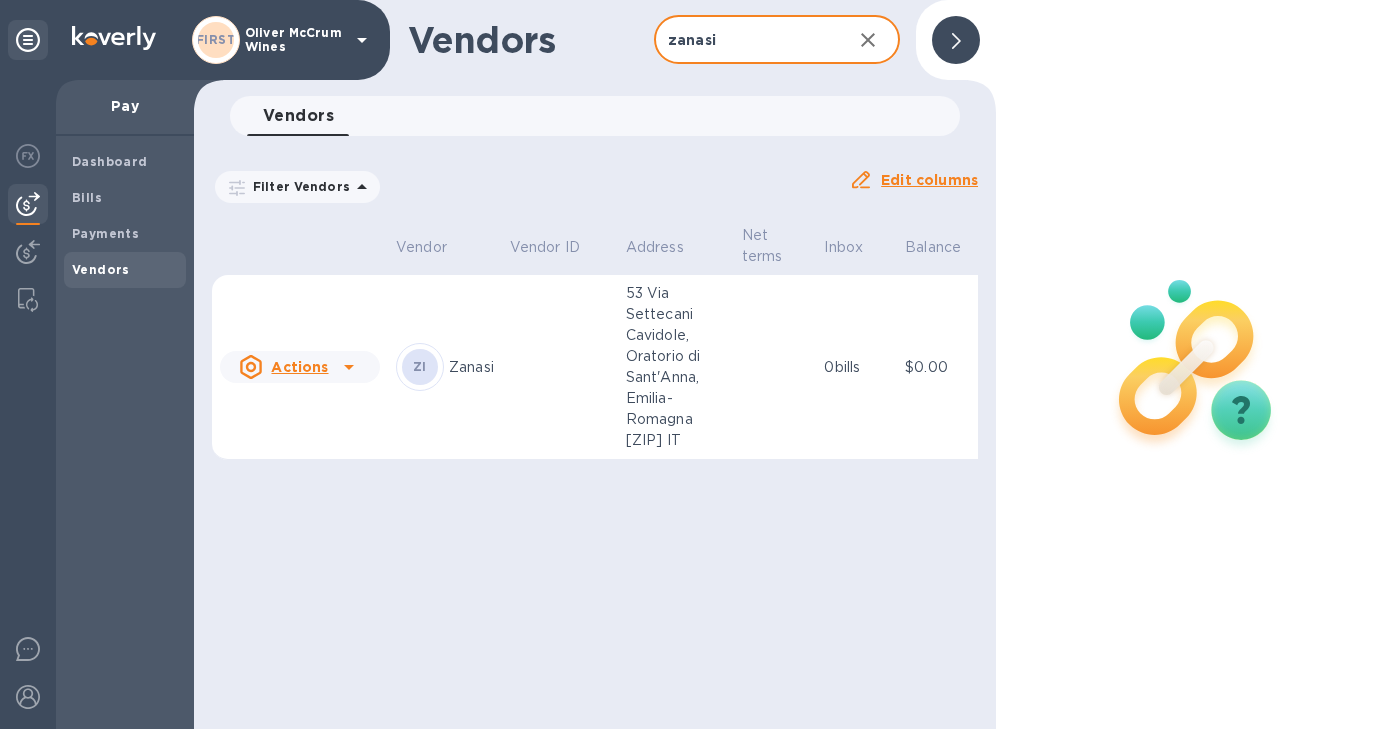type on "zanasi" 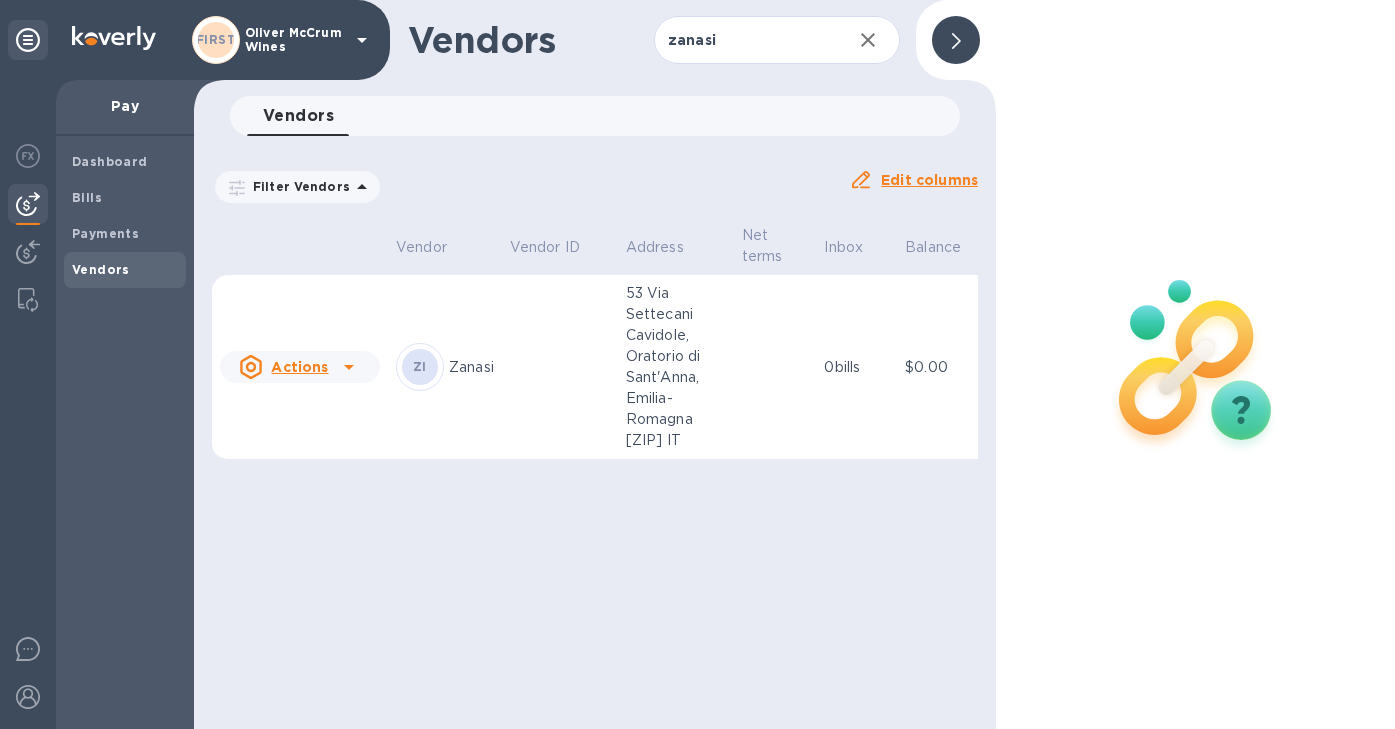 click 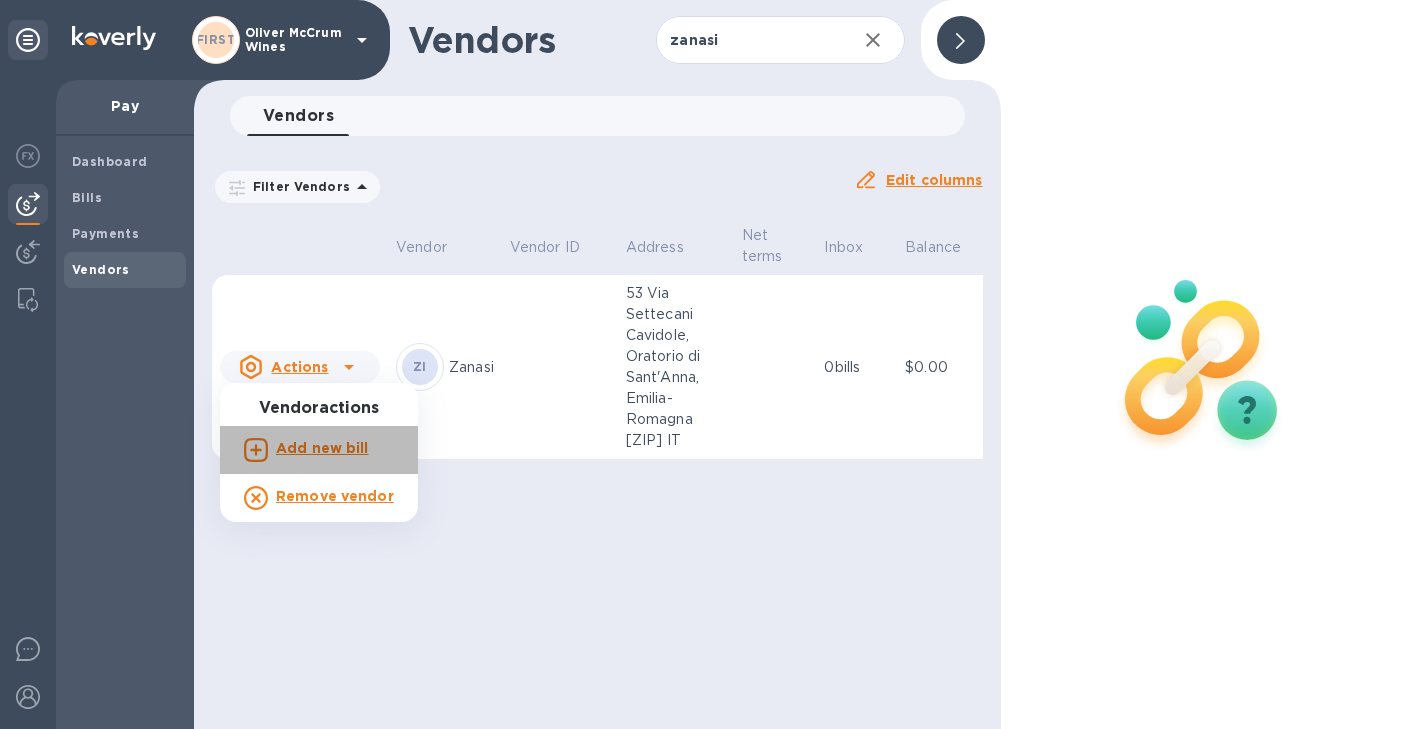 click on "Add new bill" at bounding box center (322, 448) 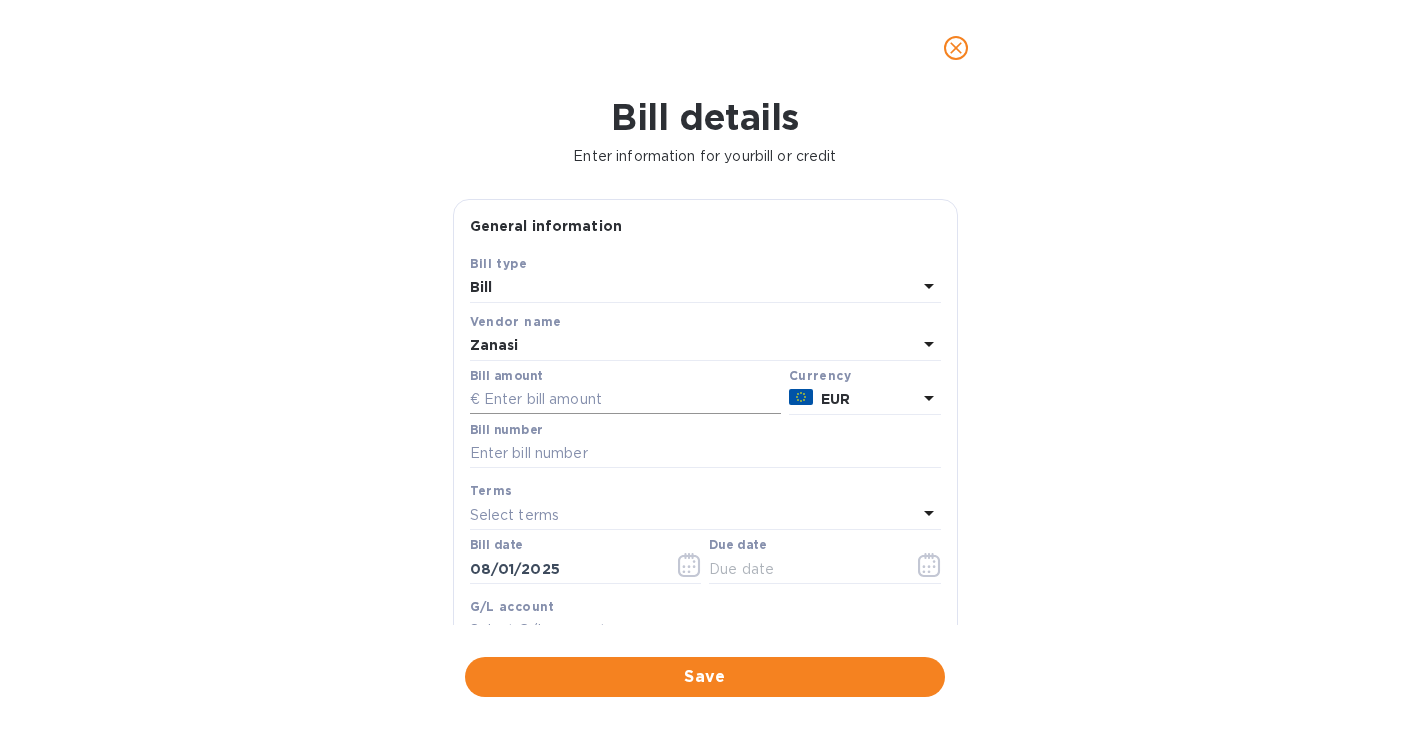 click at bounding box center [625, 400] 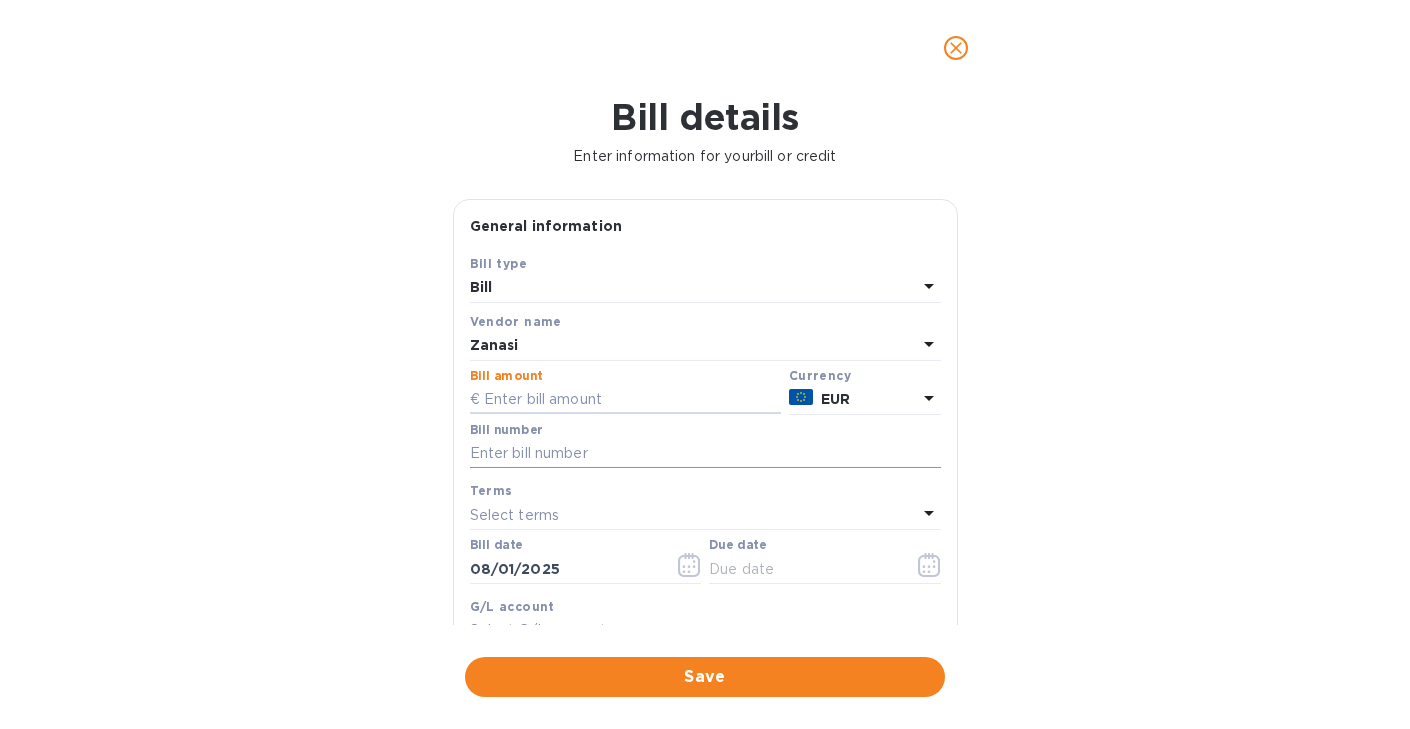 click at bounding box center (705, 454) 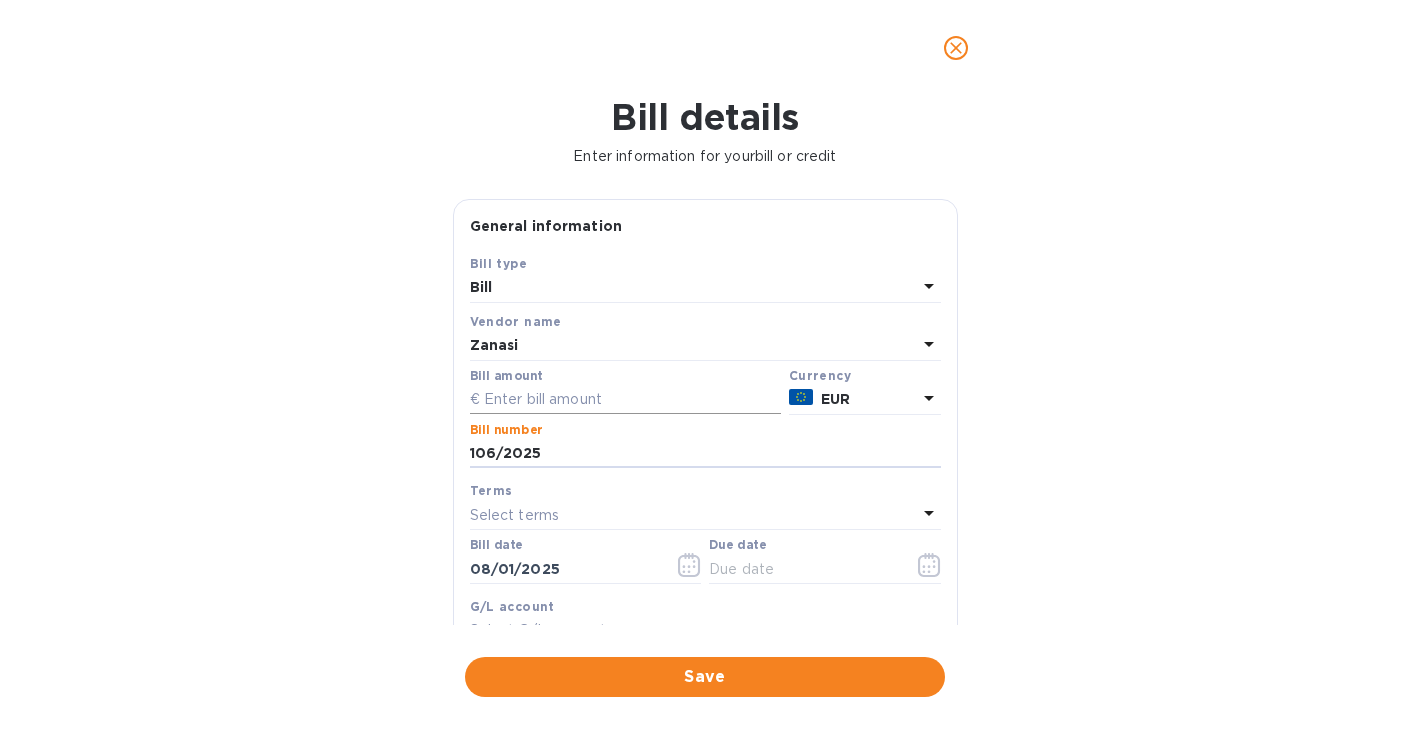 type on "106/2025" 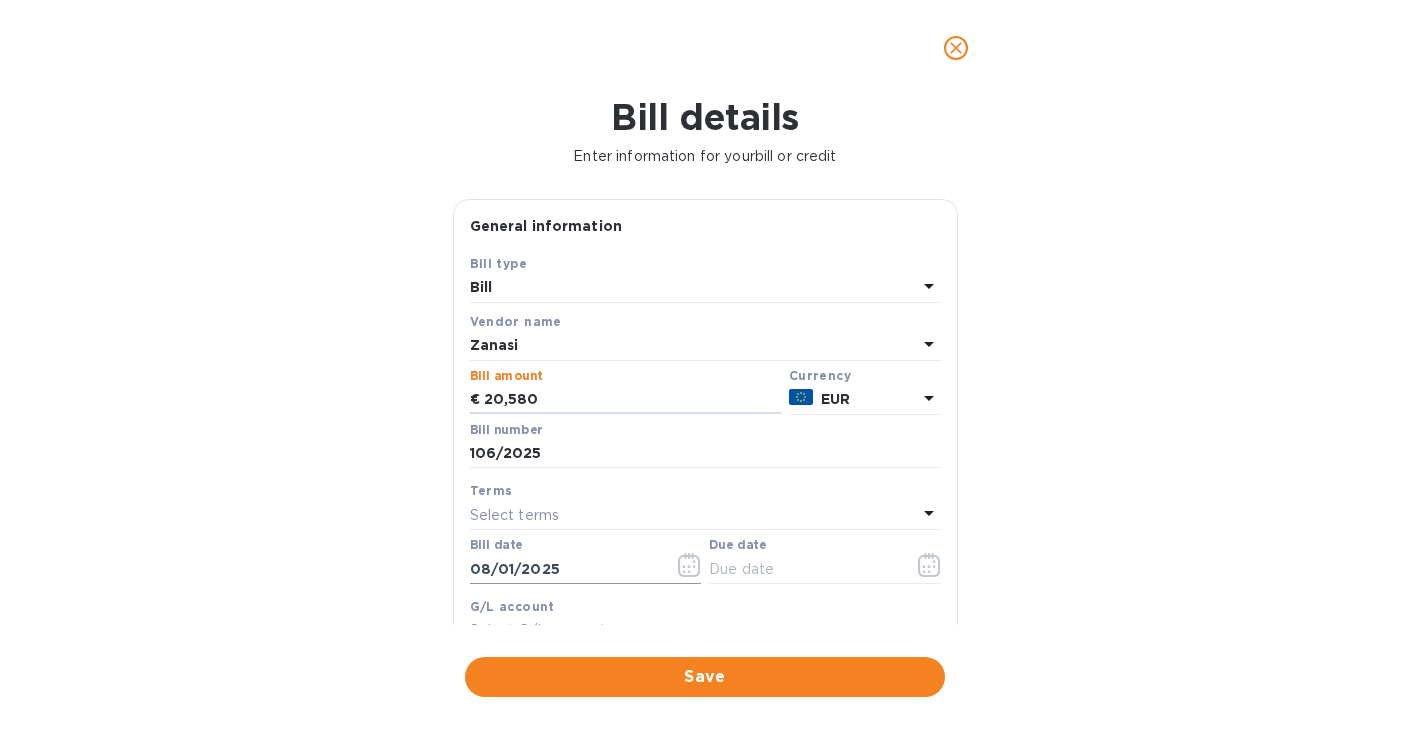 type on "20,580" 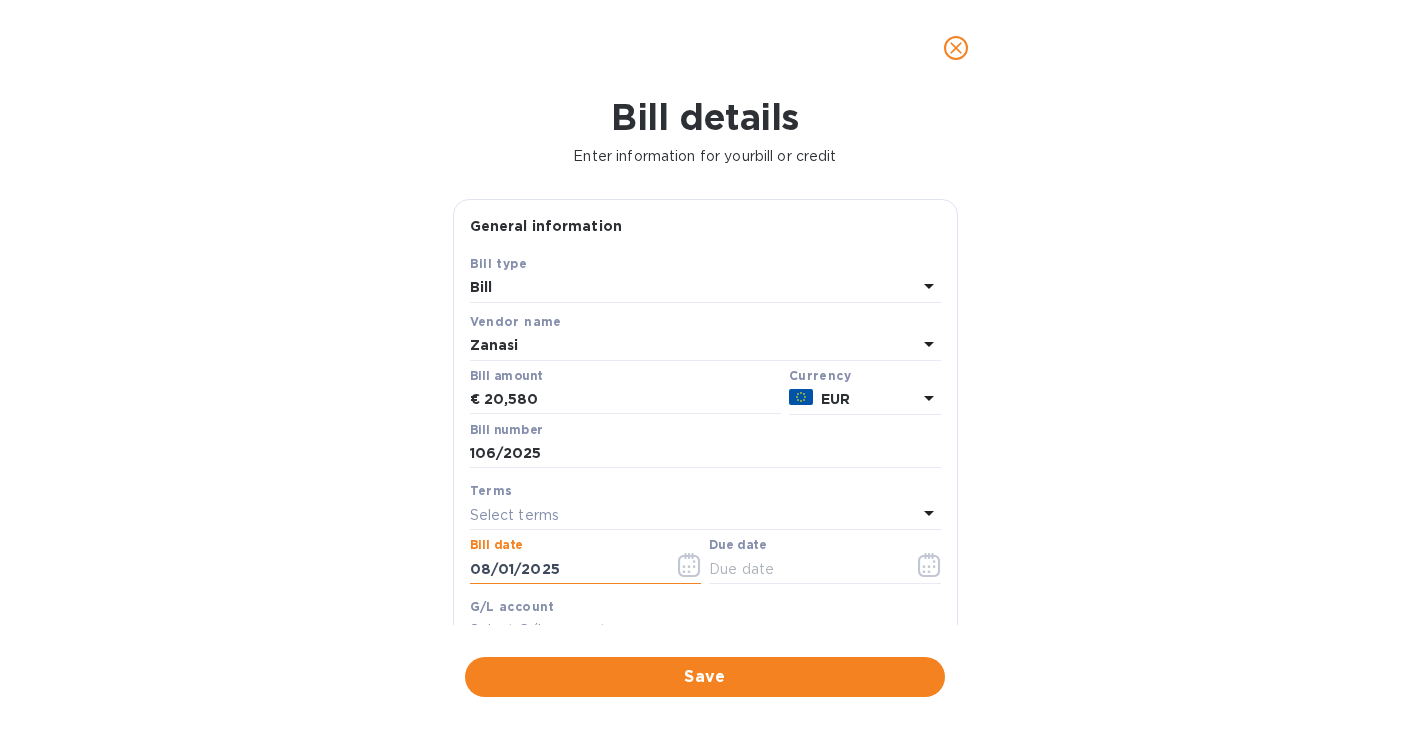 click on "08/01/2025" at bounding box center [564, 569] 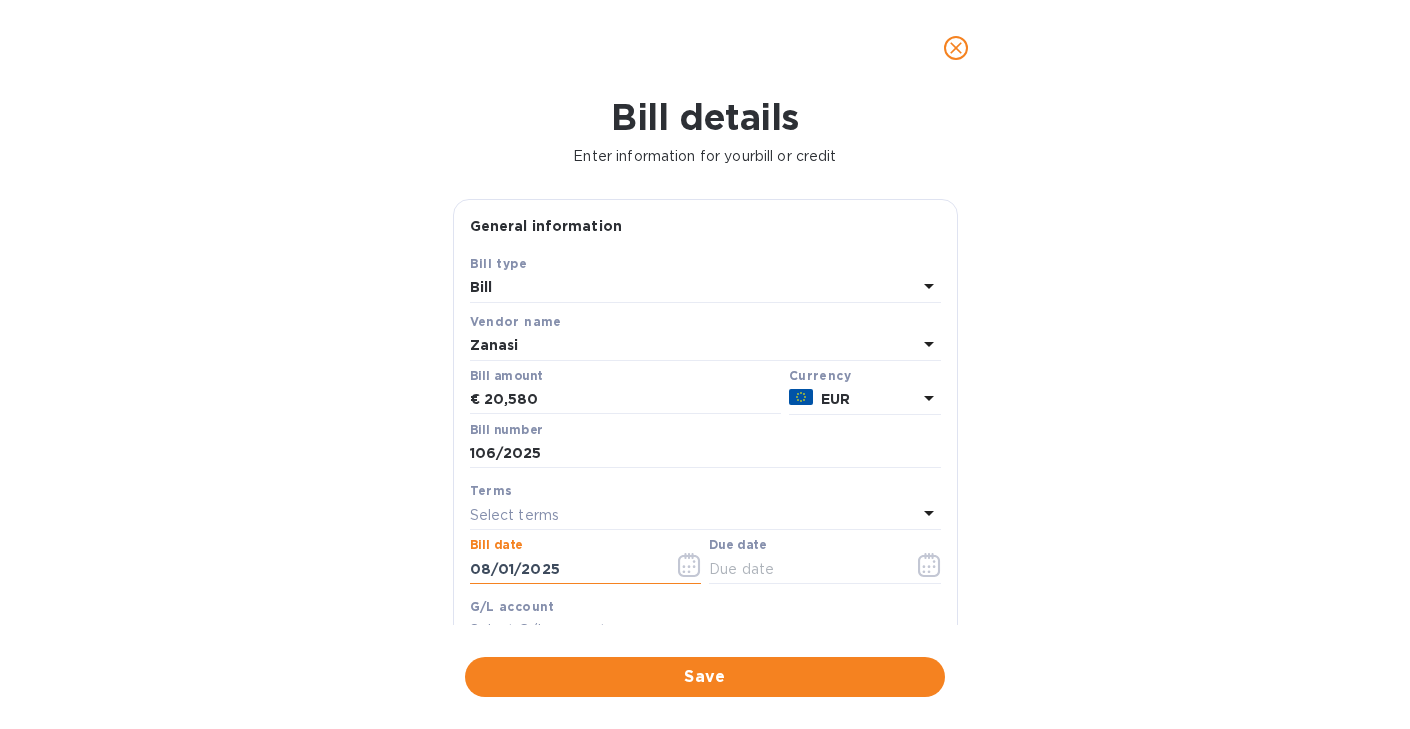 drag, startPoint x: 572, startPoint y: 574, endPoint x: 424, endPoint y: 571, distance: 148.0304 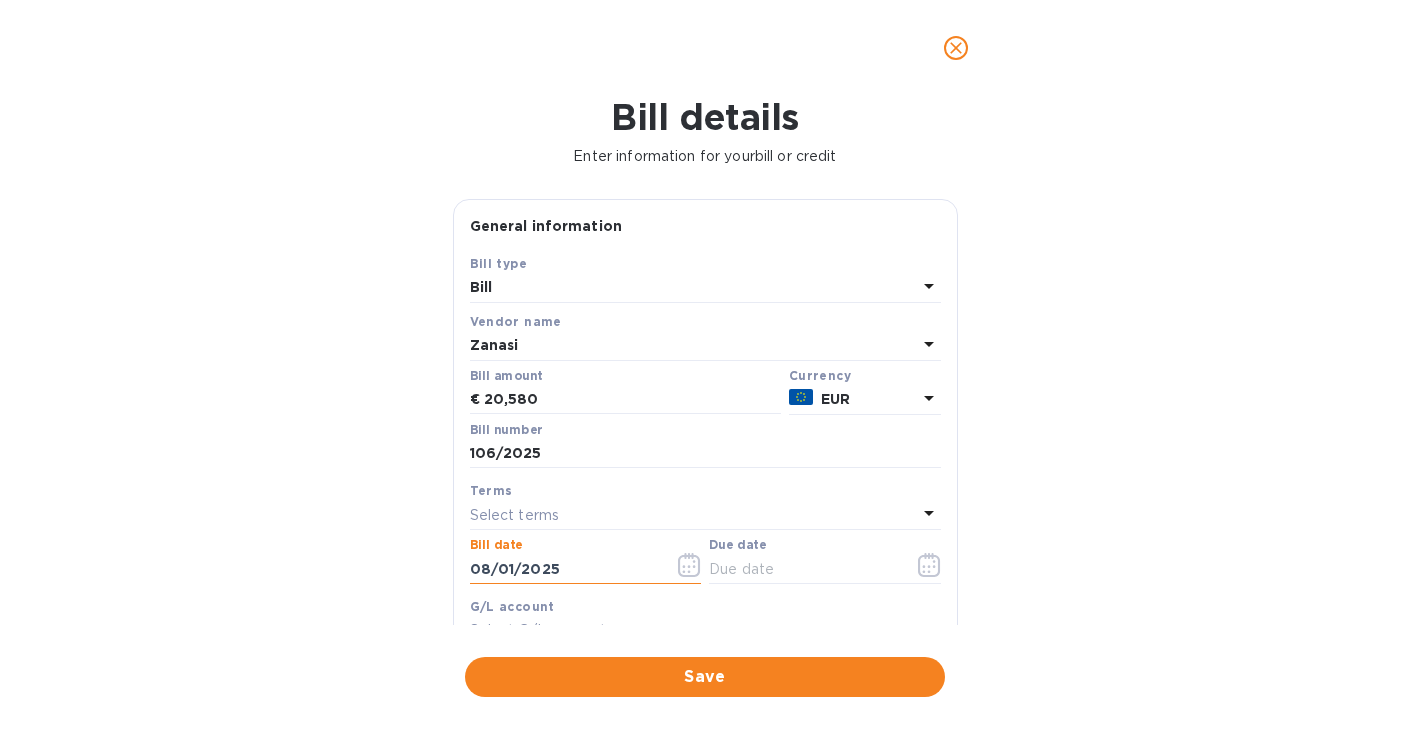 click on "Bill details Enter information for your  bill or credit General information Save Bill type Bill Vendor name Zanasi Bill amount € 20,580 Currency EUR Bill number 106/2025   Terms Select terms Bill date 08/01/2025   Due date   G/L account Select G/L account Notes (optional)   Bill  image Choose  a bill  and   drag it here Save" at bounding box center [705, 412] 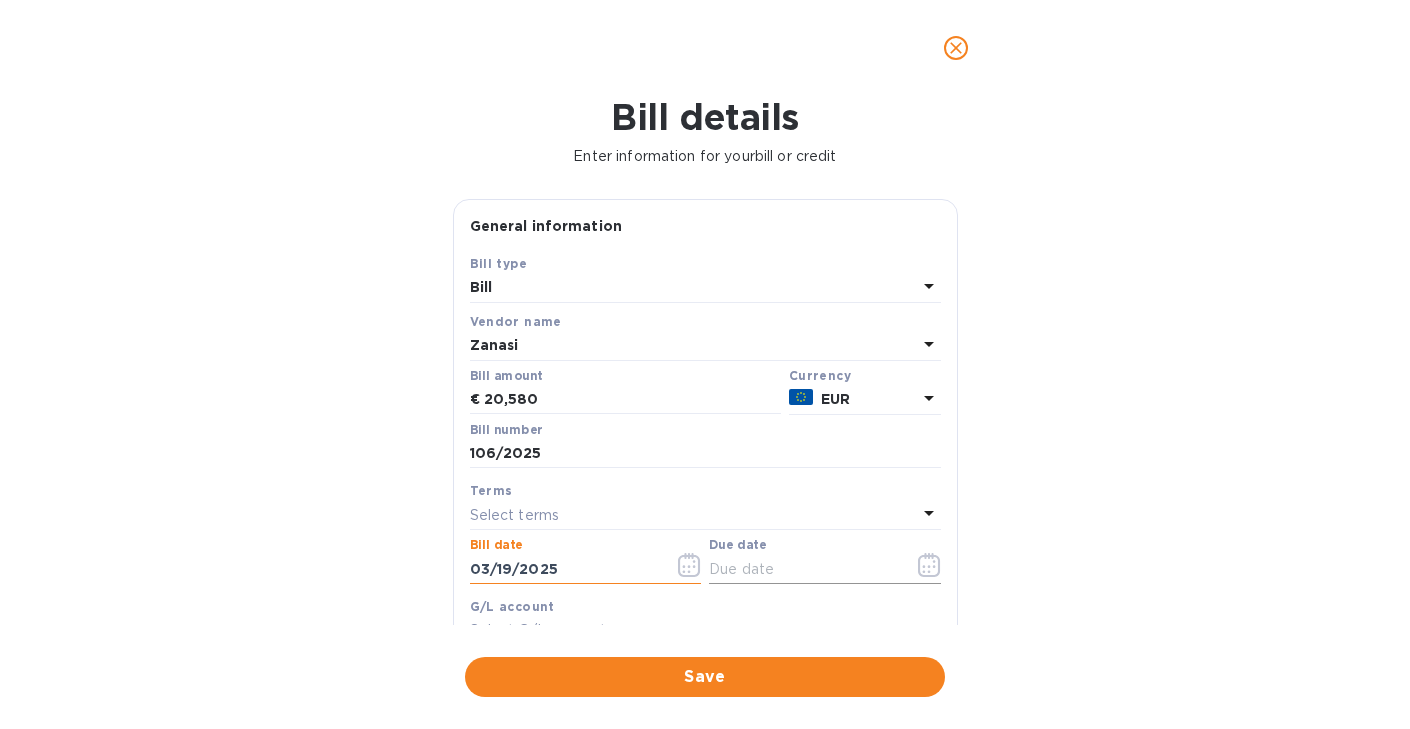 type on "03/19/2025" 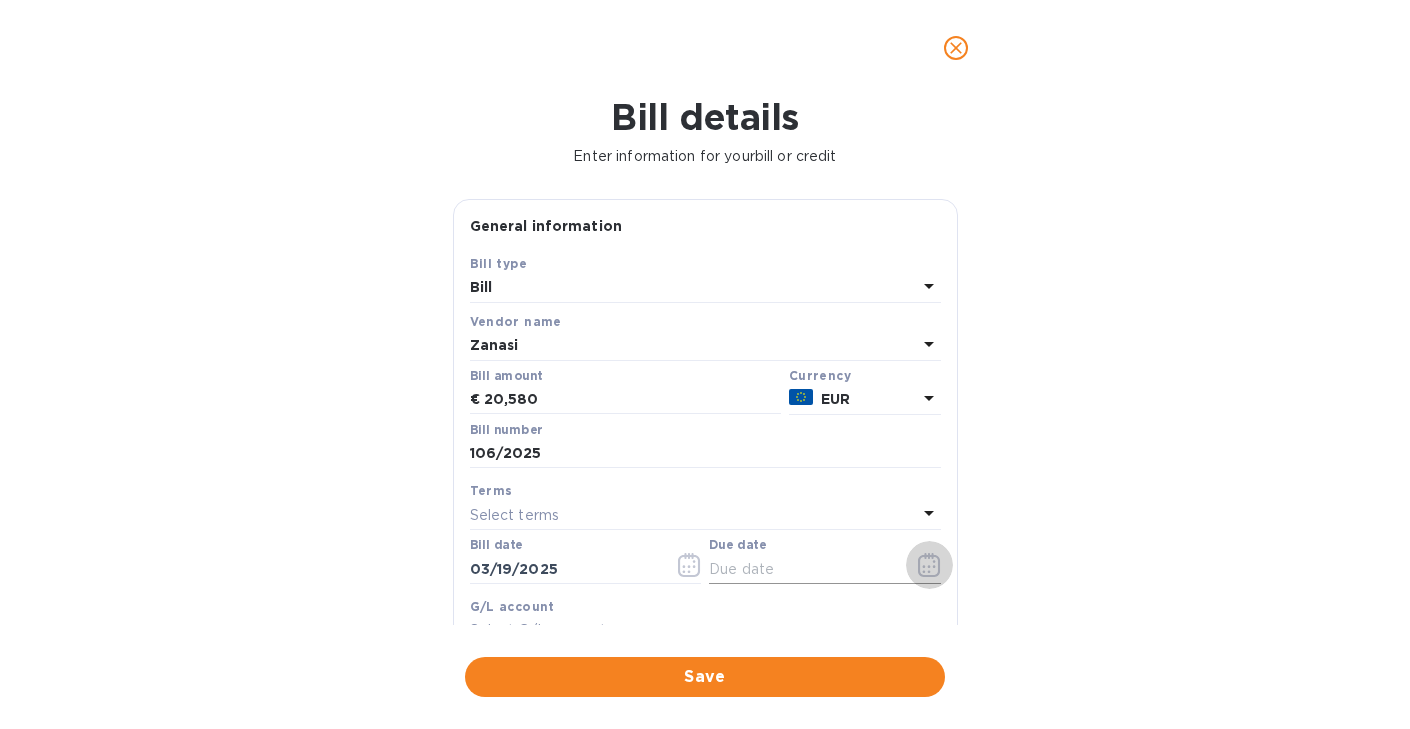 click 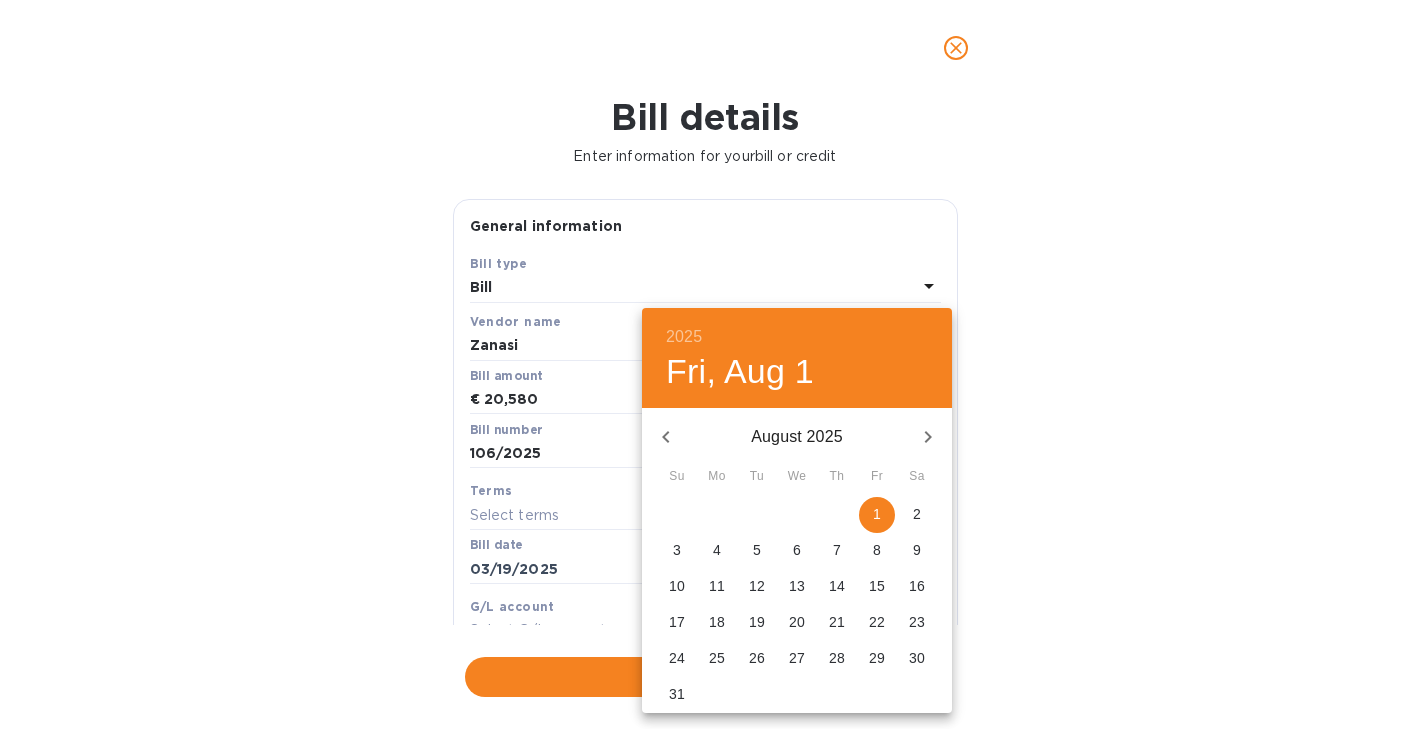 click on "8" at bounding box center (877, 550) 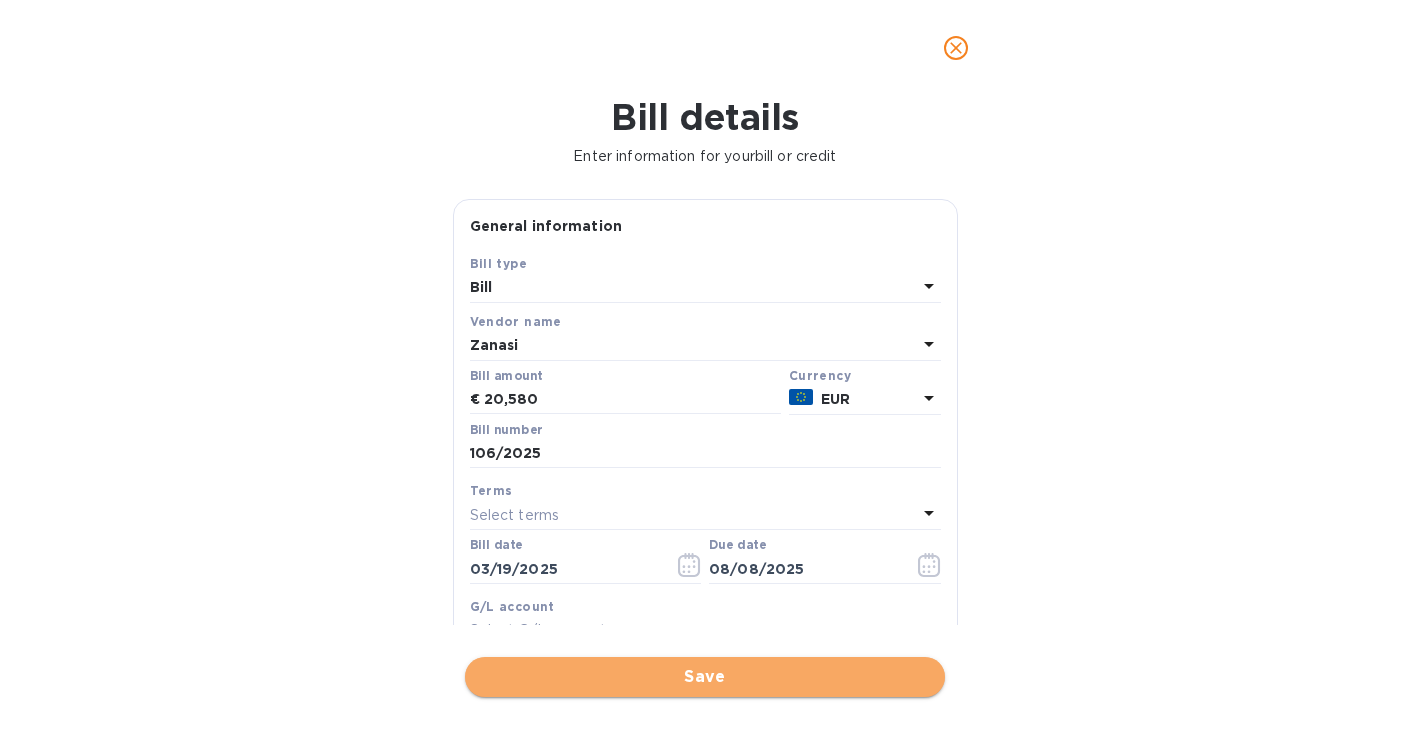 click on "Save" at bounding box center [705, 677] 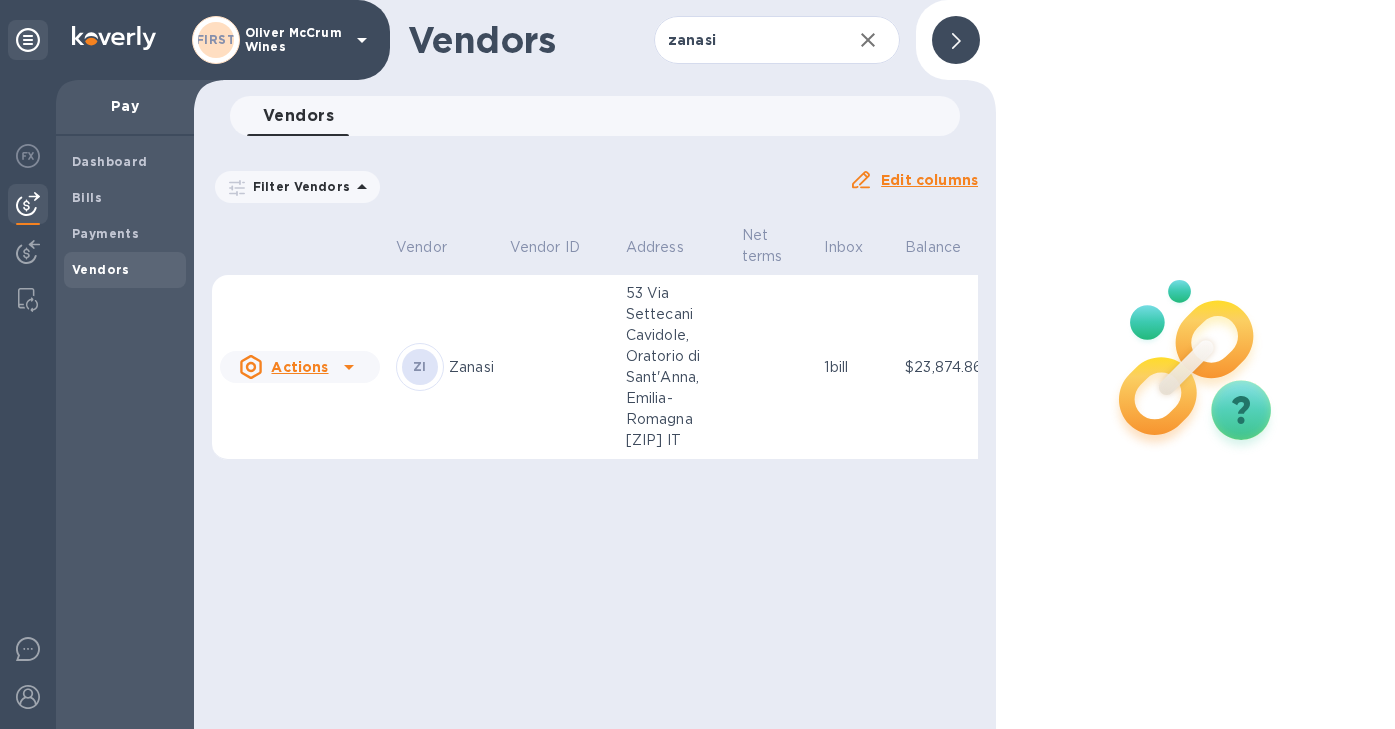 click on "Zanasi" at bounding box center [471, 367] 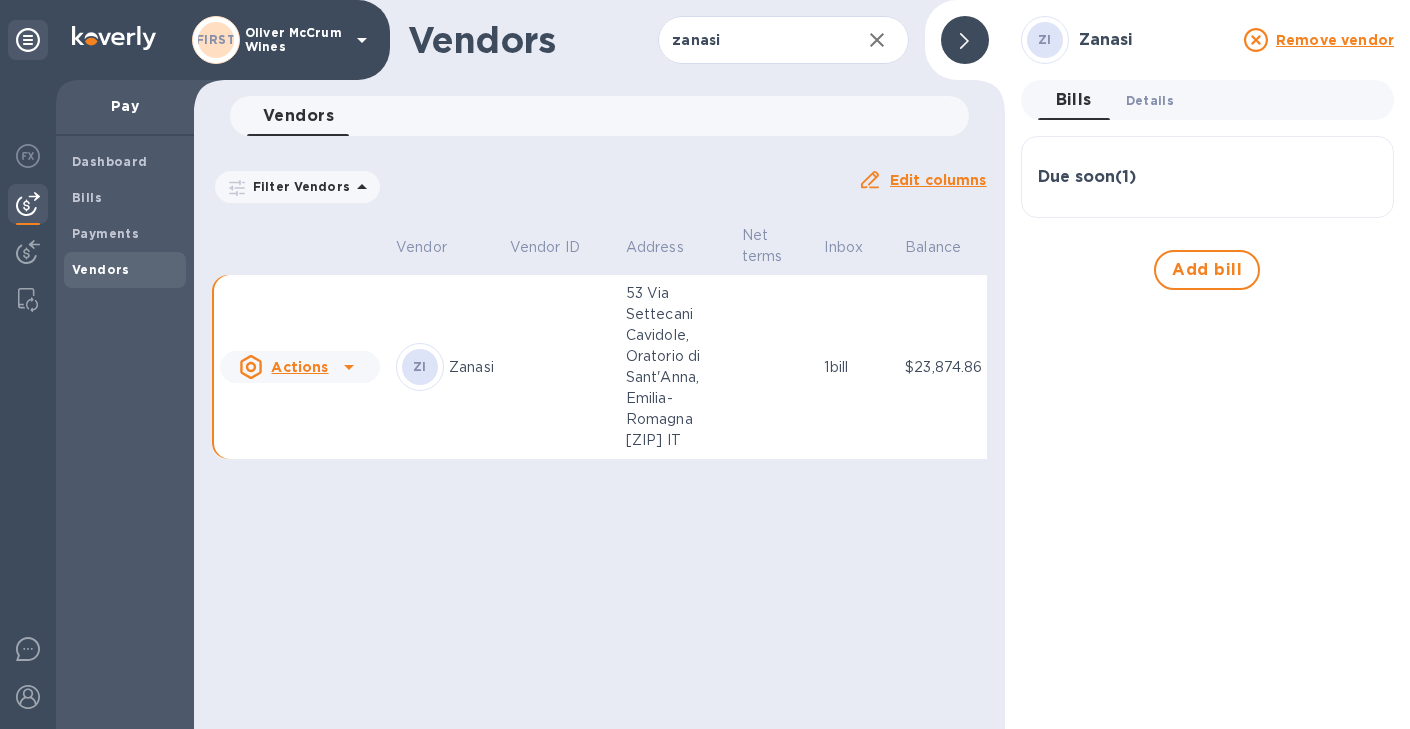 click on "Details 0" at bounding box center (1150, 100) 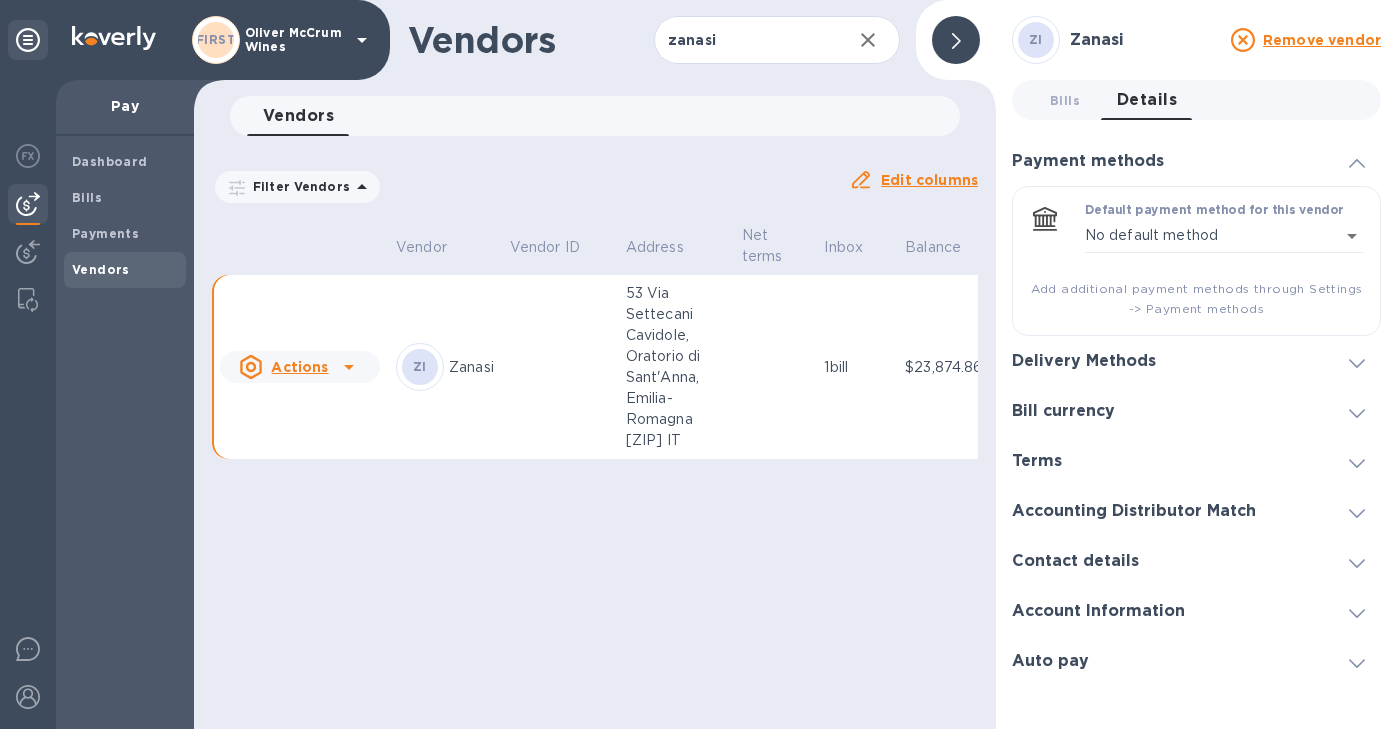 click 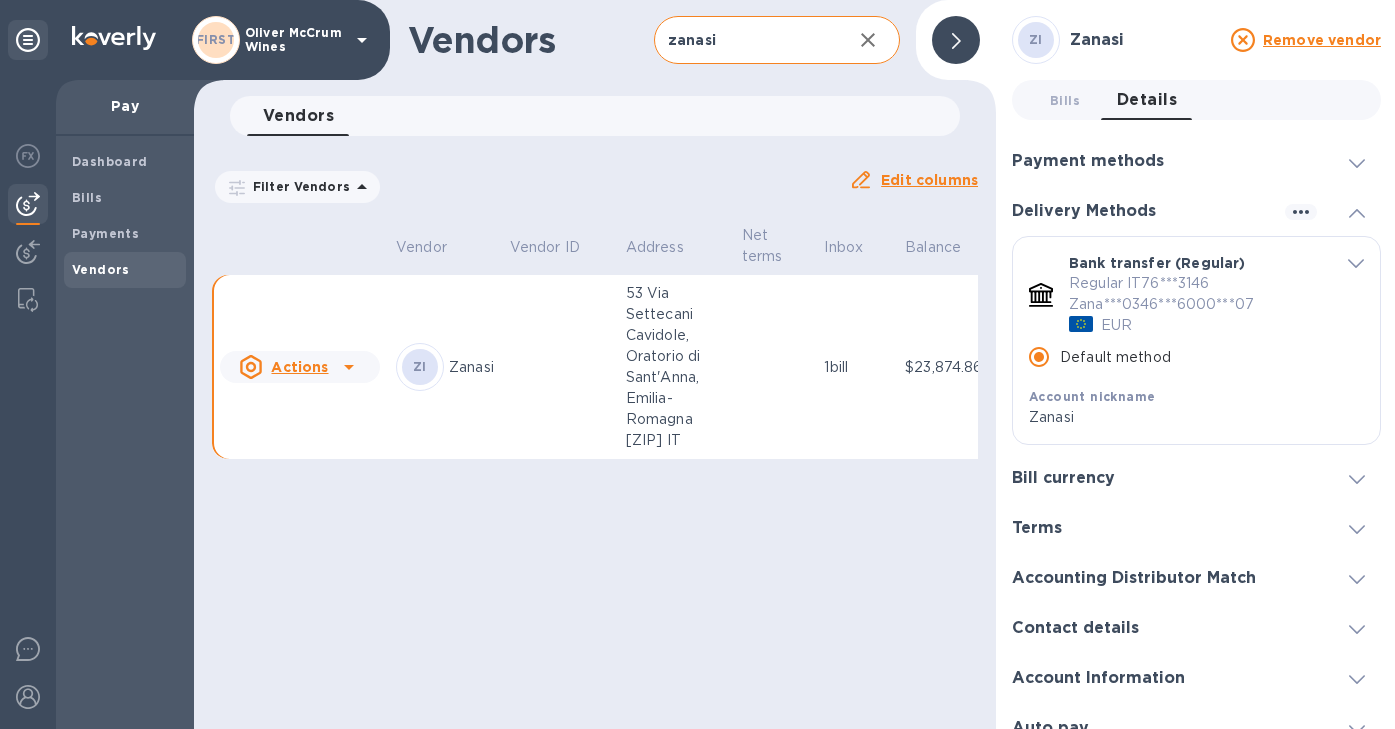 click 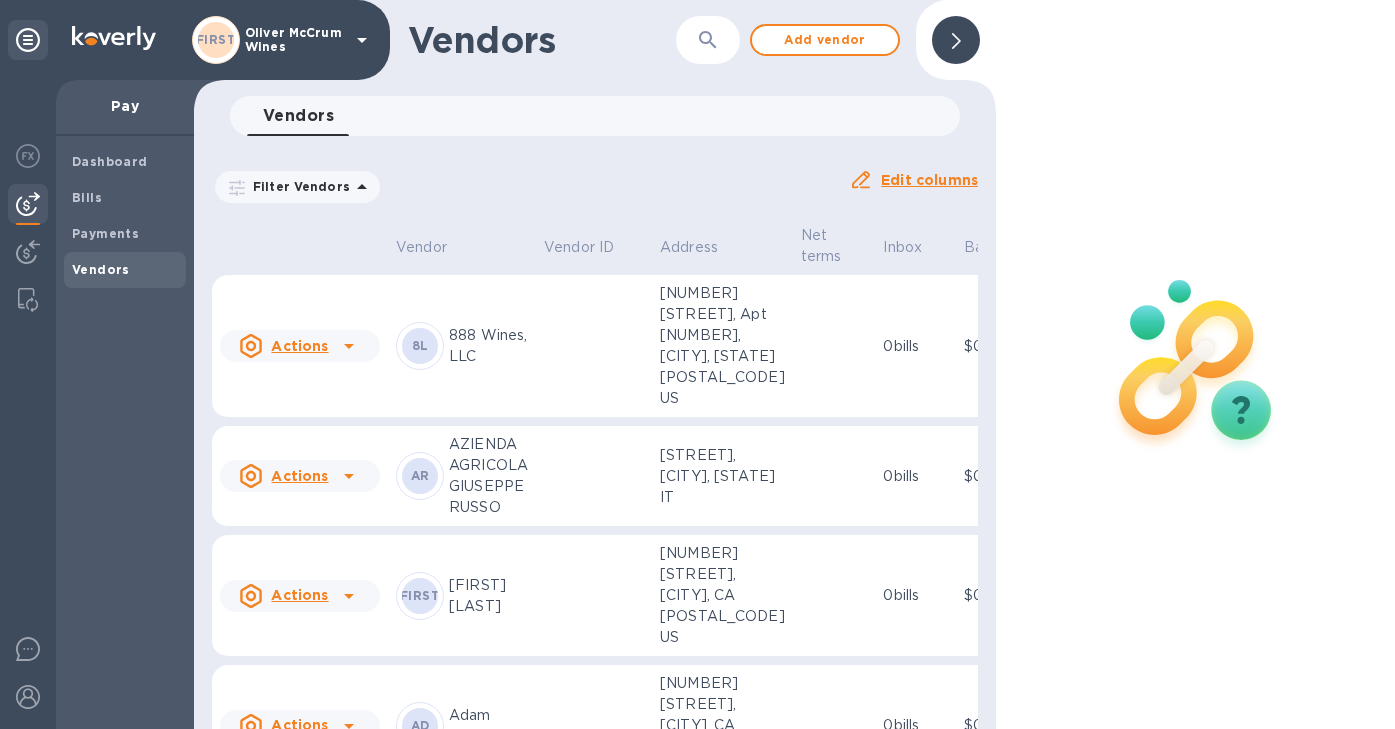 click at bounding box center [708, 40] 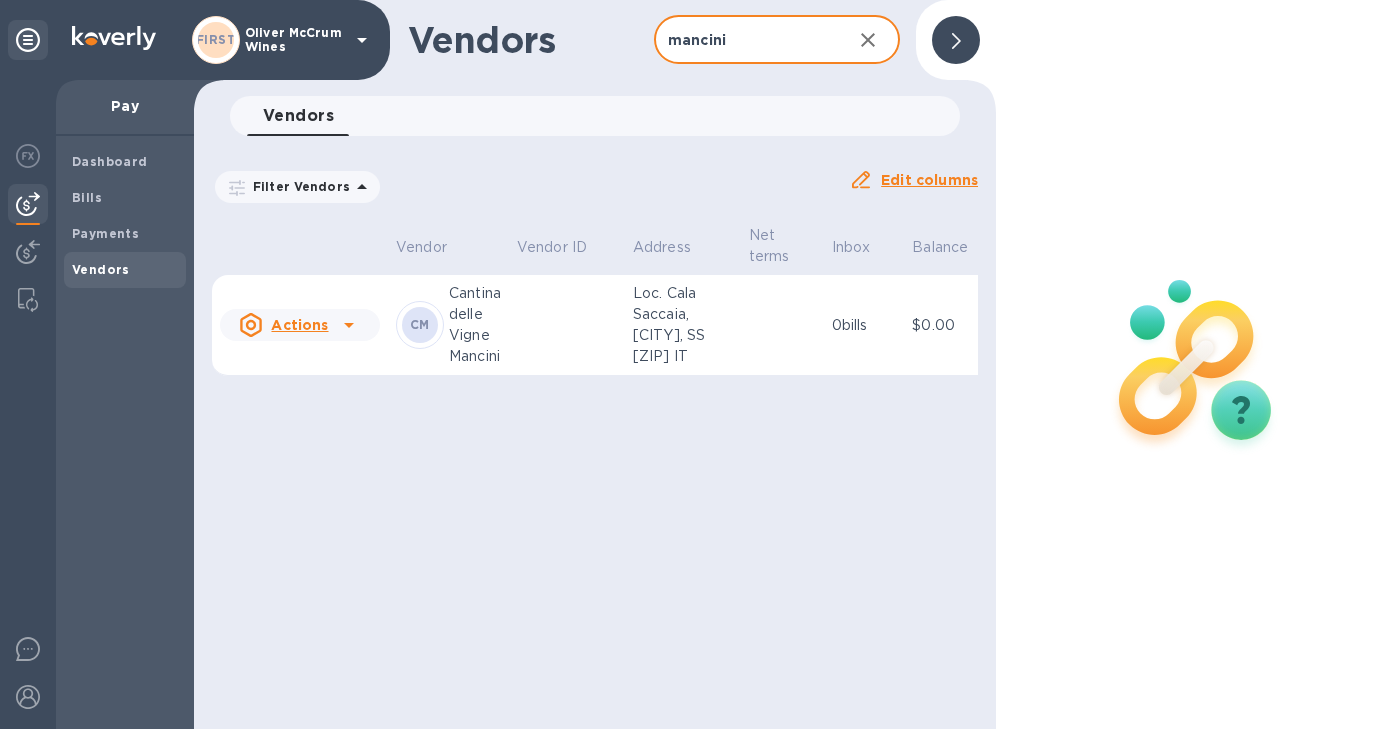 type on "mancini" 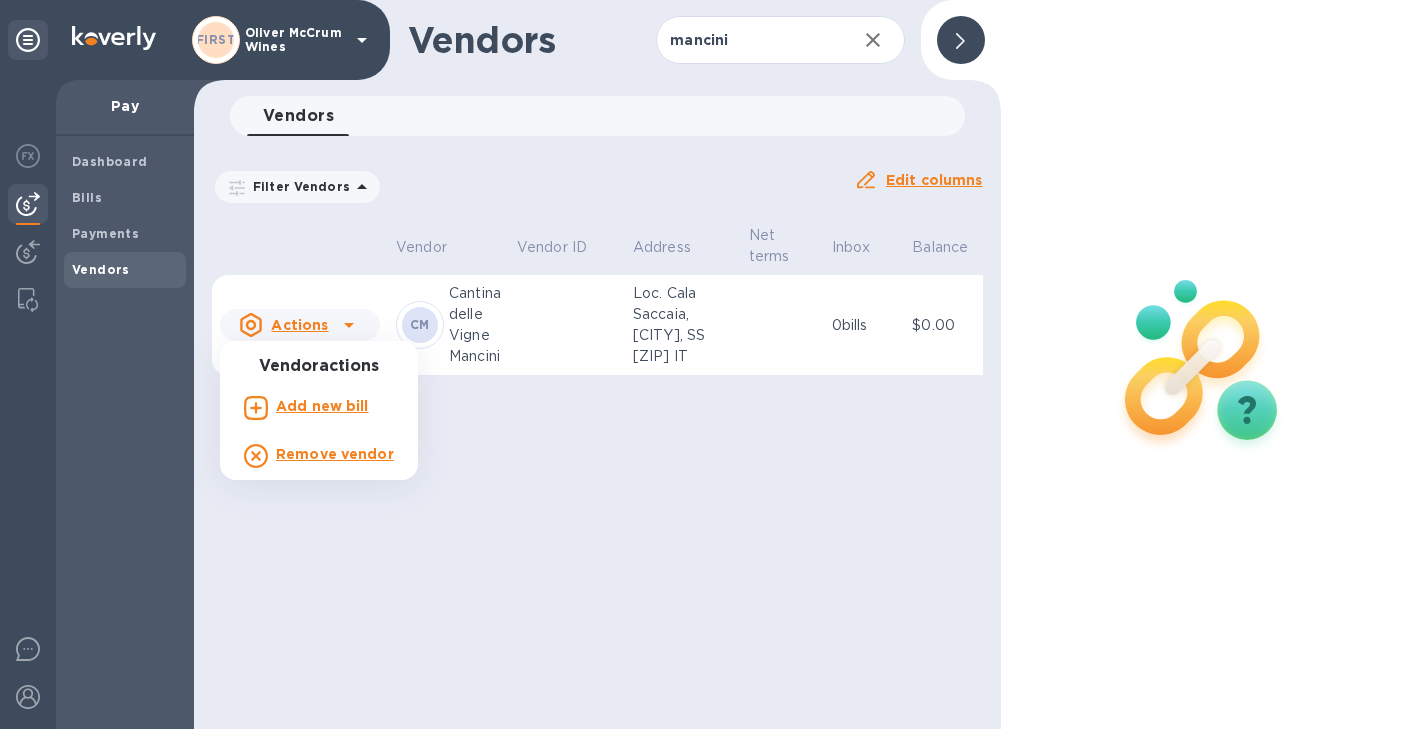 click on "Add new bill" at bounding box center [322, 406] 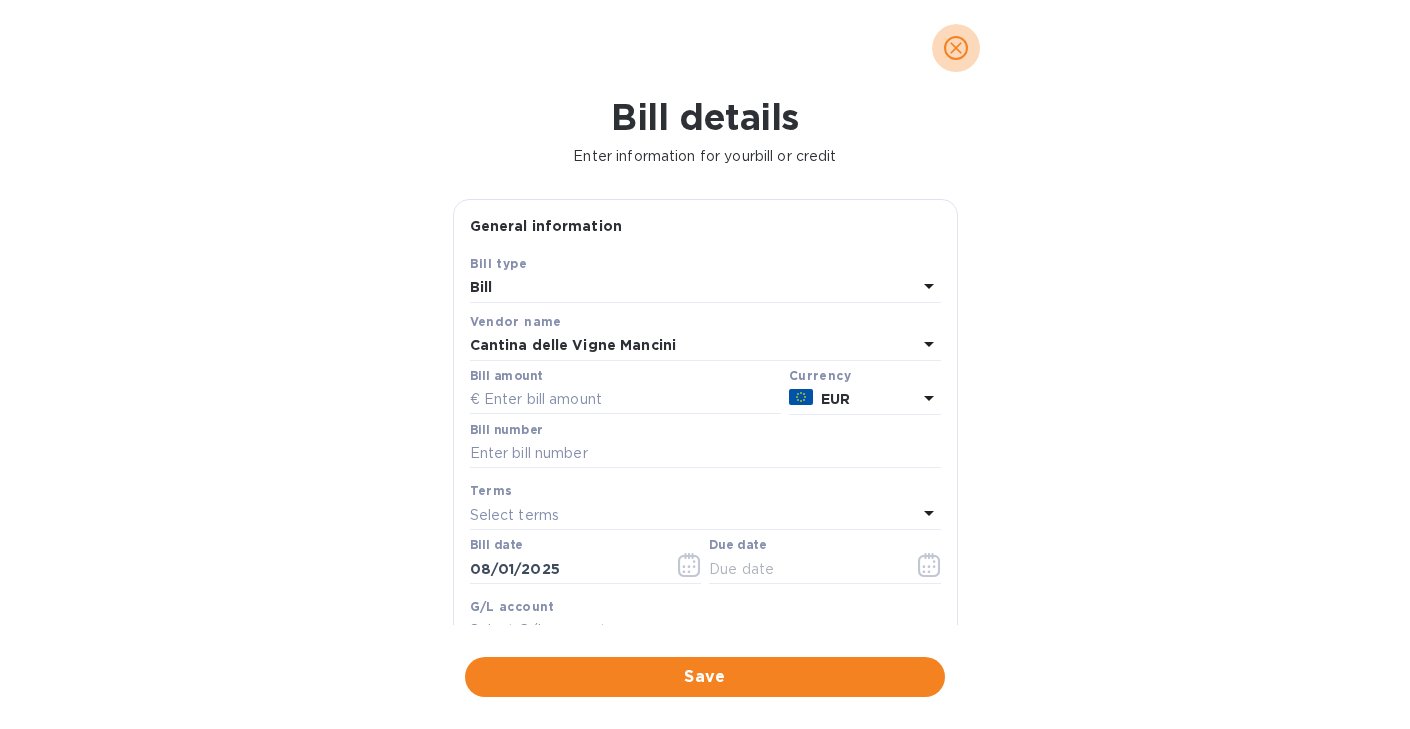 click 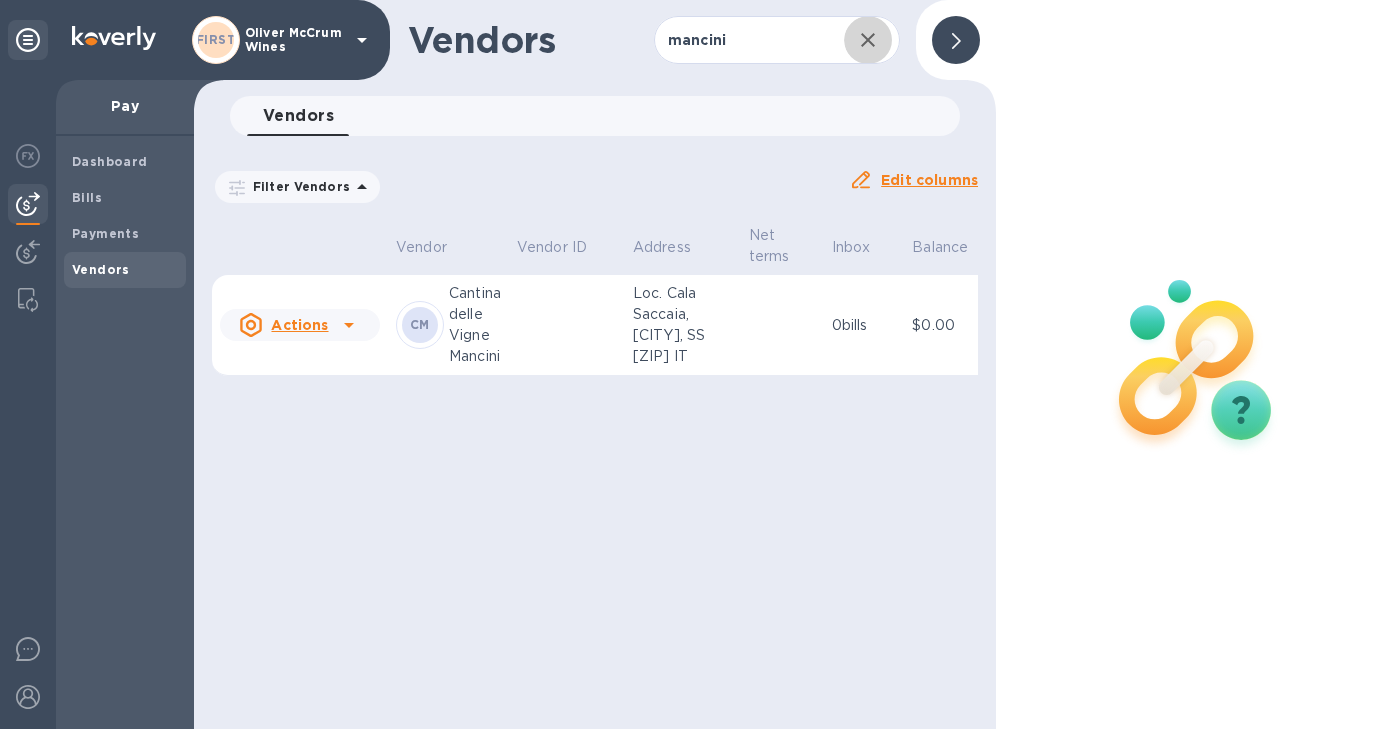 click 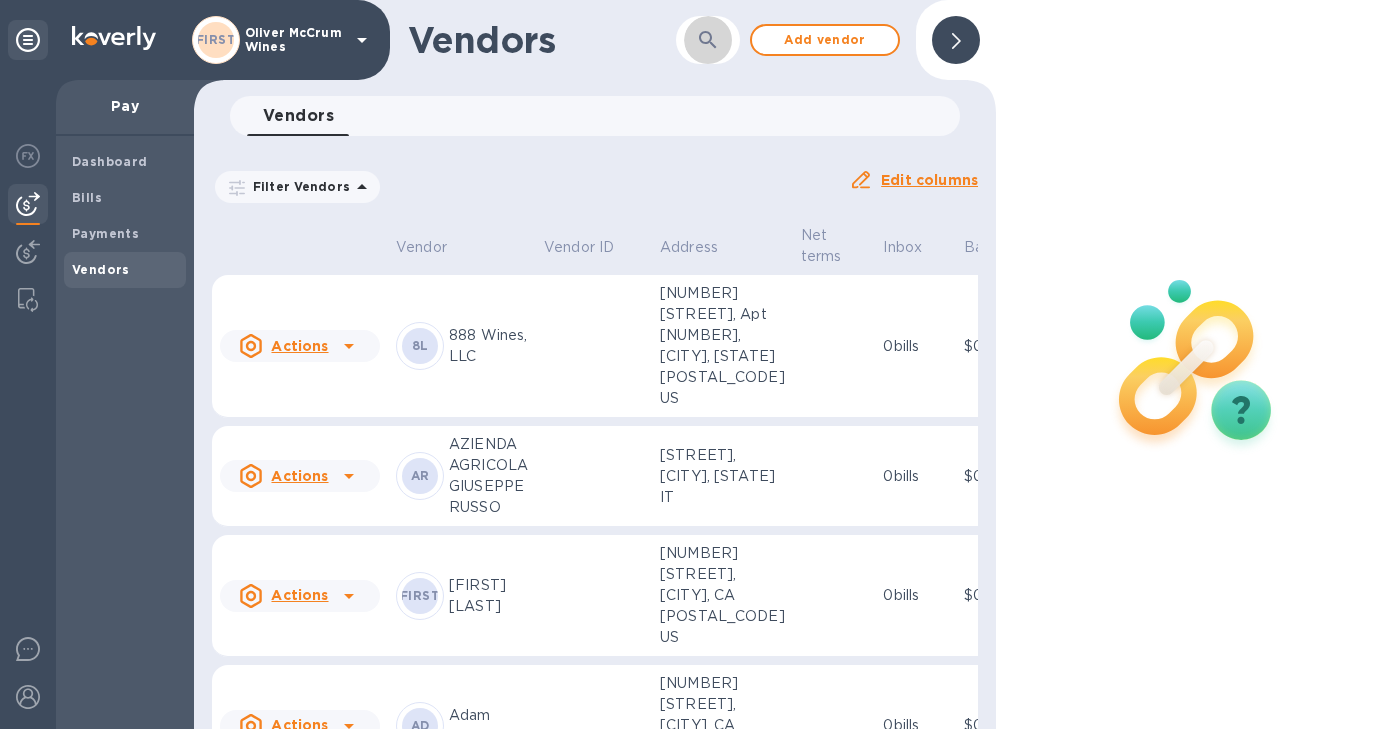 click at bounding box center (708, 40) 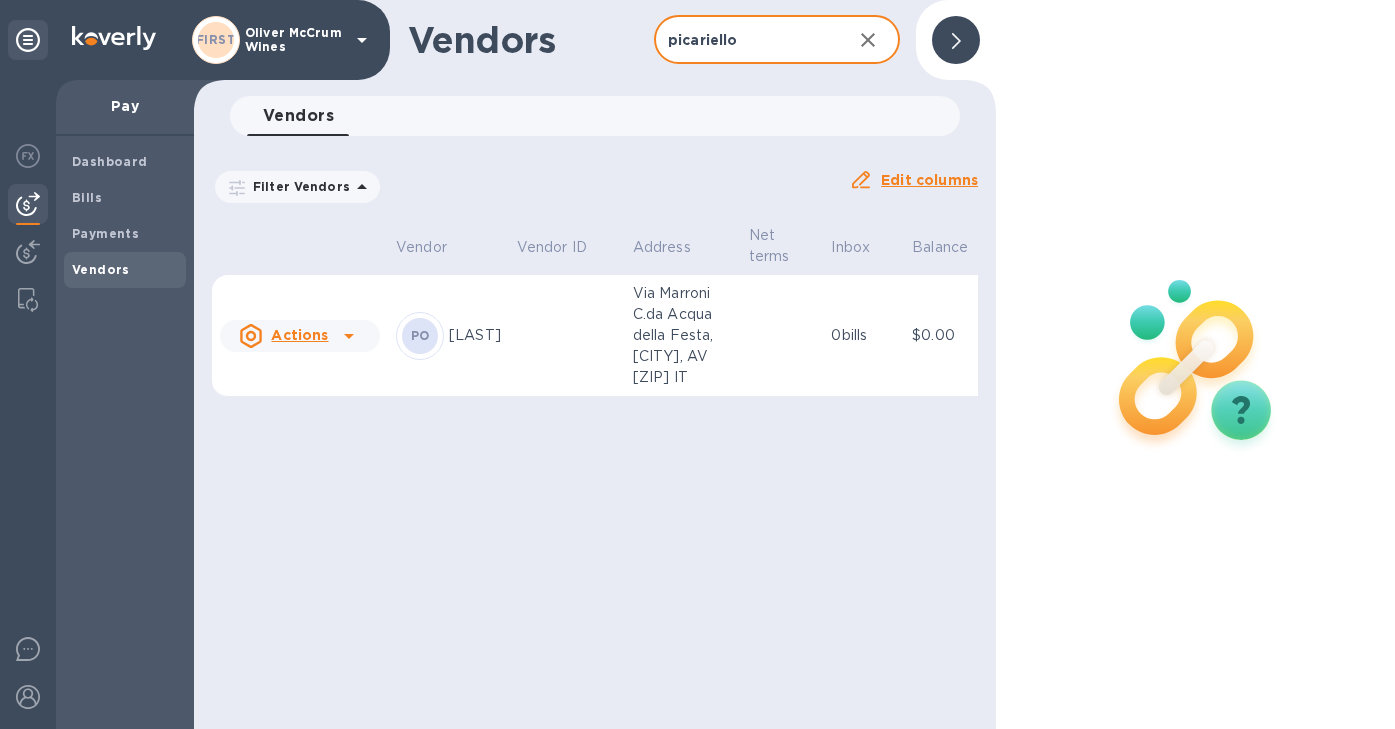 type on "picariello" 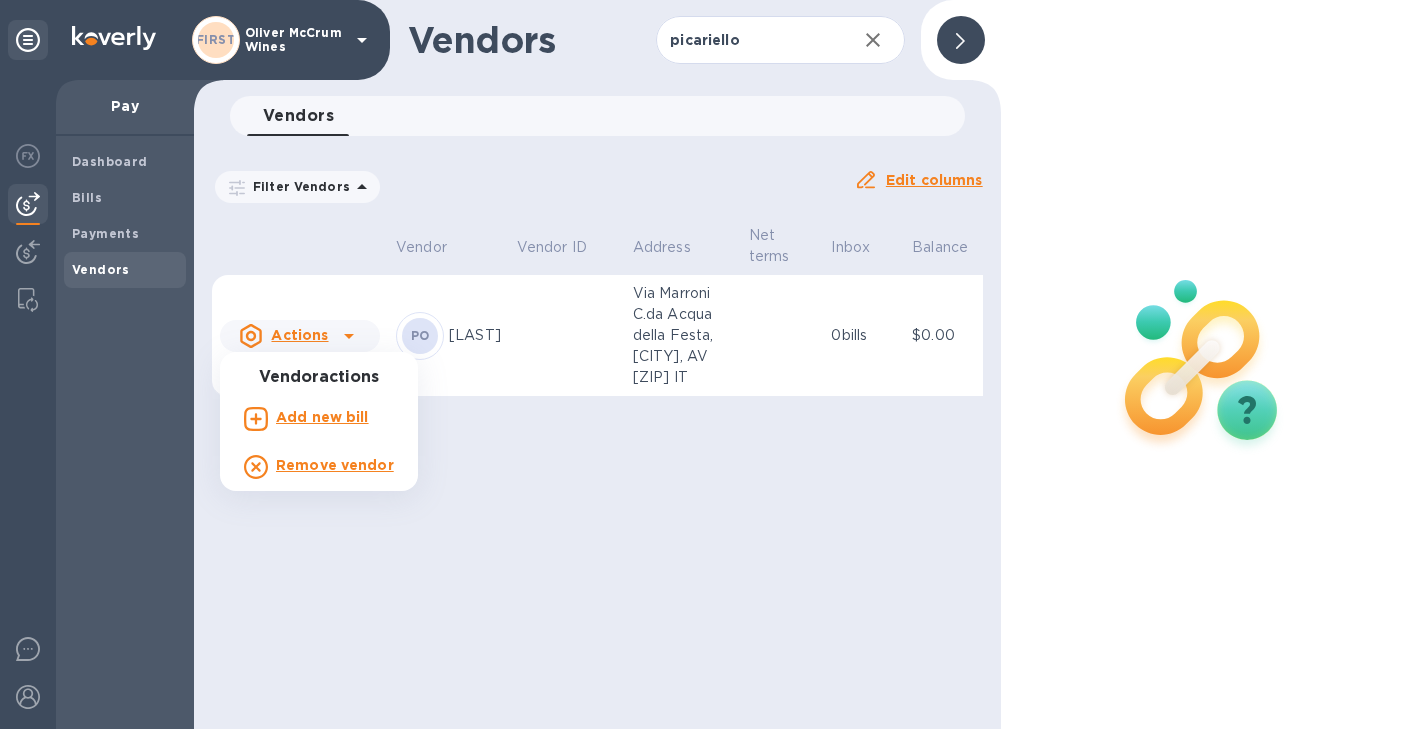 click on "Add new bill" at bounding box center (322, 417) 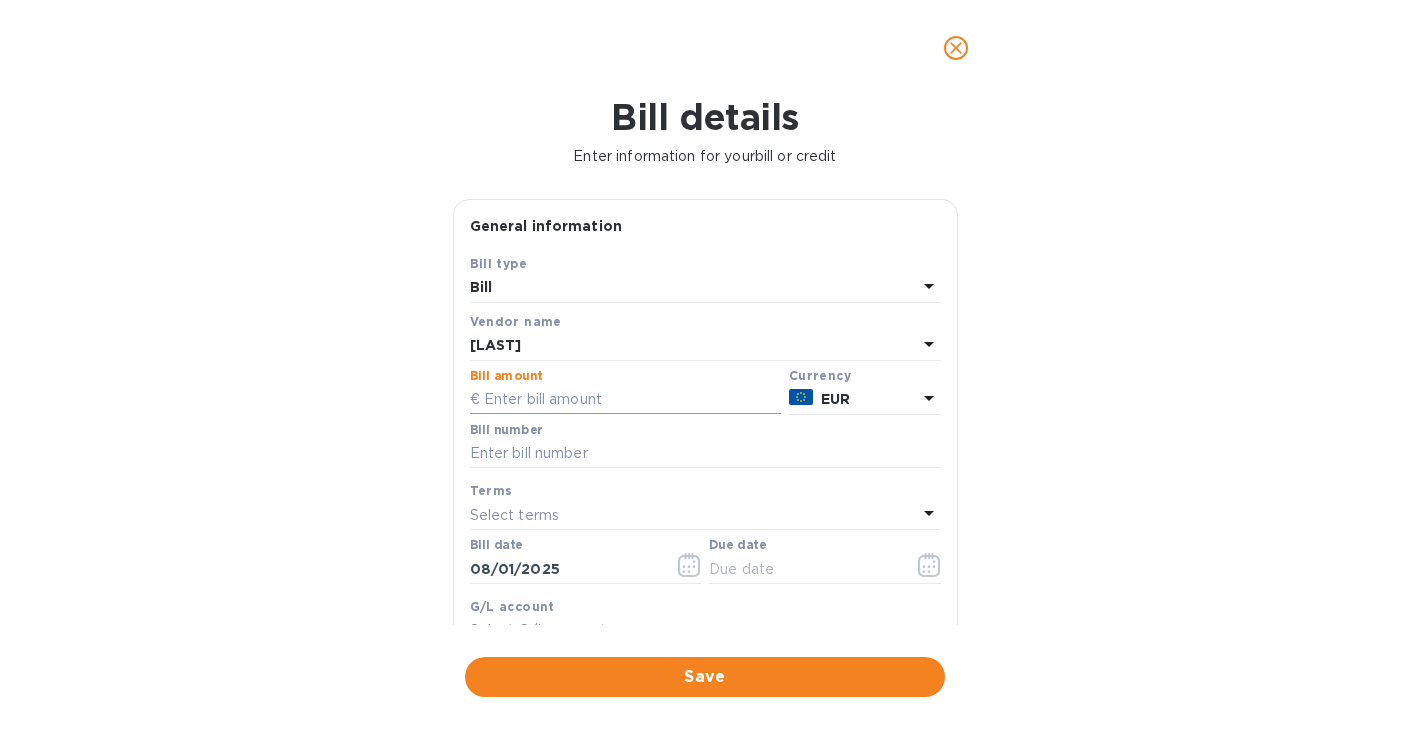 click at bounding box center [625, 400] 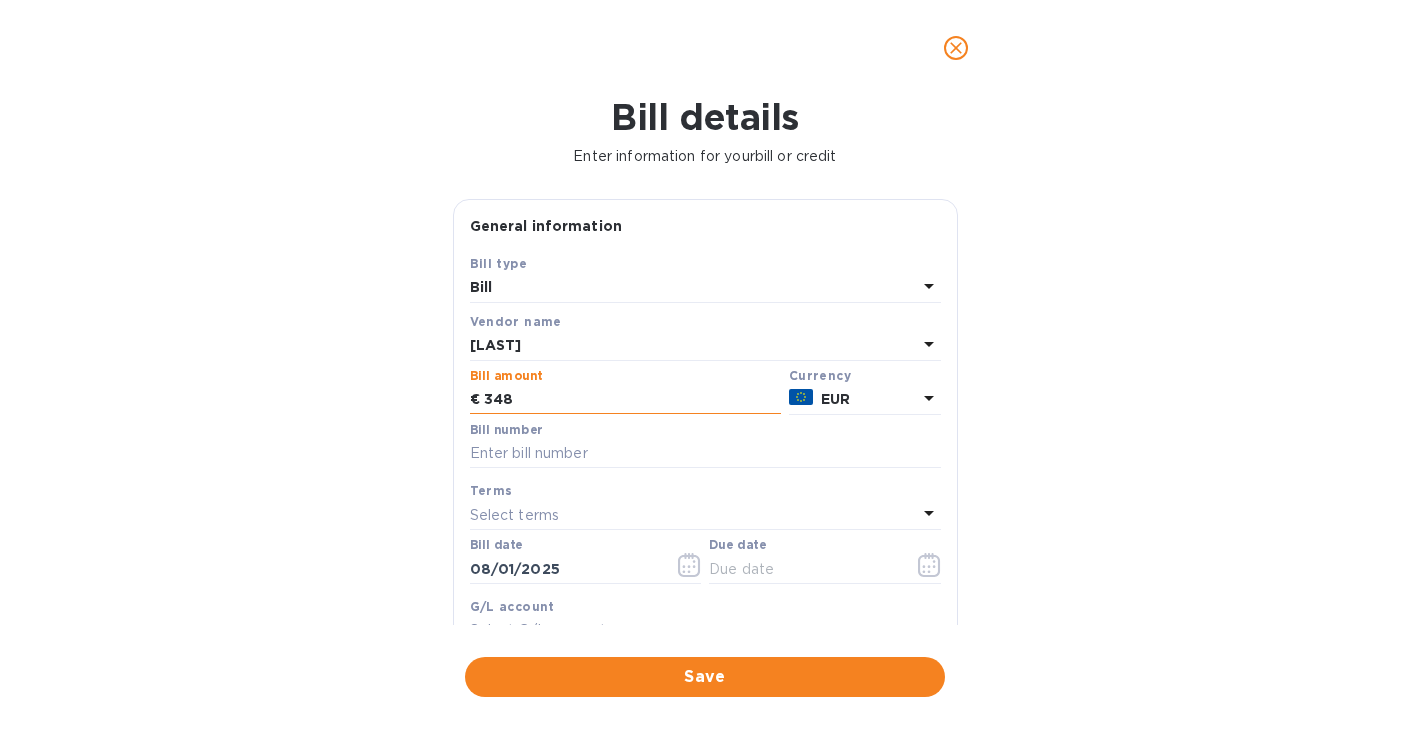 type on "3,480" 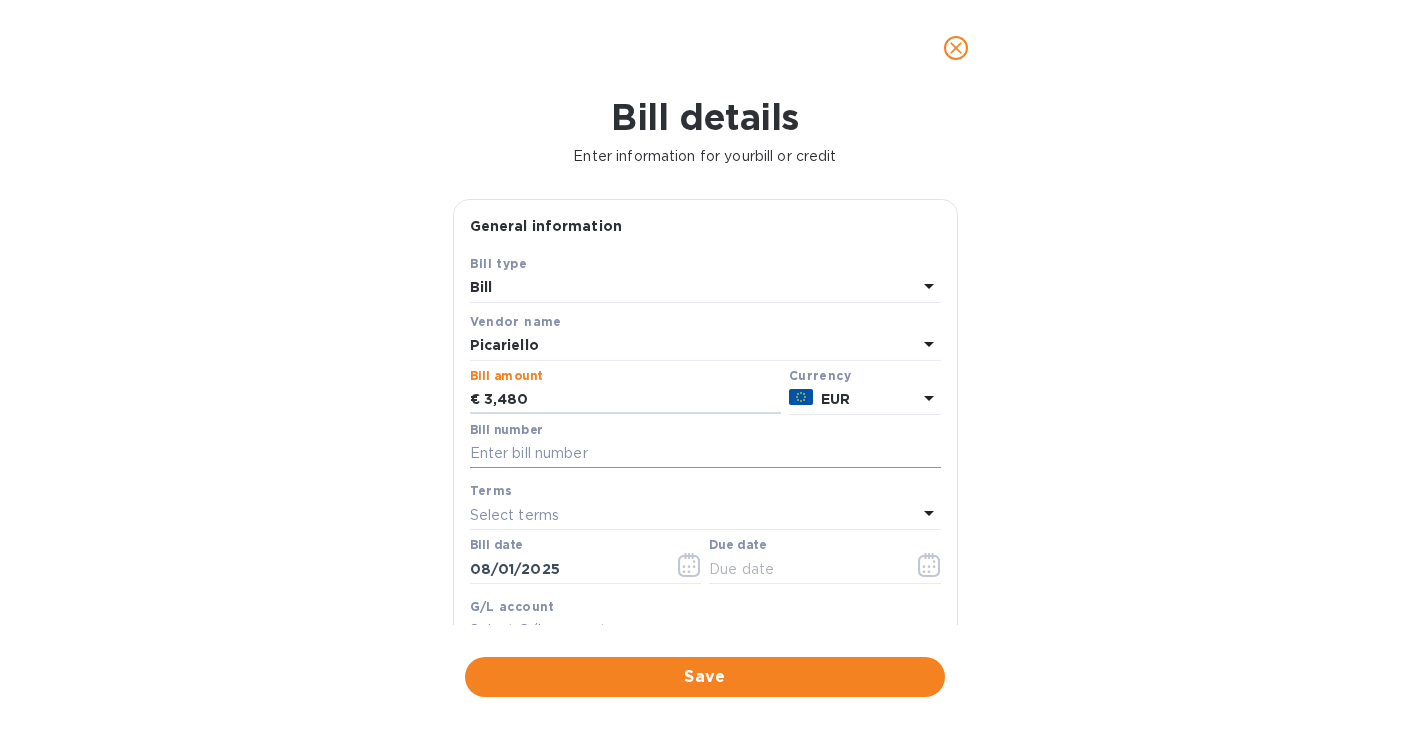 scroll, scrollTop: 0, scrollLeft: 0, axis: both 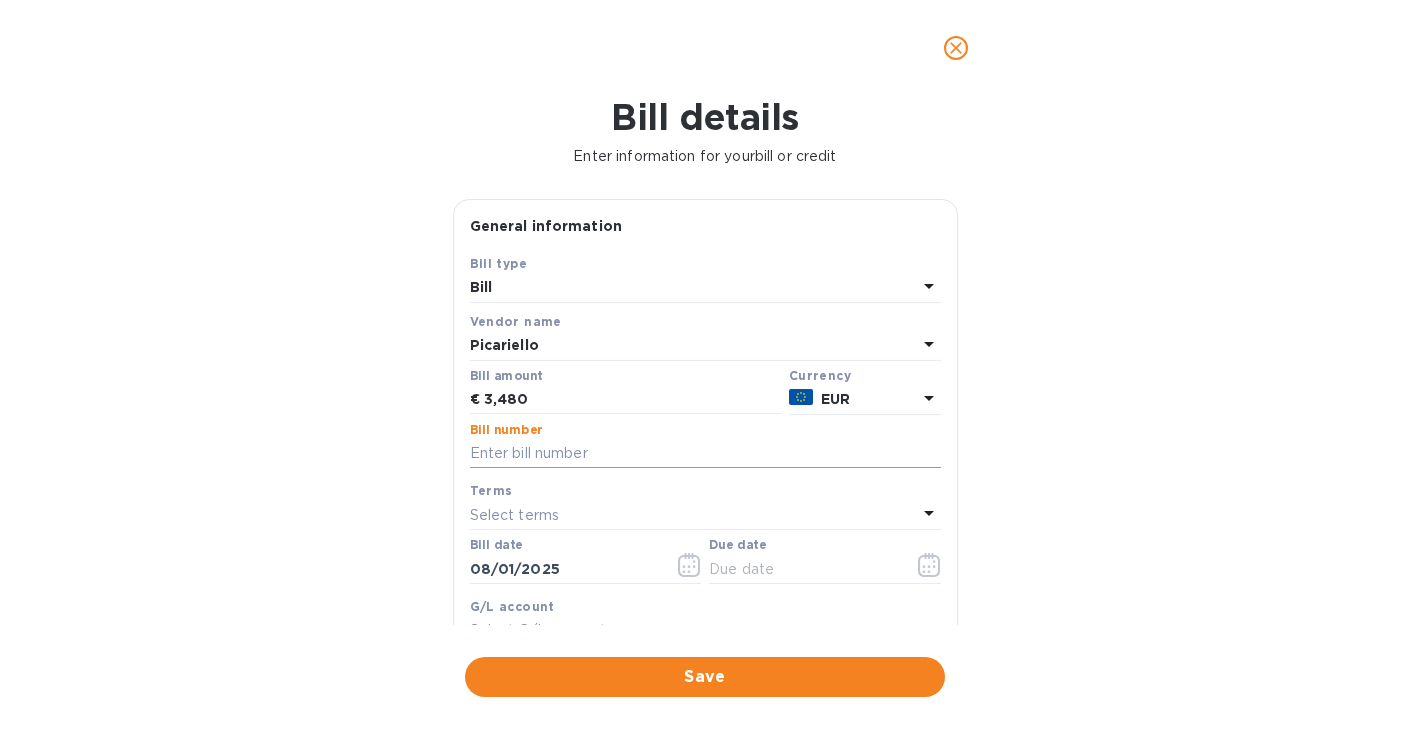 click at bounding box center [705, 454] 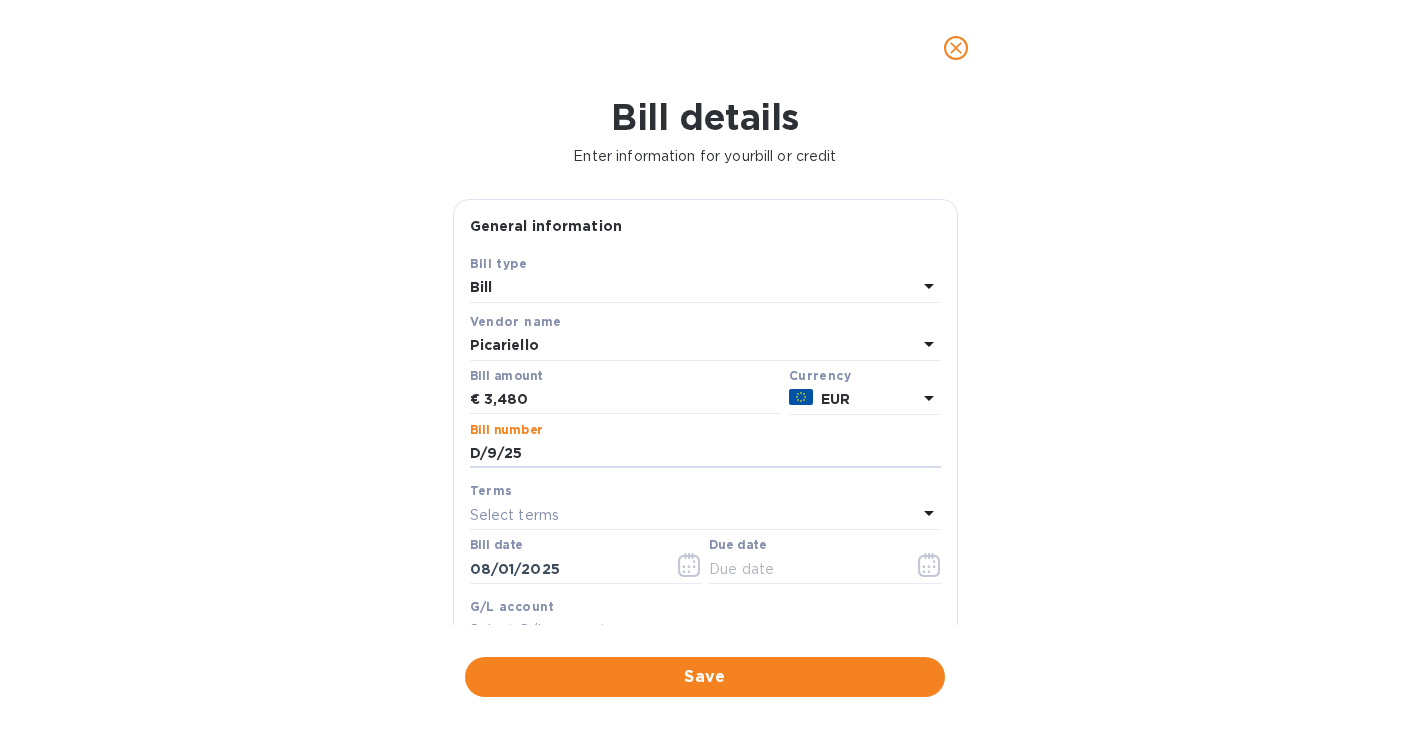 type on "D/9/25" 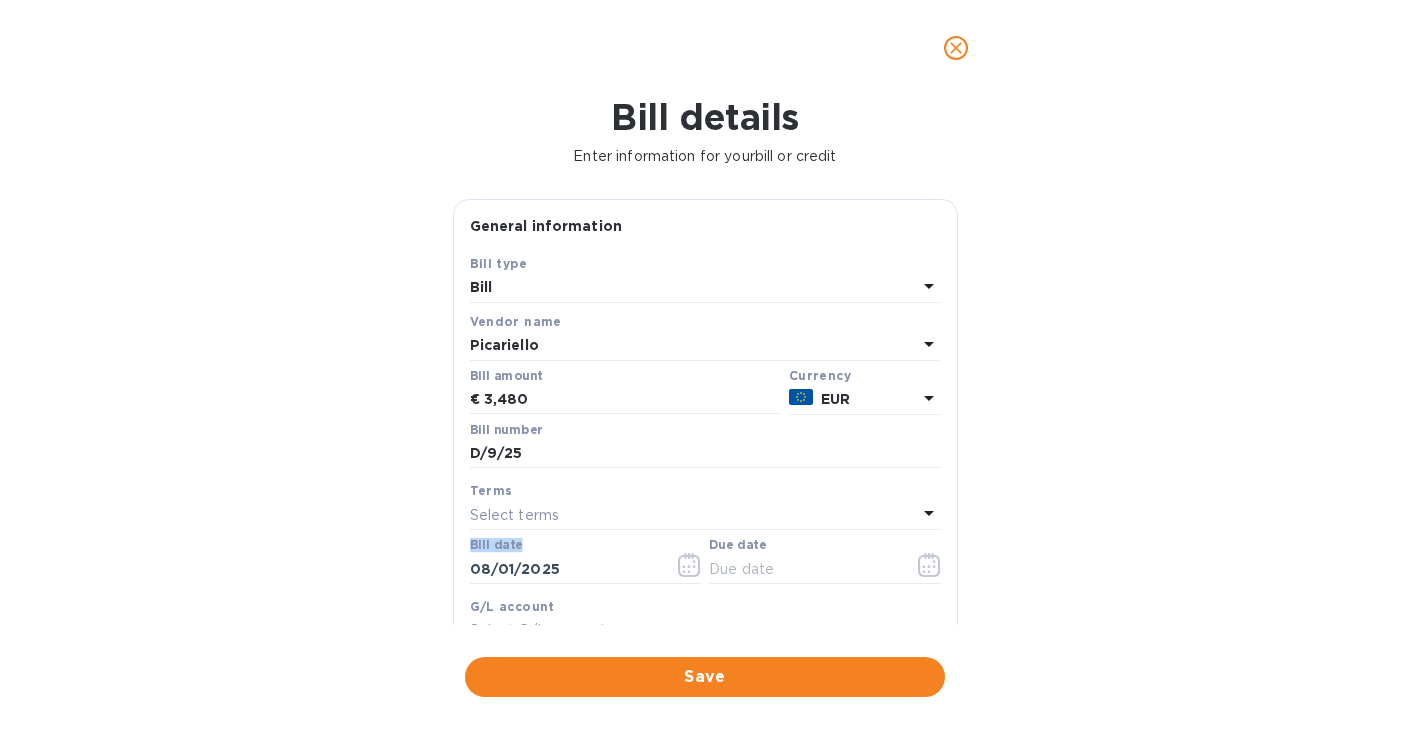 drag, startPoint x: 624, startPoint y: 553, endPoint x: 364, endPoint y: 552, distance: 260.00192 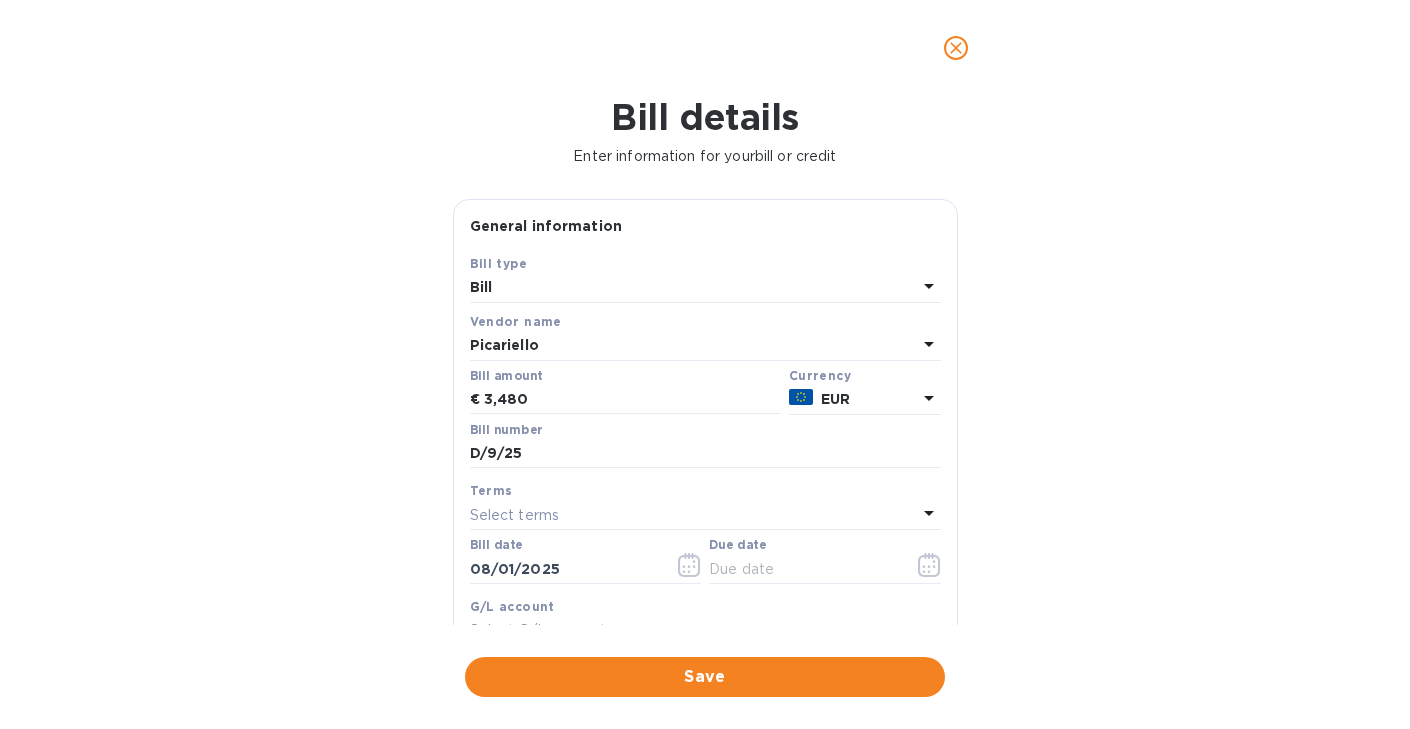 click at bounding box center (586, 586) 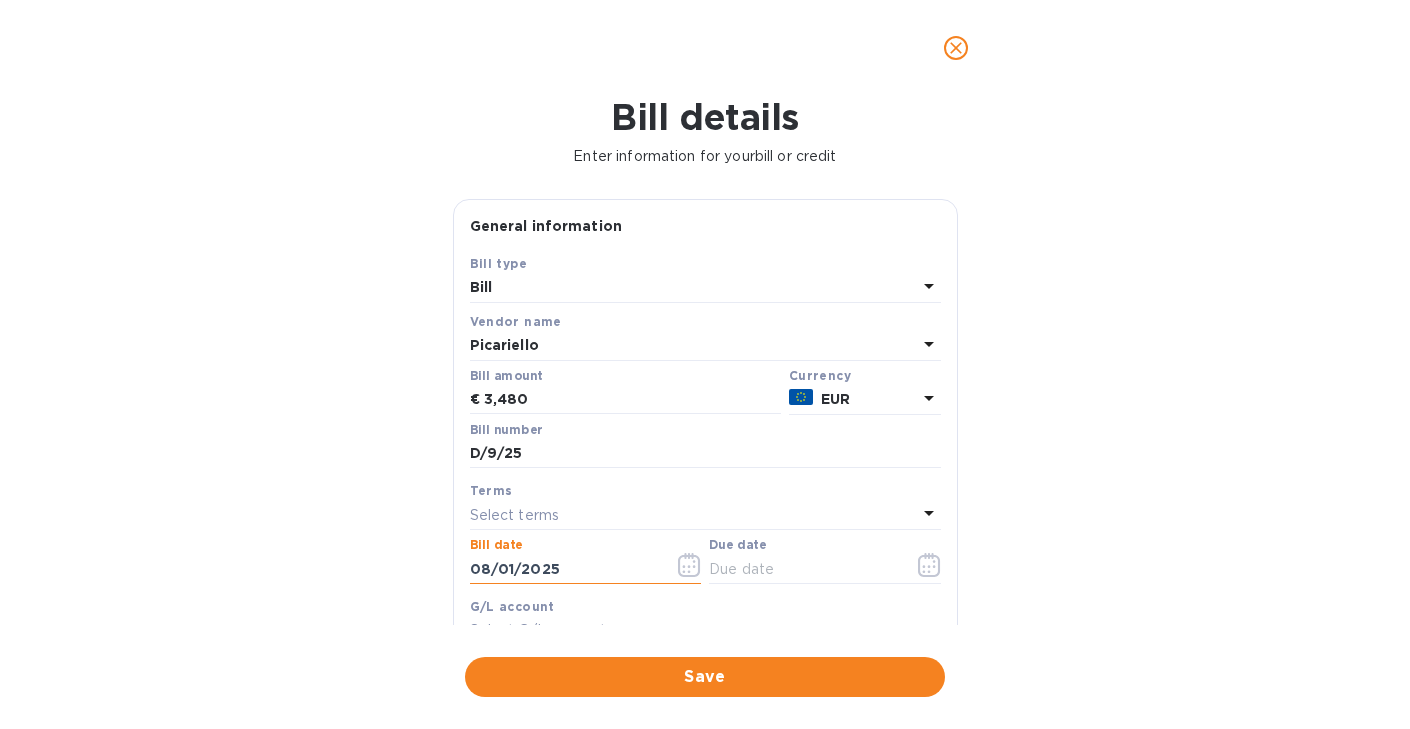 drag, startPoint x: 572, startPoint y: 565, endPoint x: 411, endPoint y: 564, distance: 161.00311 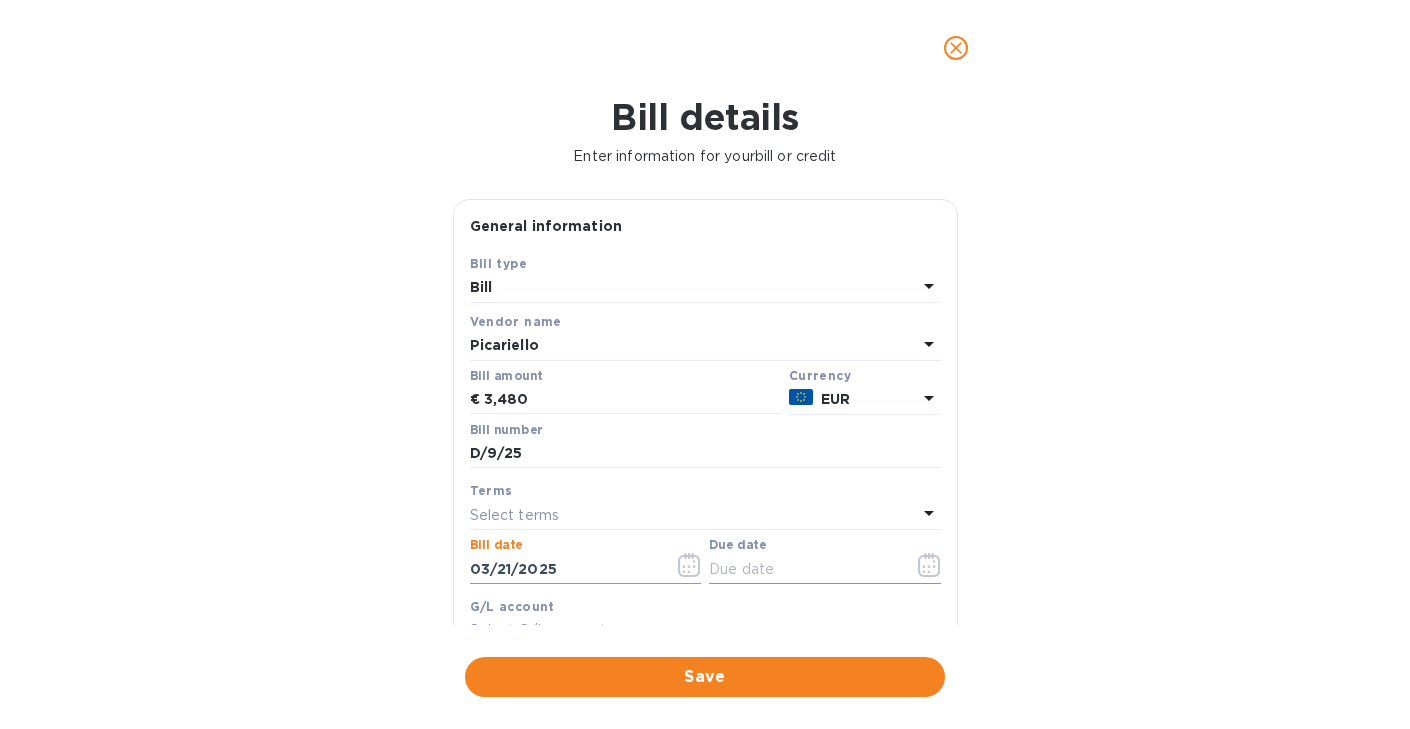 type on "03/21/2025" 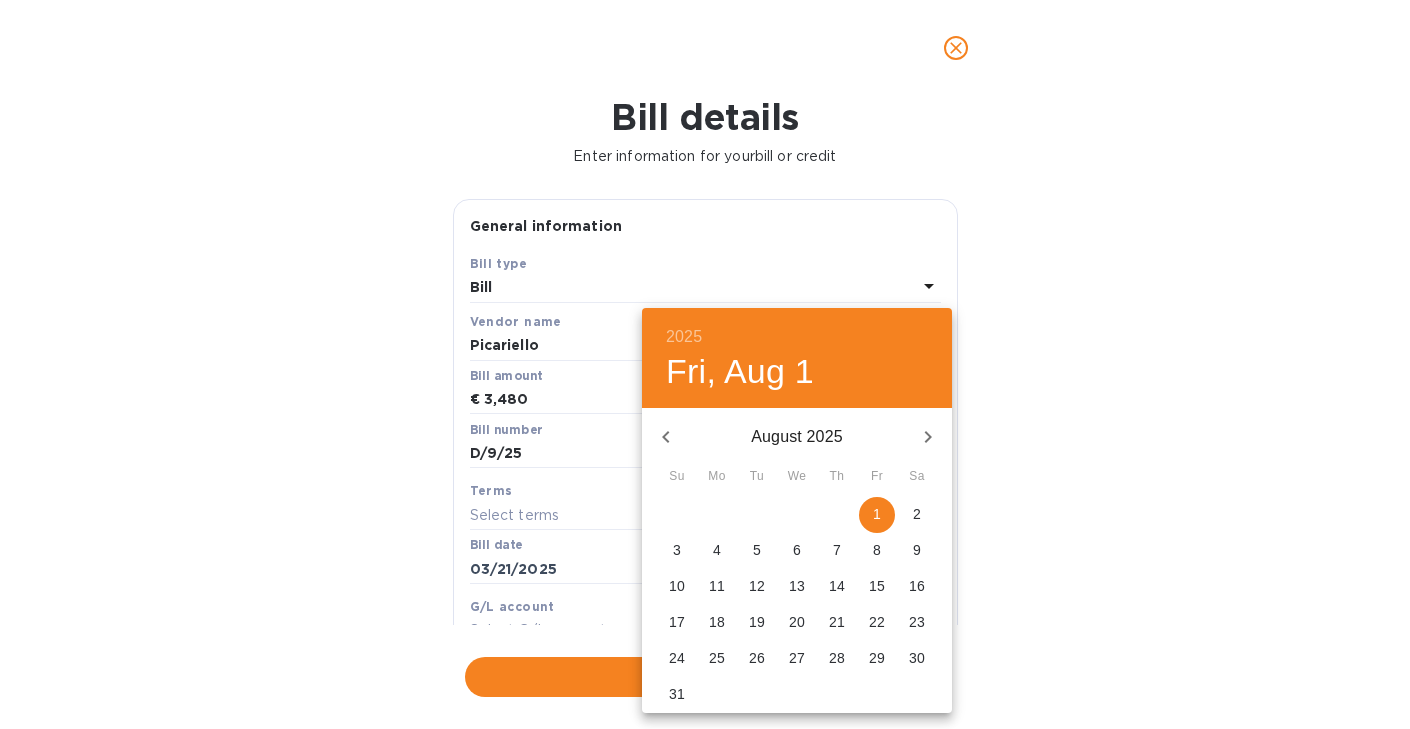 click on "8" at bounding box center (877, 550) 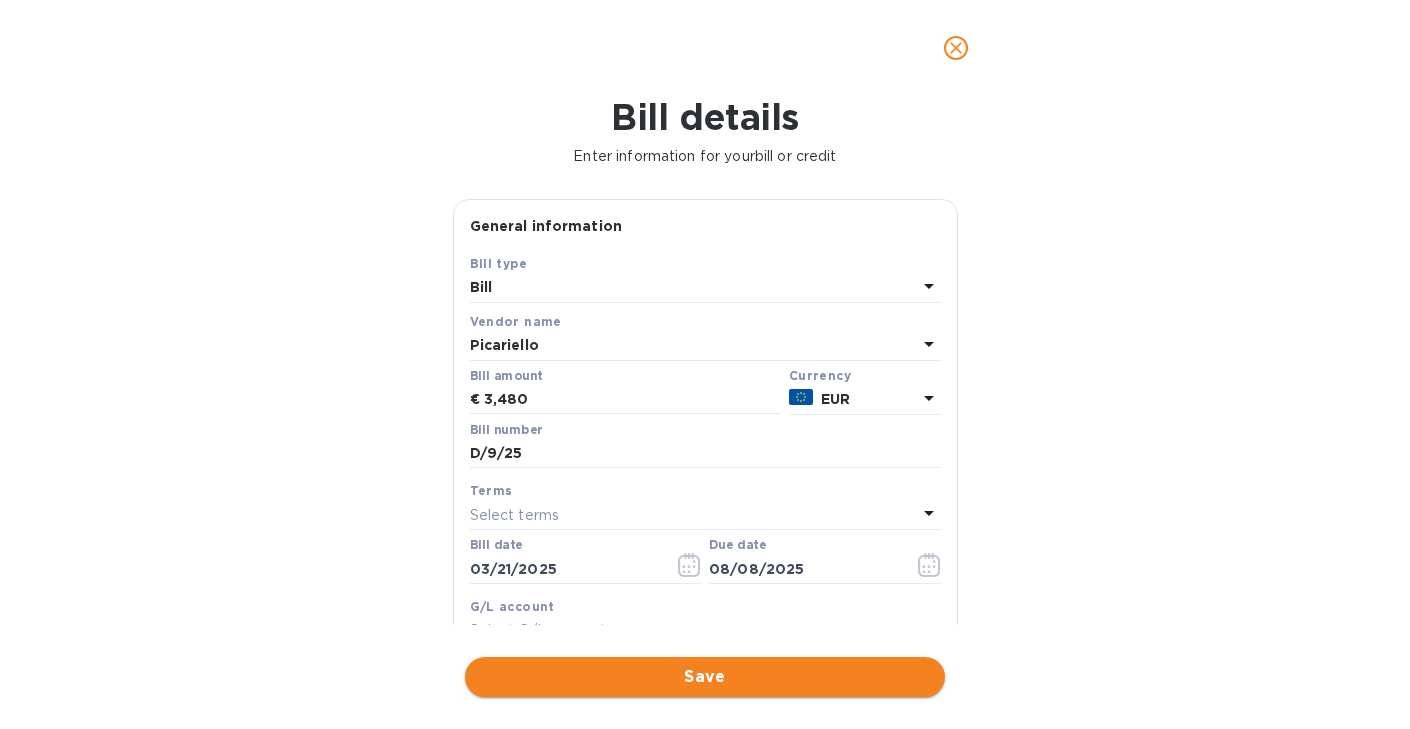 click on "Save" at bounding box center (705, 677) 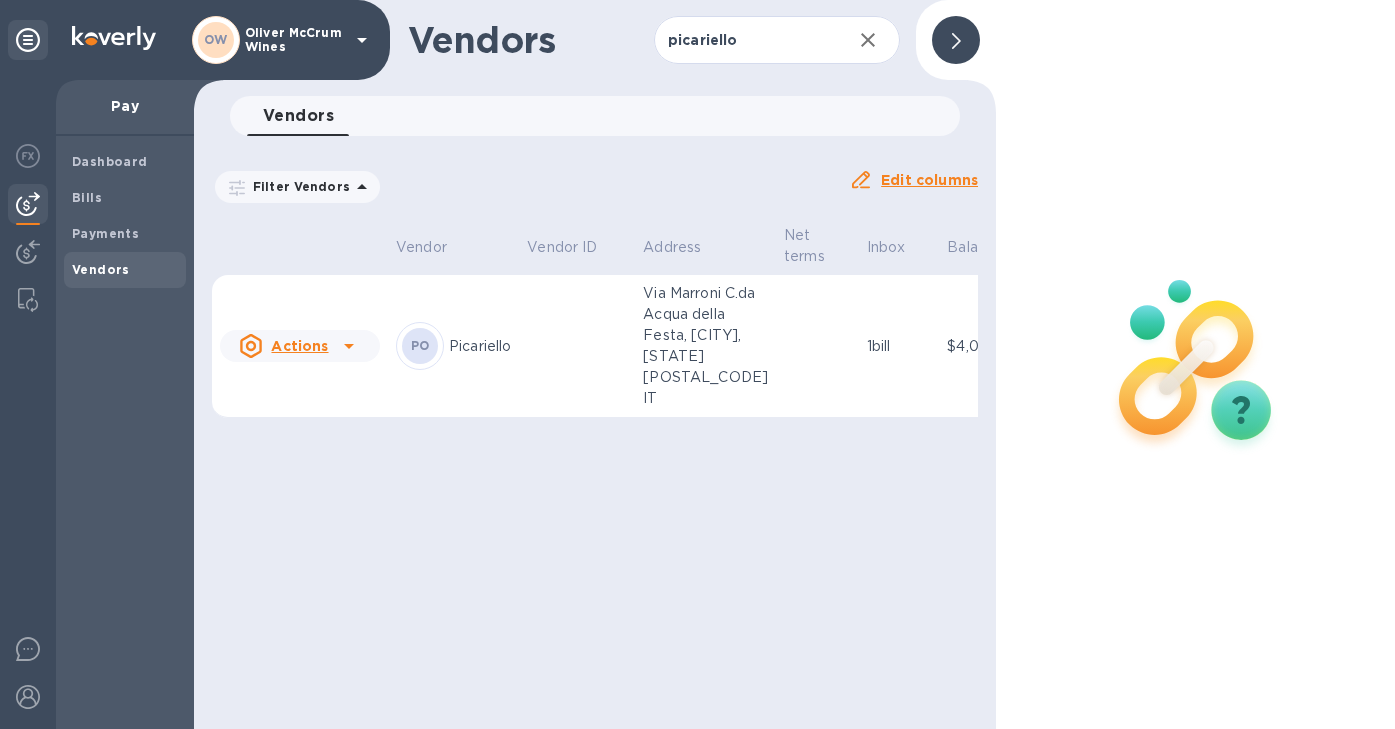 click on "[LAST]" at bounding box center (480, 346) 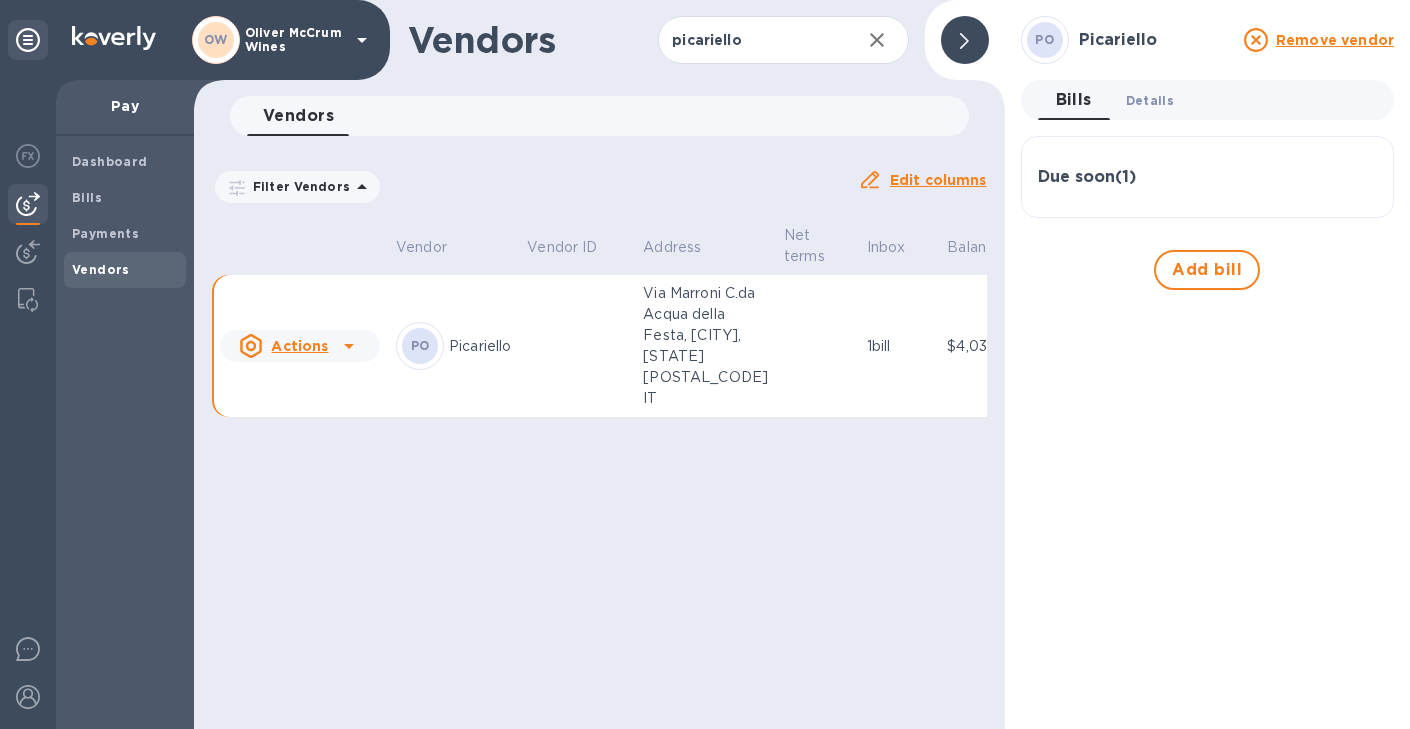 click on "Details 0" at bounding box center (1150, 100) 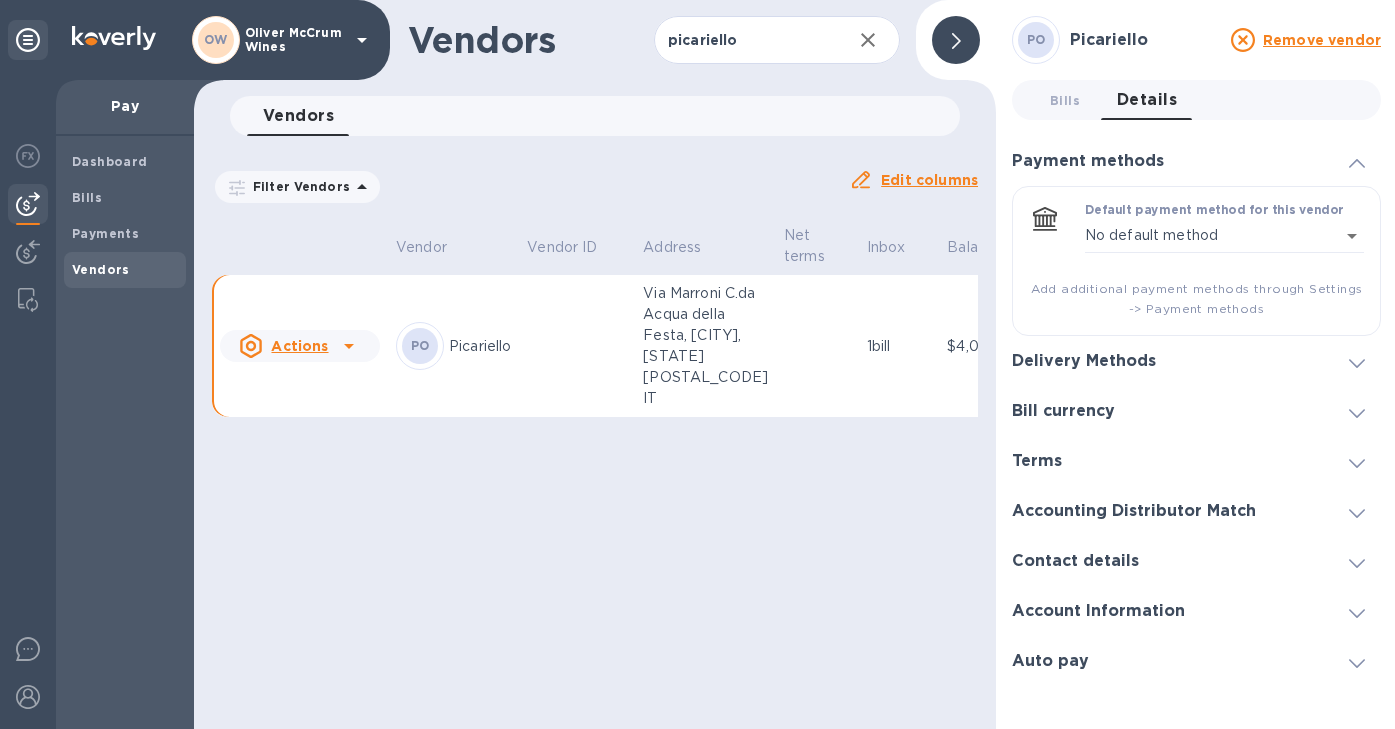 click 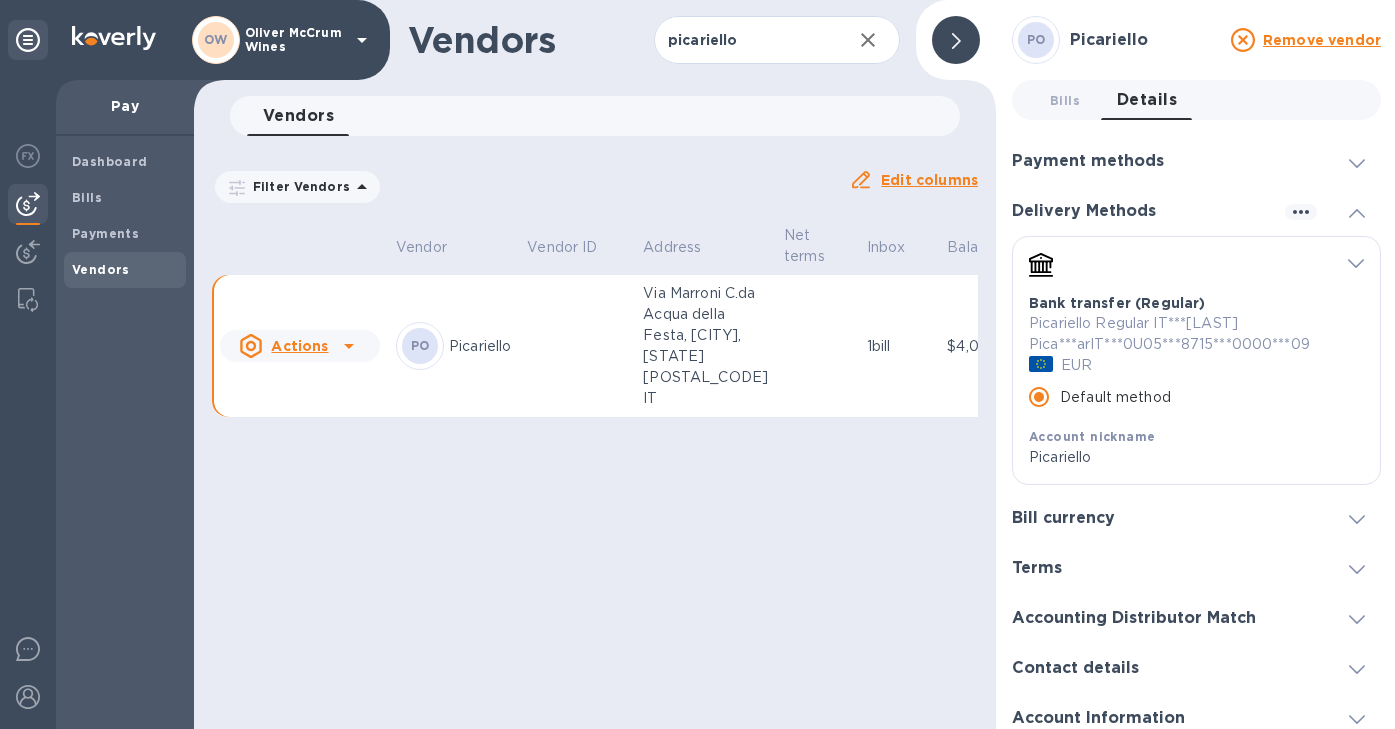 click 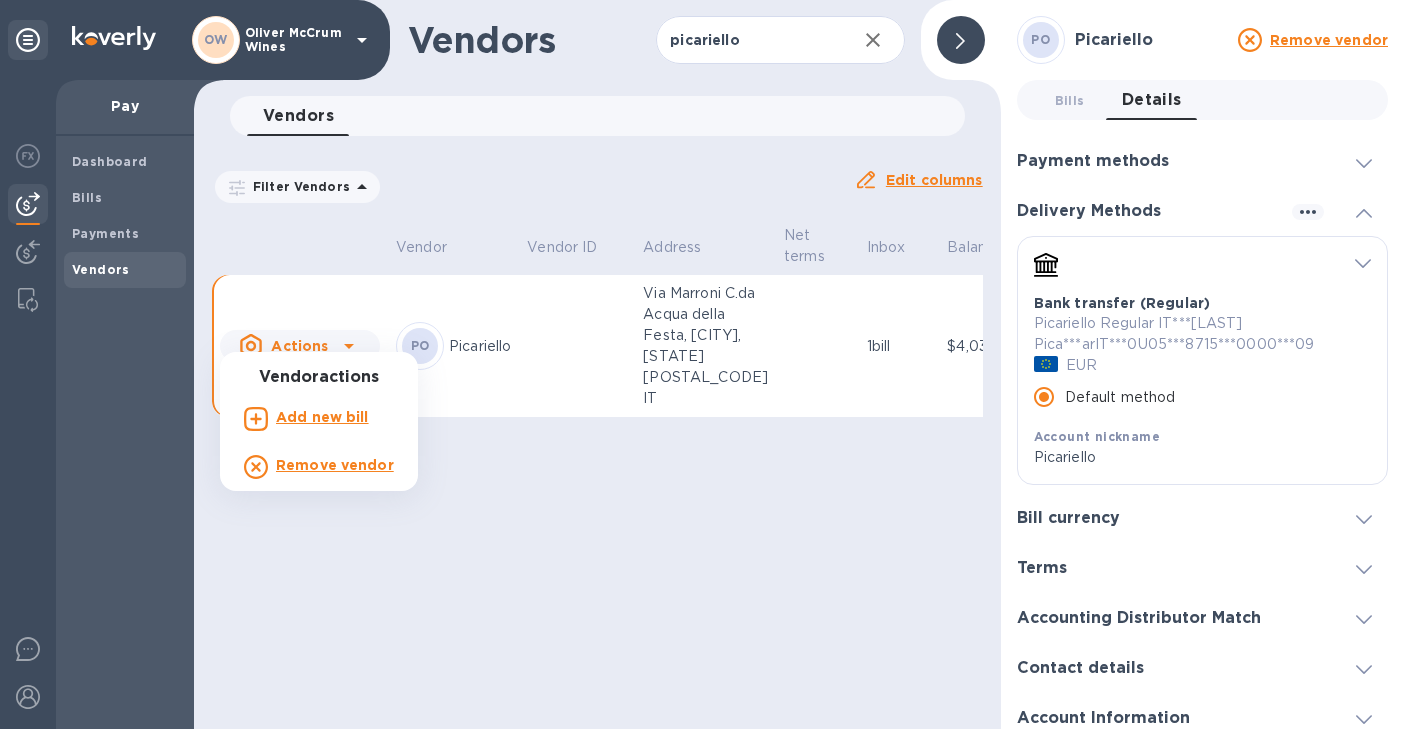 click on "Add new bill" at bounding box center [322, 417] 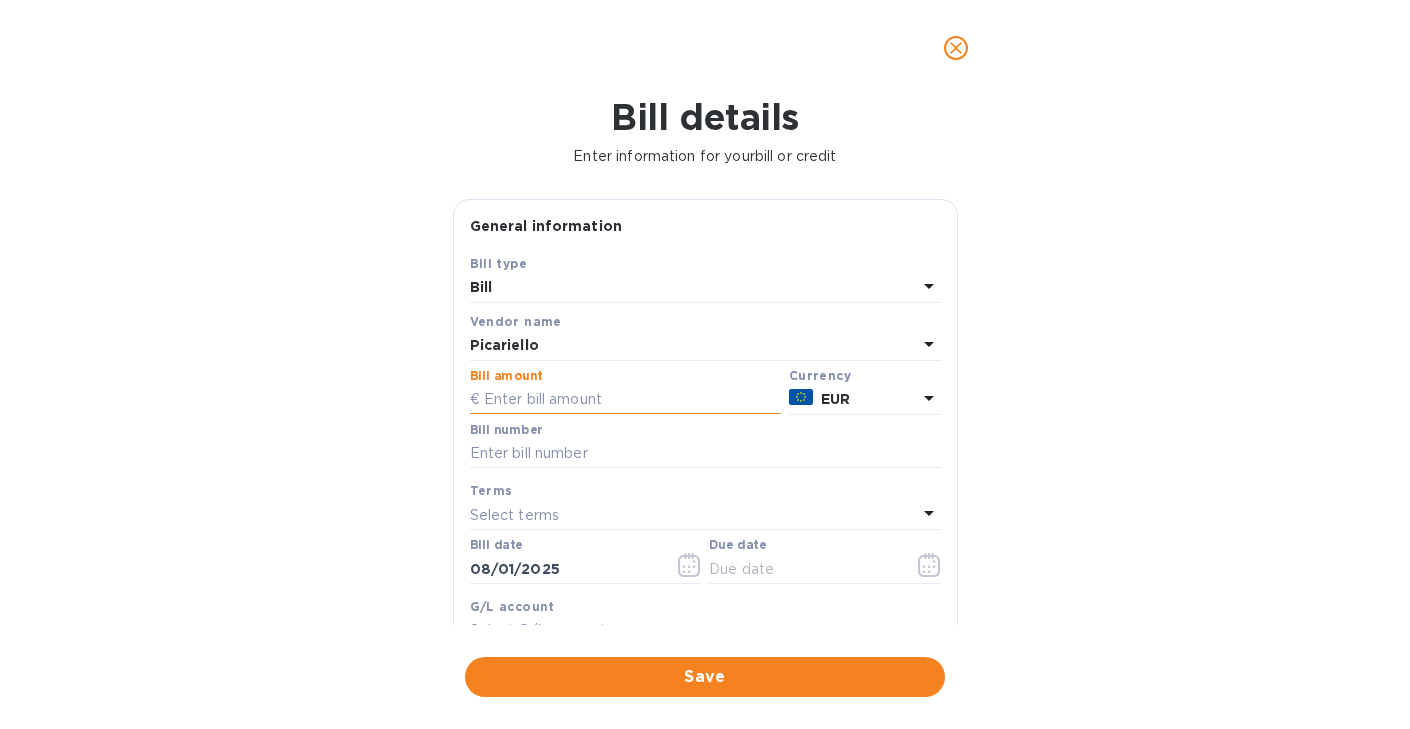 click at bounding box center (625, 400) 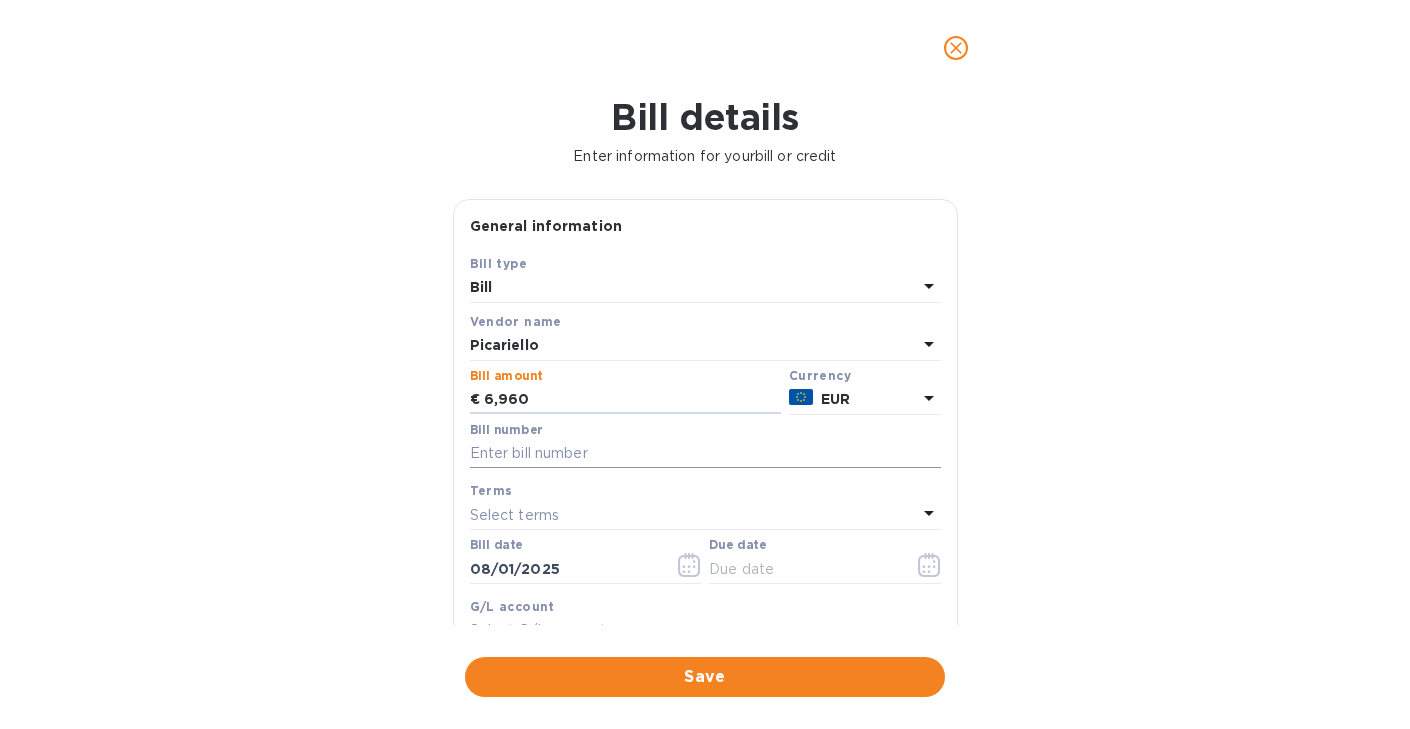 type on "6,960" 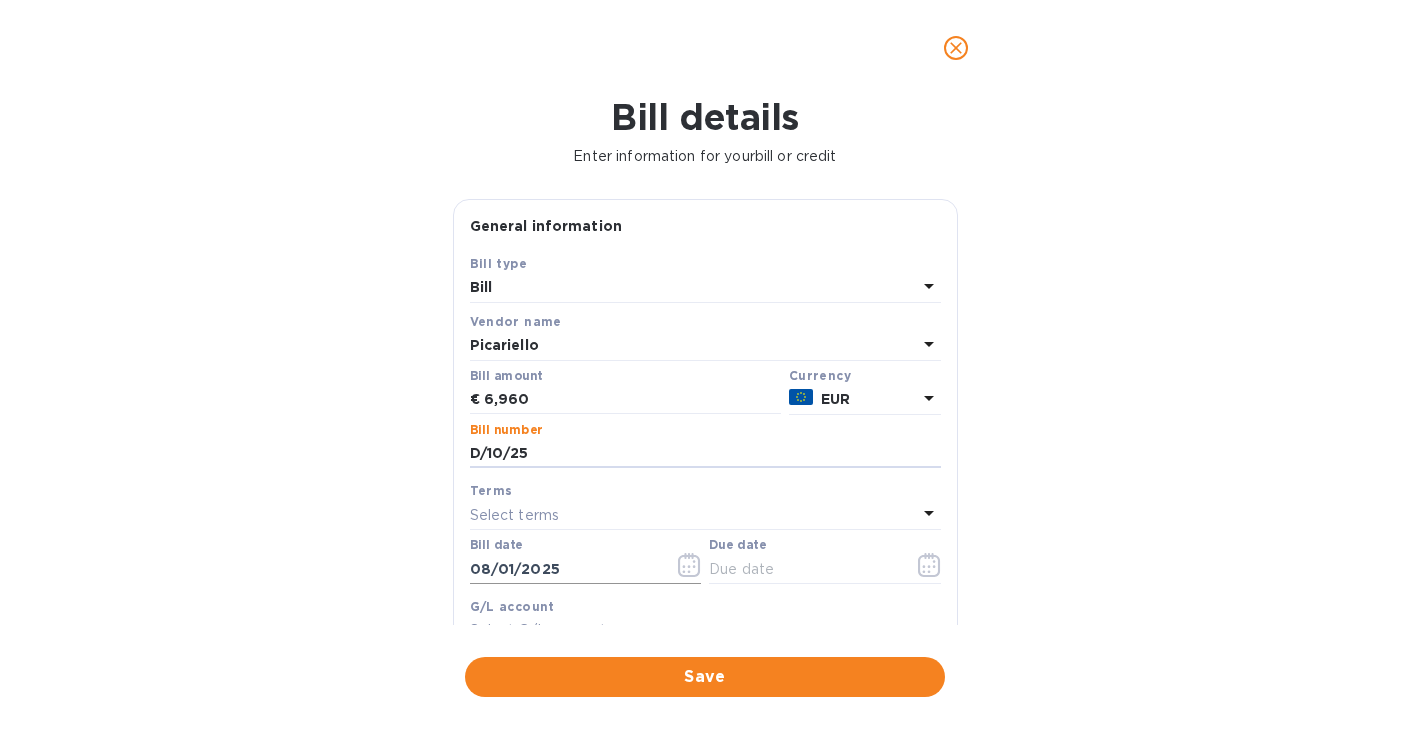 type on "D/10/25" 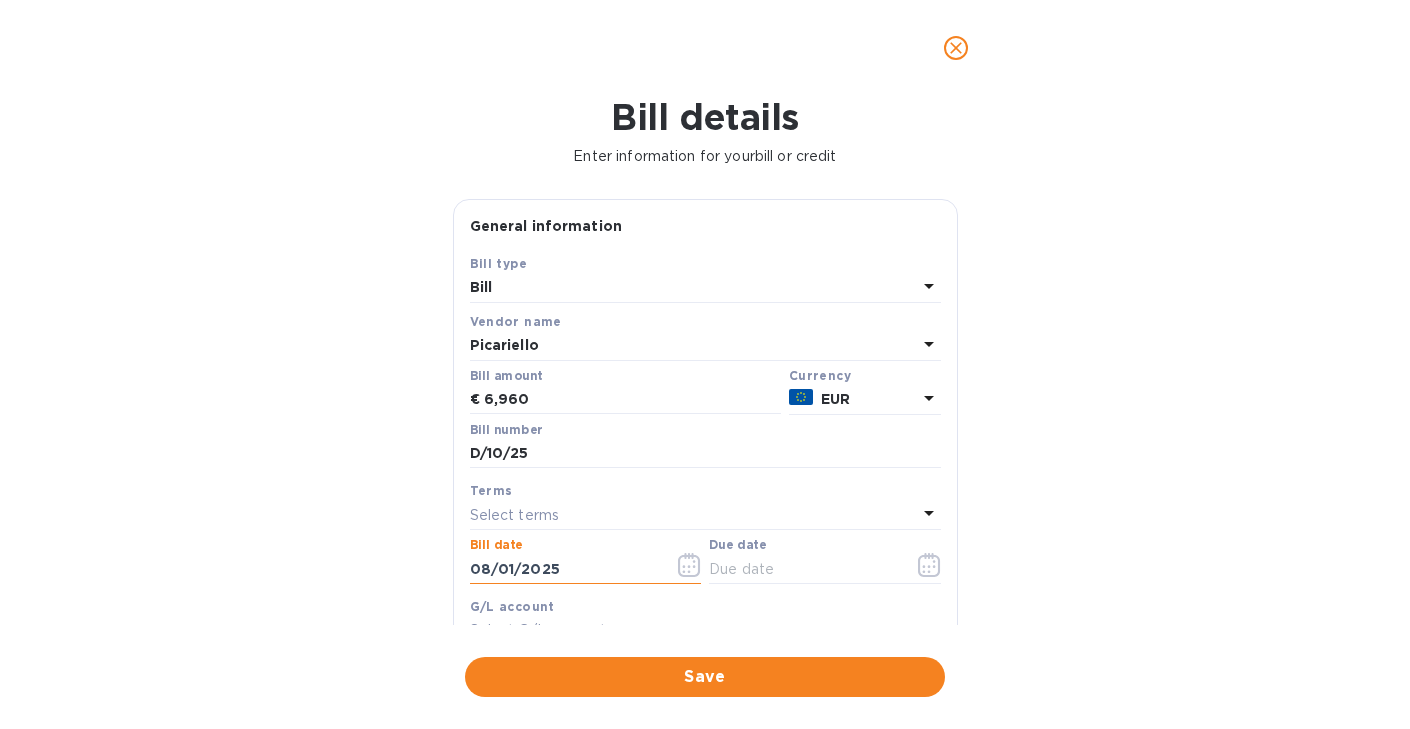 drag, startPoint x: 570, startPoint y: 572, endPoint x: 433, endPoint y: 578, distance: 137.13132 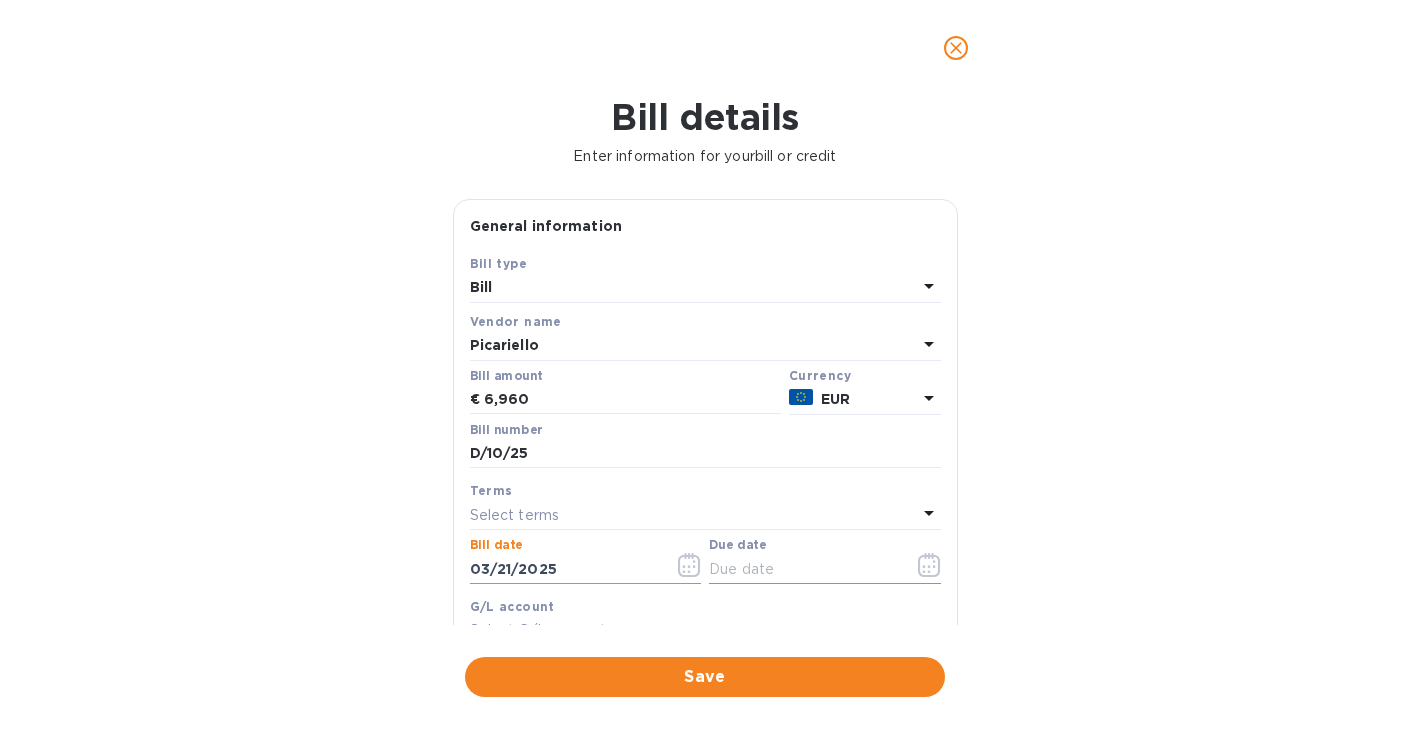type on "03/21/2025" 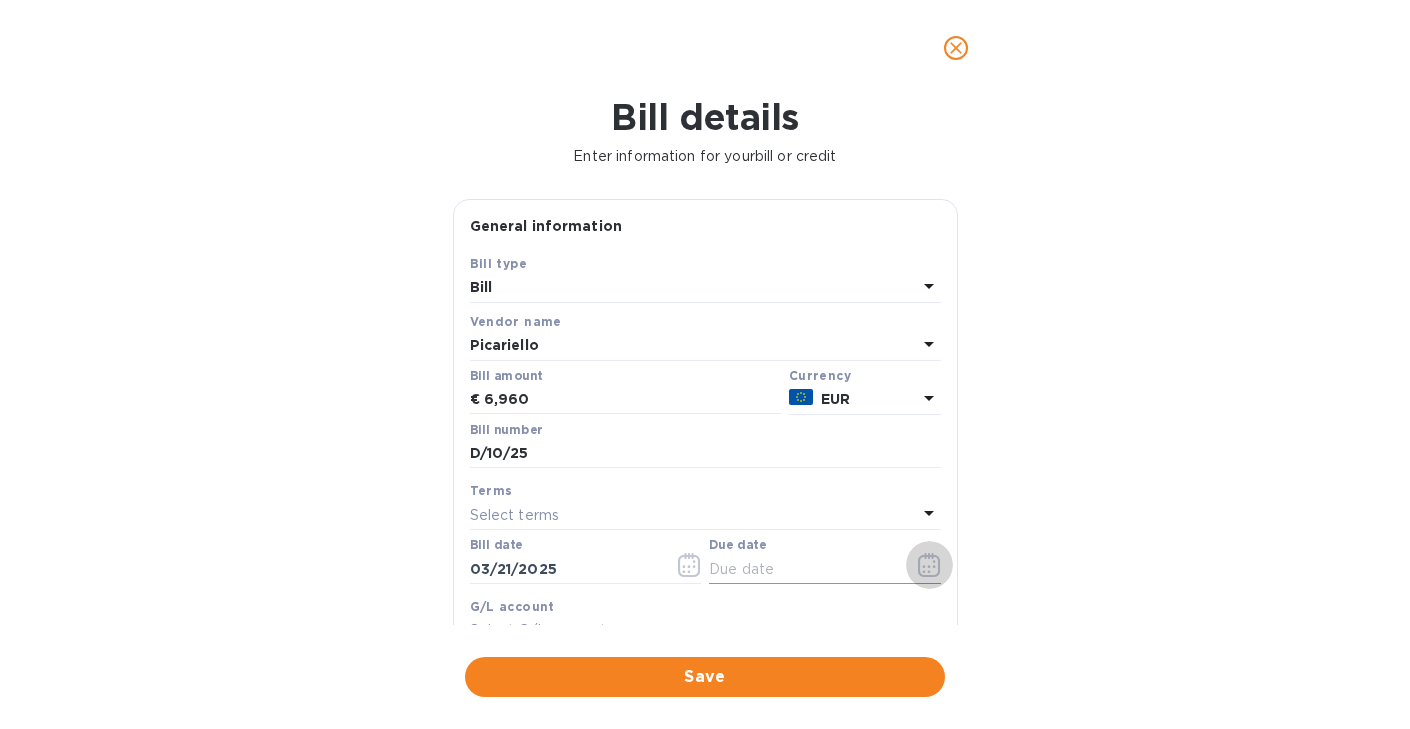 click 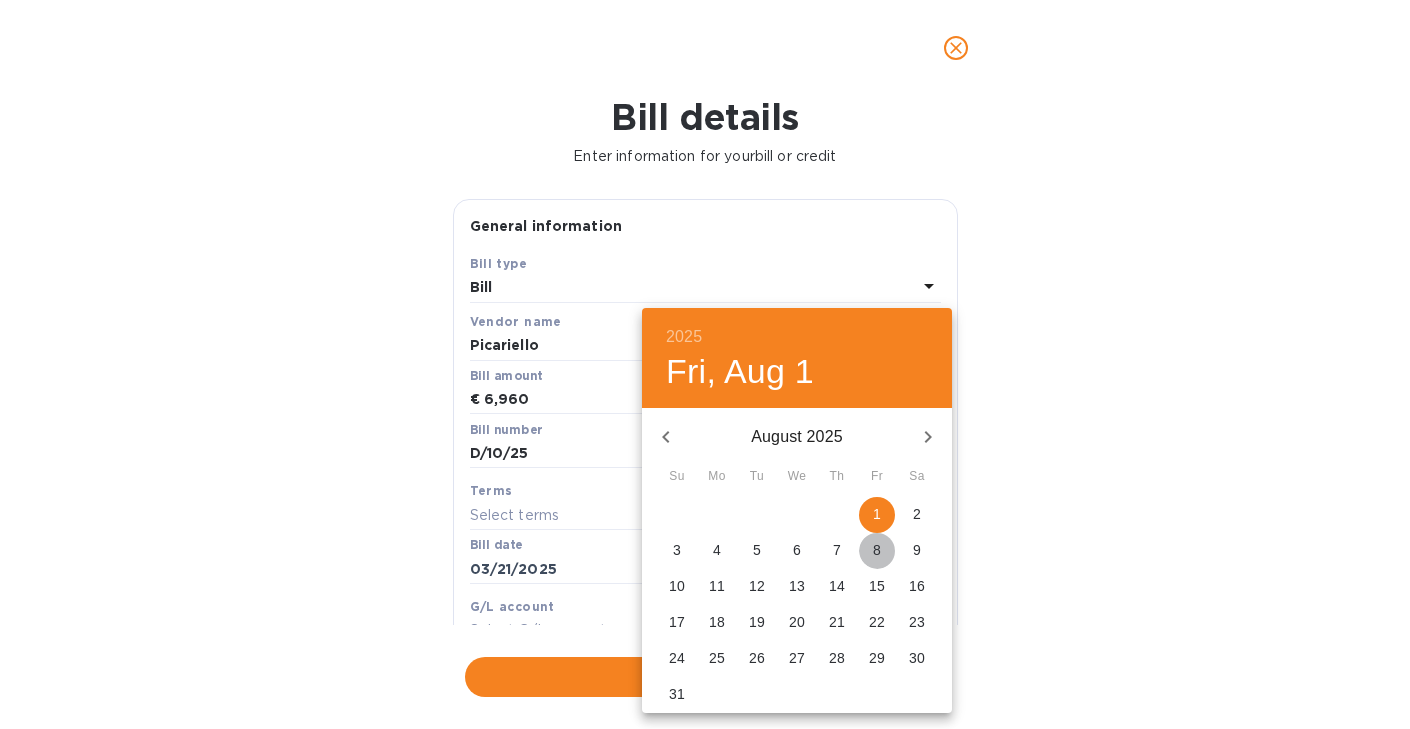 click on "8" at bounding box center (877, 550) 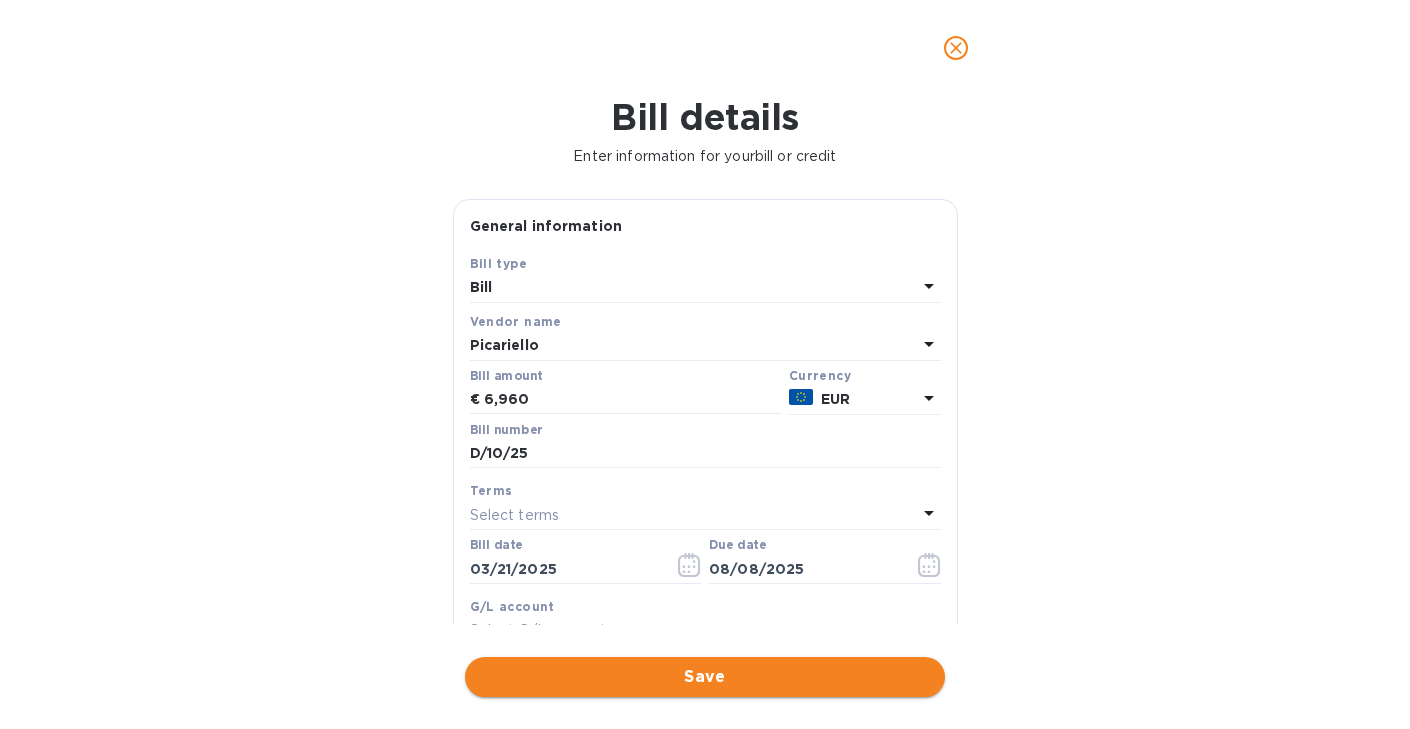 click on "Save" at bounding box center (705, 677) 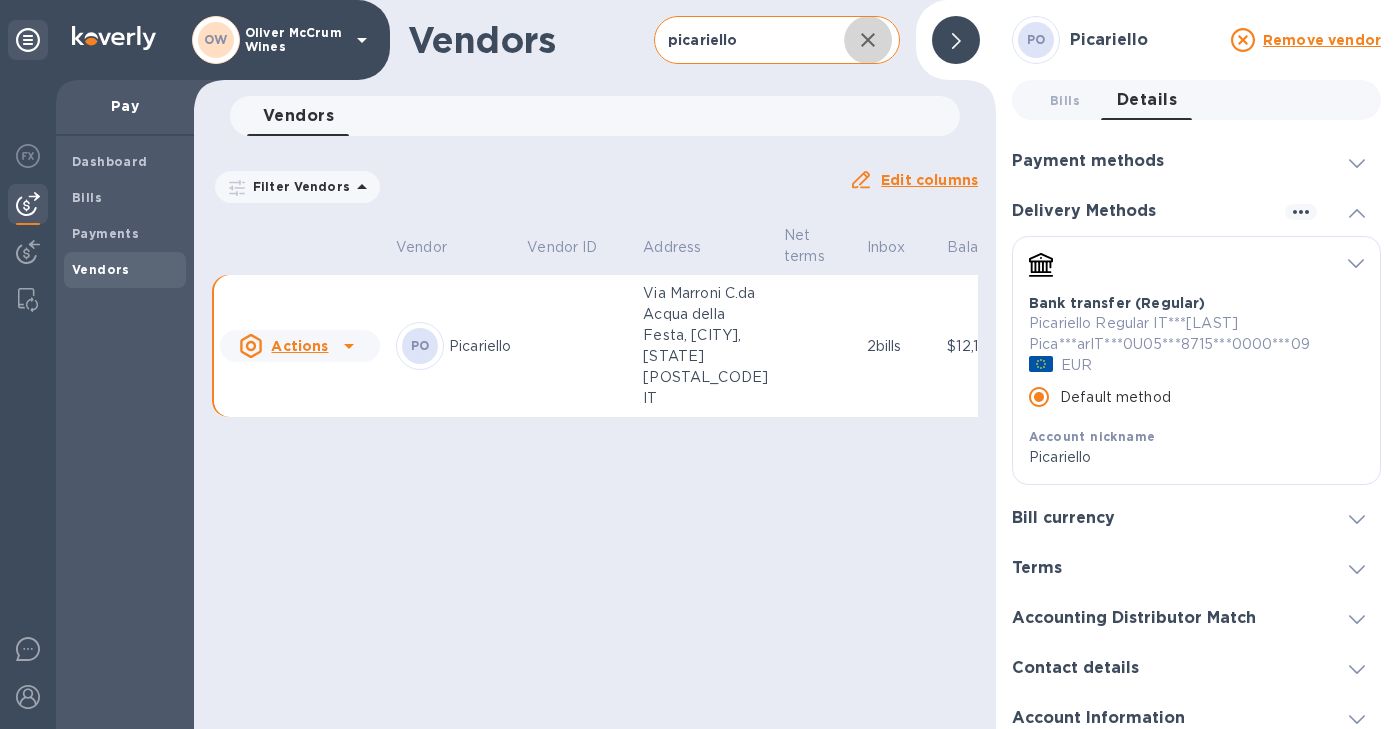 click 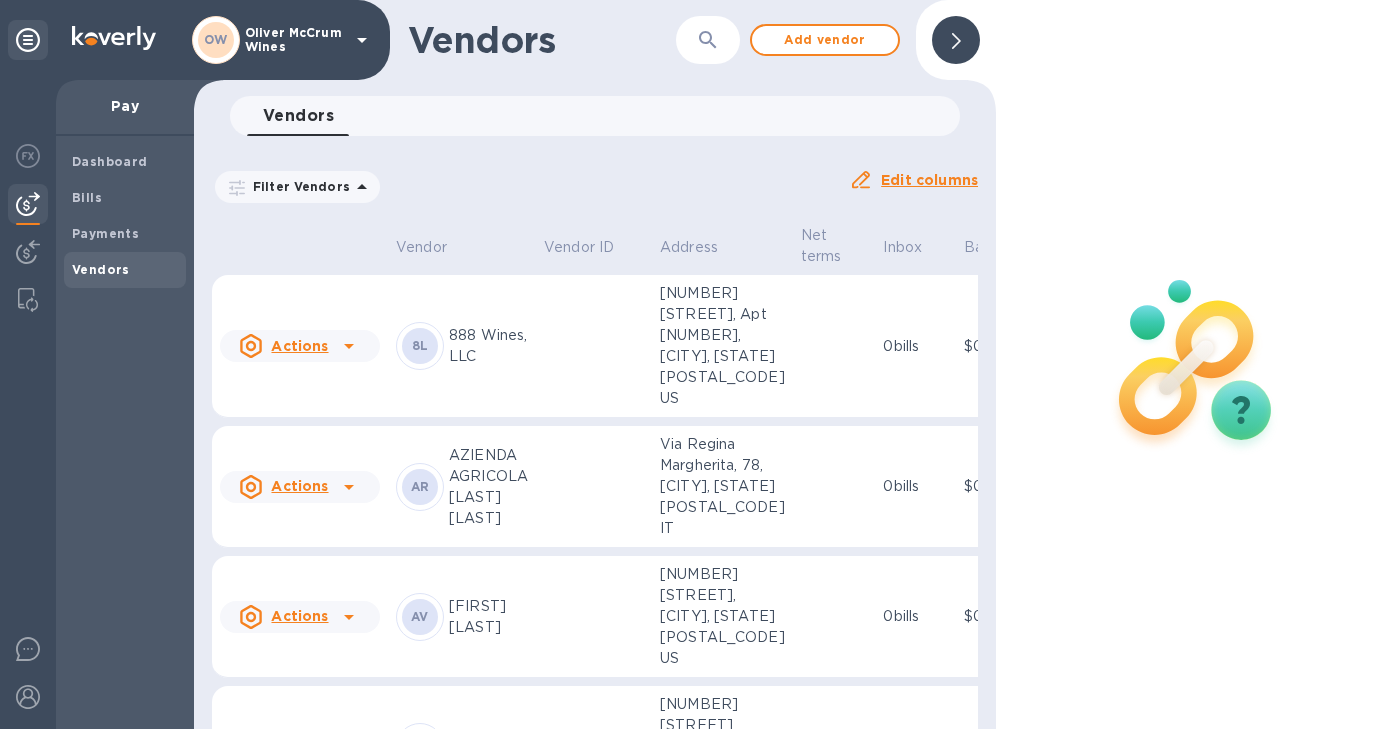 click at bounding box center [708, 40] 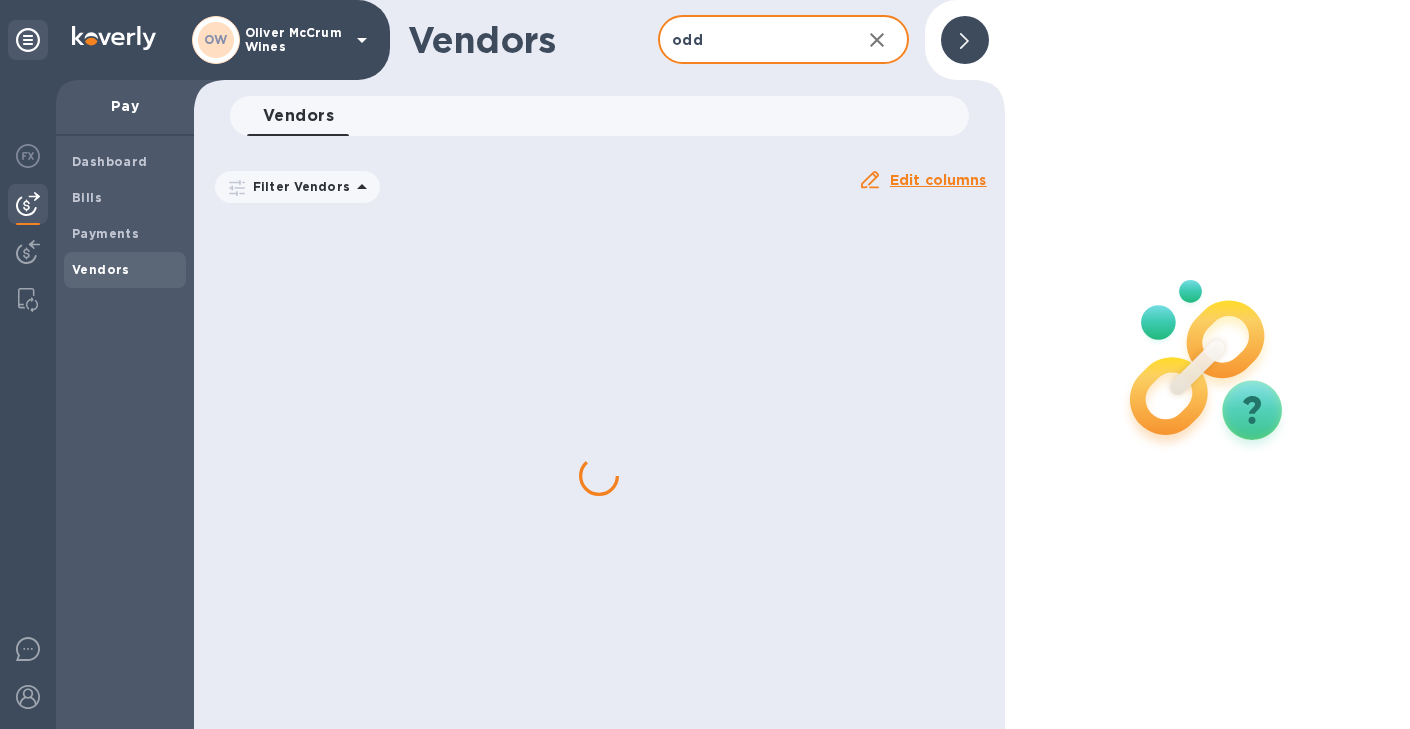 type on "Oddero" 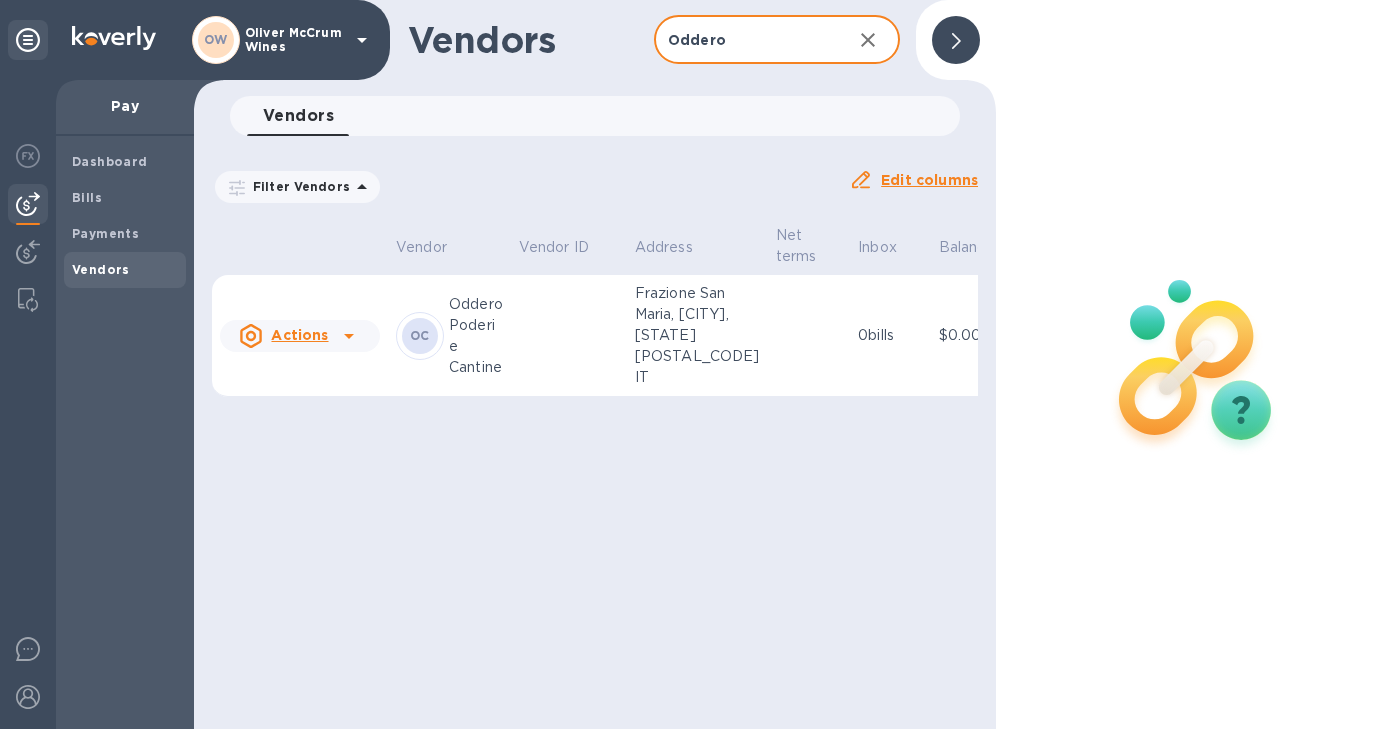 click 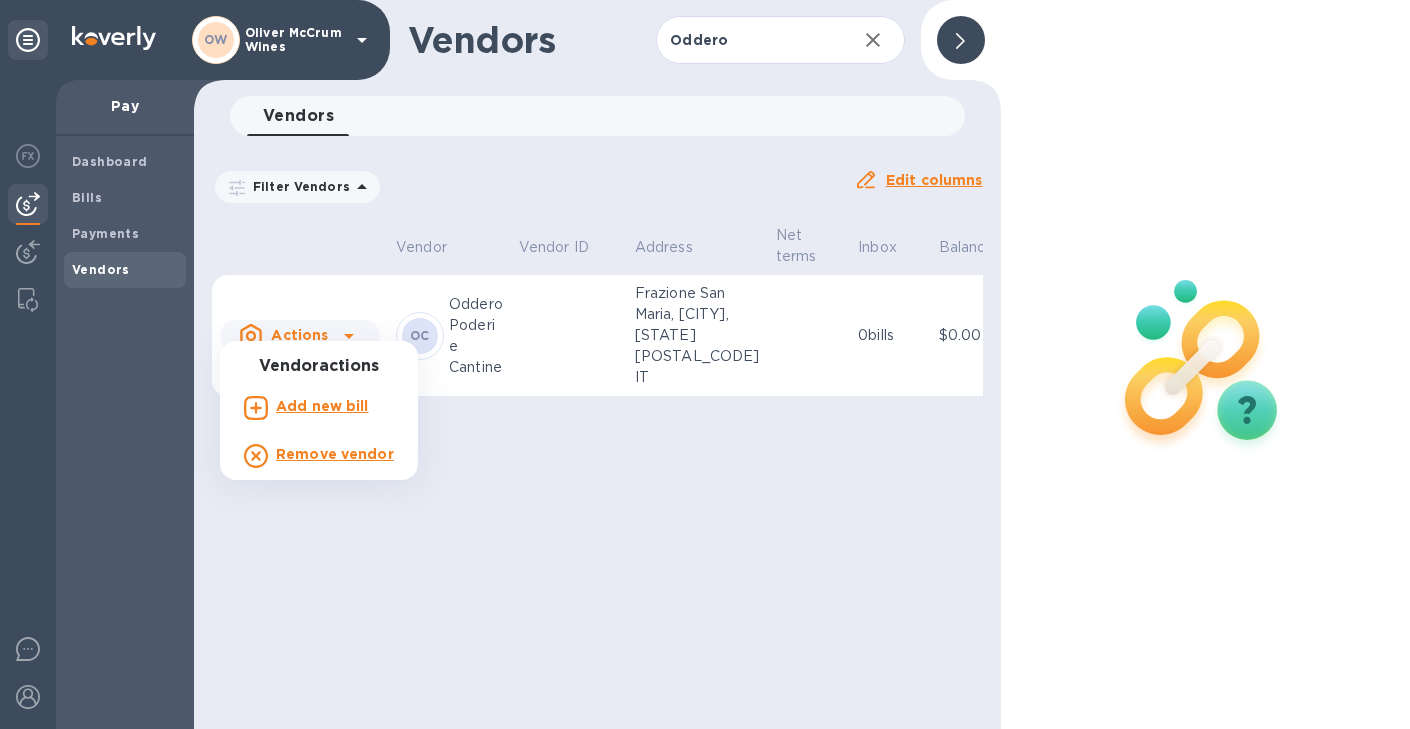 click on "Add new bill" at bounding box center (322, 406) 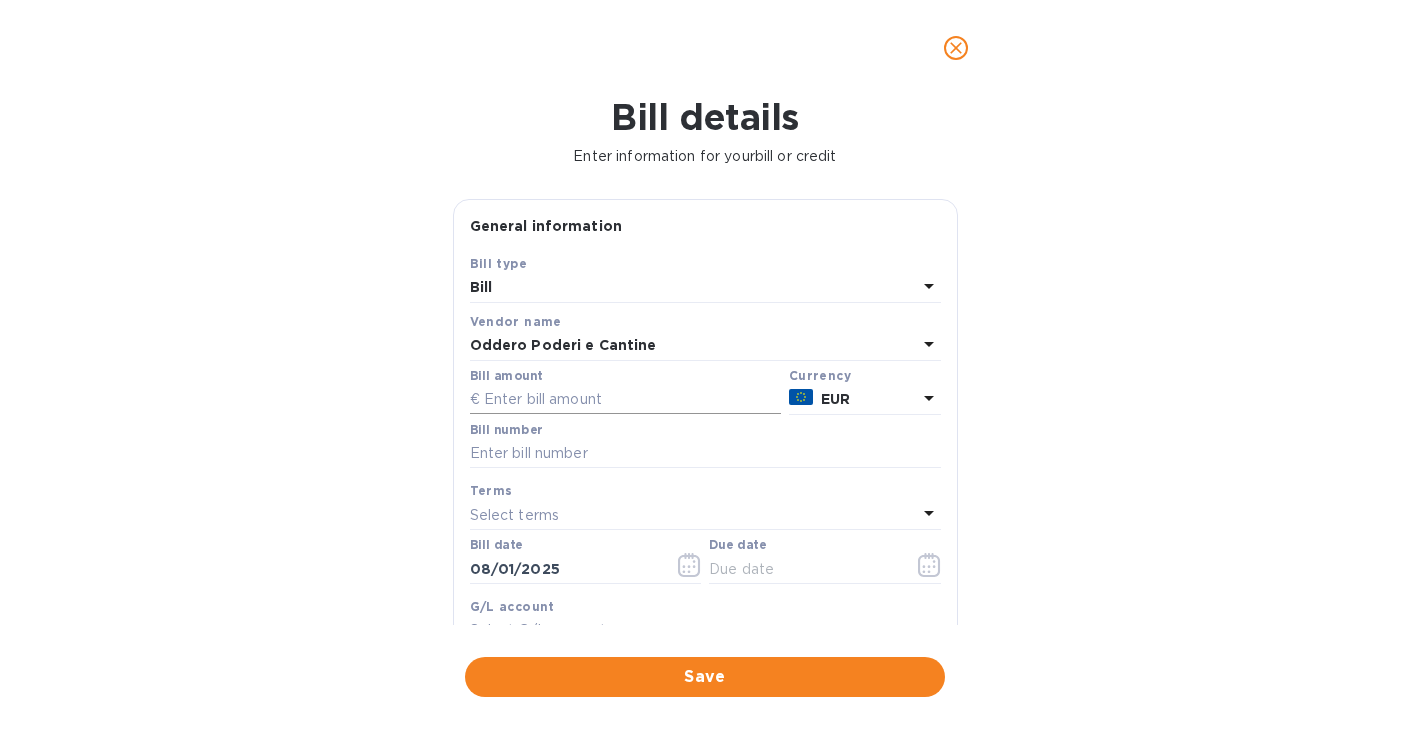 click at bounding box center (625, 400) 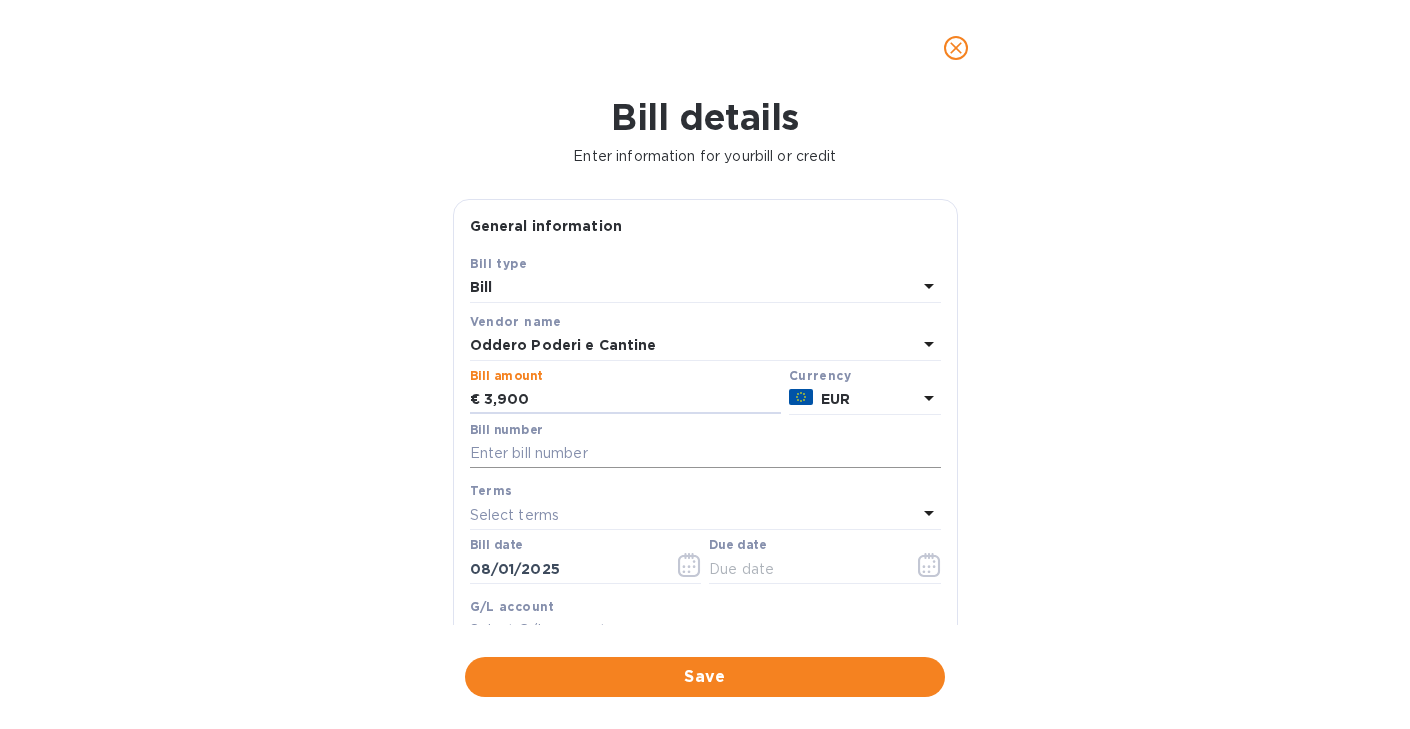 type on "3,900" 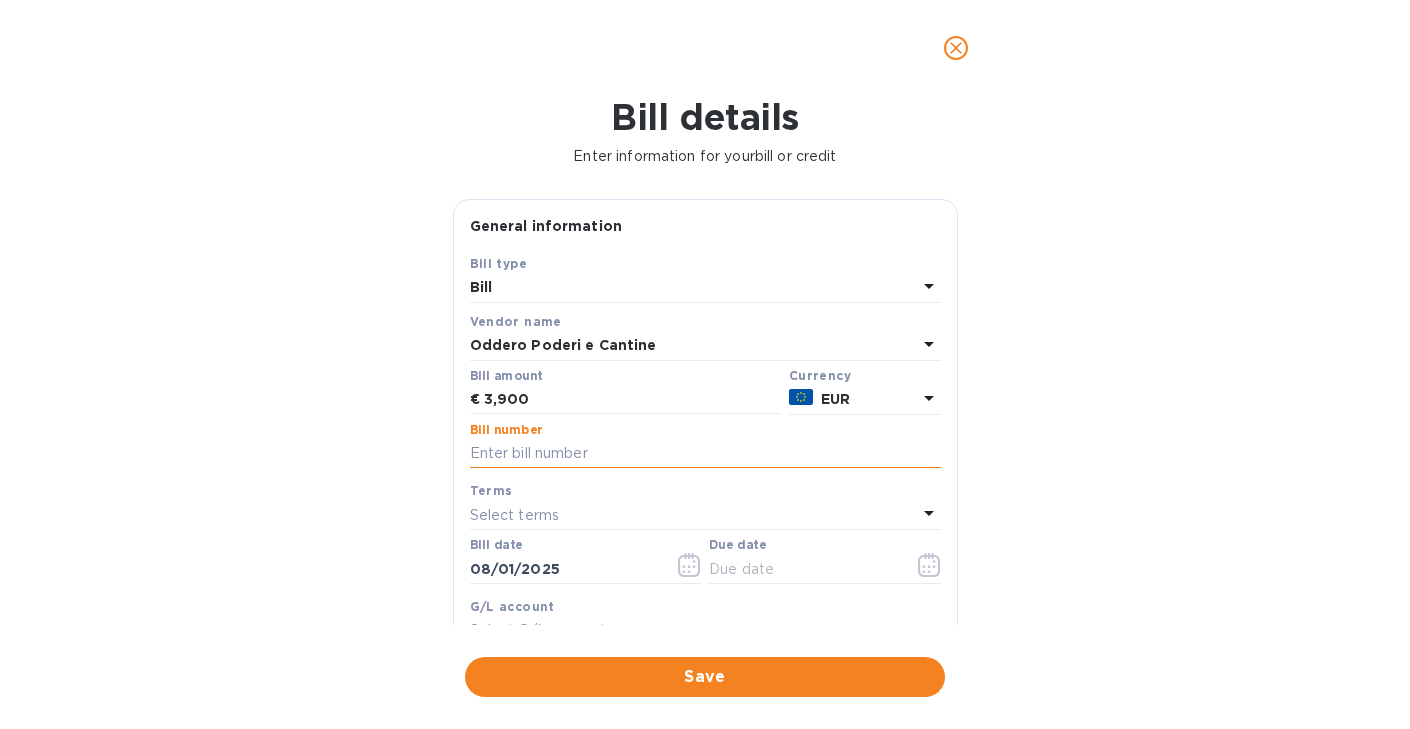 click at bounding box center [705, 454] 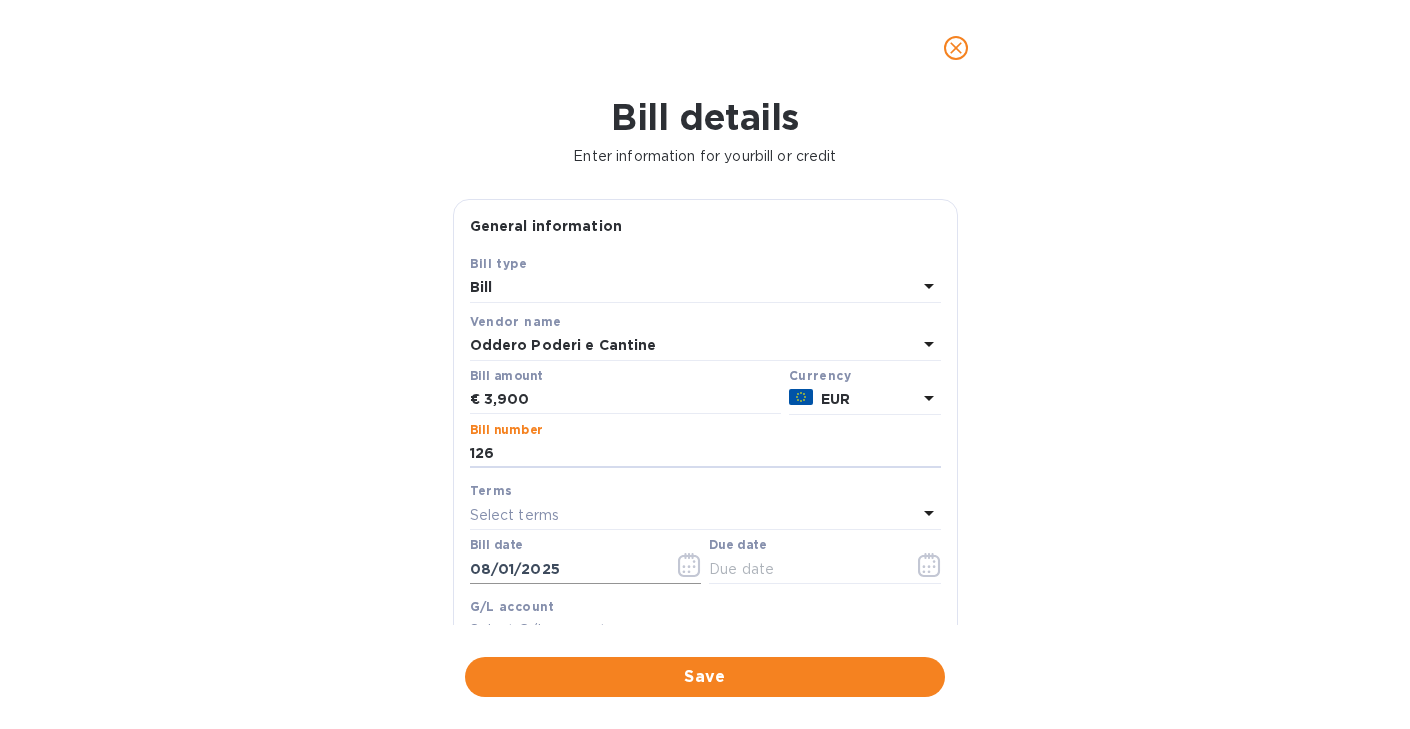 type on "126" 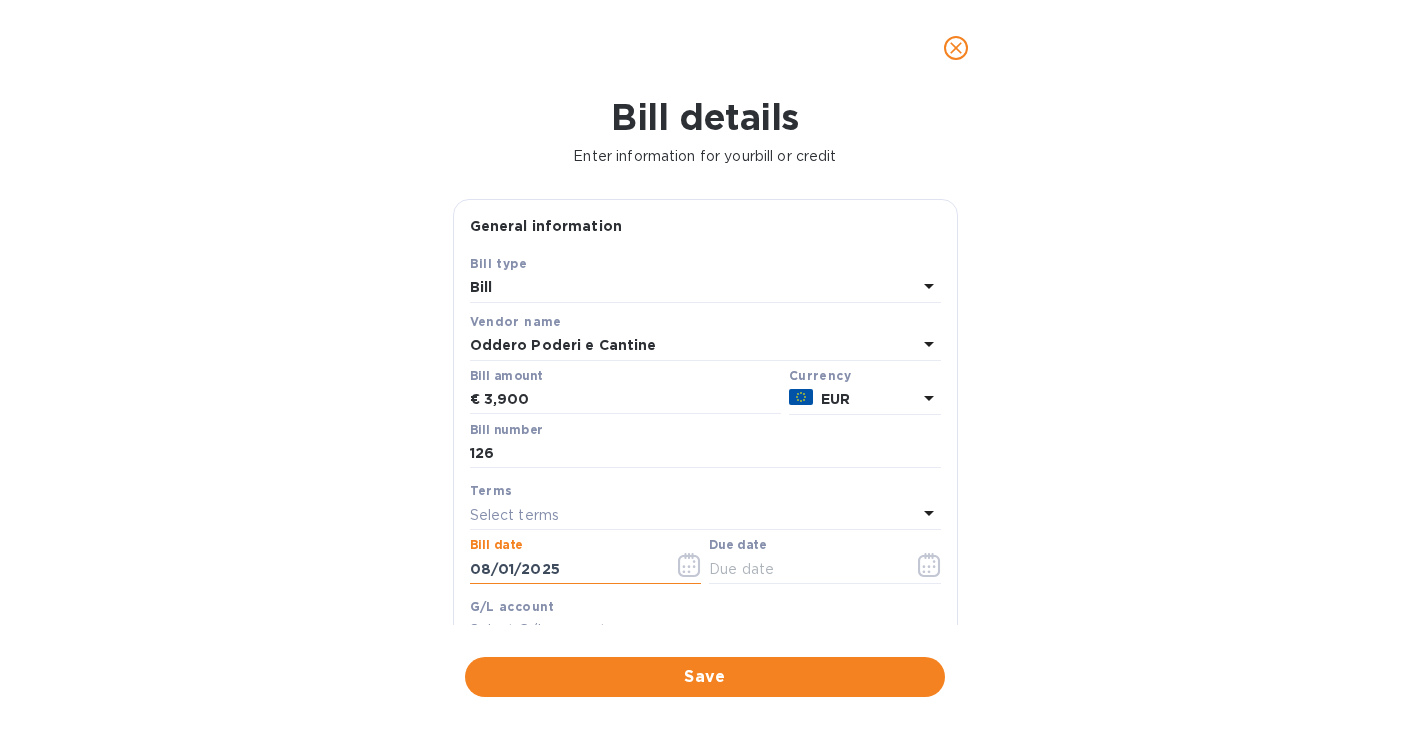 drag, startPoint x: 561, startPoint y: 575, endPoint x: 453, endPoint y: 576, distance: 108.00463 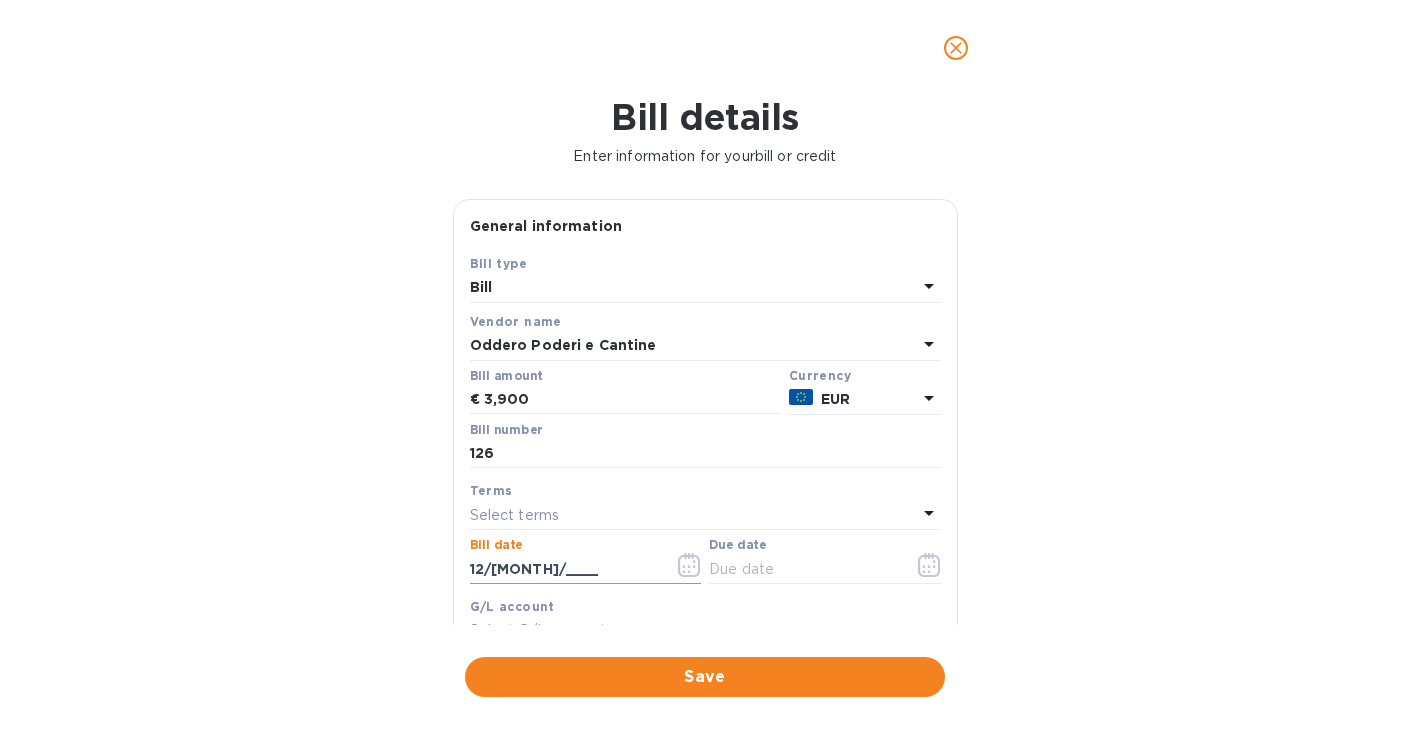 type on "1_/__/____" 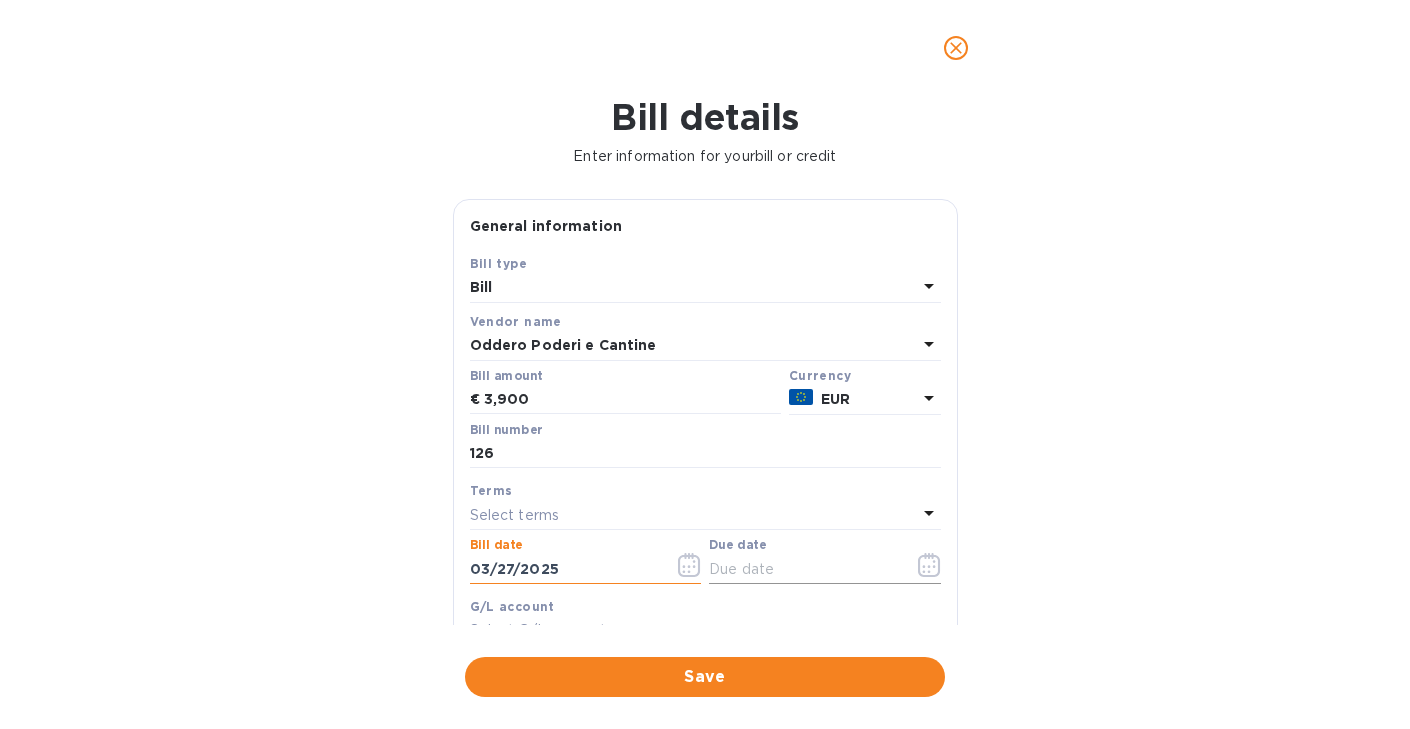 type on "03/27/2025" 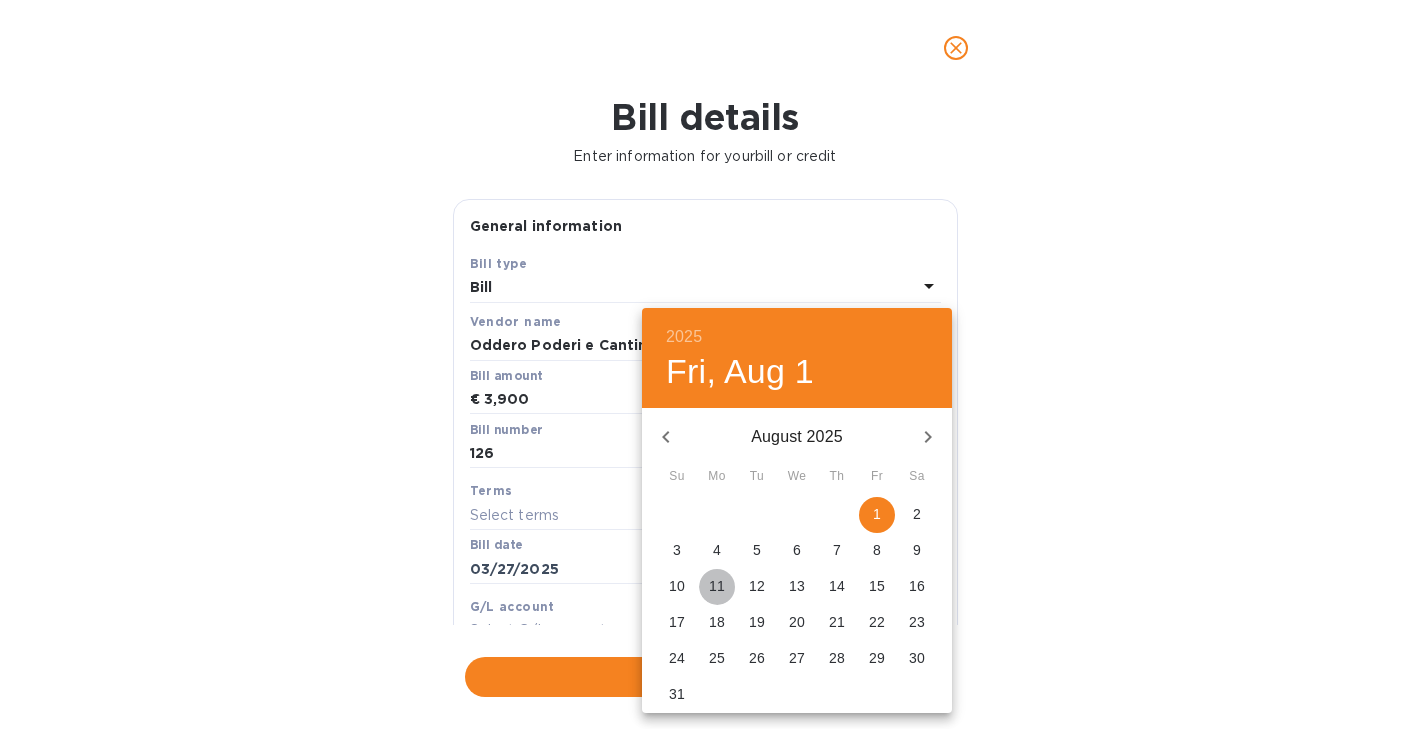 click on "11" at bounding box center (717, 586) 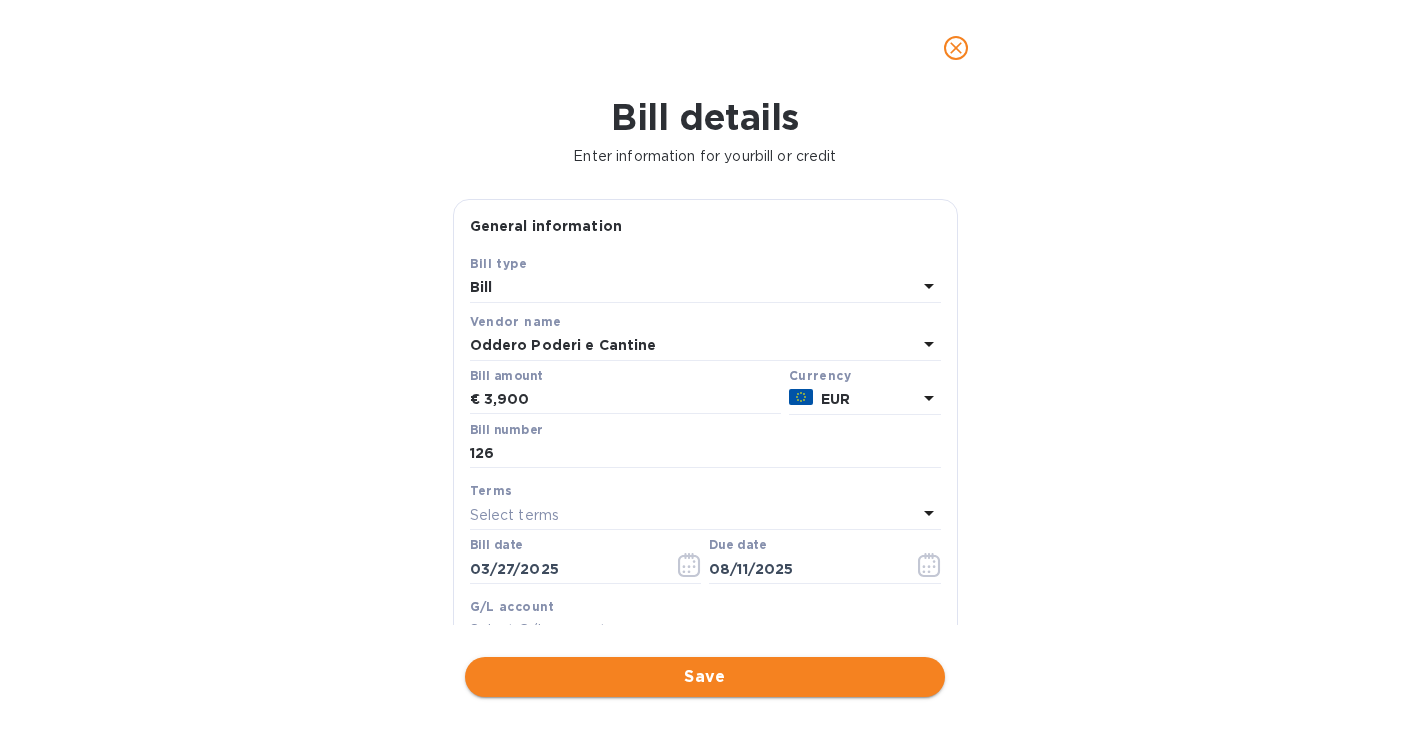 click on "Save" at bounding box center (705, 677) 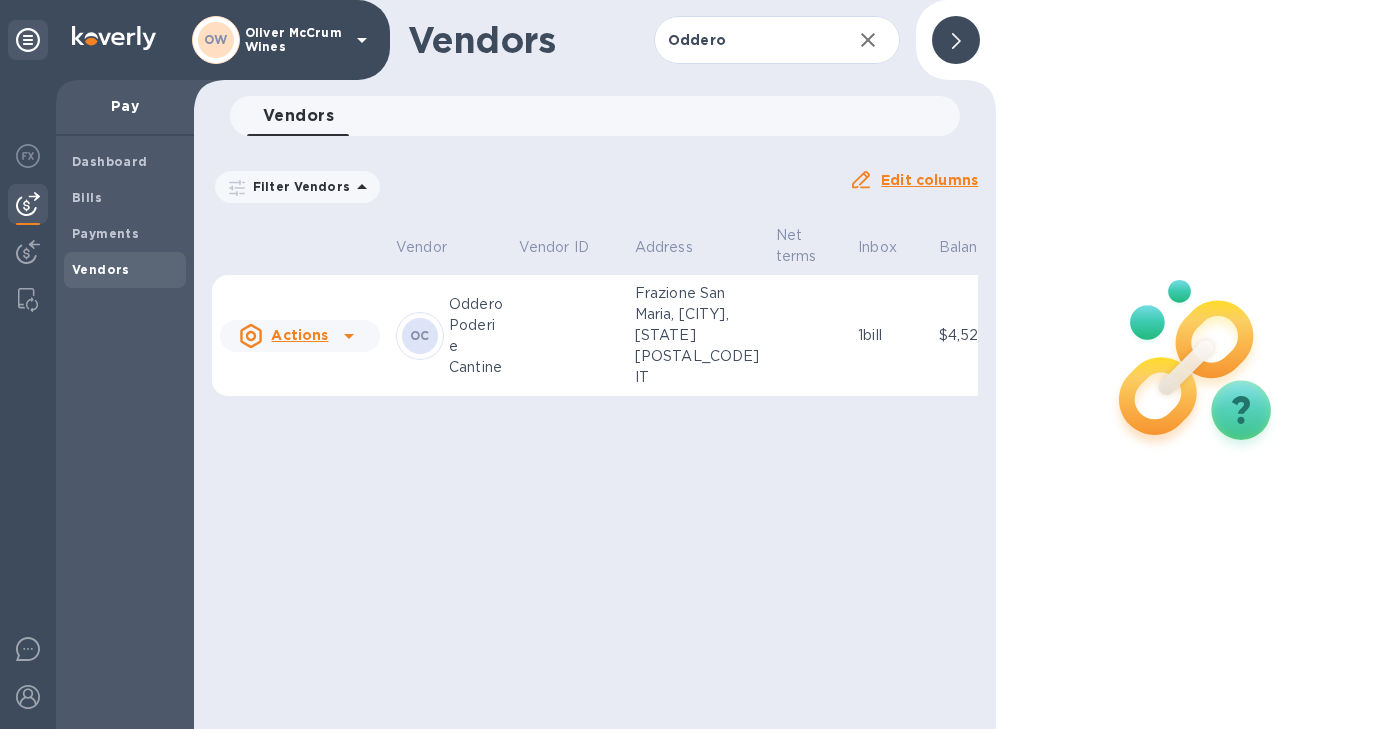 click on "Oddero Poderi e Cantine" at bounding box center (476, 336) 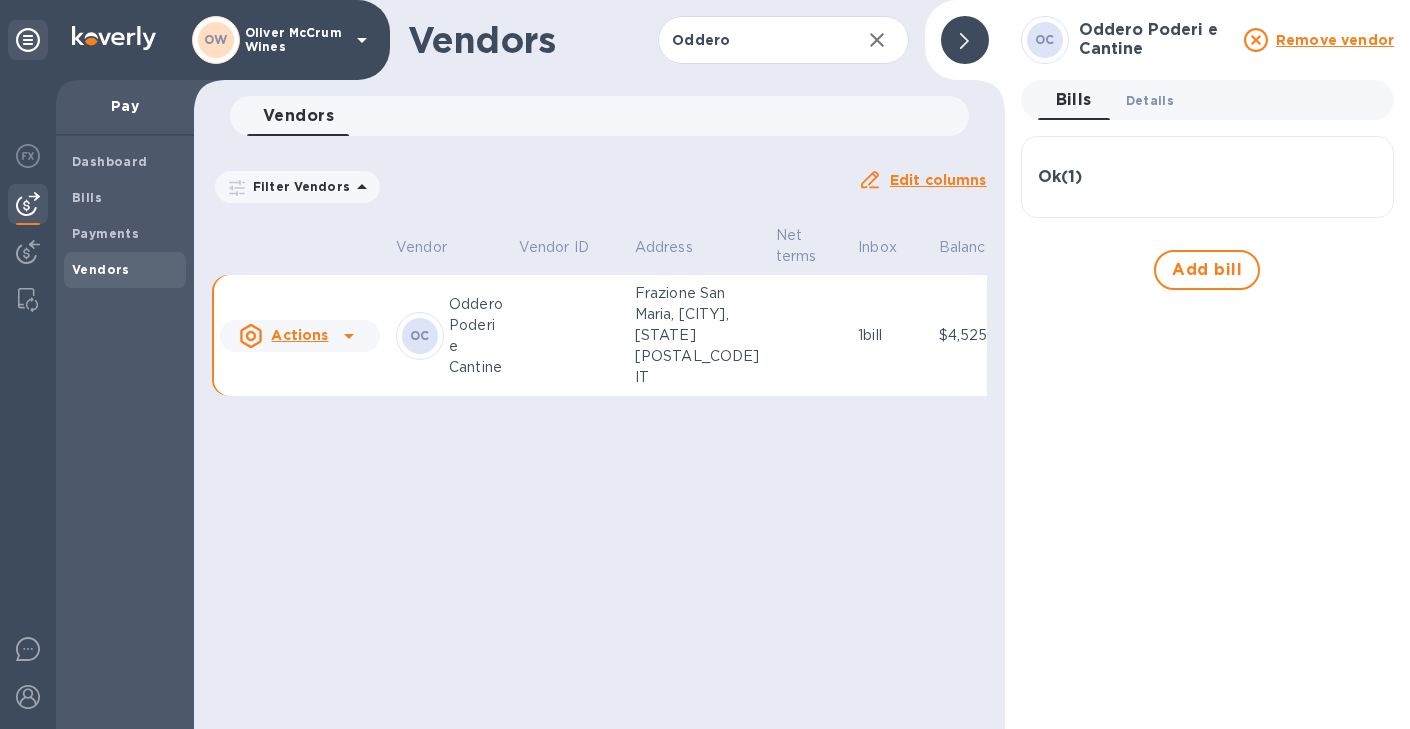 click on "Details 0" at bounding box center [1150, 100] 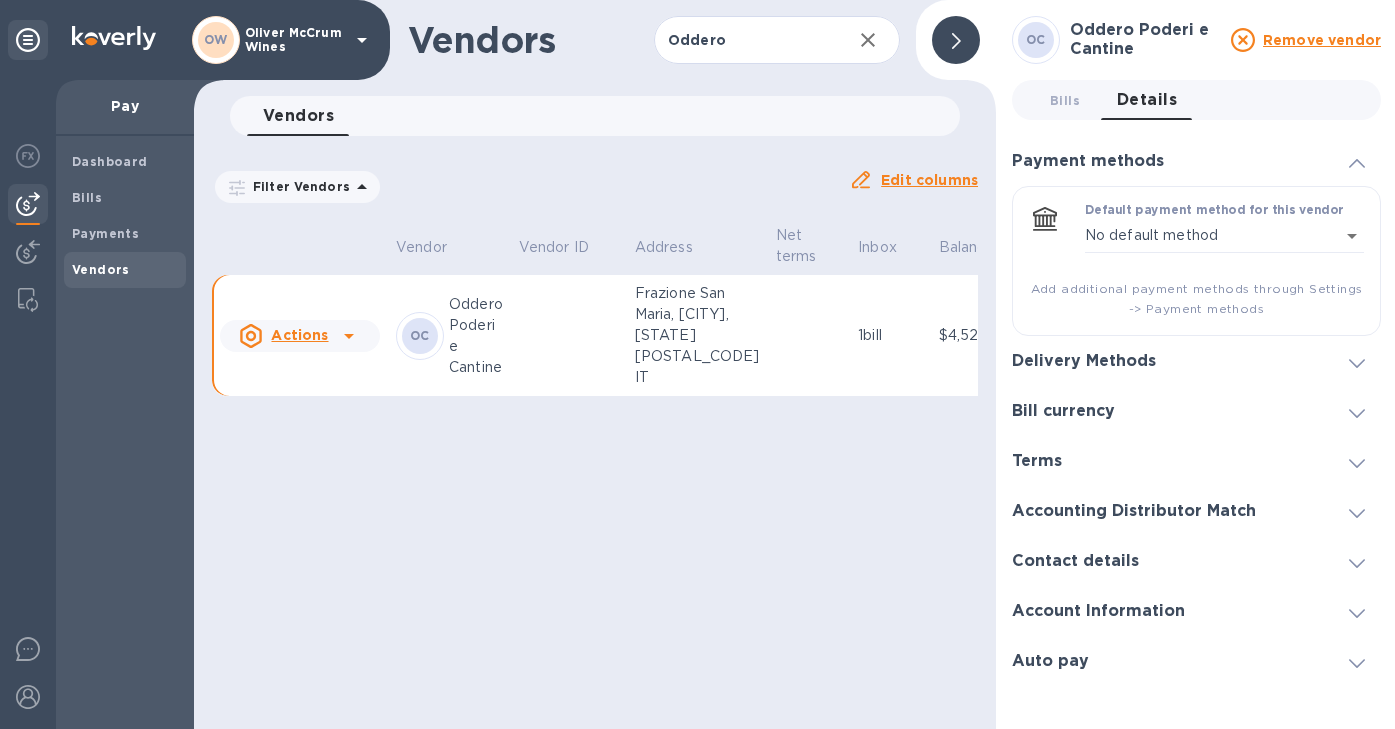 click at bounding box center [1357, 361] 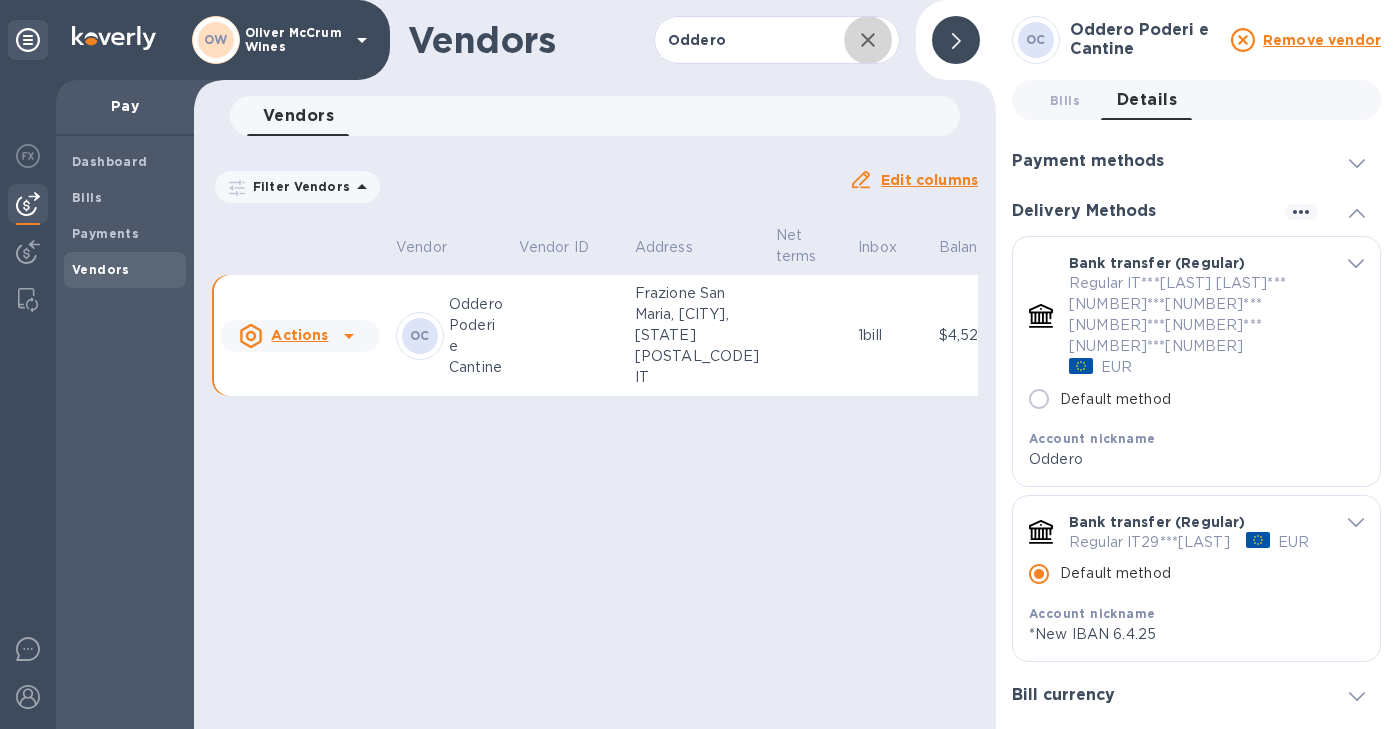 click 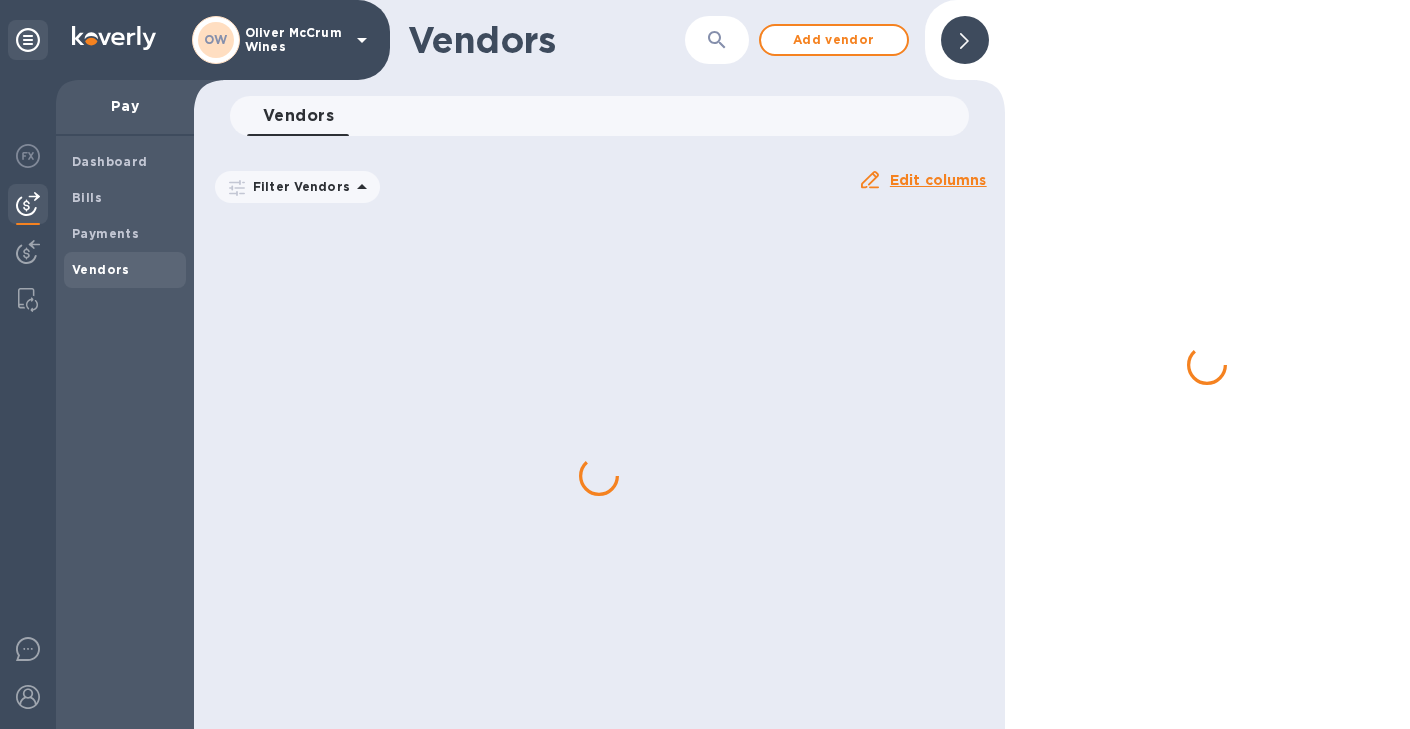 click 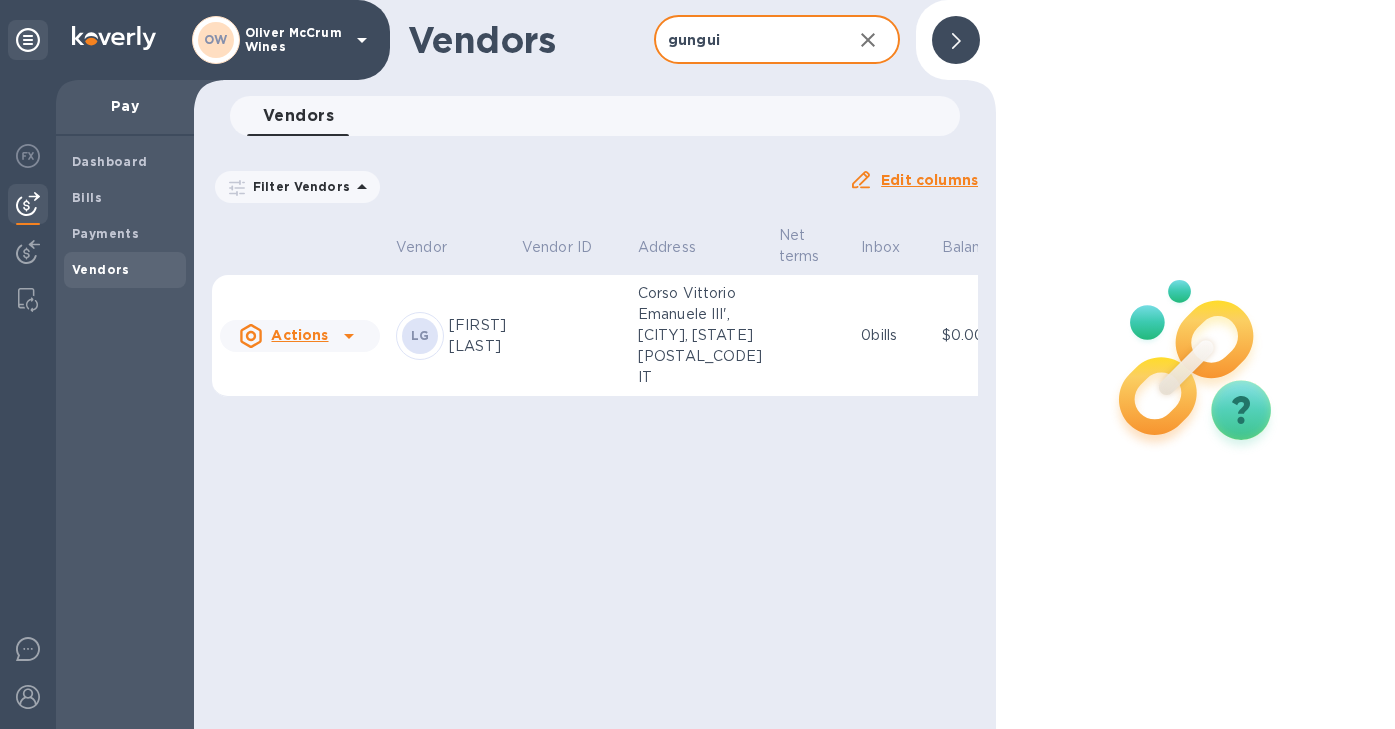 type on "gungui" 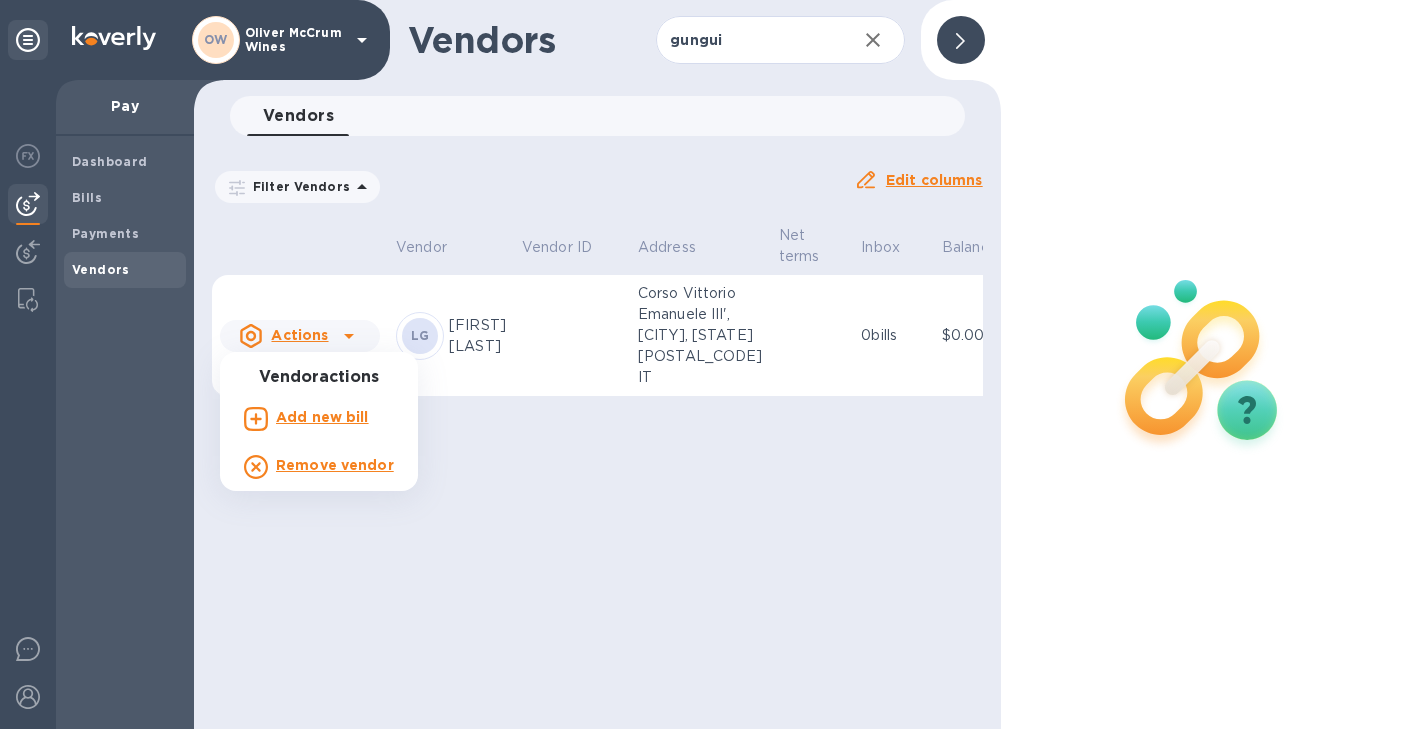 click on "Add new bill" at bounding box center (322, 417) 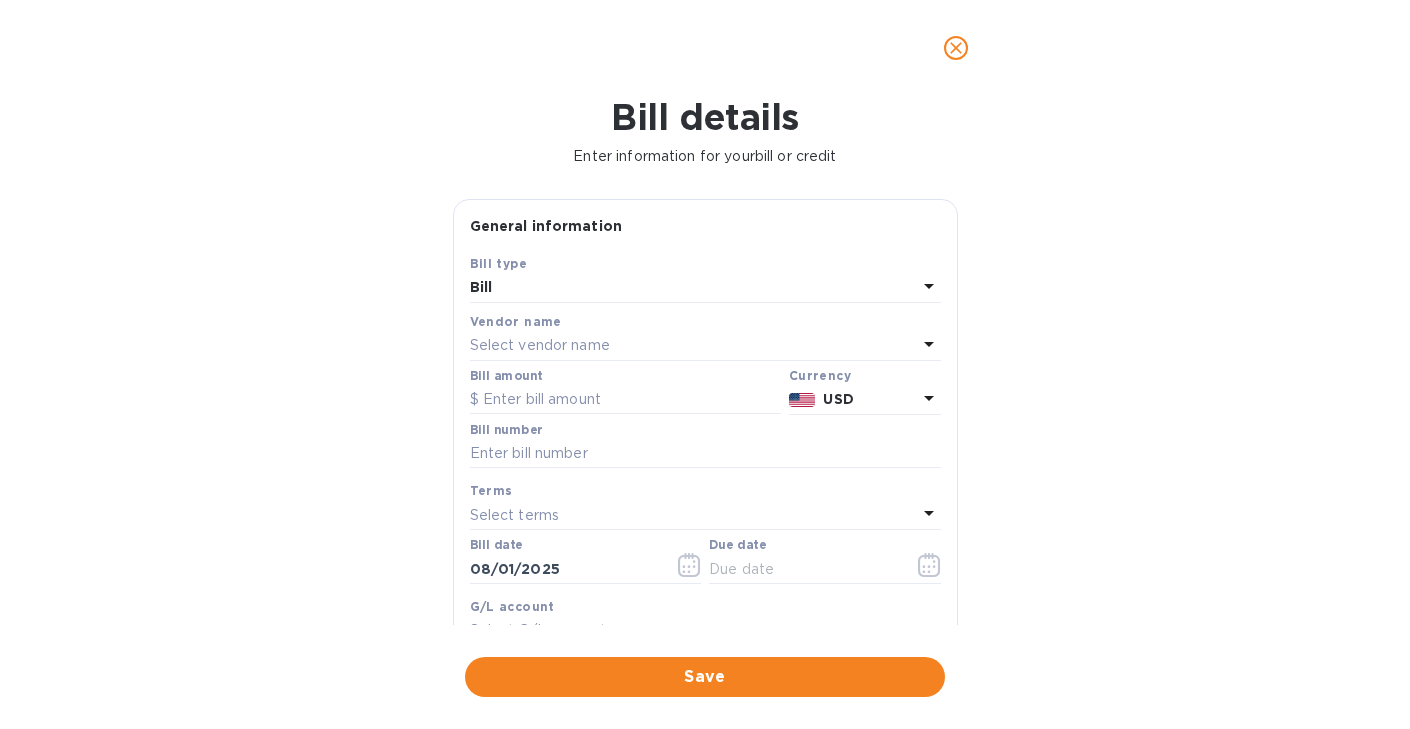 type on "10/30/2025" 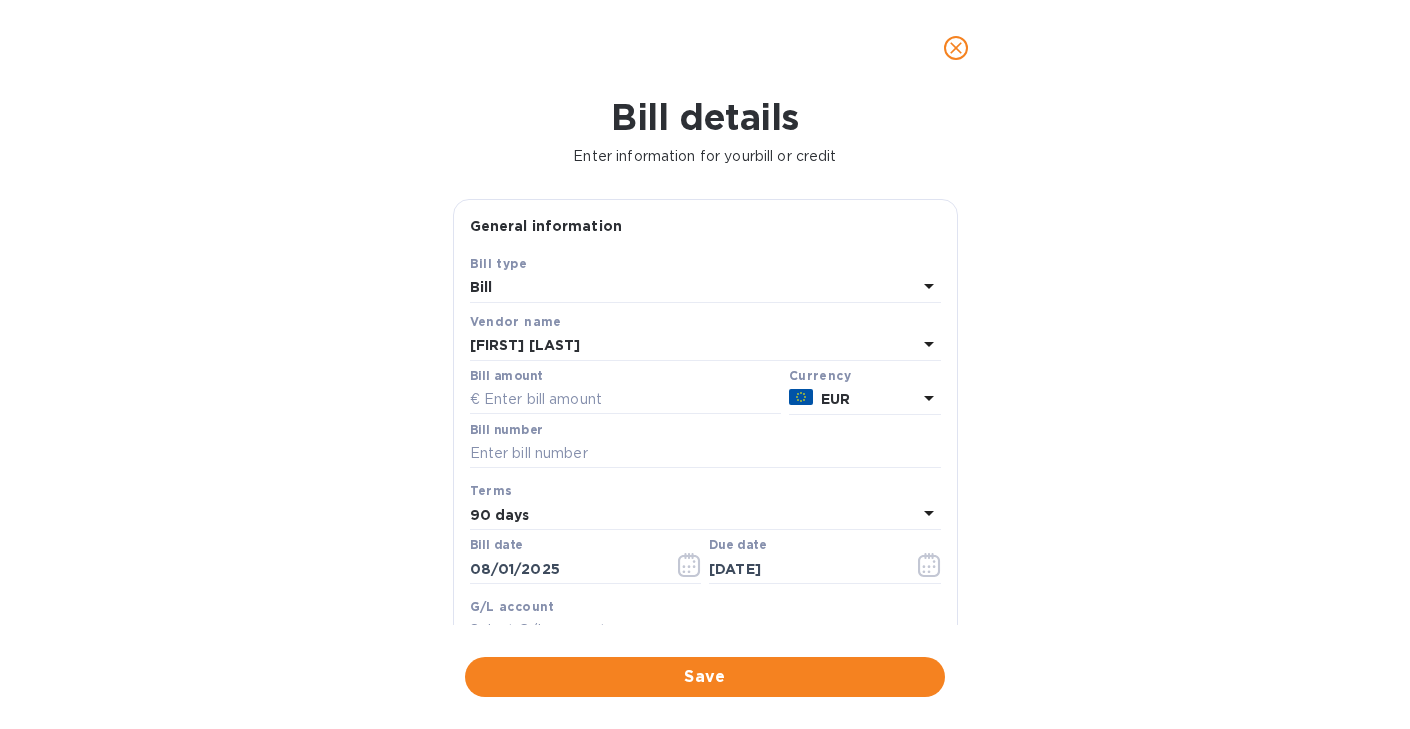 click at bounding box center (956, 48) 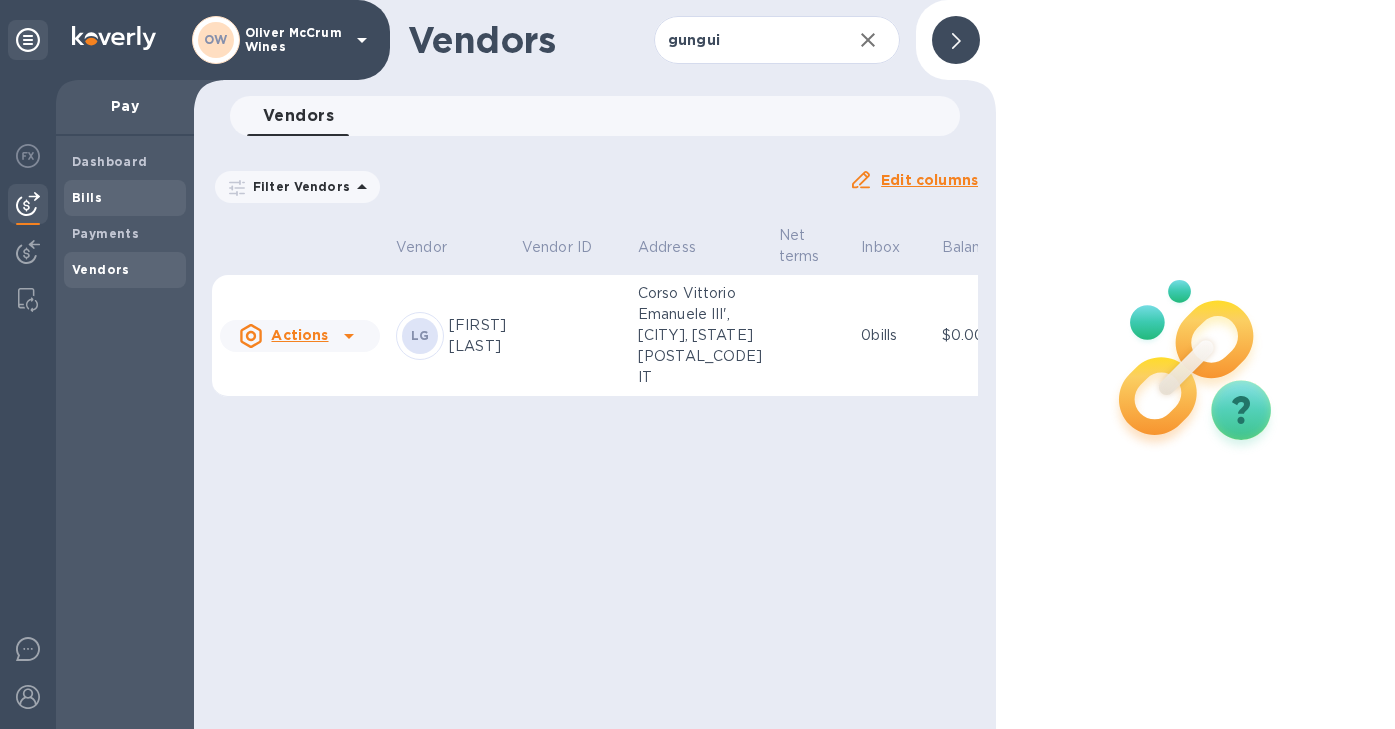 click on "Bills" at bounding box center [125, 198] 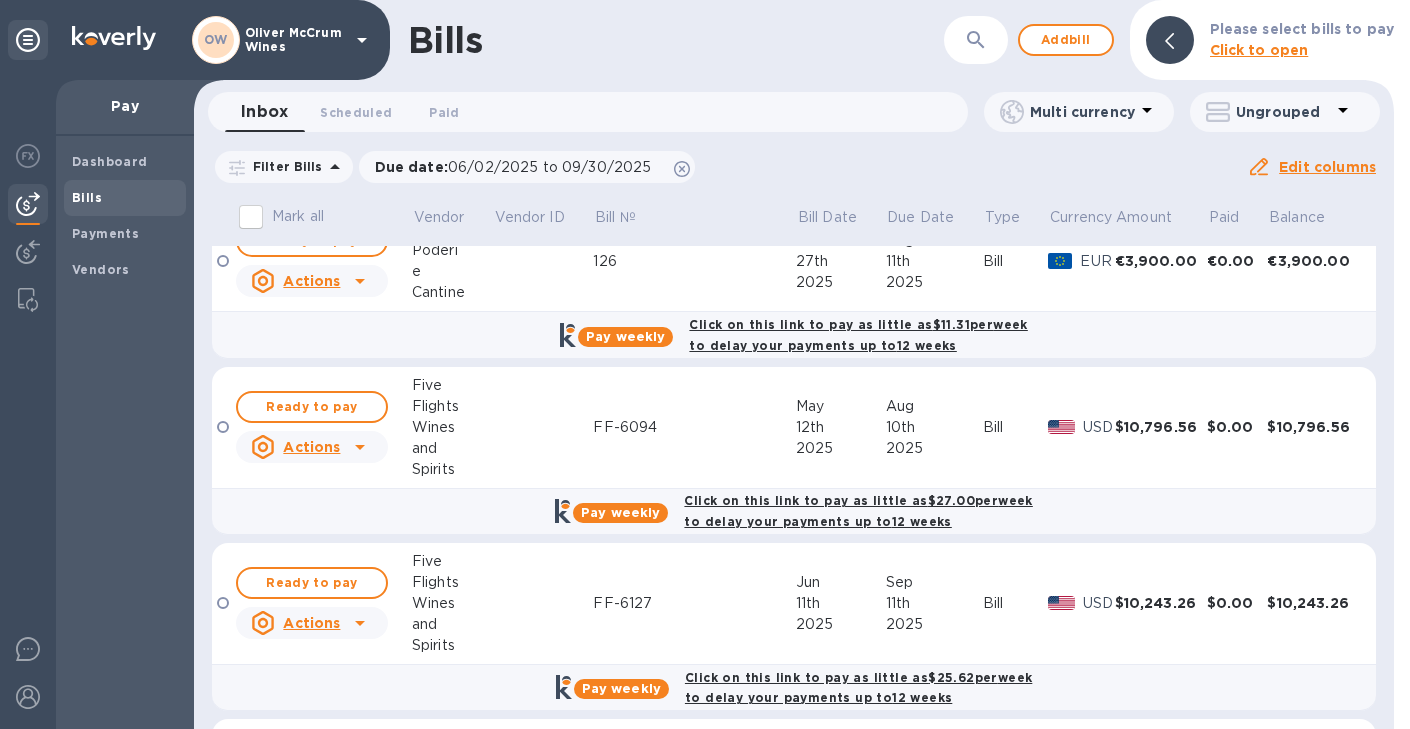 scroll, scrollTop: 742, scrollLeft: 0, axis: vertical 